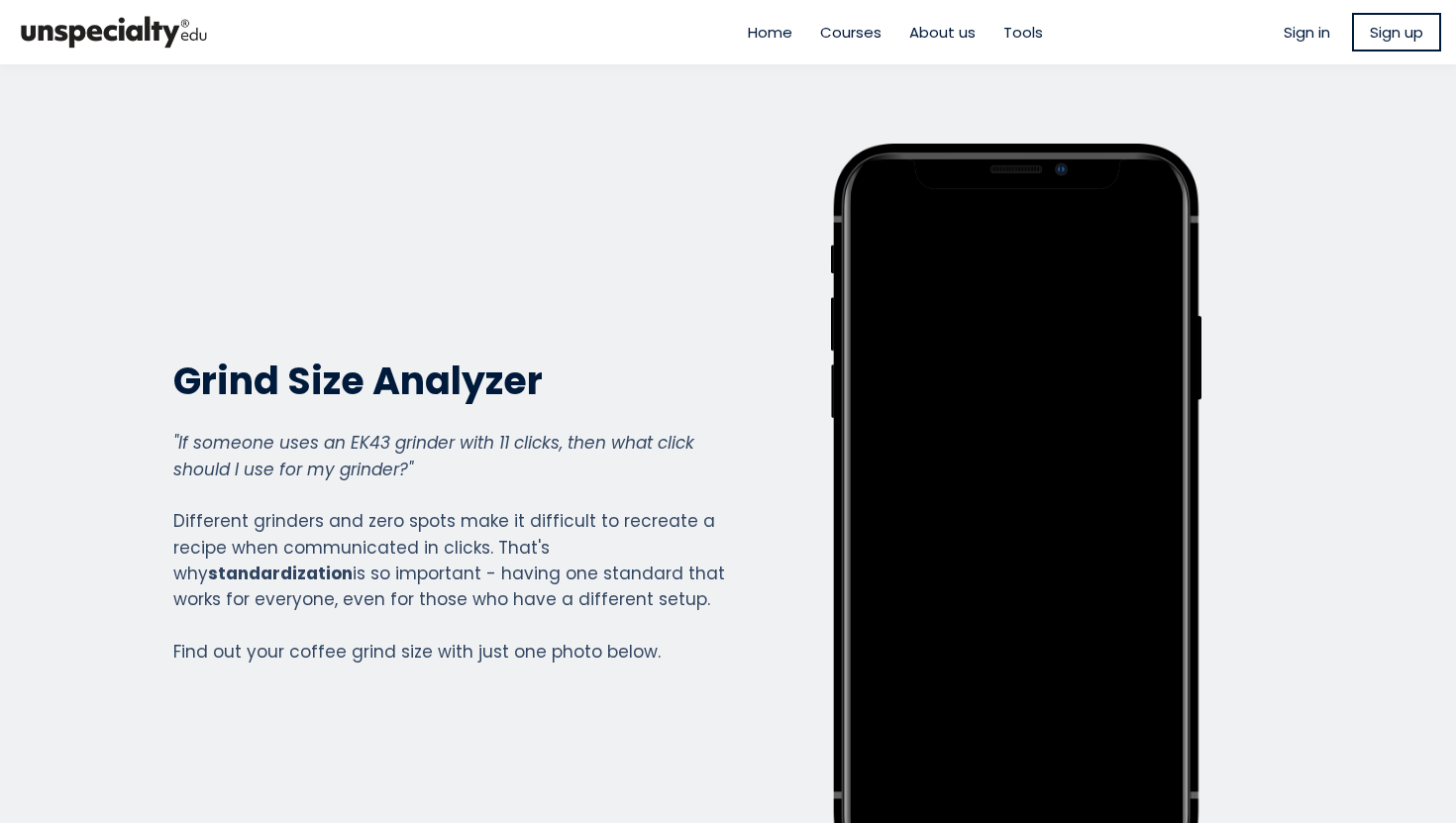 scroll, scrollTop: 0, scrollLeft: 0, axis: both 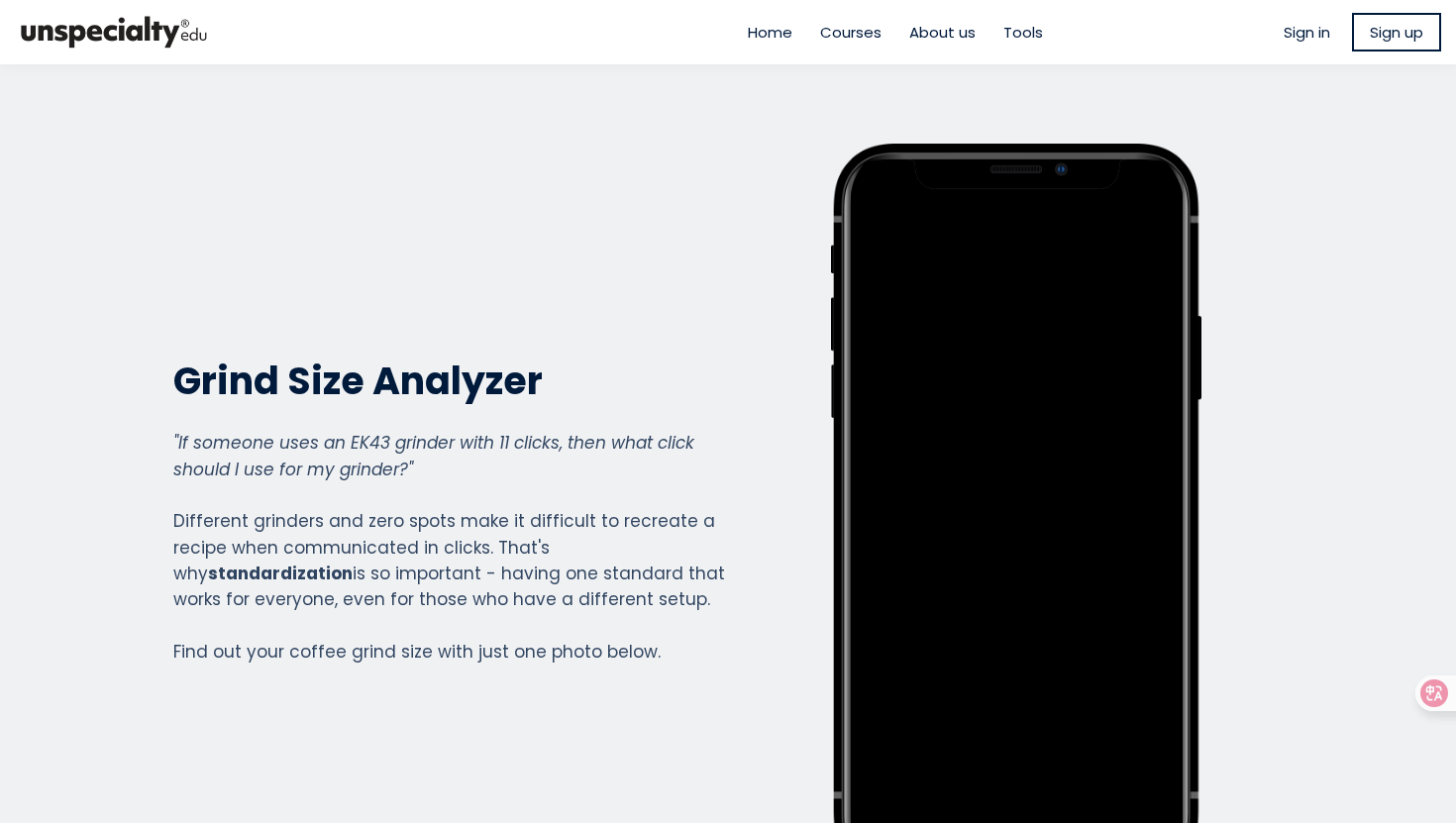 click on "About us" at bounding box center [942, 32] 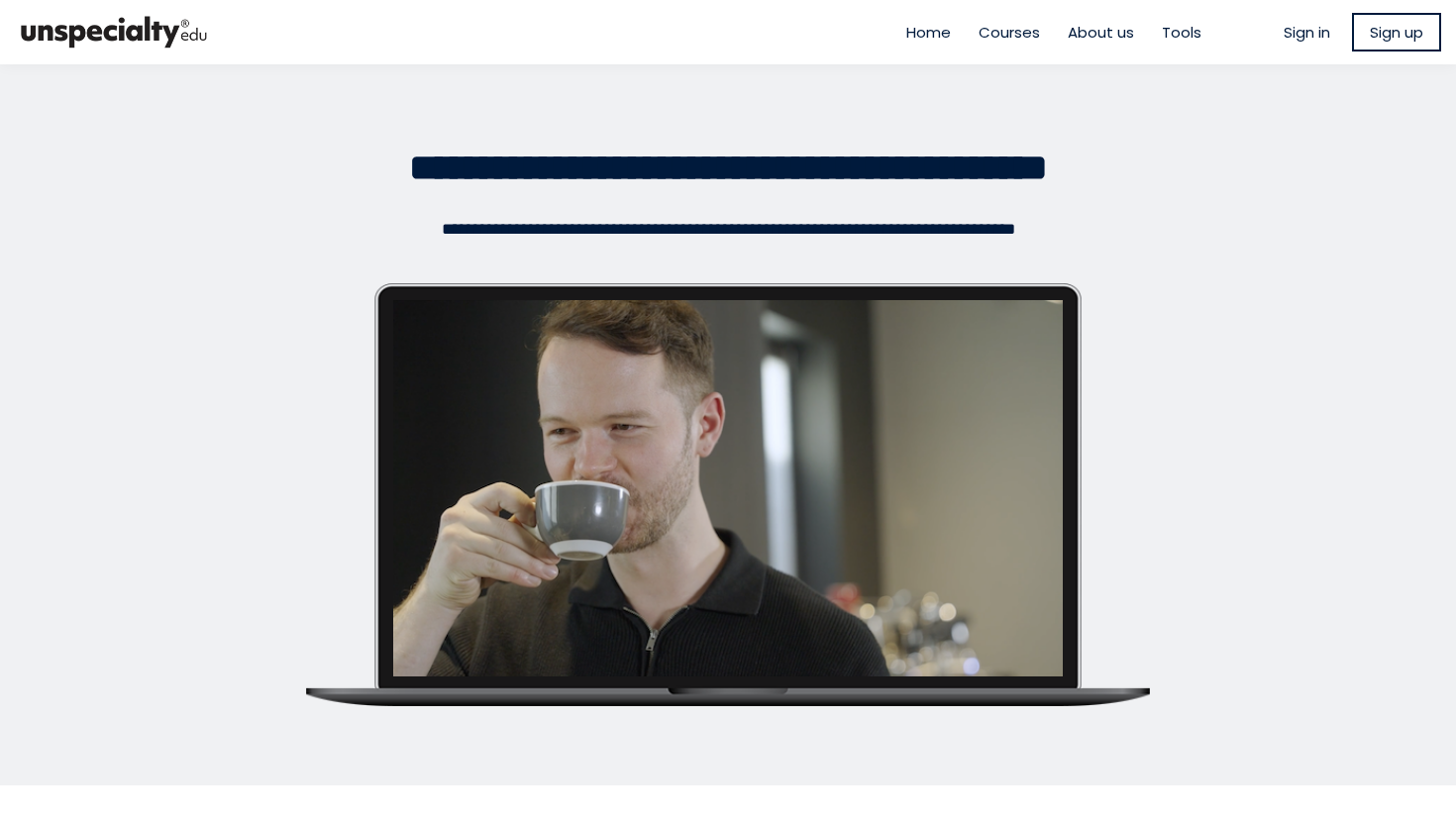 scroll, scrollTop: 0, scrollLeft: 0, axis: both 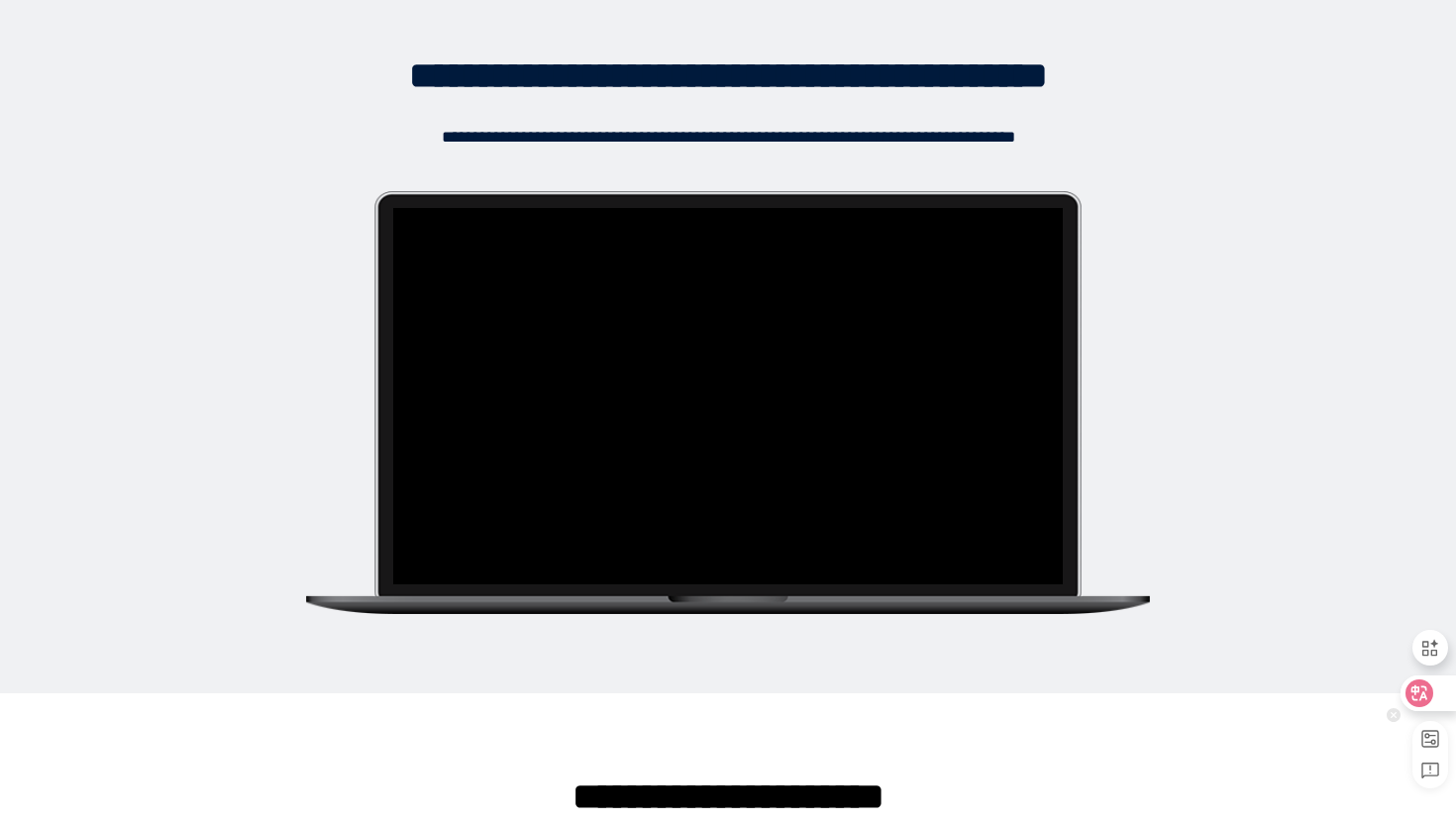 click 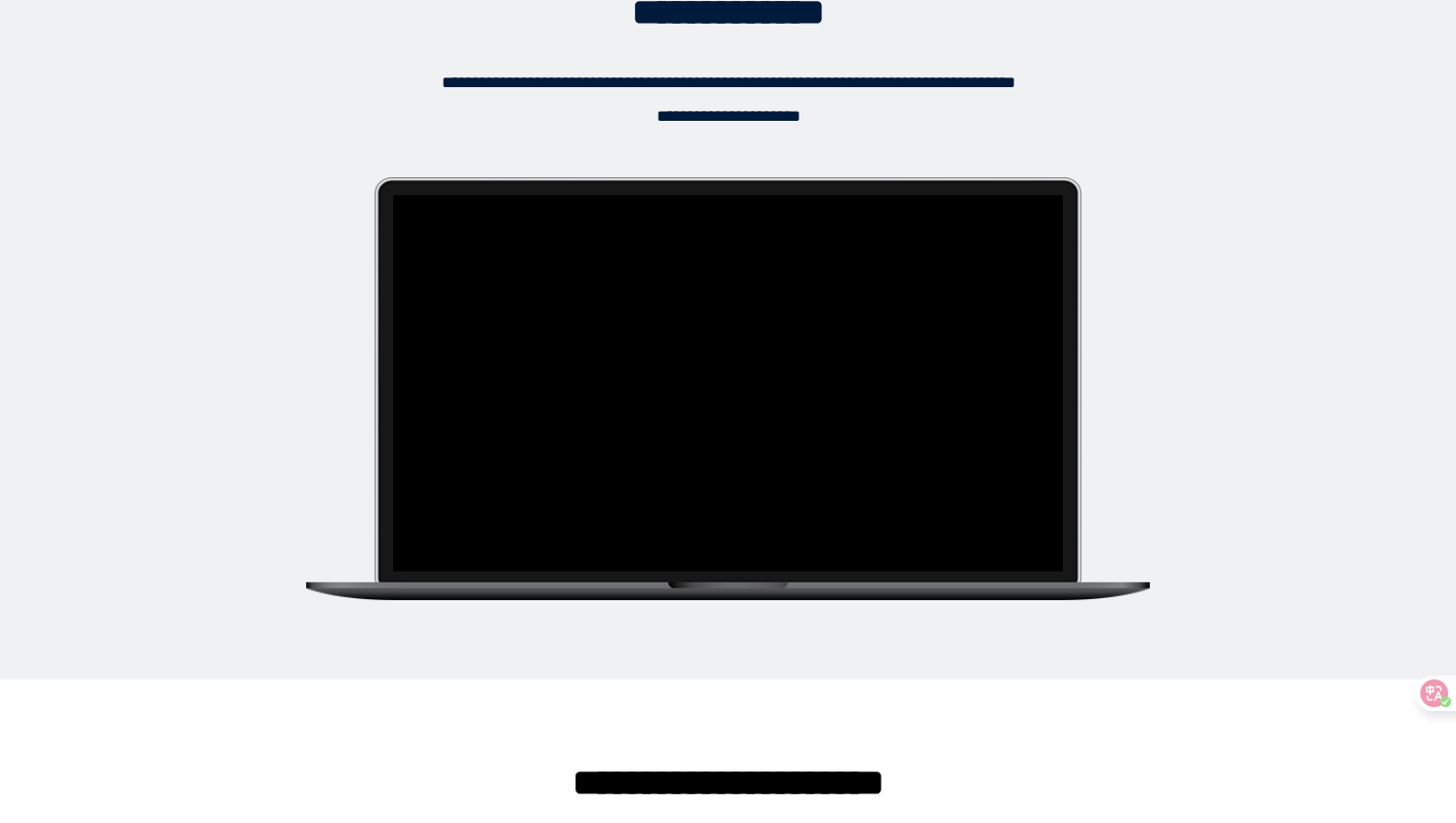 scroll, scrollTop: 0, scrollLeft: 0, axis: both 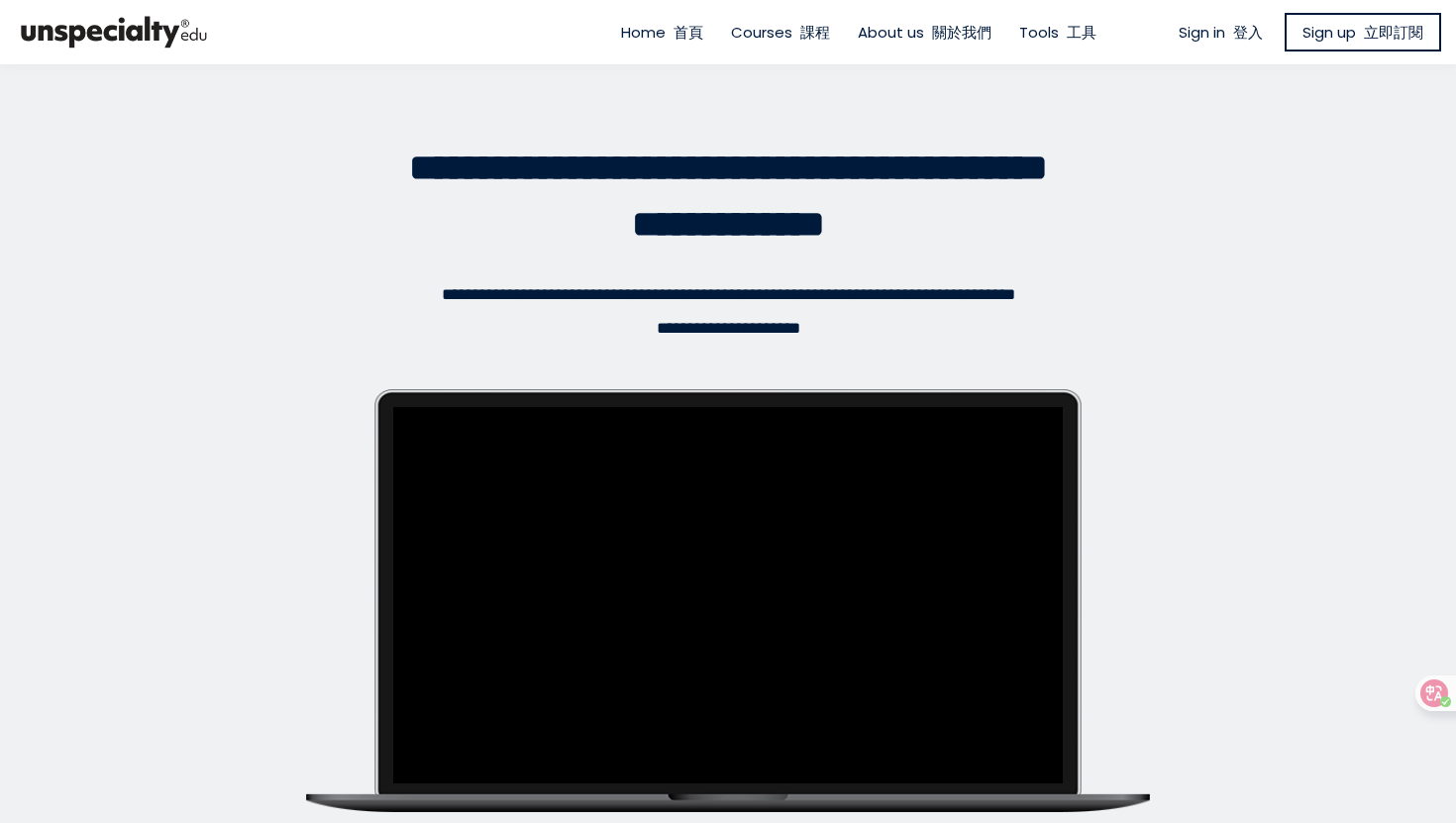 click on "Courses    課程" at bounding box center (780, 32) 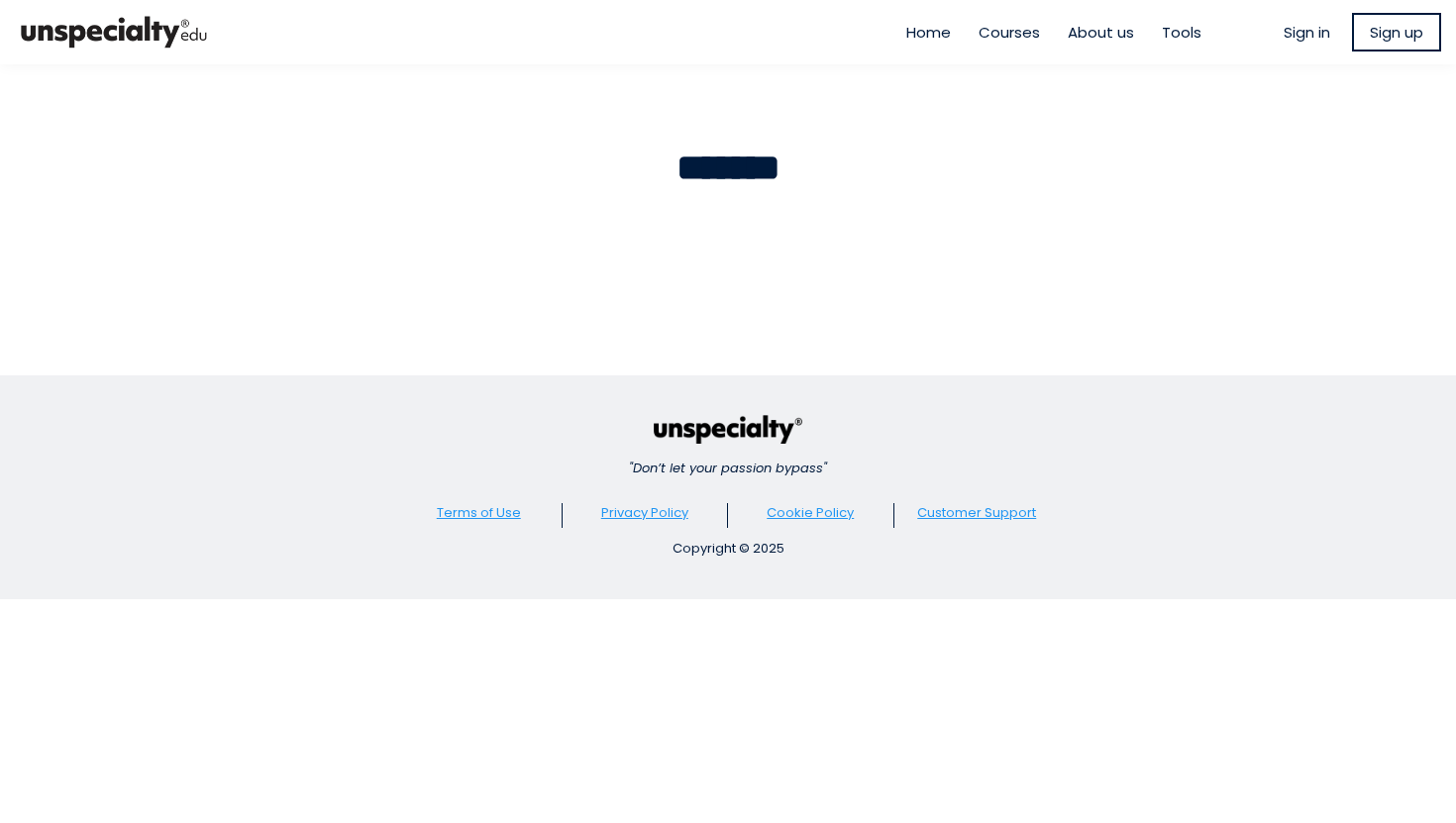 scroll, scrollTop: 0, scrollLeft: 0, axis: both 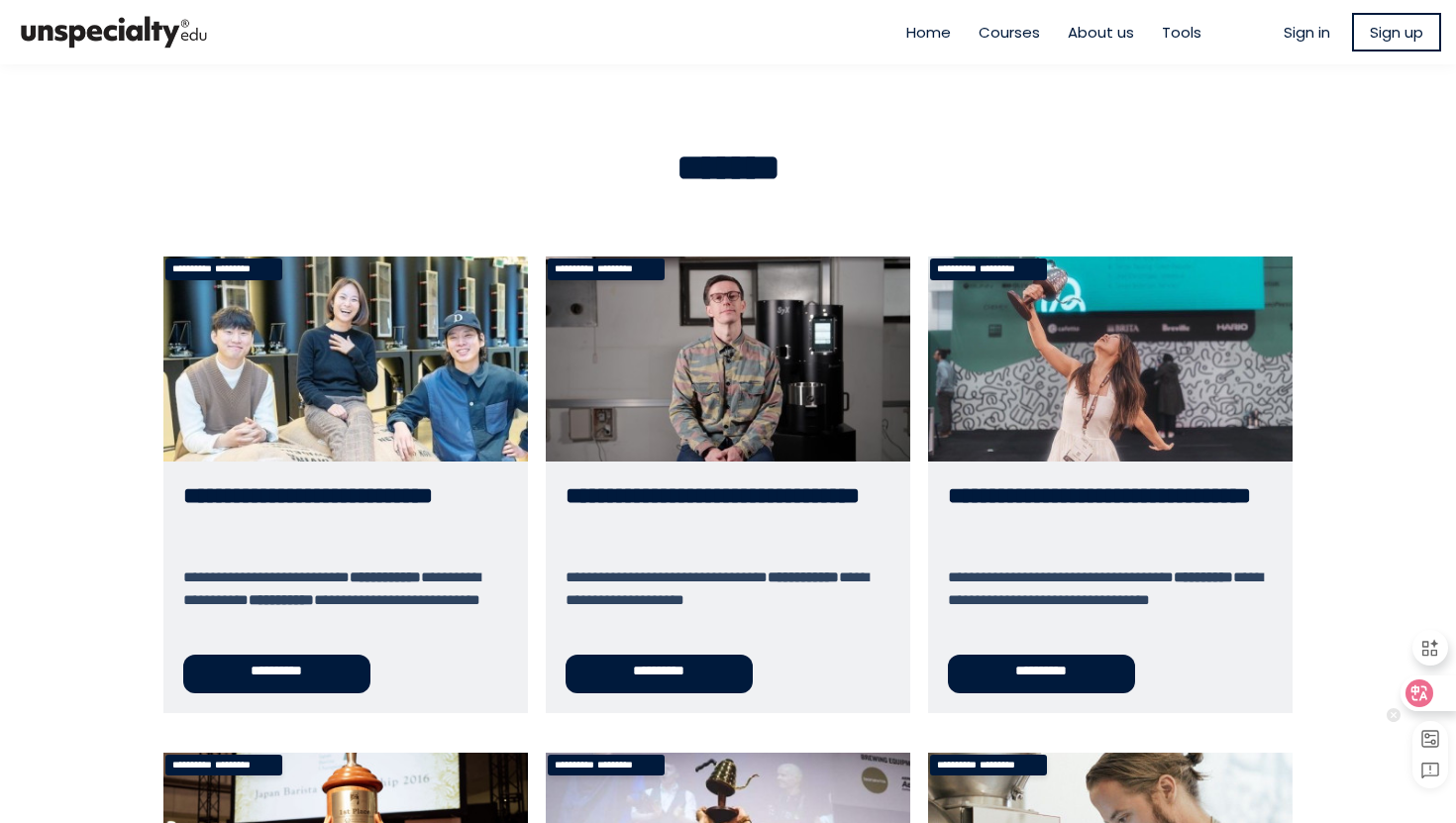 click 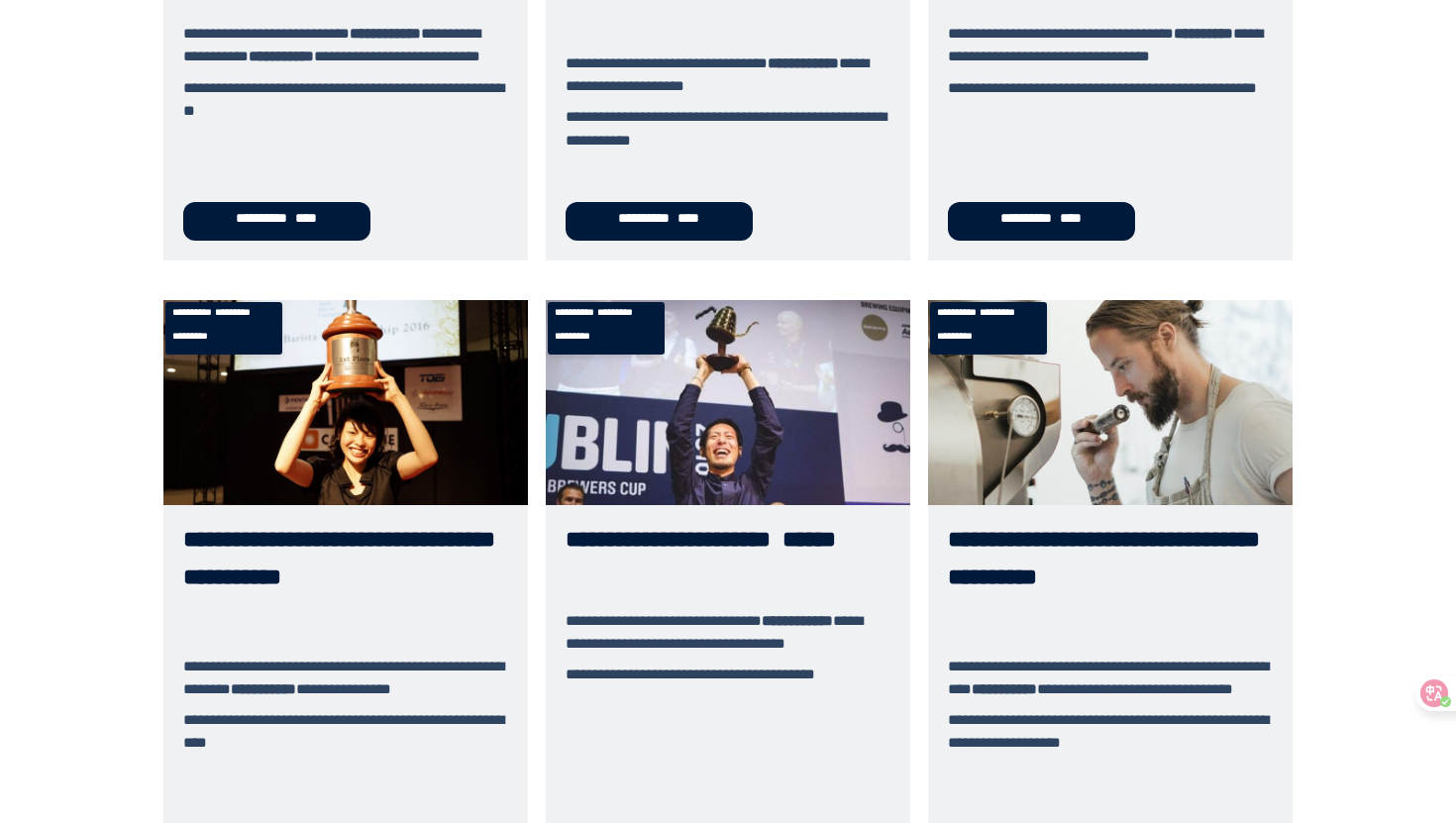 scroll, scrollTop: 0, scrollLeft: 0, axis: both 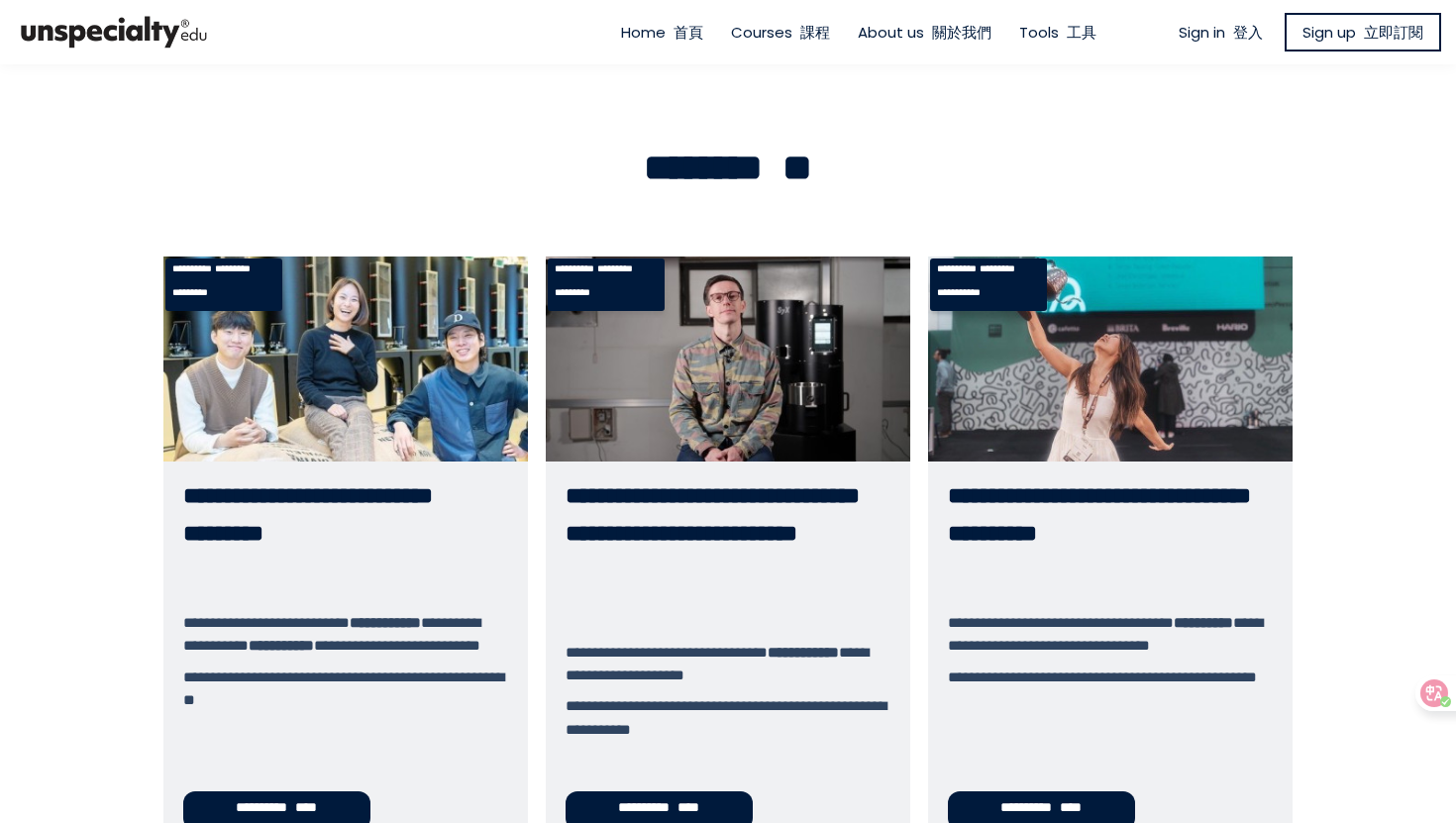 click on "**********" at bounding box center (1110, 553) 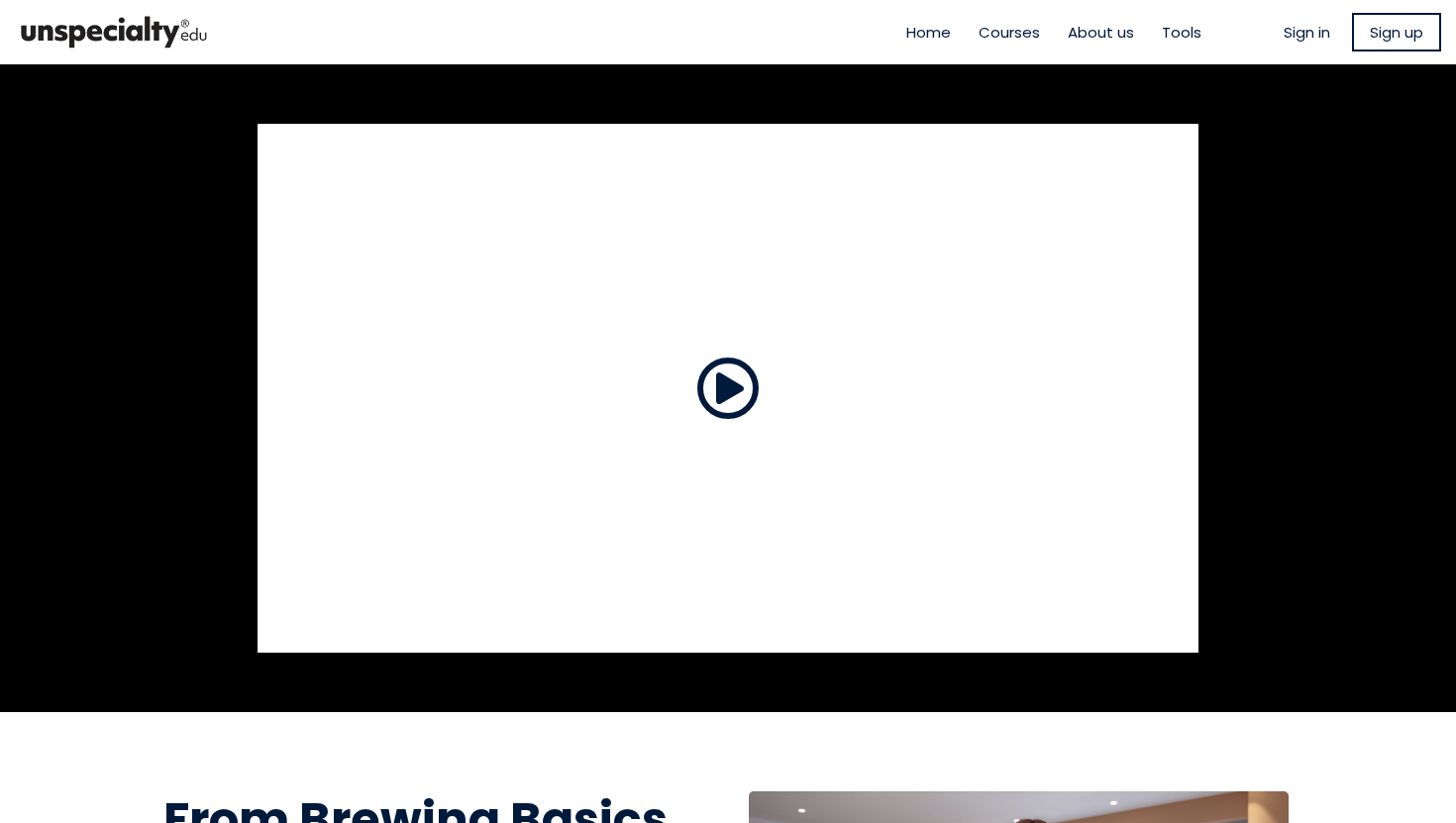 scroll, scrollTop: 0, scrollLeft: 0, axis: both 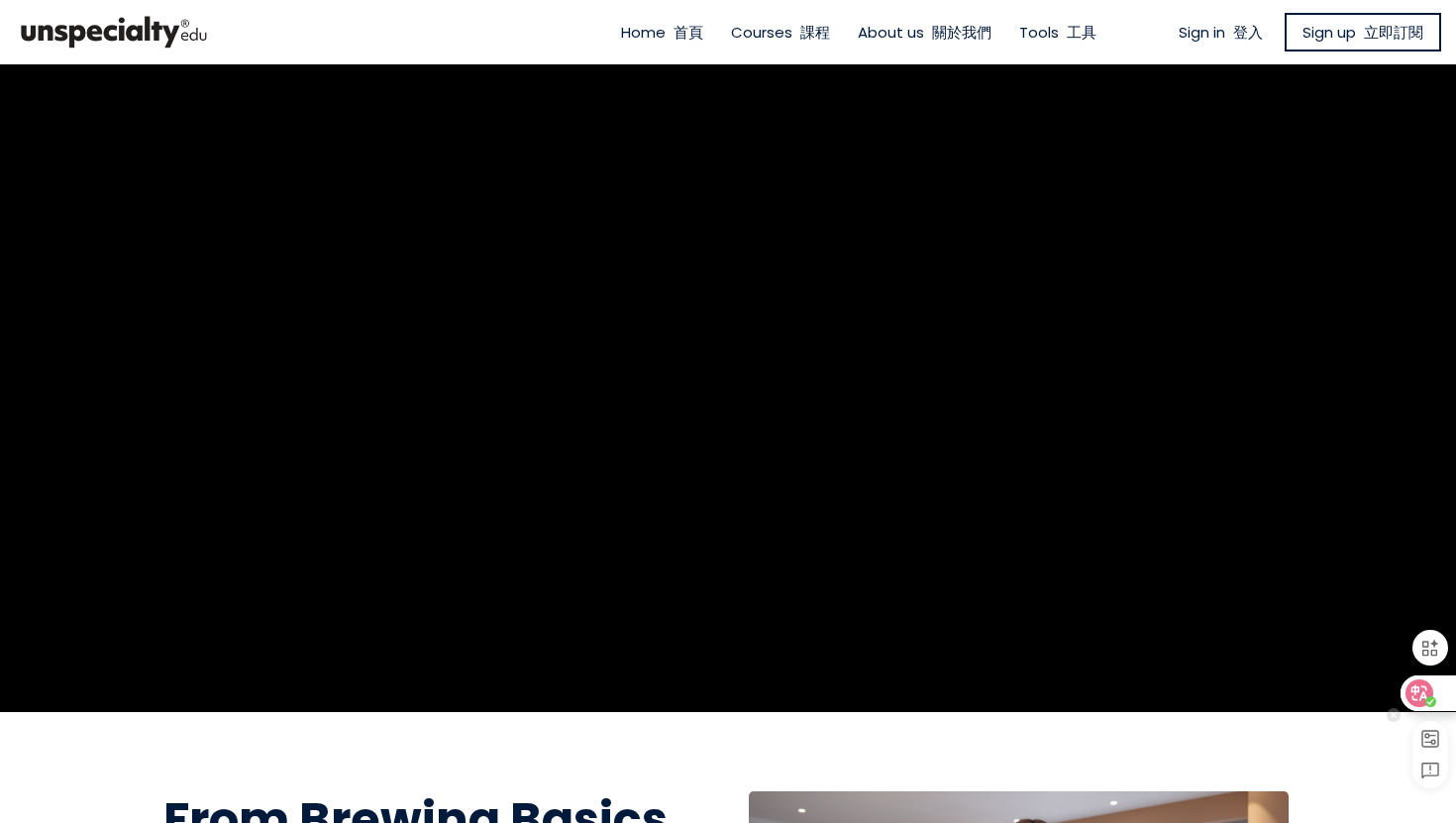 click 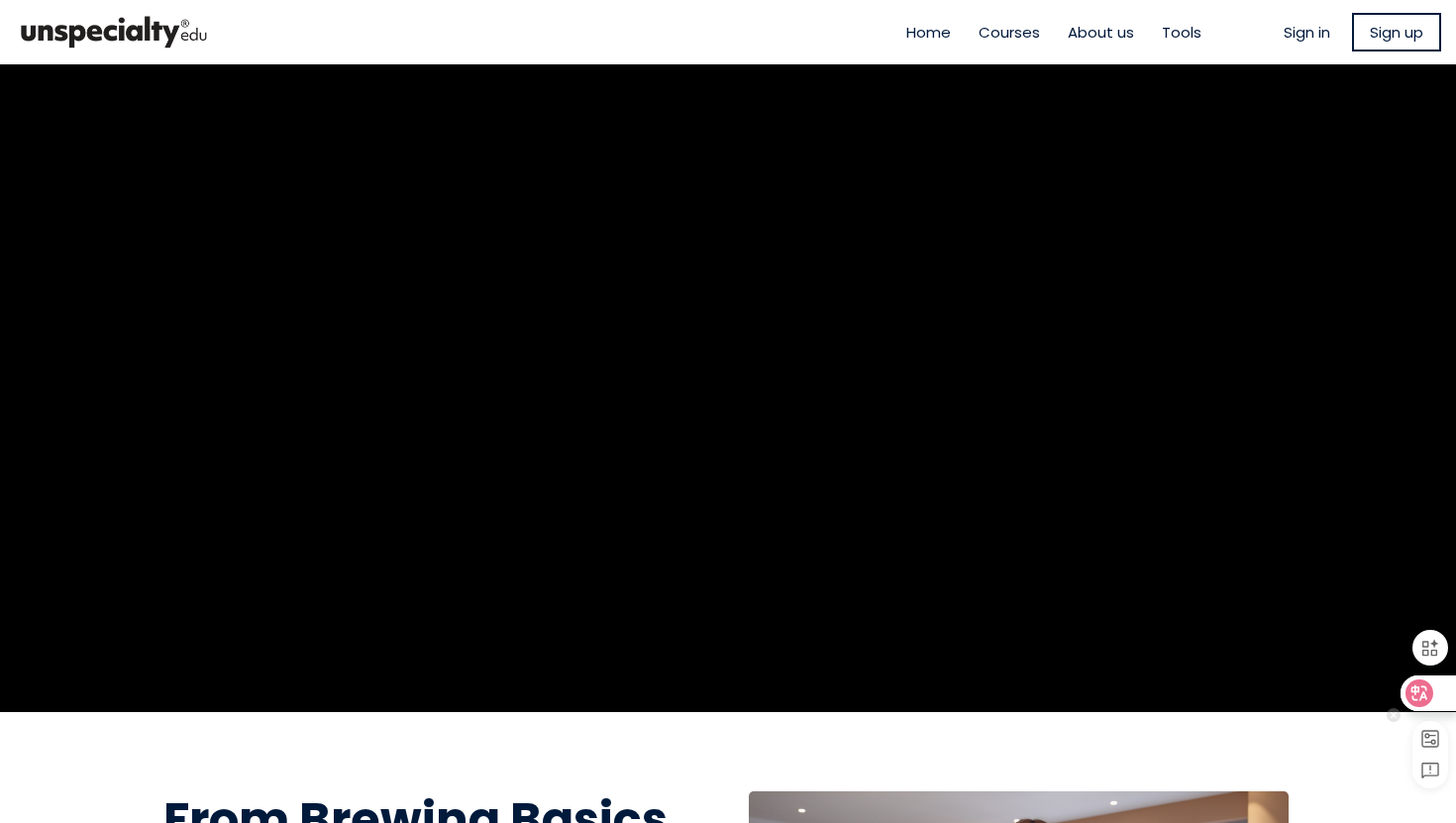 click 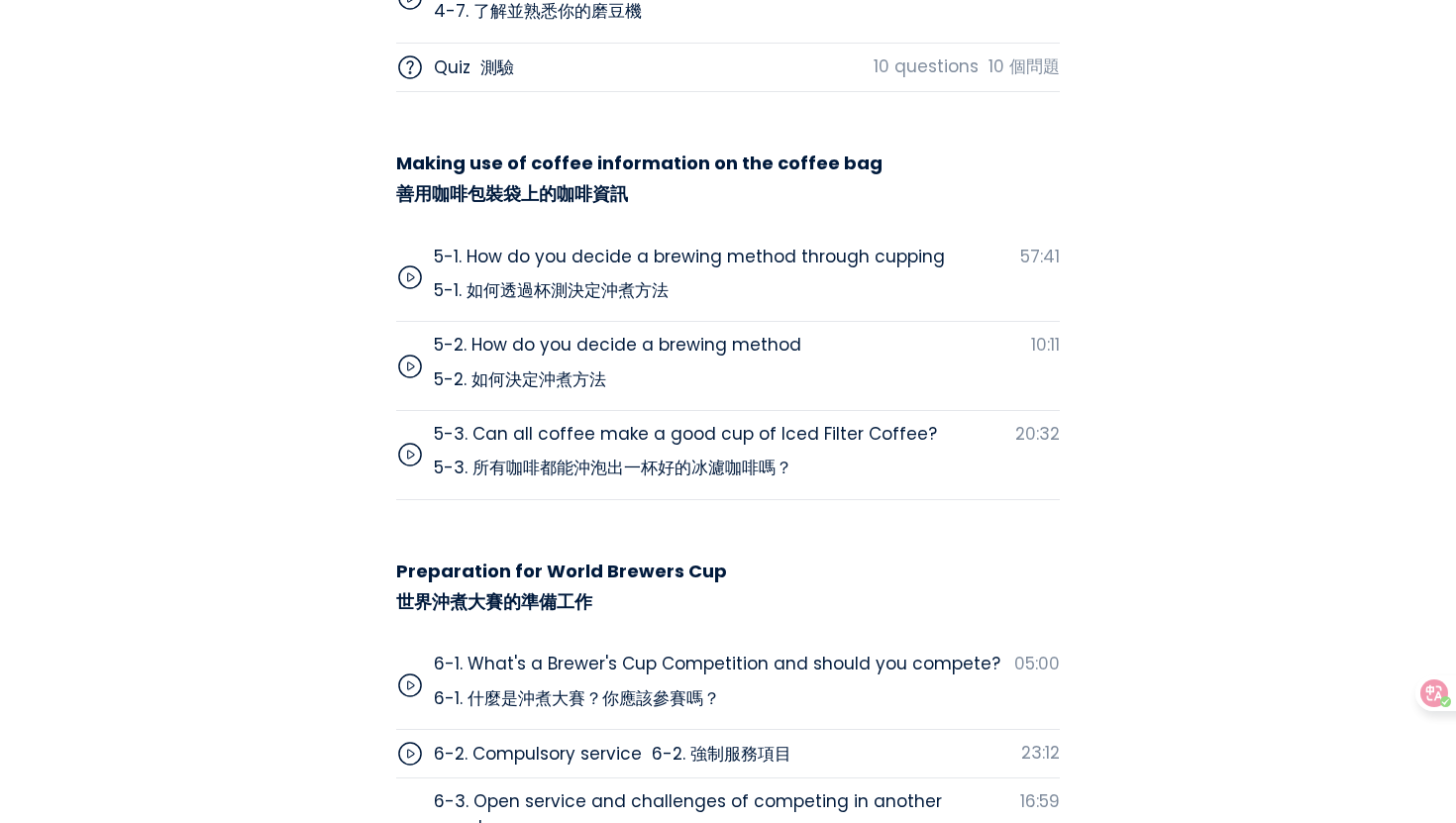 scroll, scrollTop: 9111, scrollLeft: 0, axis: vertical 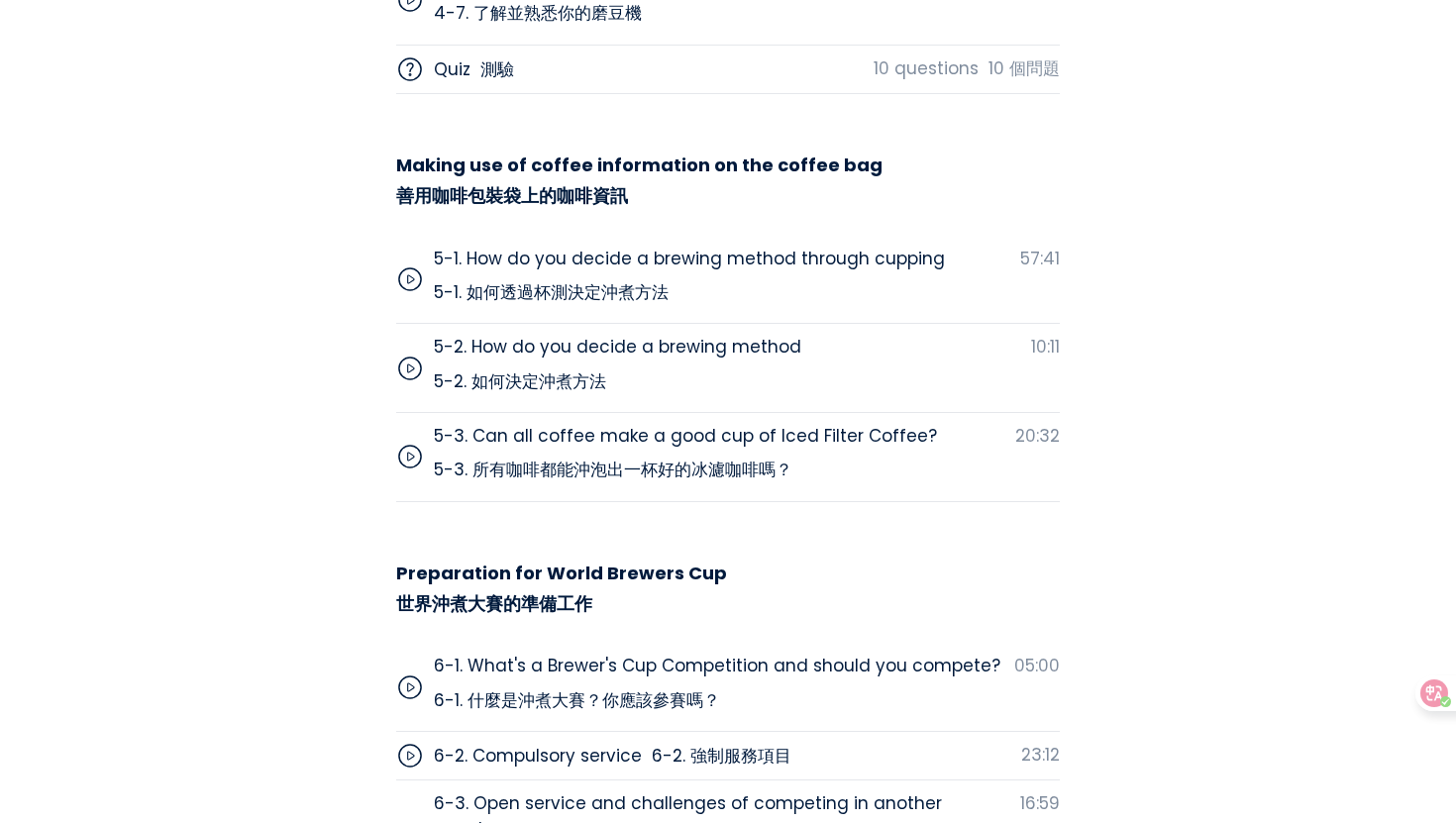 click on "5-1. 如何透過杯測決定沖煮方法" at bounding box center [551, 292] 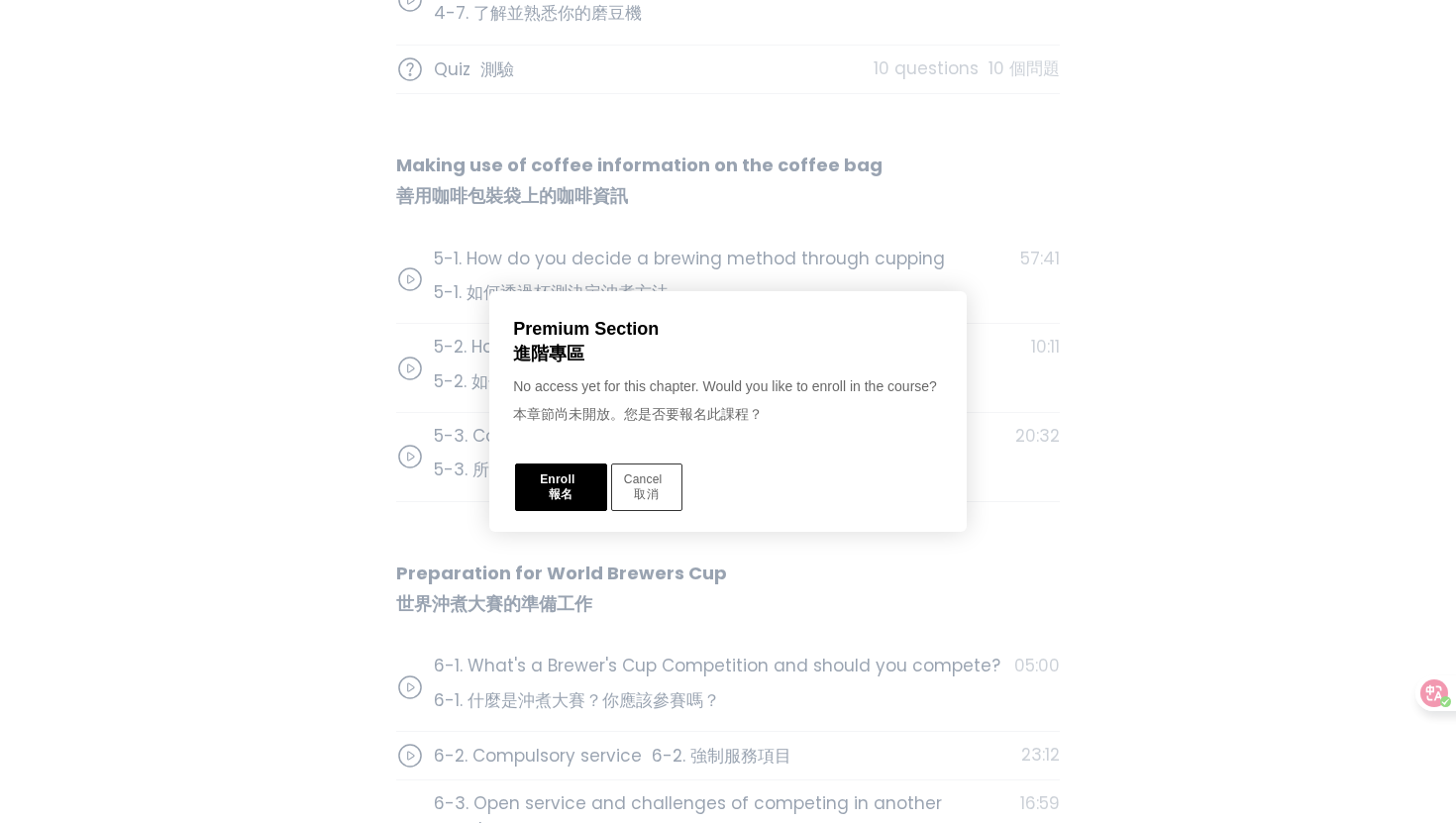 click on "Enroll     報名" at bounding box center [561, 487] 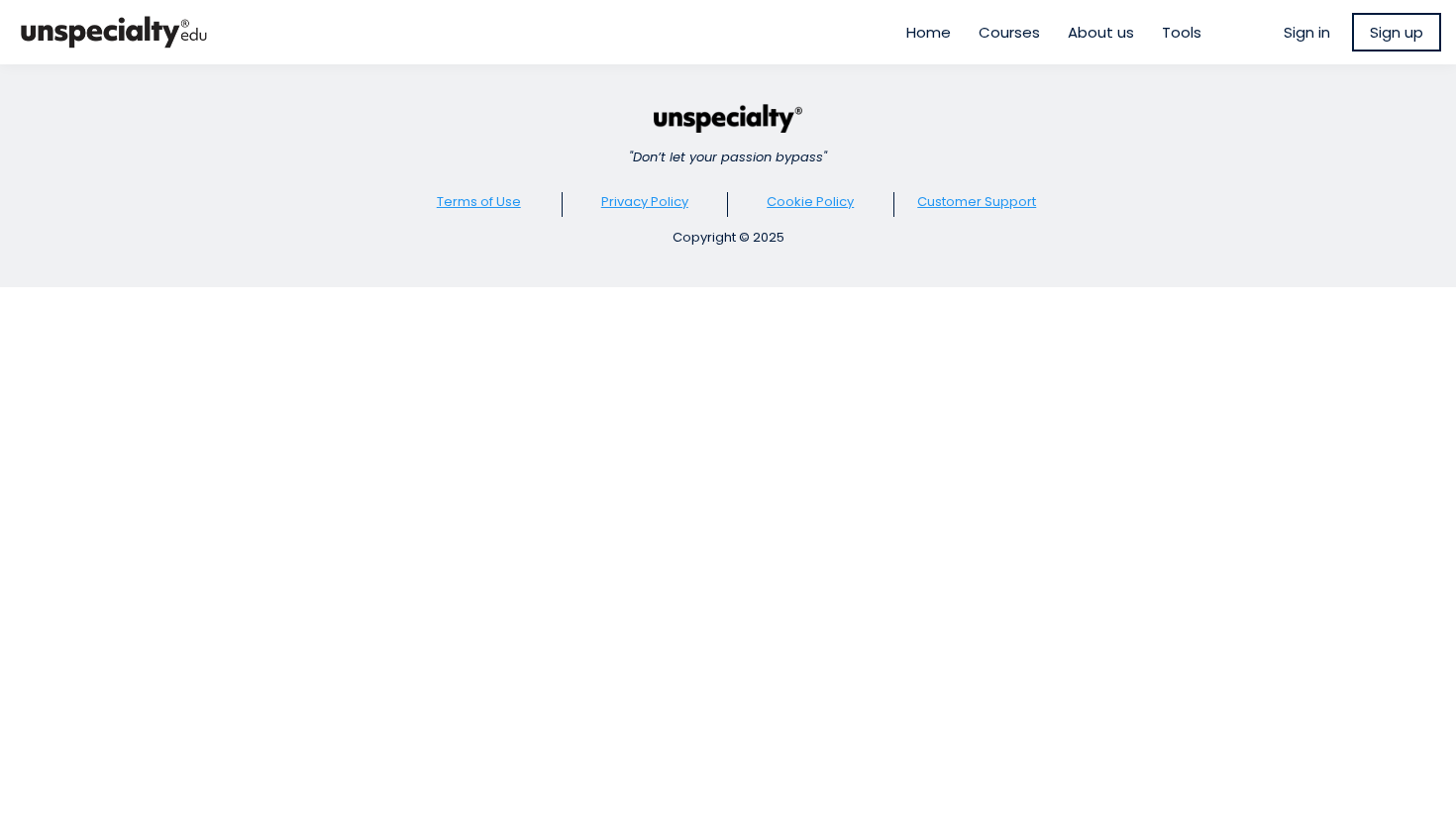 scroll, scrollTop: 0, scrollLeft: 0, axis: both 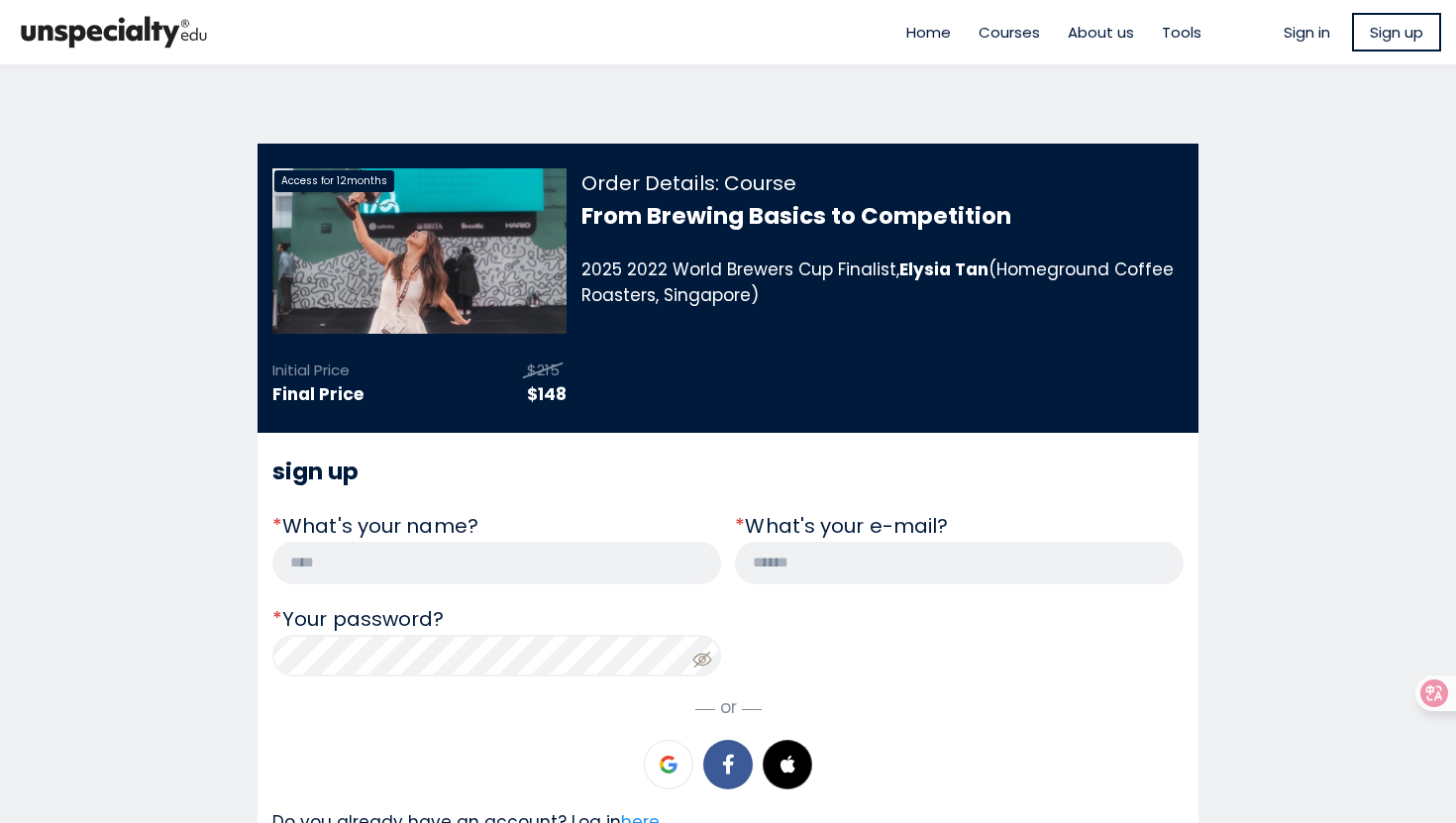 click on "$215" at bounding box center (543, 369) 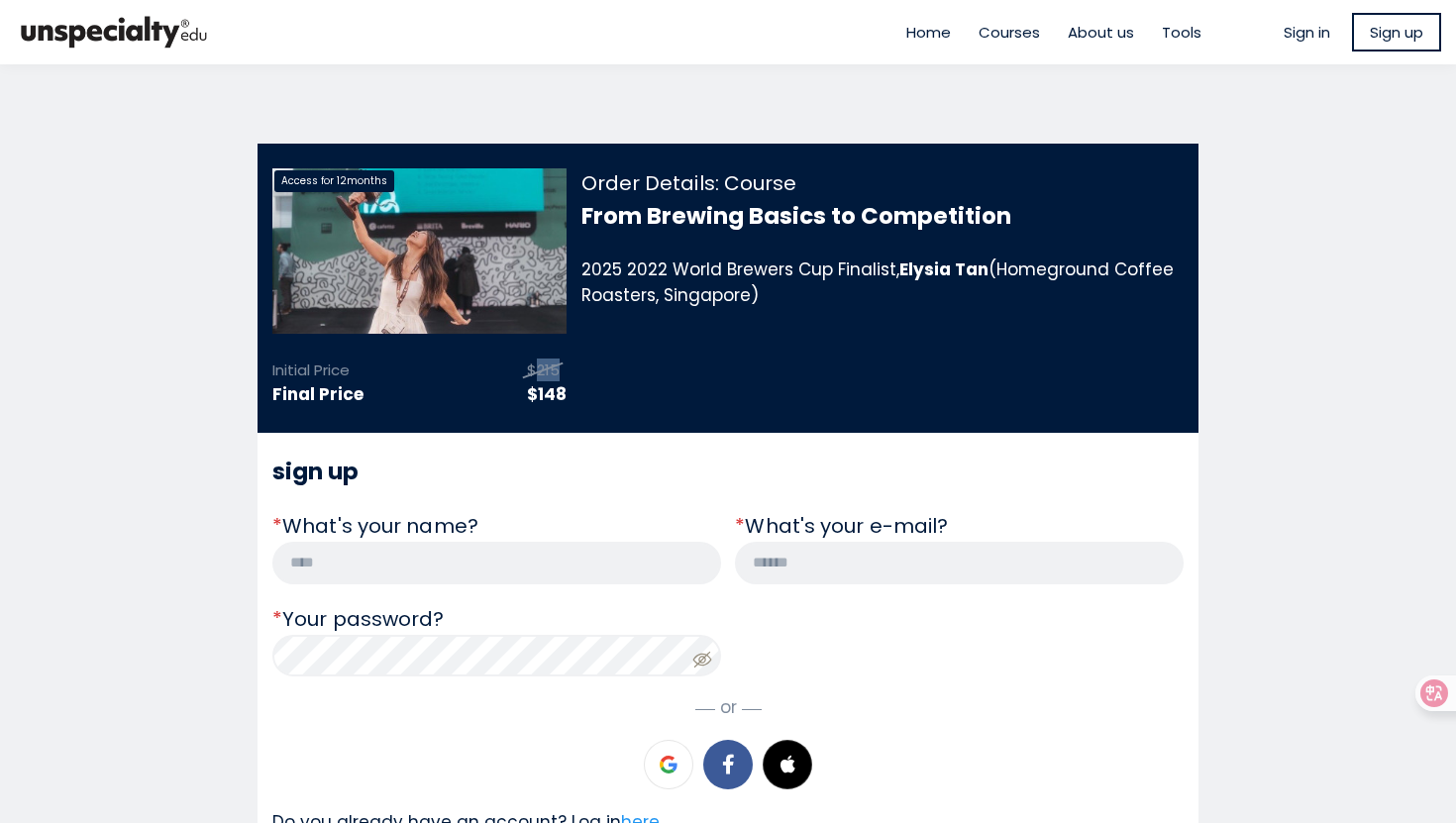 click on "$215" at bounding box center [543, 369] 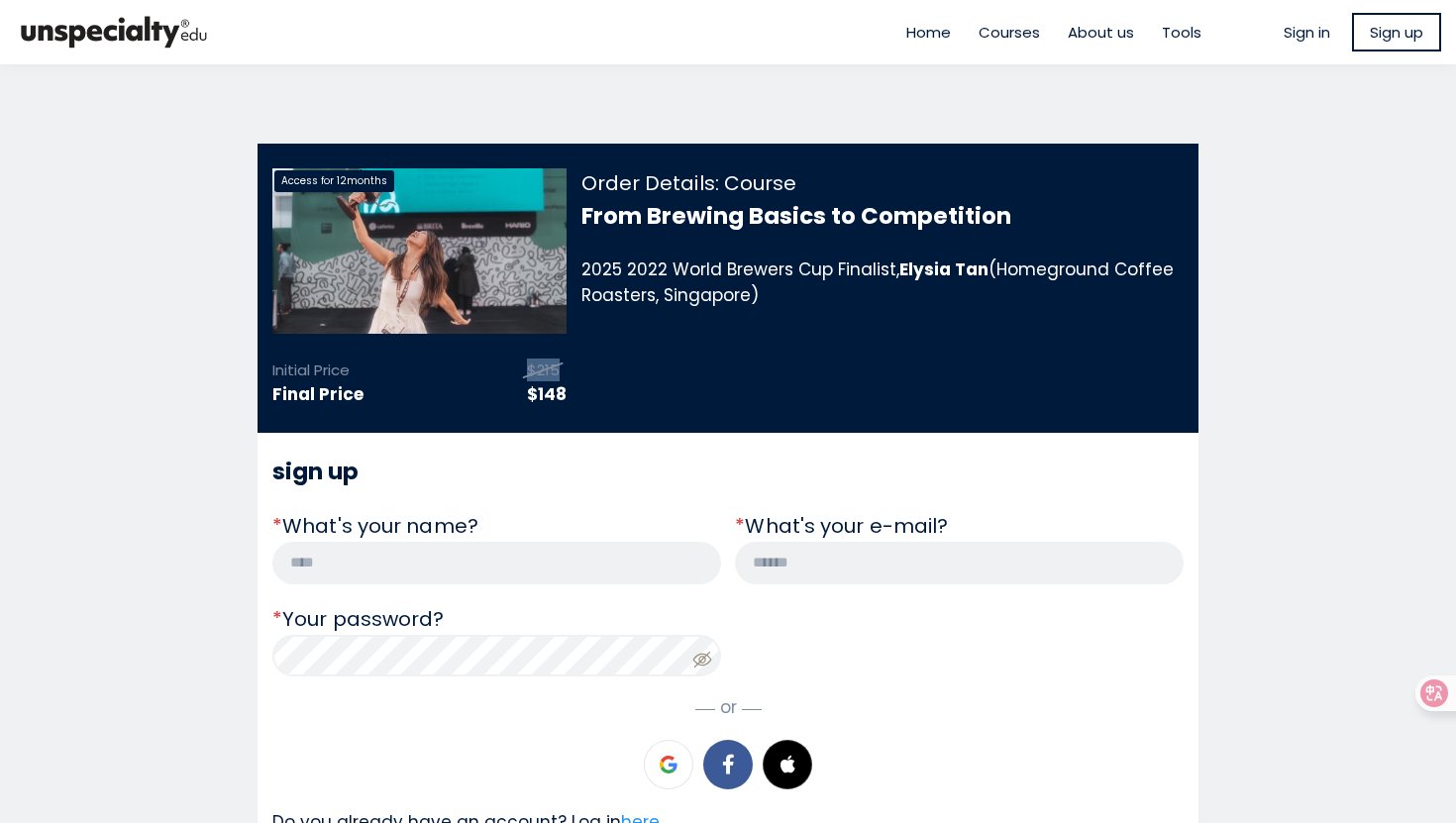 click on "$215" at bounding box center [543, 369] 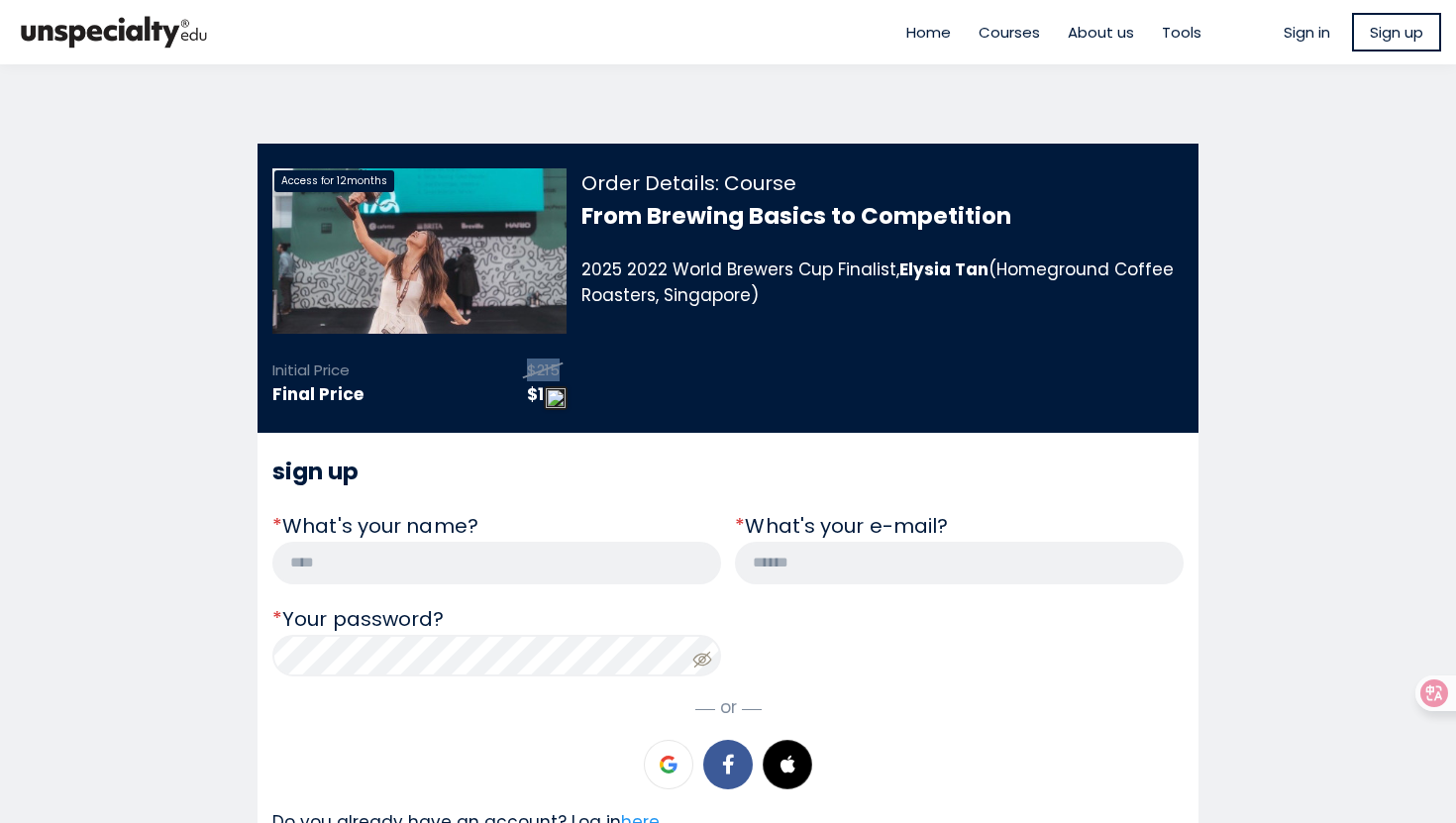 click on "Initial Price
Final Price   $215   $148" at bounding box center (419, 383) 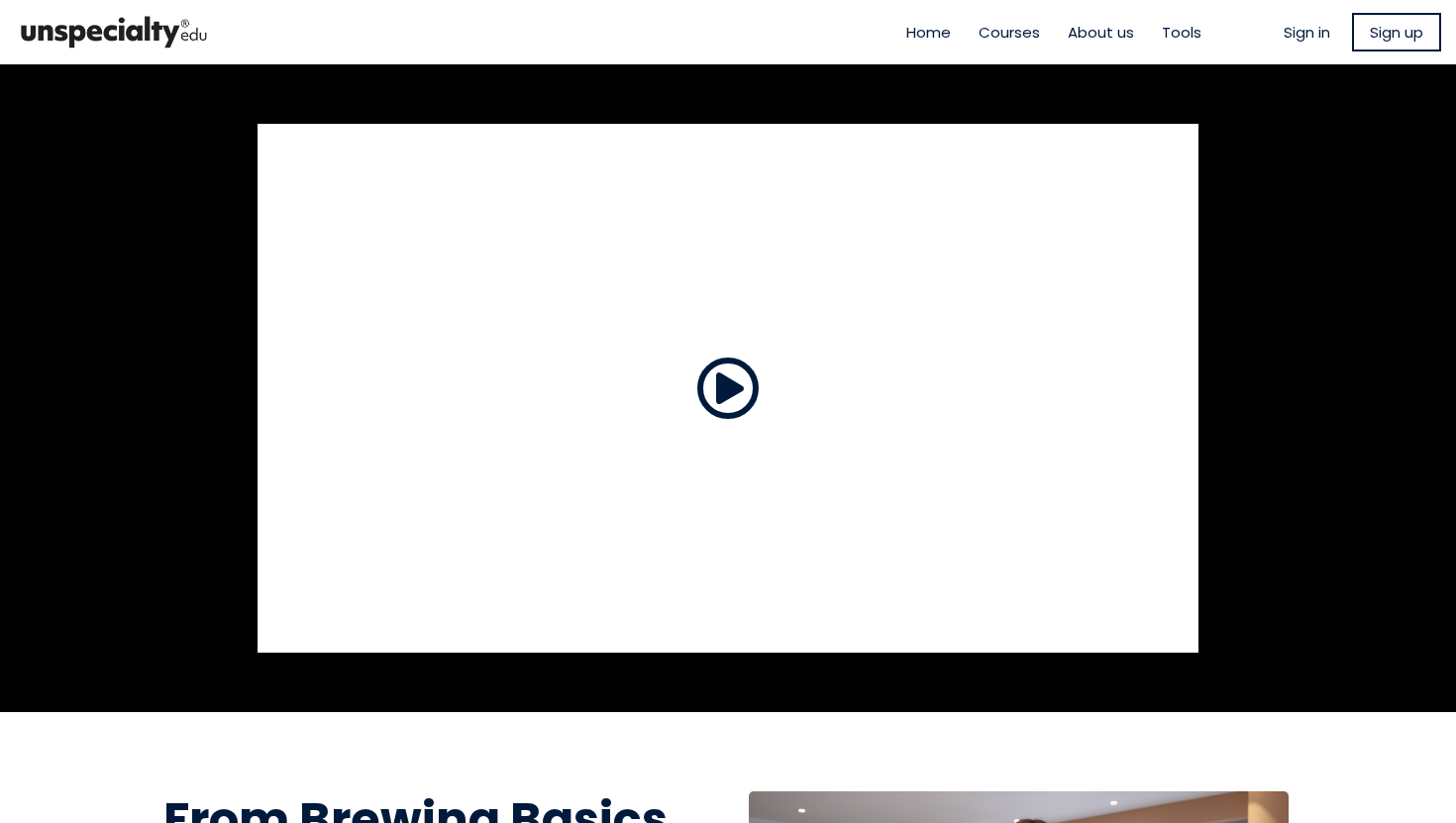 scroll, scrollTop: 0, scrollLeft: 0, axis: both 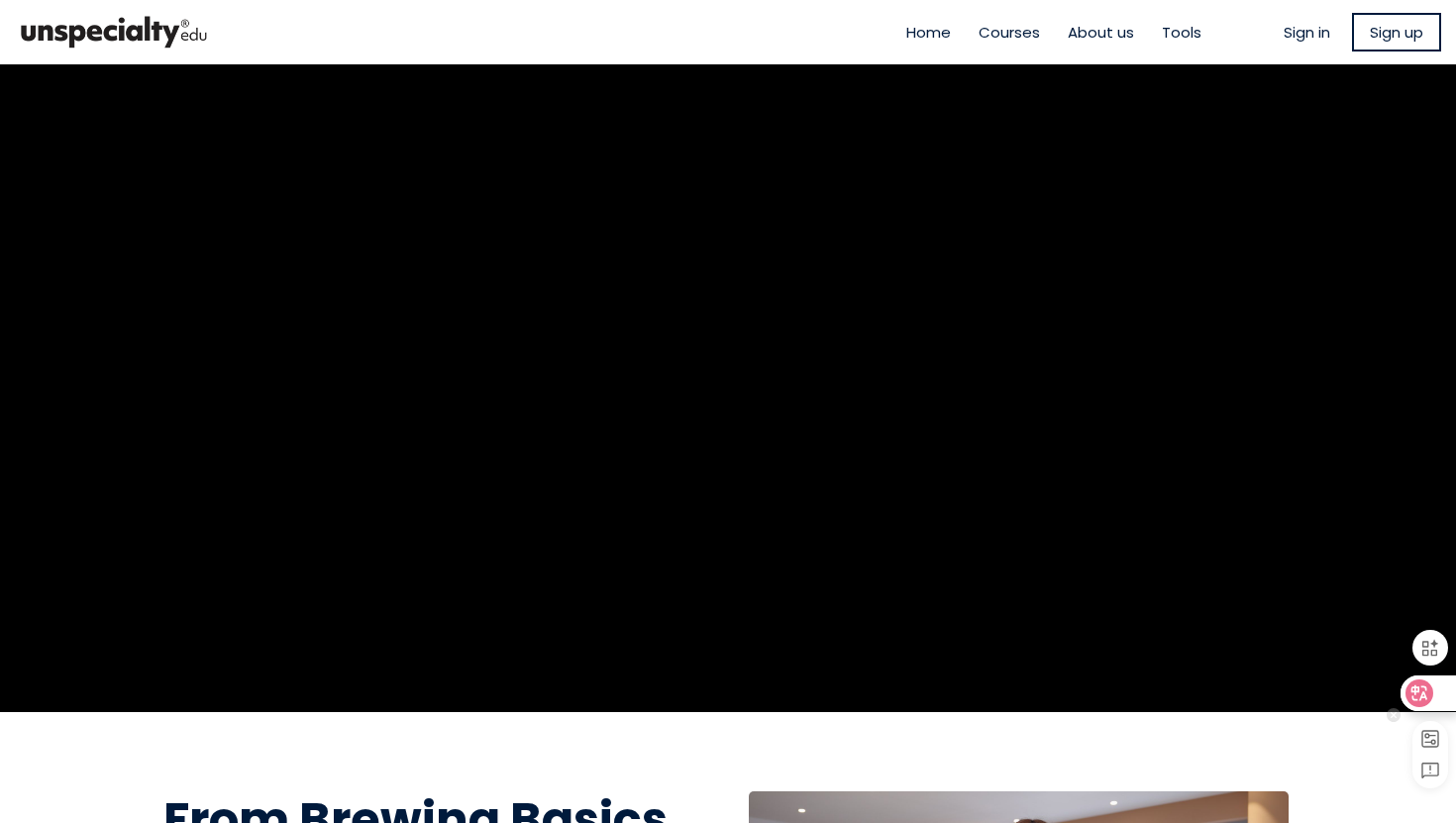 click 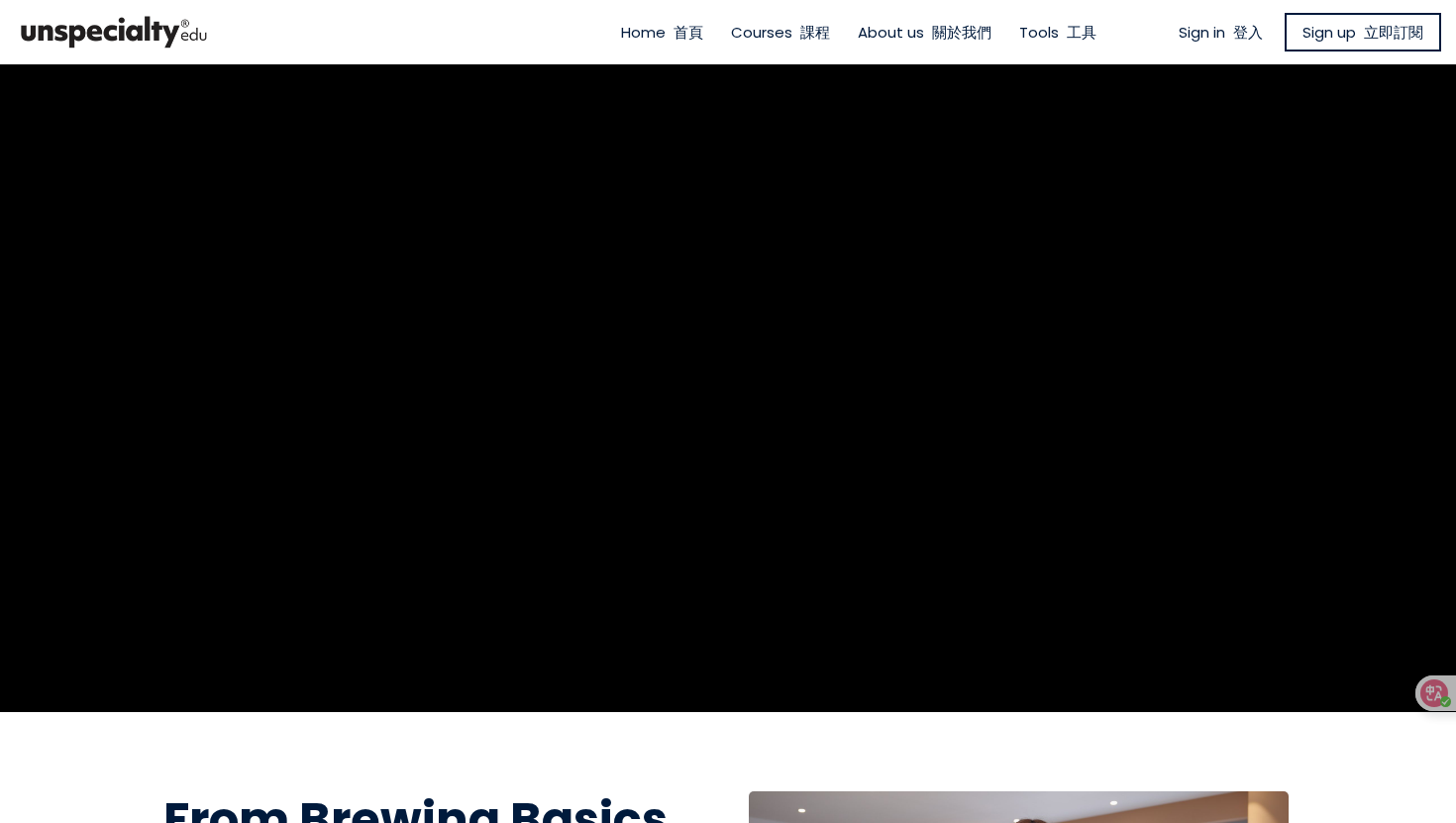 click on "From Brewing Basics to Competition  《從基礎釀造到競賽》 From Brewing Basics to Competition
Co-founder of <Homeground Coffee Roasters> (Singapore) Elysia Tan
Enroll   $215   $148
Write your awesome label here." at bounding box center [728, 959] 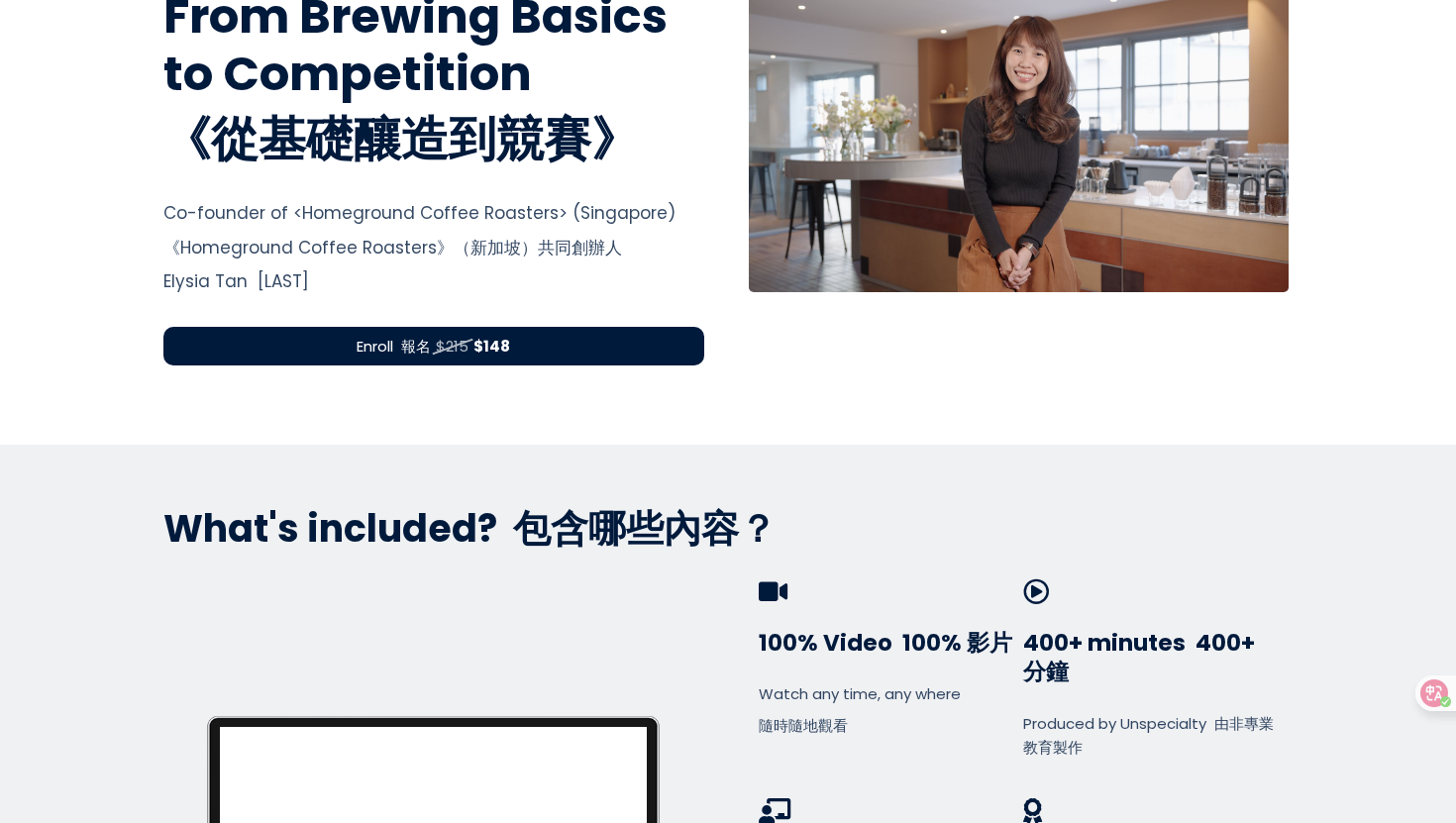 scroll, scrollTop: 0, scrollLeft: 0, axis: both 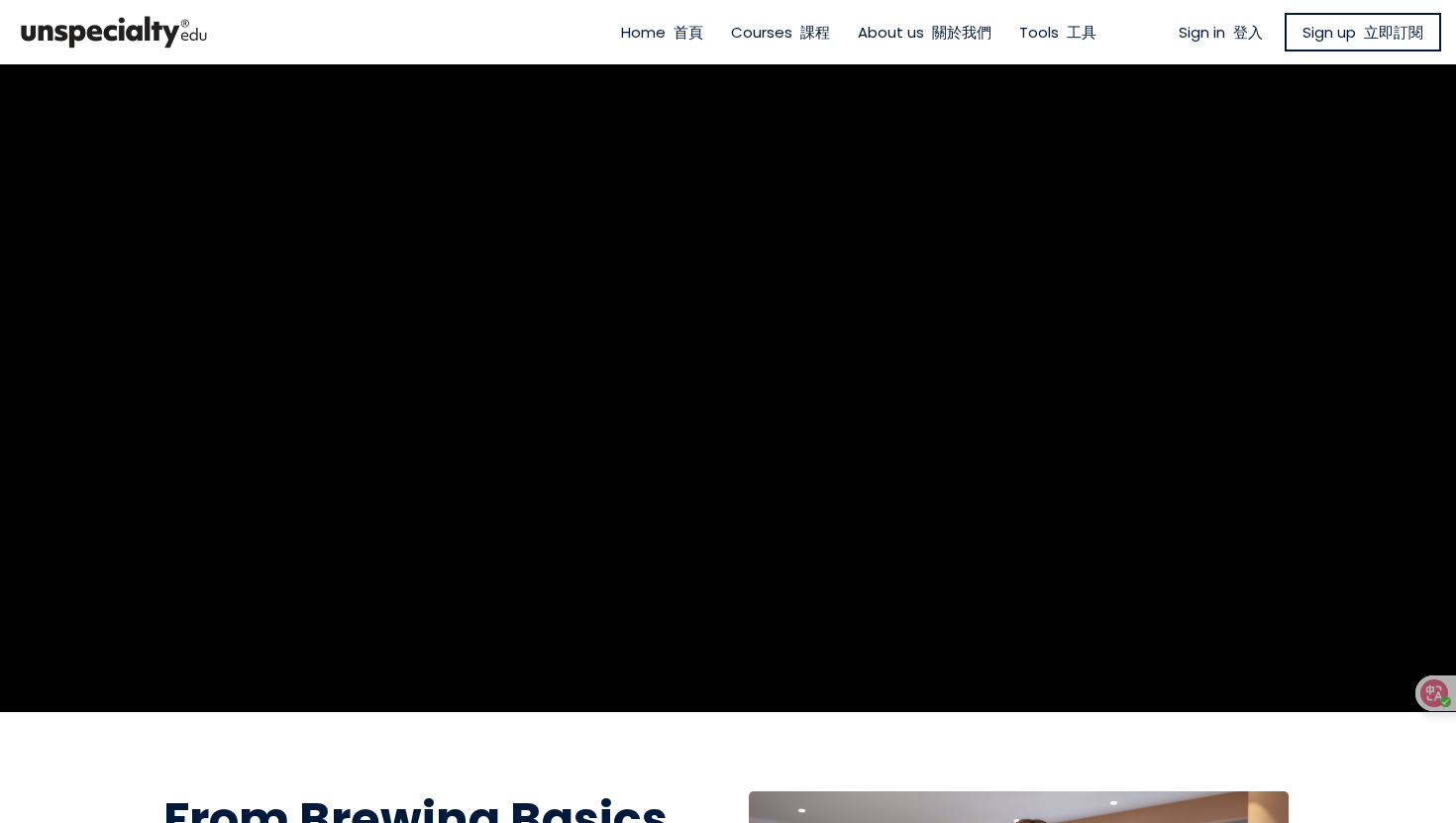 click on "Watch a full sample directly from the course" at bounding box center (728, 388) 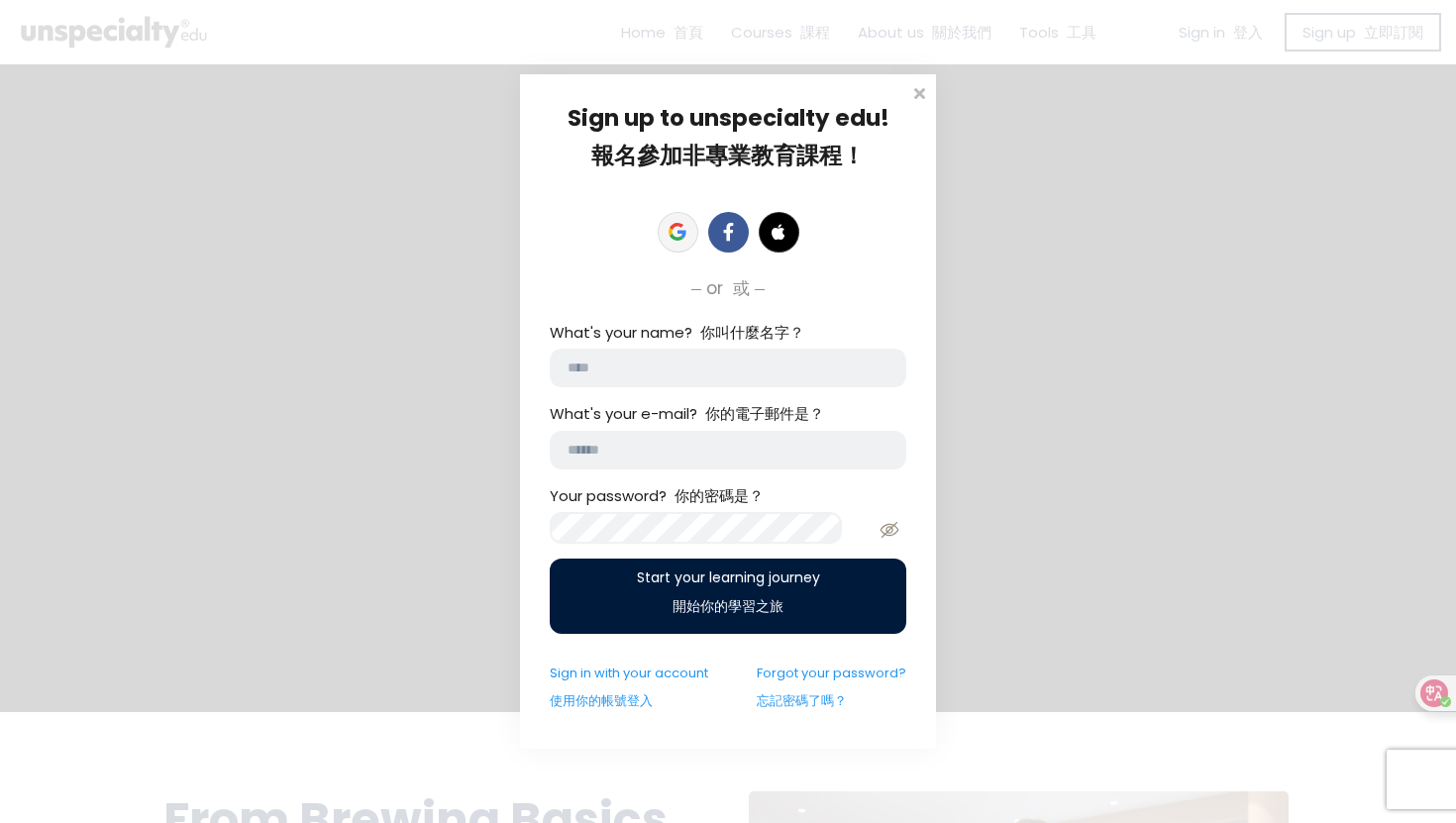 click 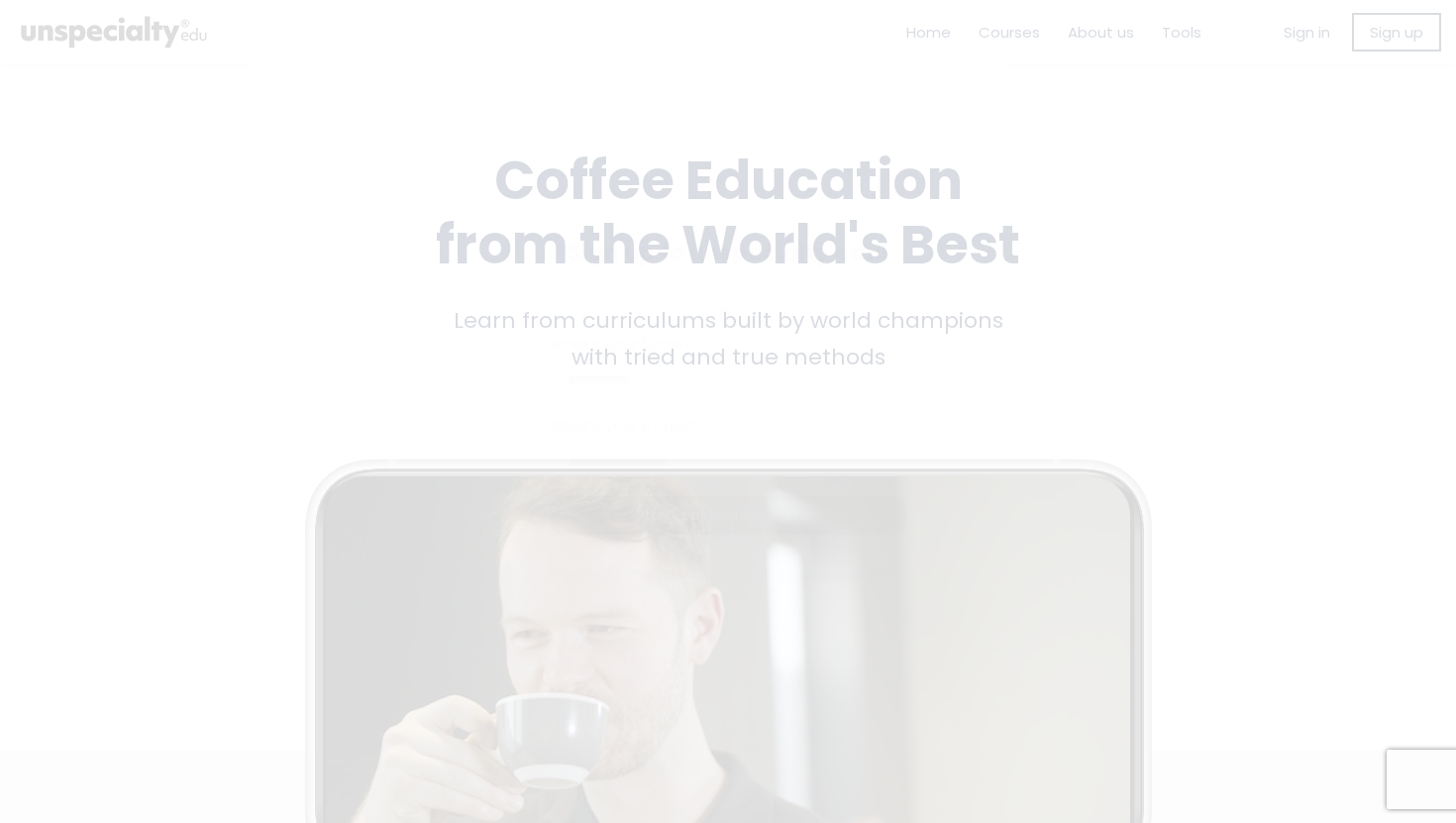 scroll, scrollTop: 0, scrollLeft: 0, axis: both 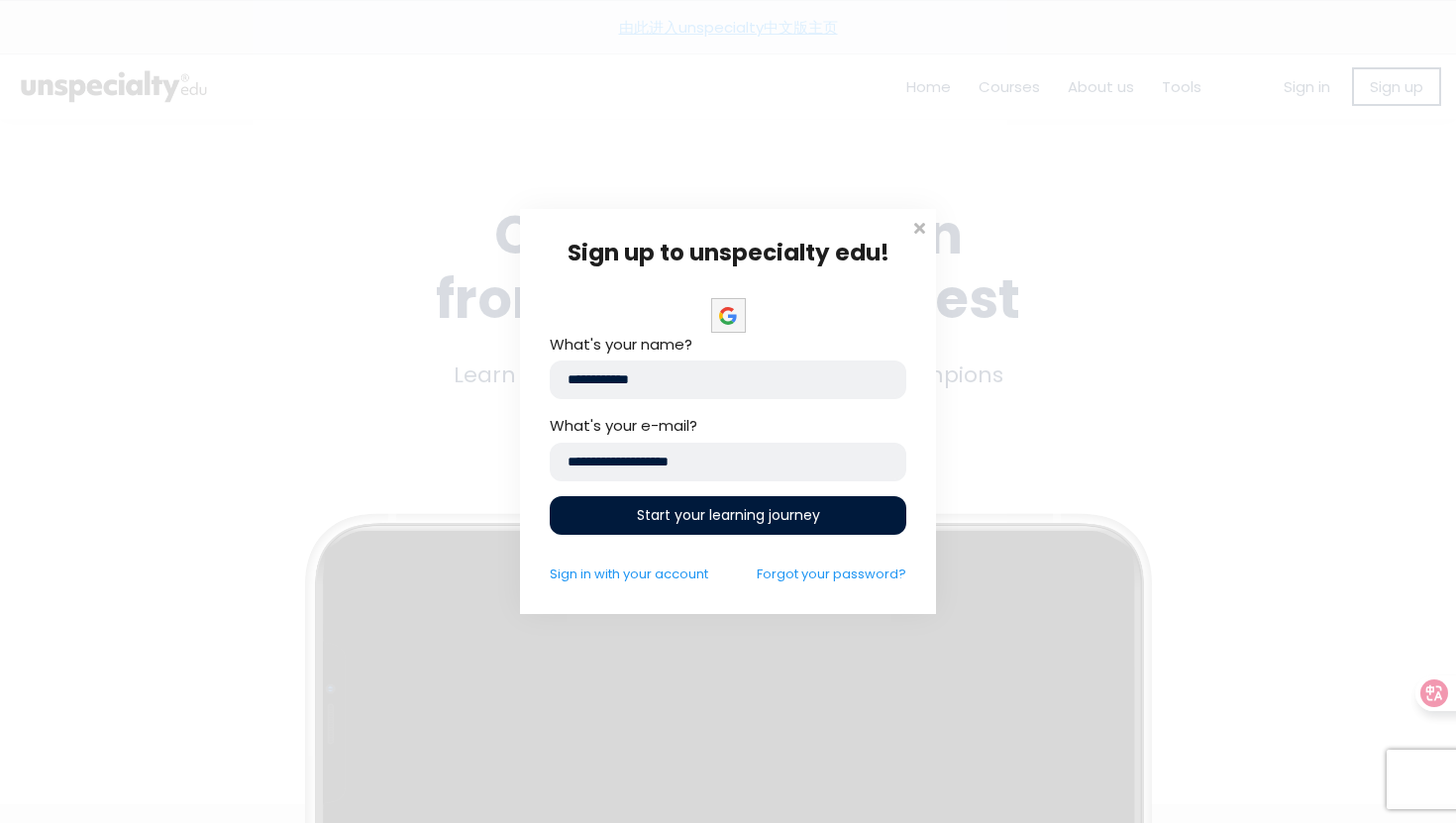 click on "Start your learning journey" at bounding box center (728, 515) 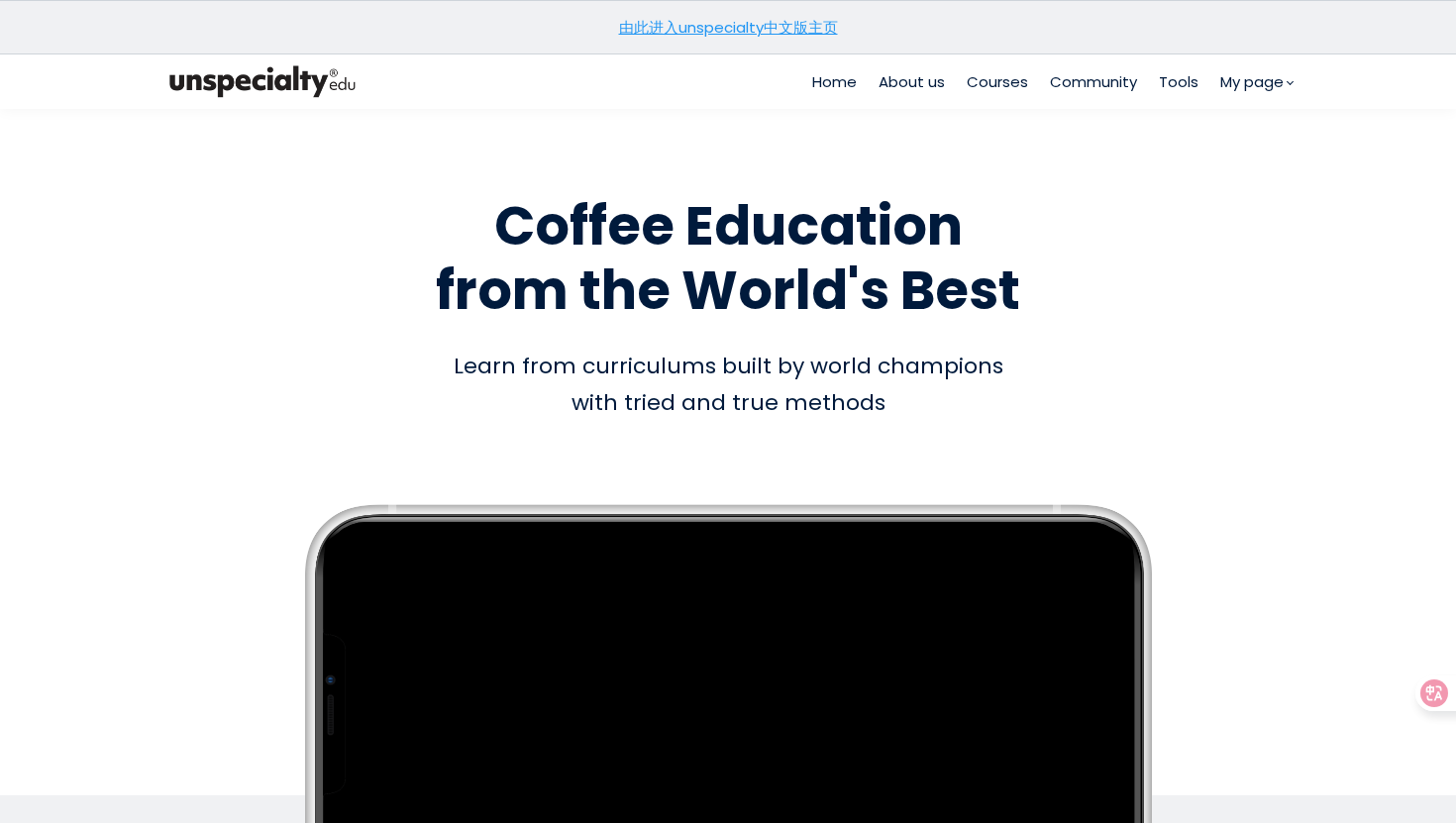 scroll, scrollTop: 0, scrollLeft: 0, axis: both 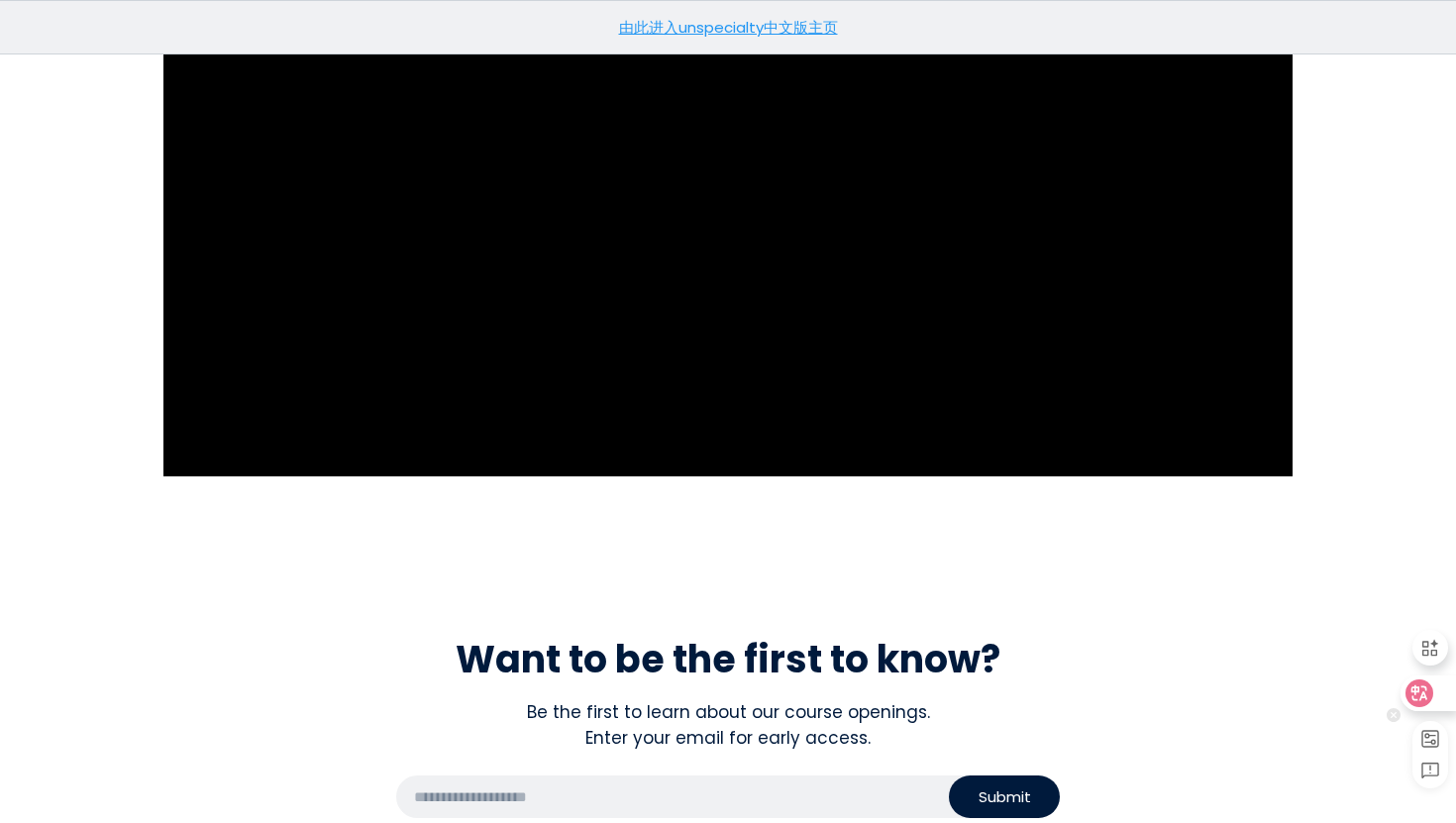 click at bounding box center (1427, 693) 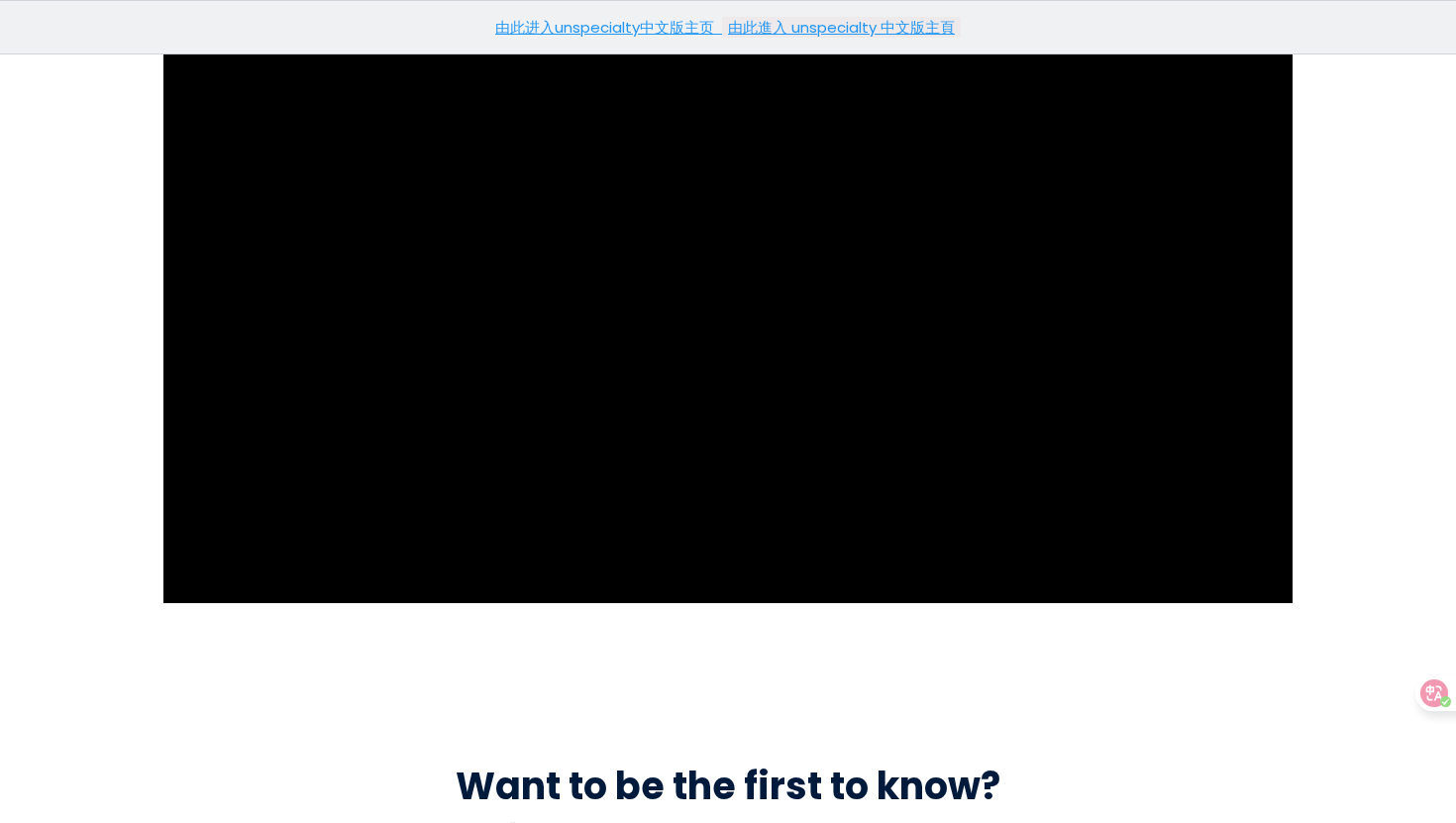 scroll, scrollTop: 3039, scrollLeft: 0, axis: vertical 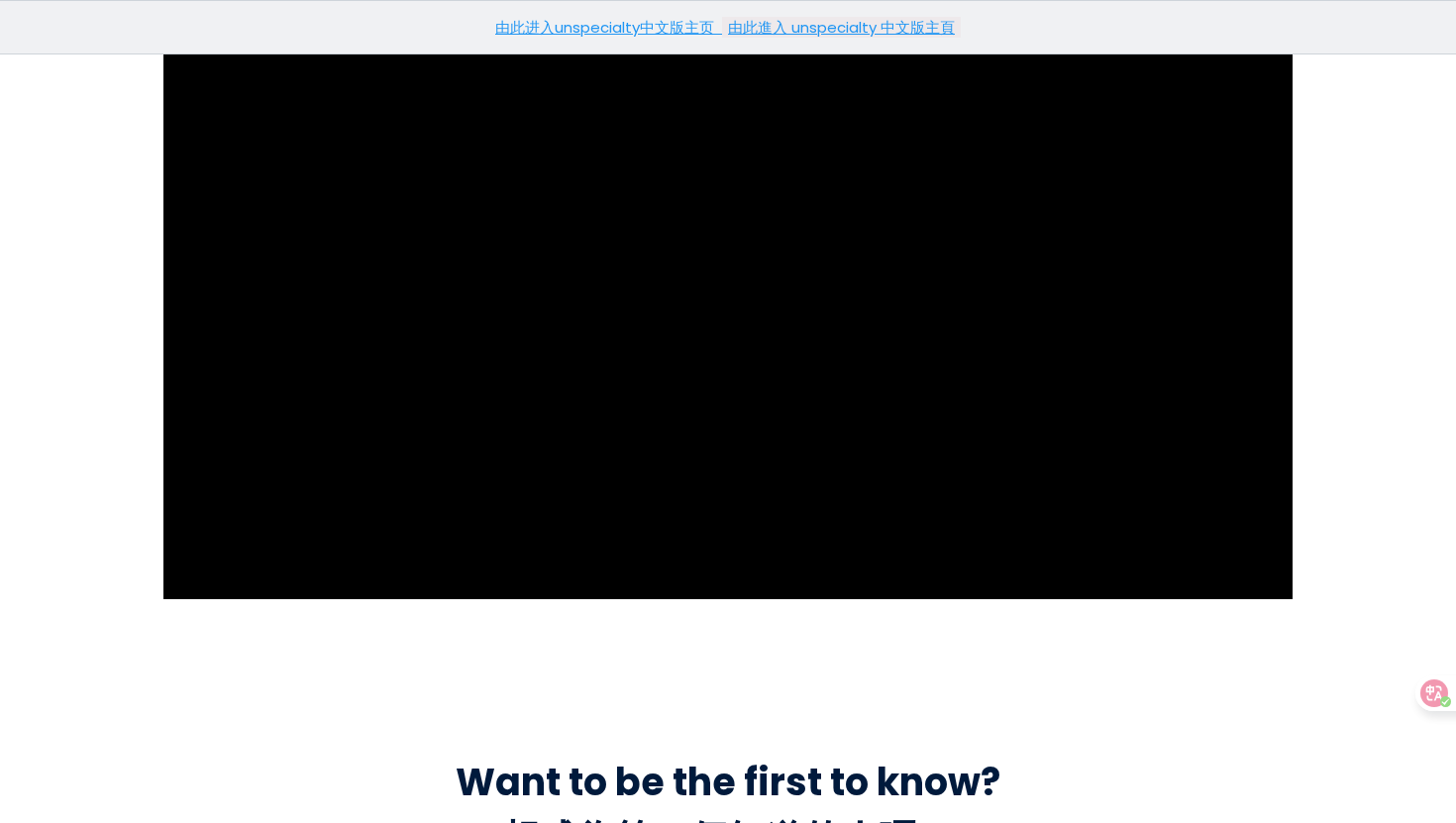 click on "由此進入 unspecialty 中文版主頁" at bounding box center (841, 27) 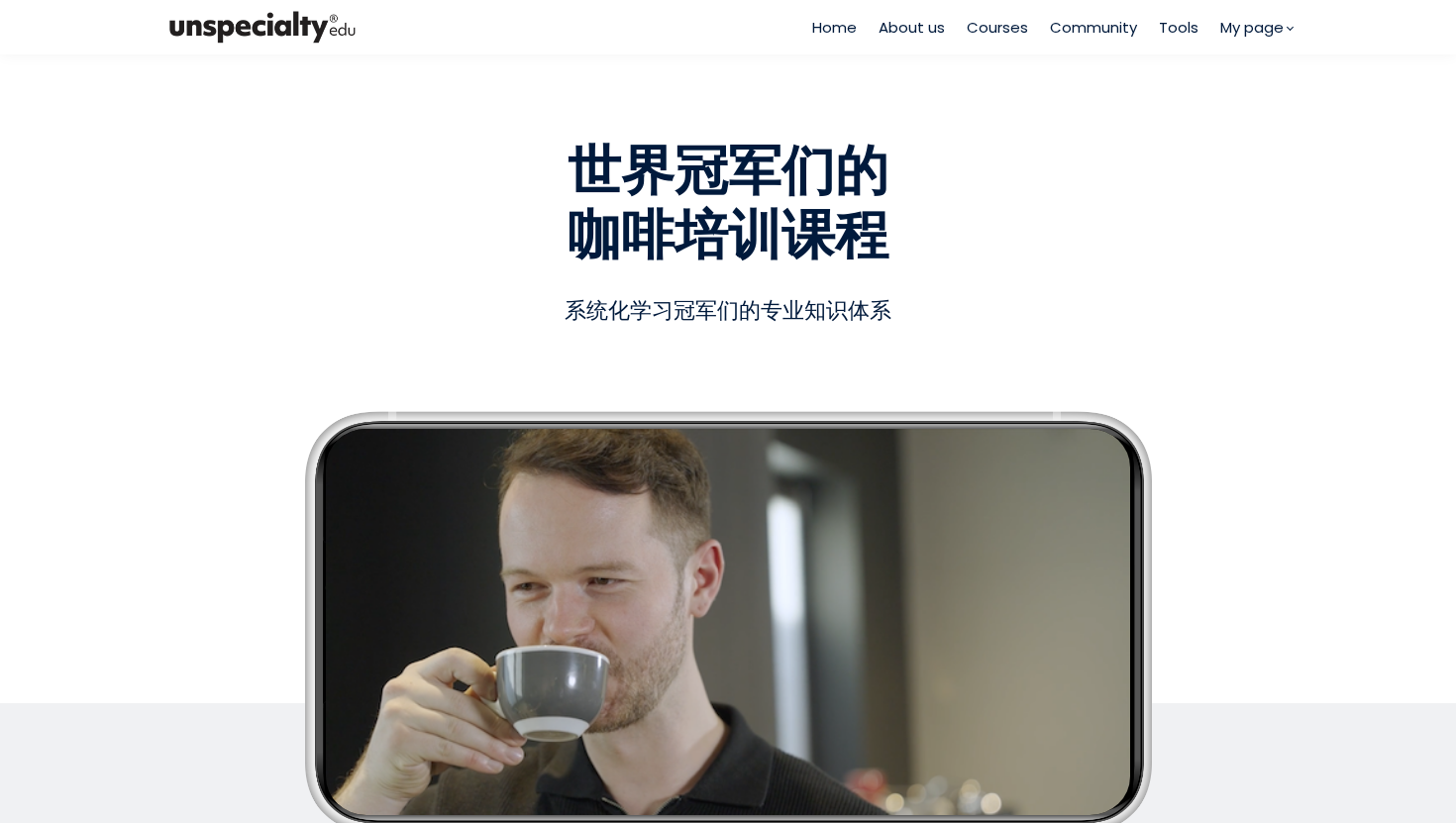 scroll, scrollTop: 0, scrollLeft: 0, axis: both 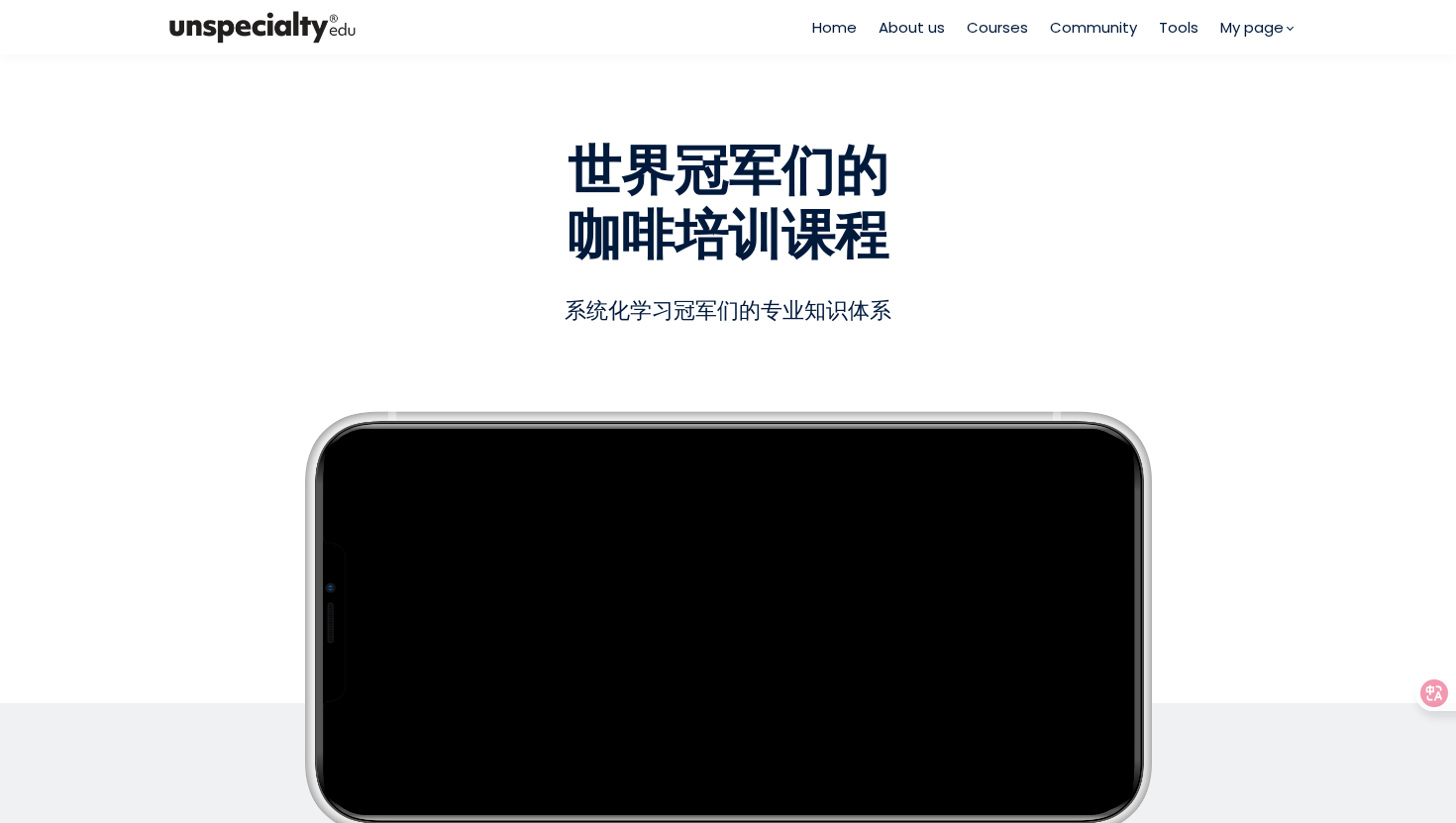 click on "世界冠军们的 咖啡培训课程" at bounding box center (728, 203) 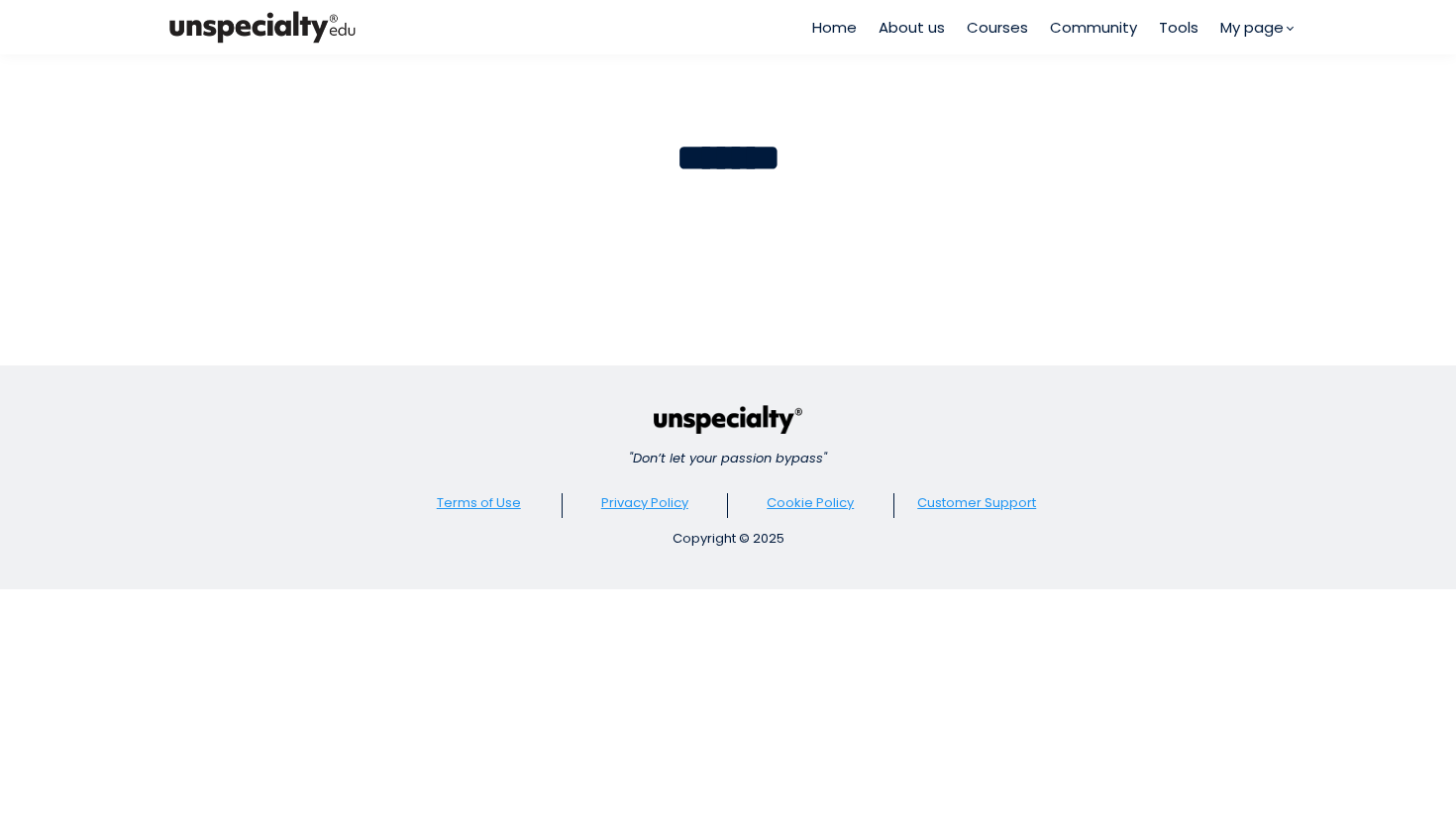 scroll, scrollTop: 0, scrollLeft: 0, axis: both 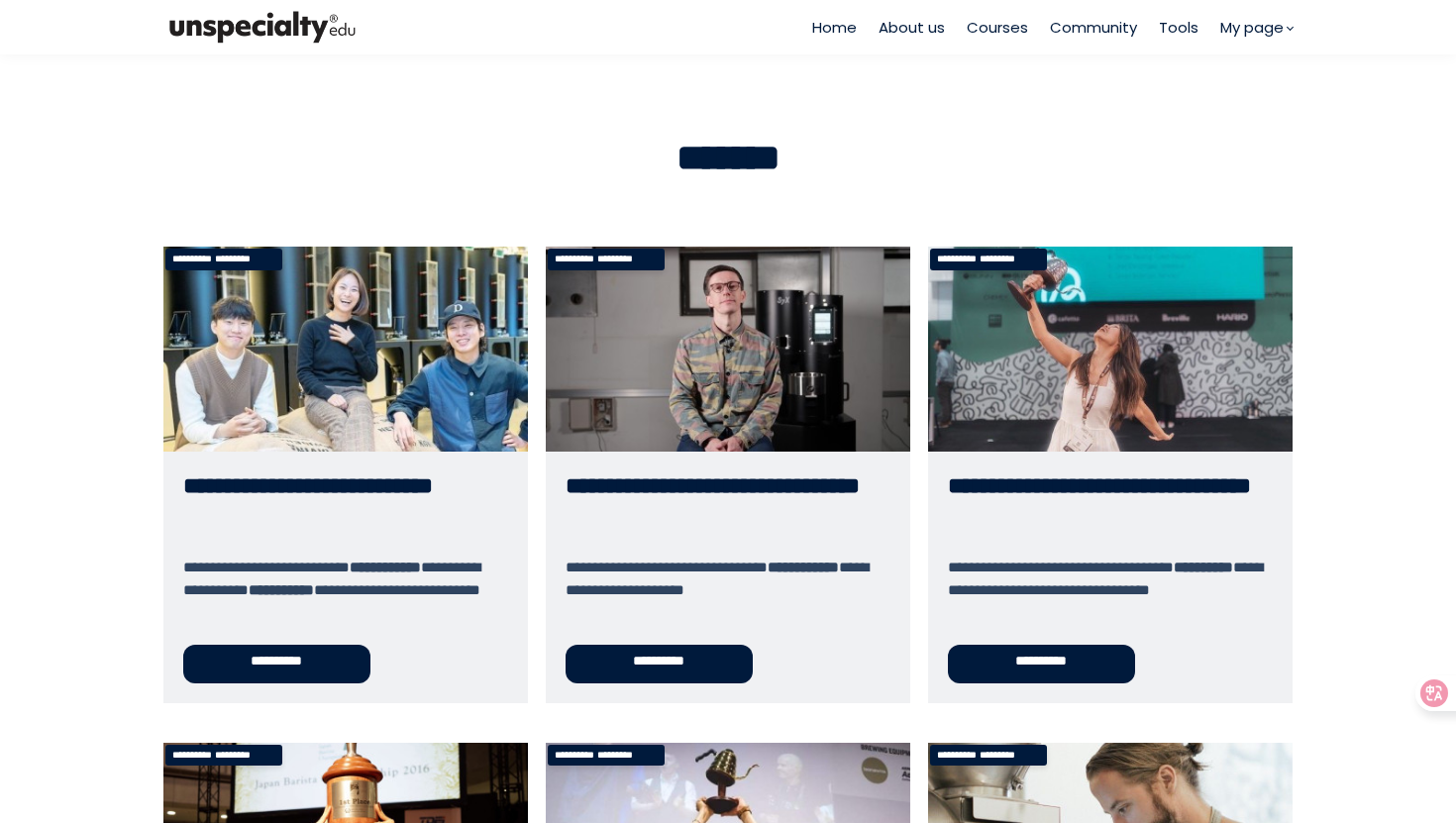 click on "**********" at bounding box center (1110, 474) 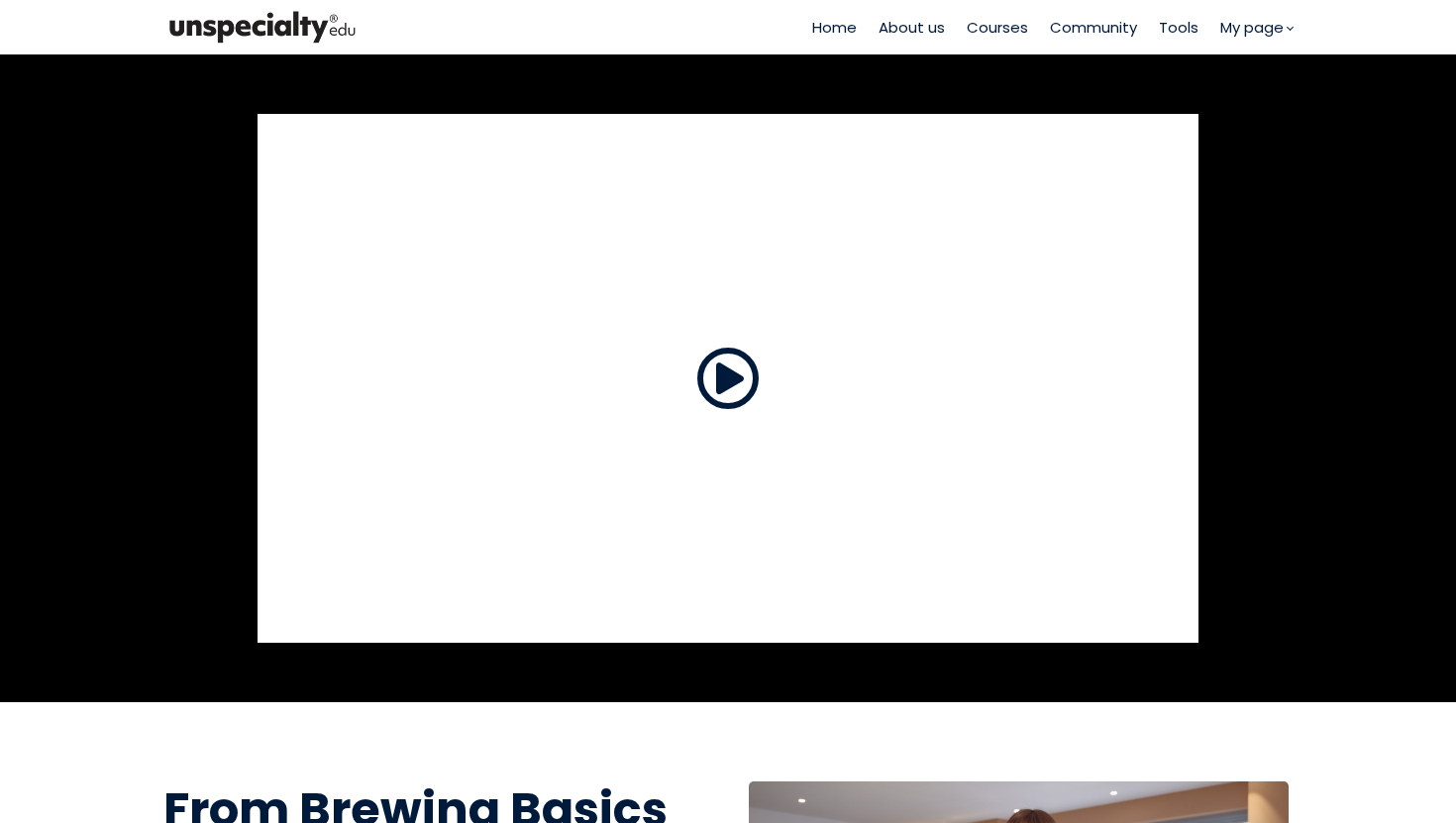 scroll, scrollTop: 0, scrollLeft: 0, axis: both 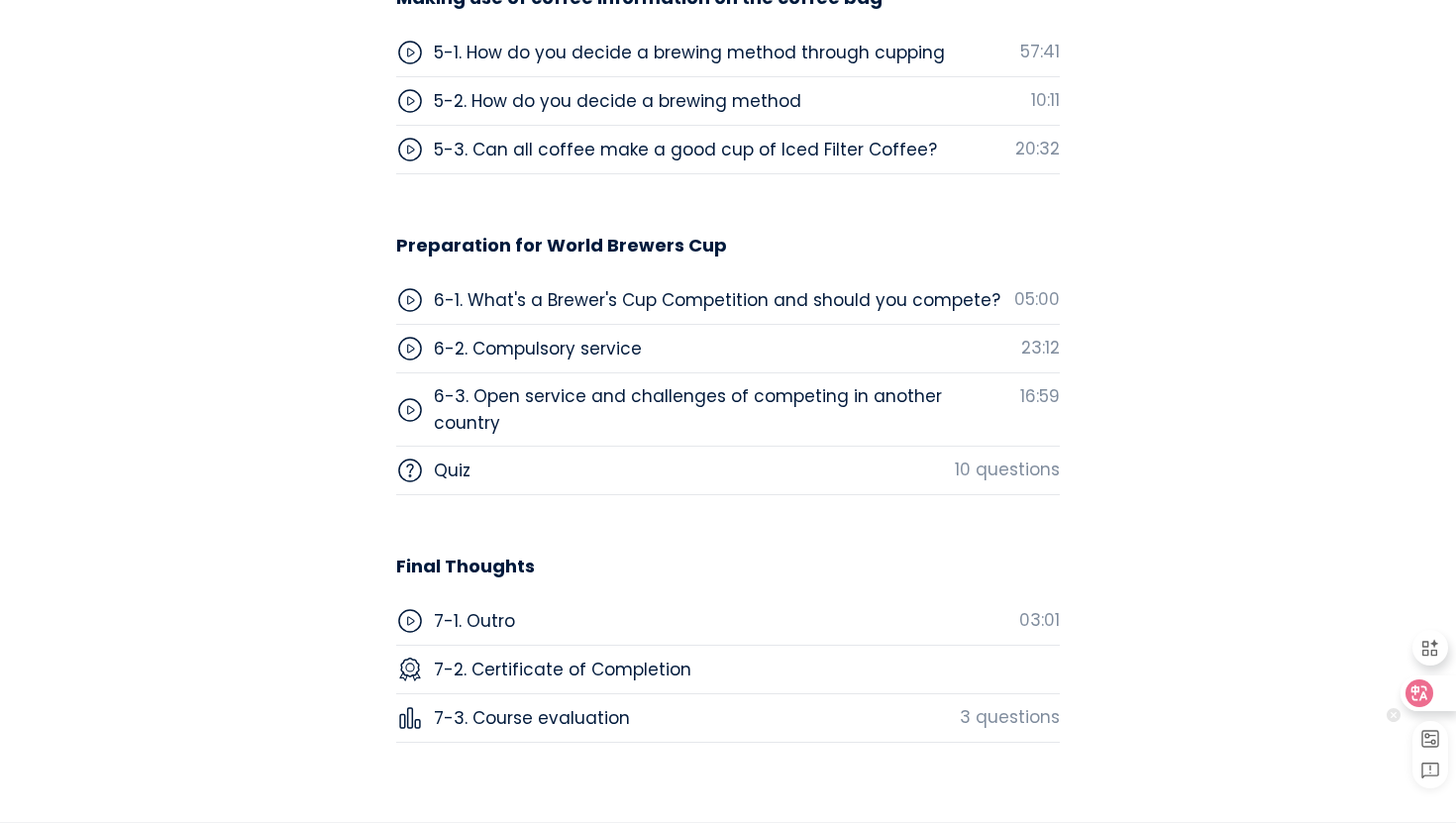 click 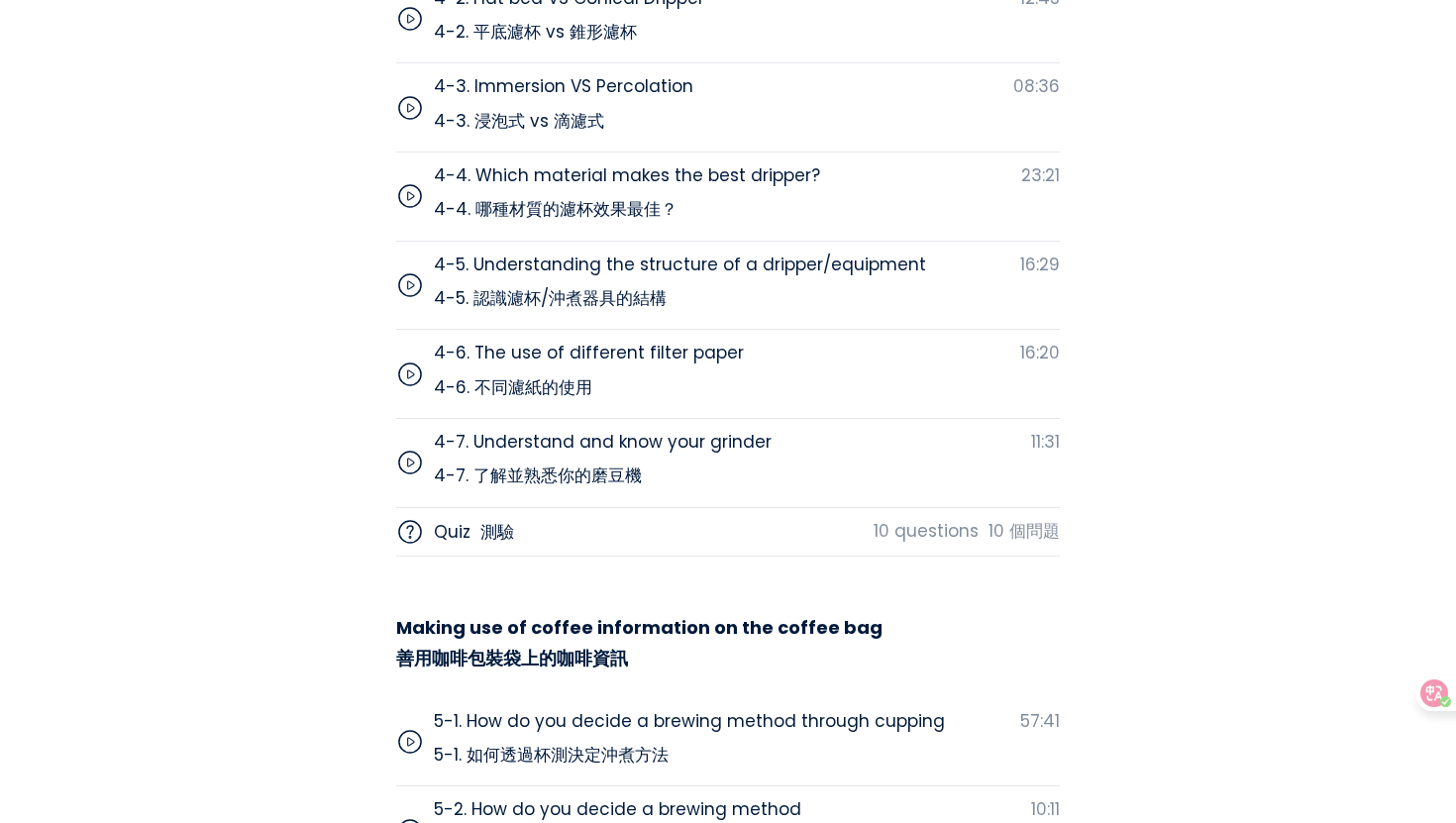 scroll, scrollTop: 8199, scrollLeft: 0, axis: vertical 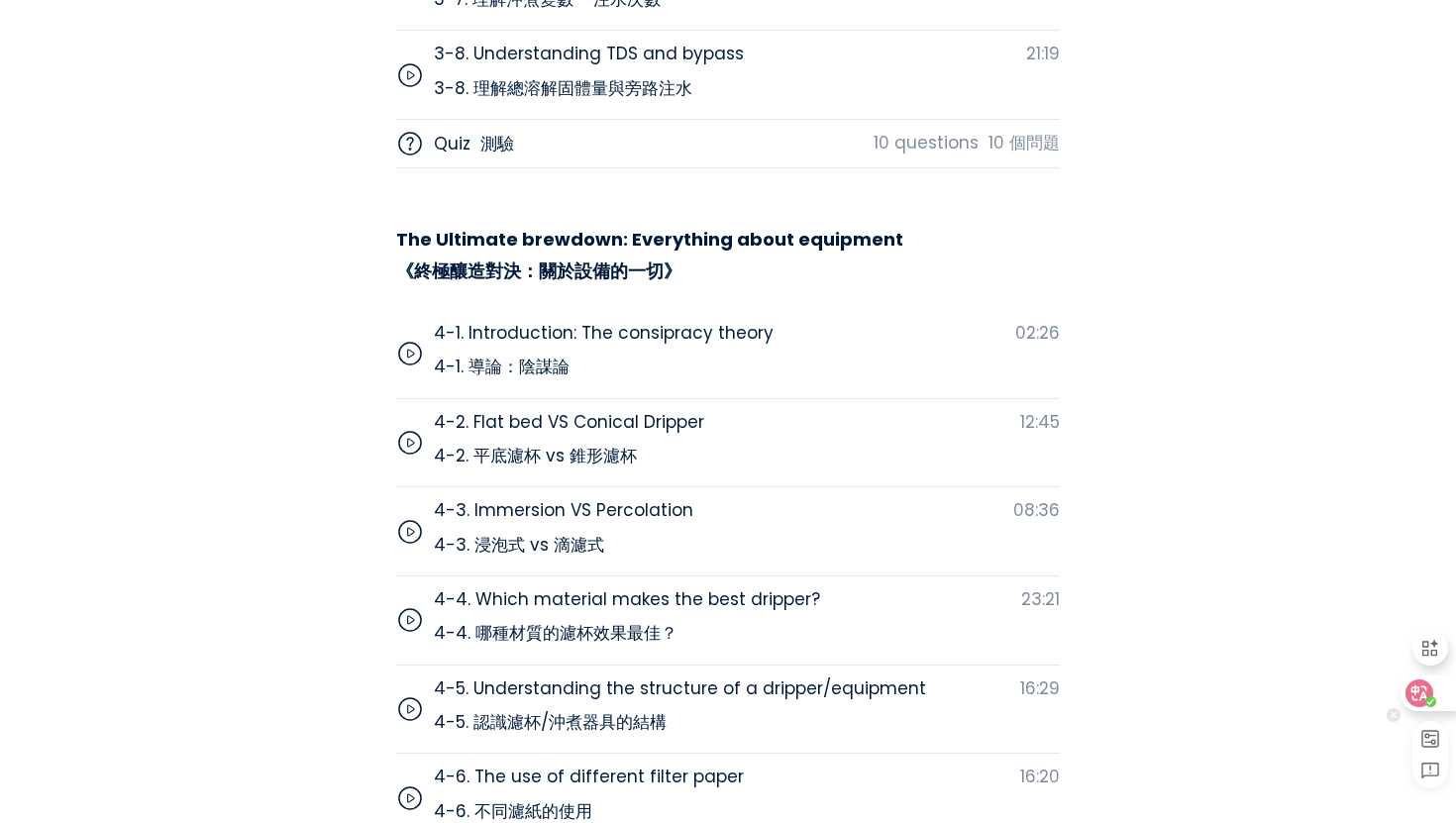 click 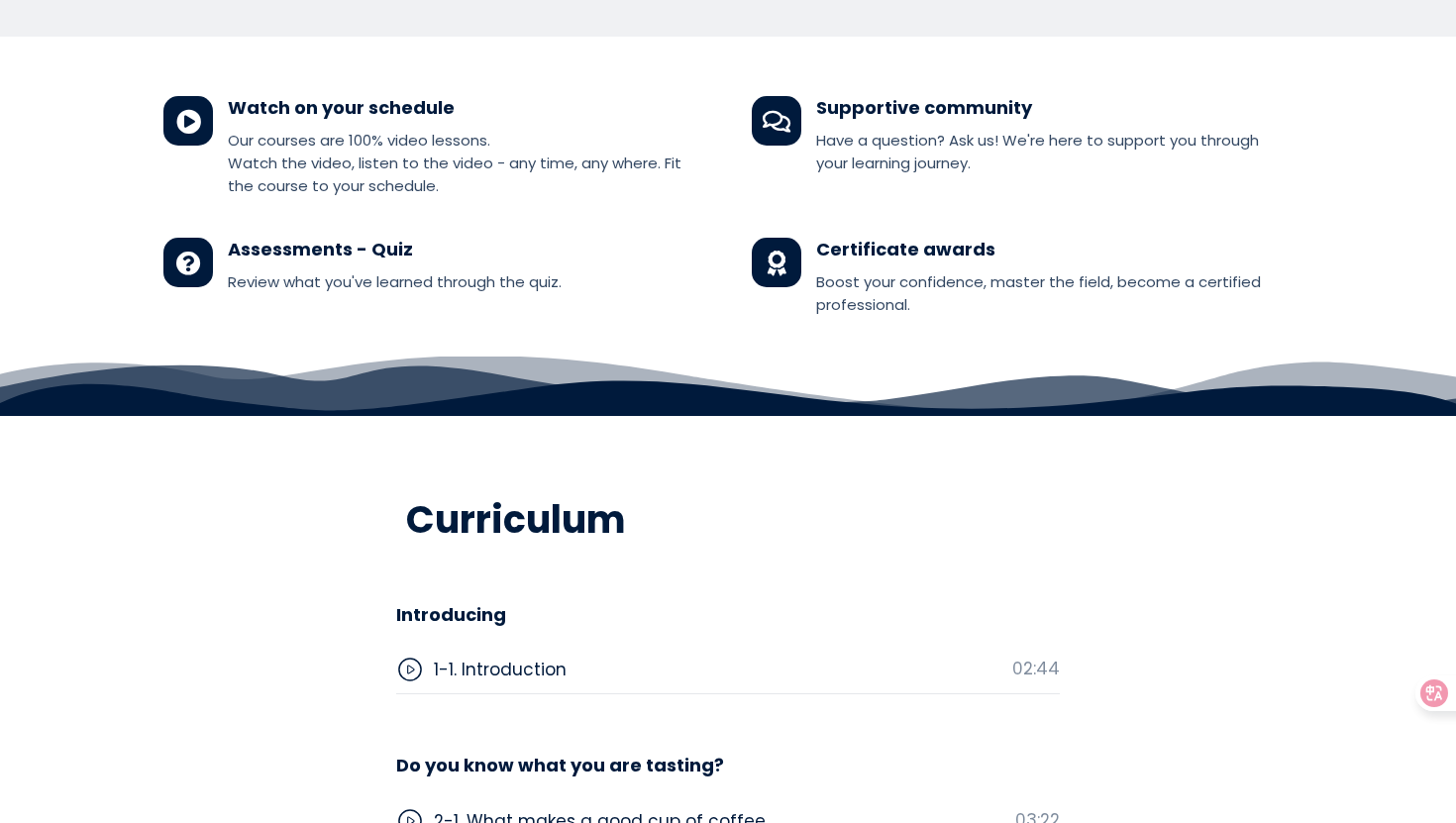 scroll, scrollTop: 5050, scrollLeft: 0, axis: vertical 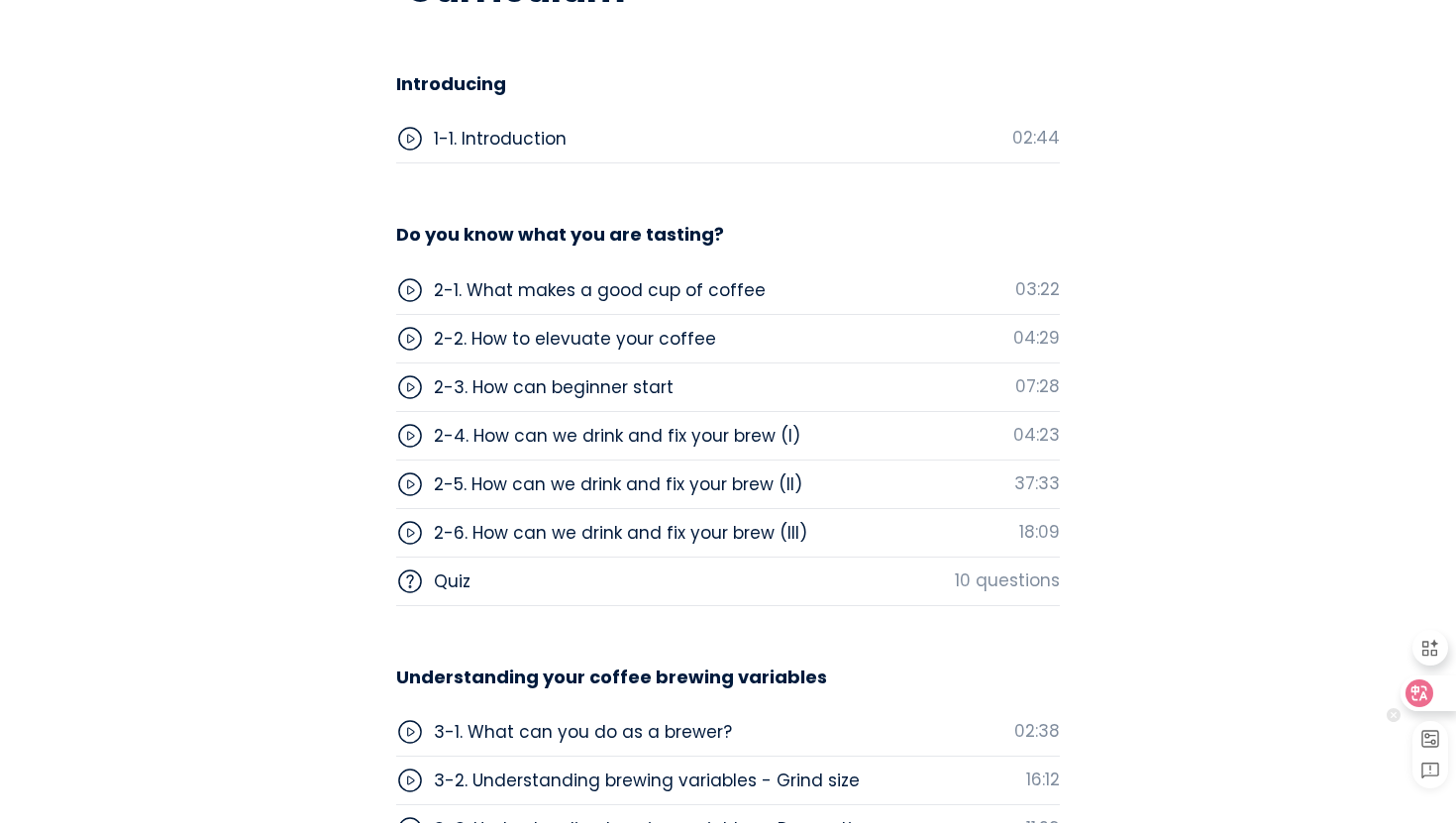 click 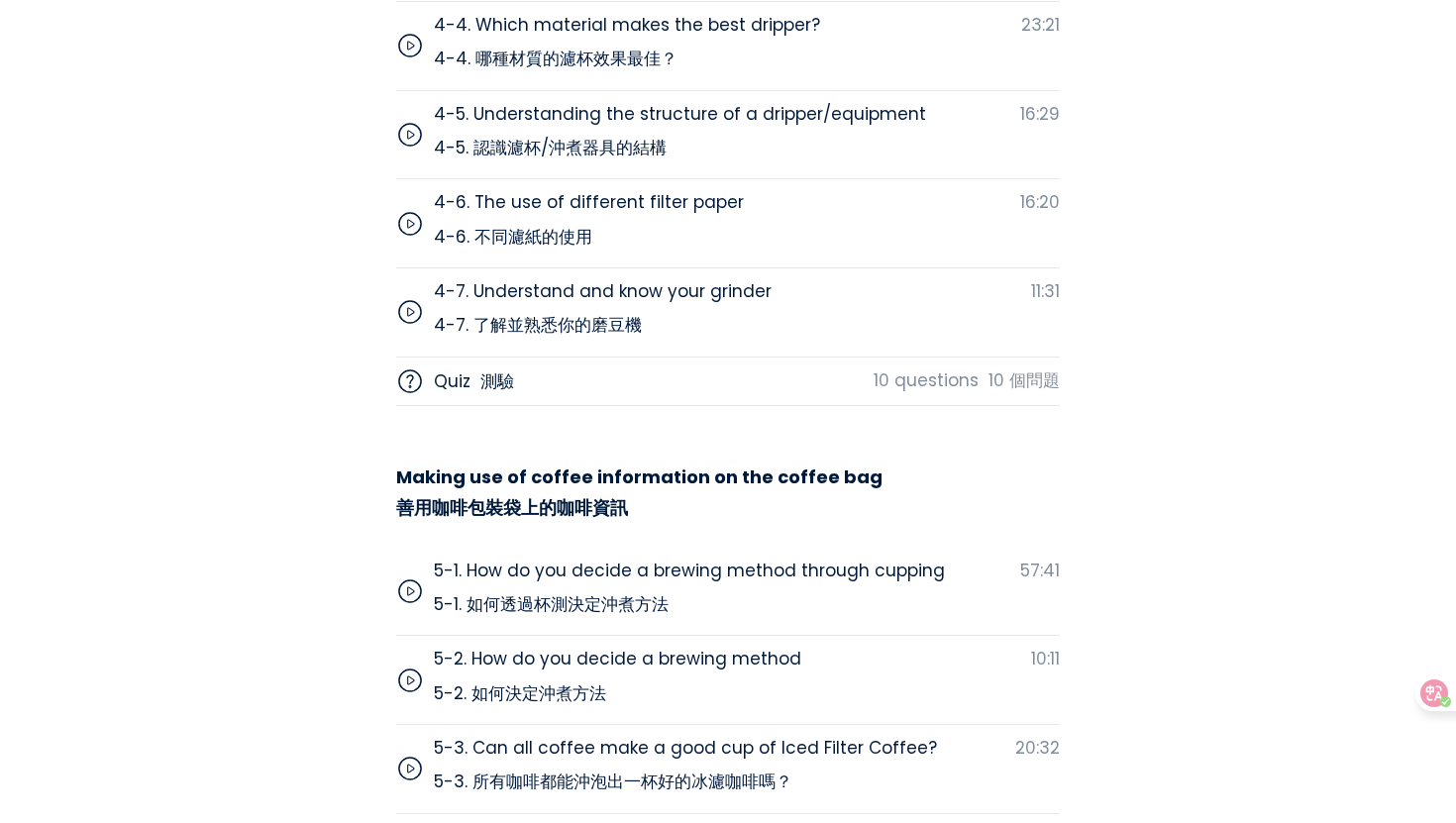 scroll, scrollTop: 7527, scrollLeft: 0, axis: vertical 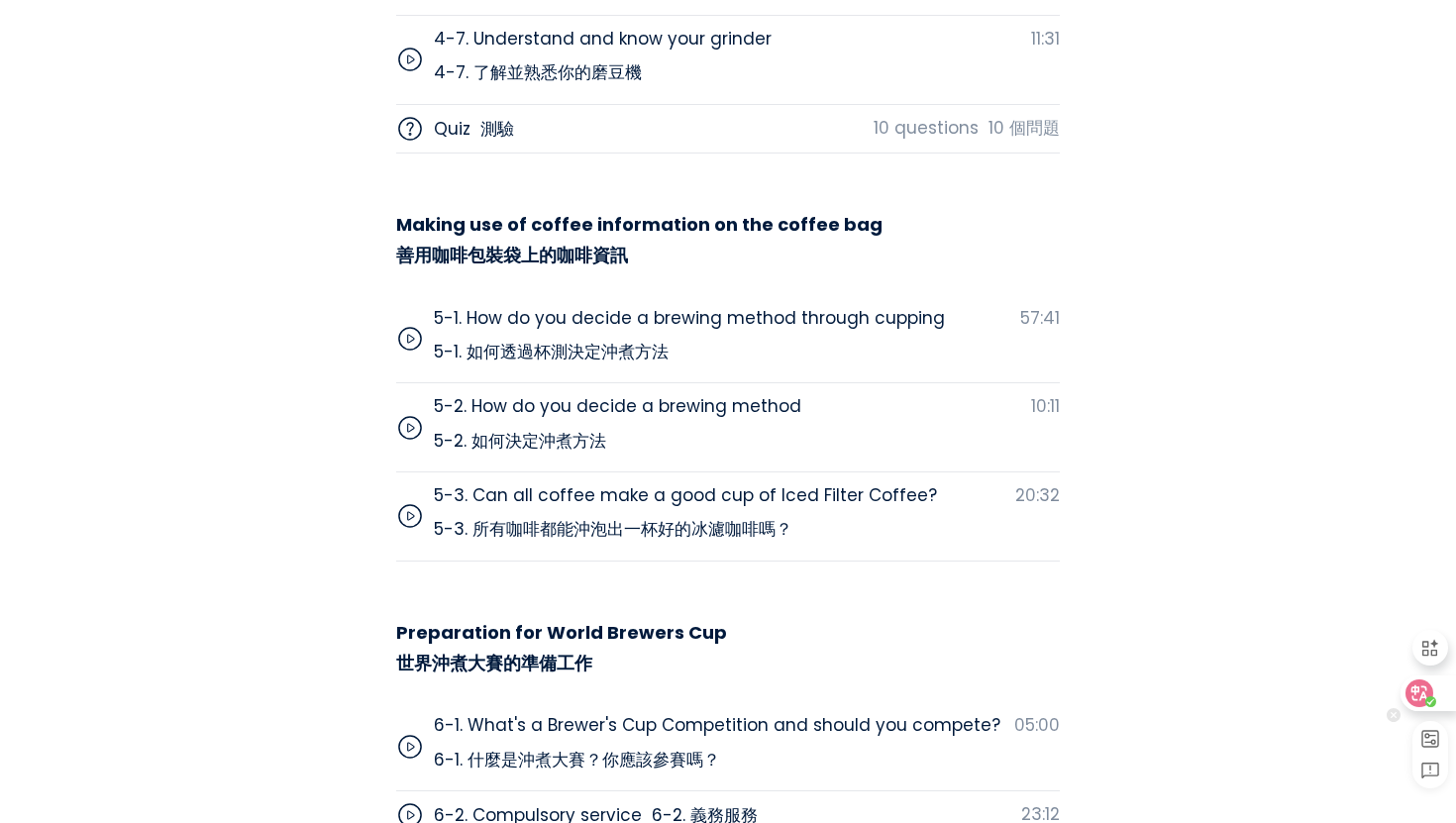 click 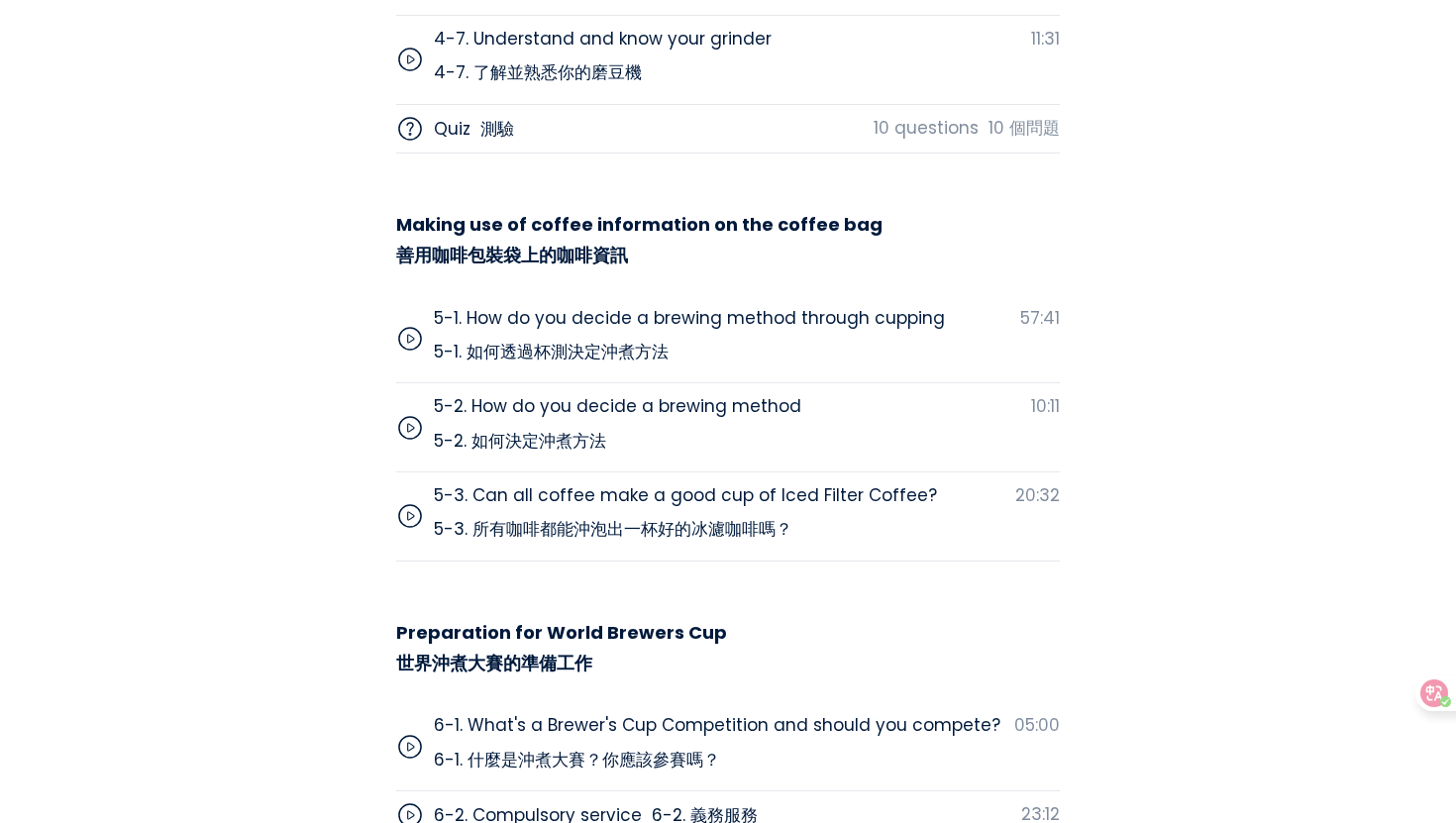 scroll, scrollTop: 6614, scrollLeft: 0, axis: vertical 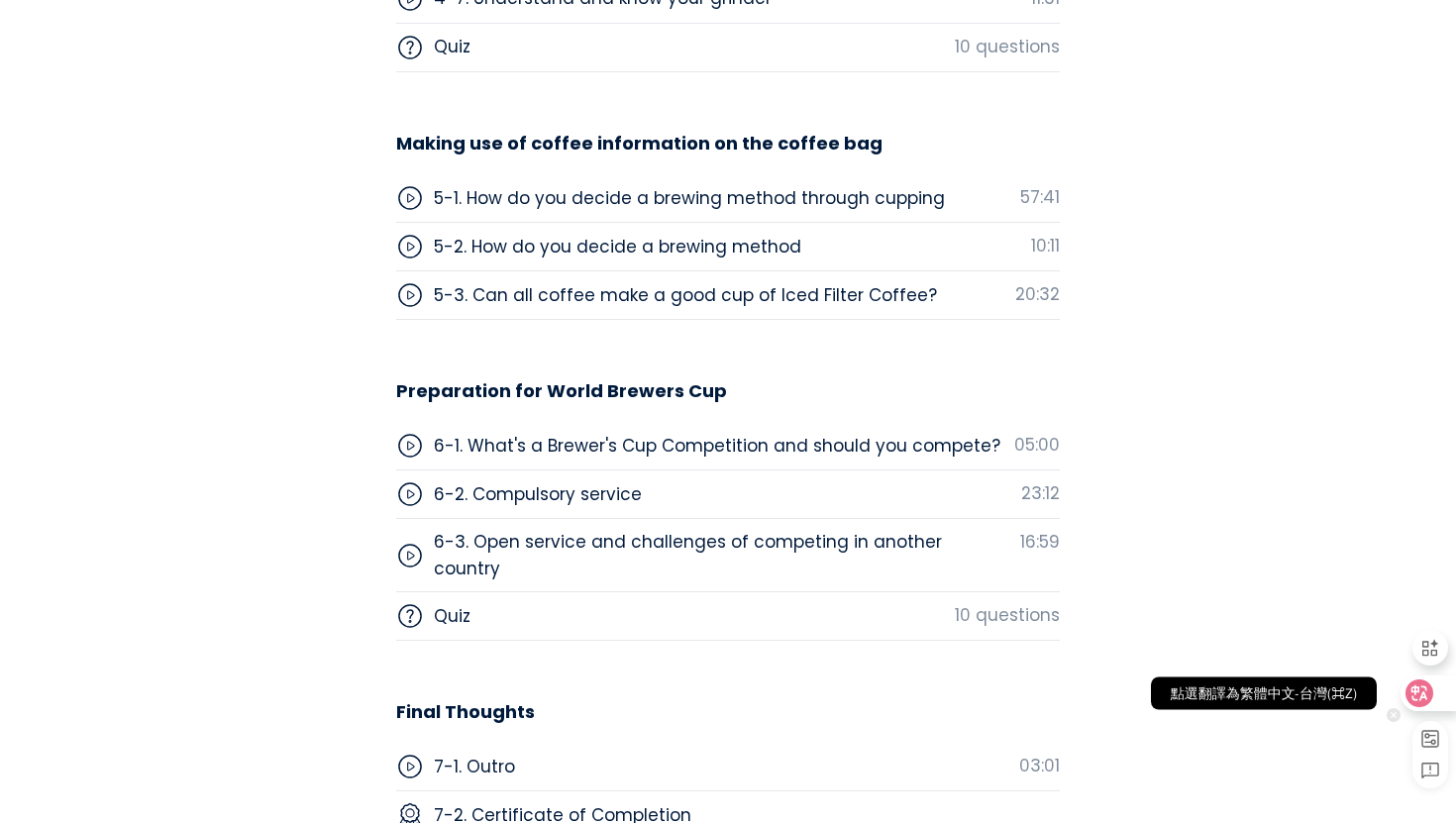 click 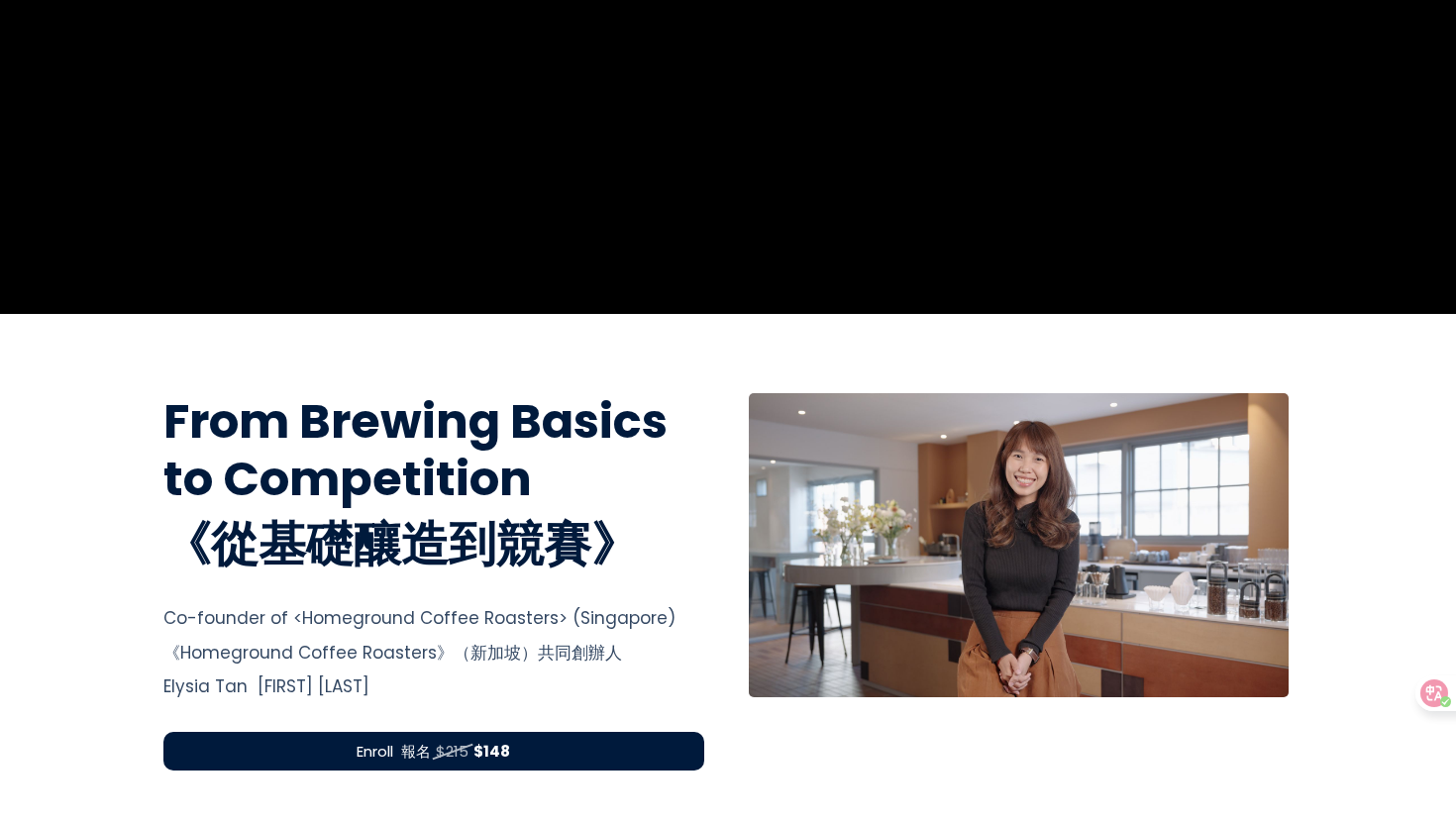 scroll, scrollTop: 51, scrollLeft: 0, axis: vertical 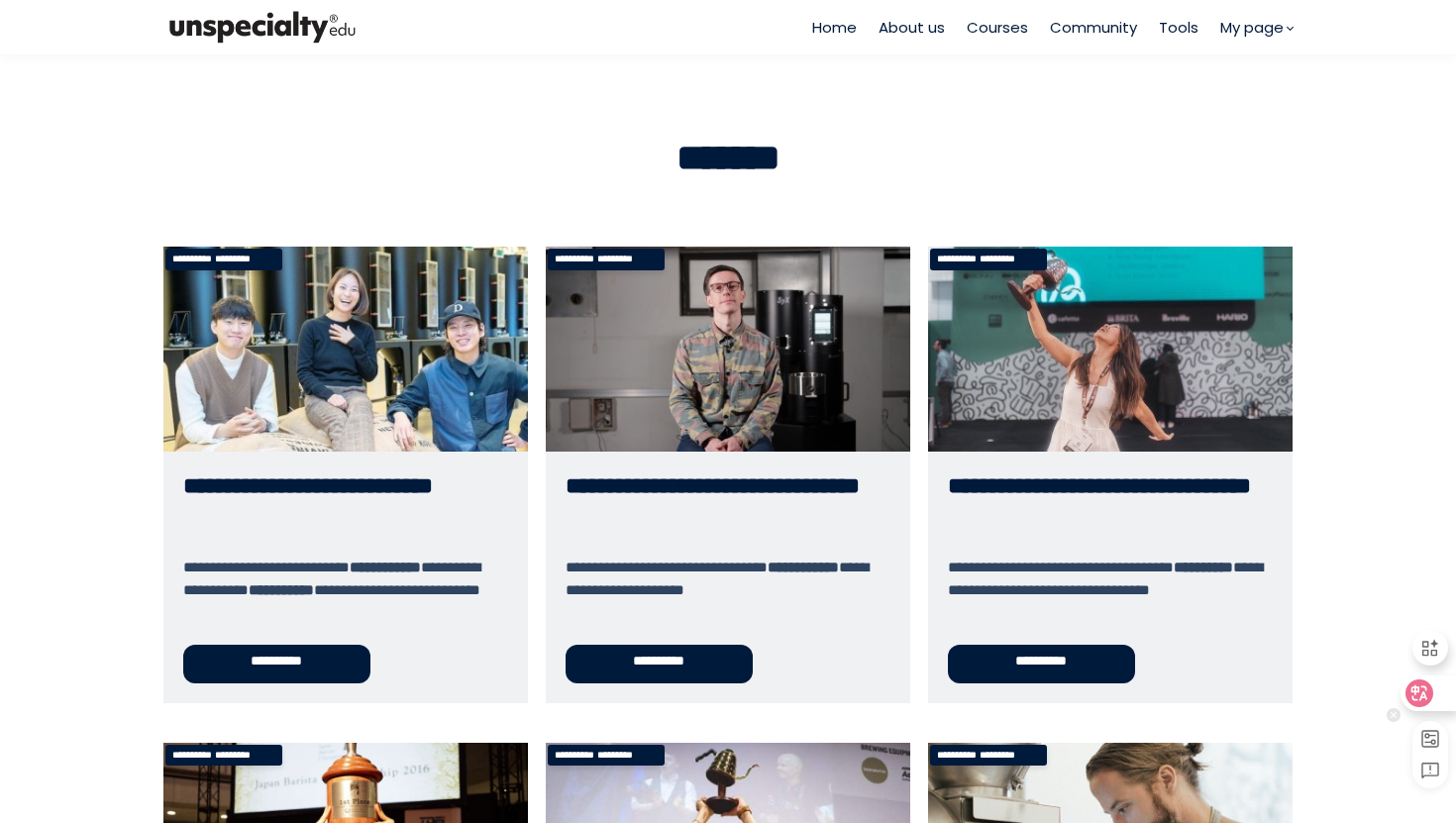 click at bounding box center [1427, 693] 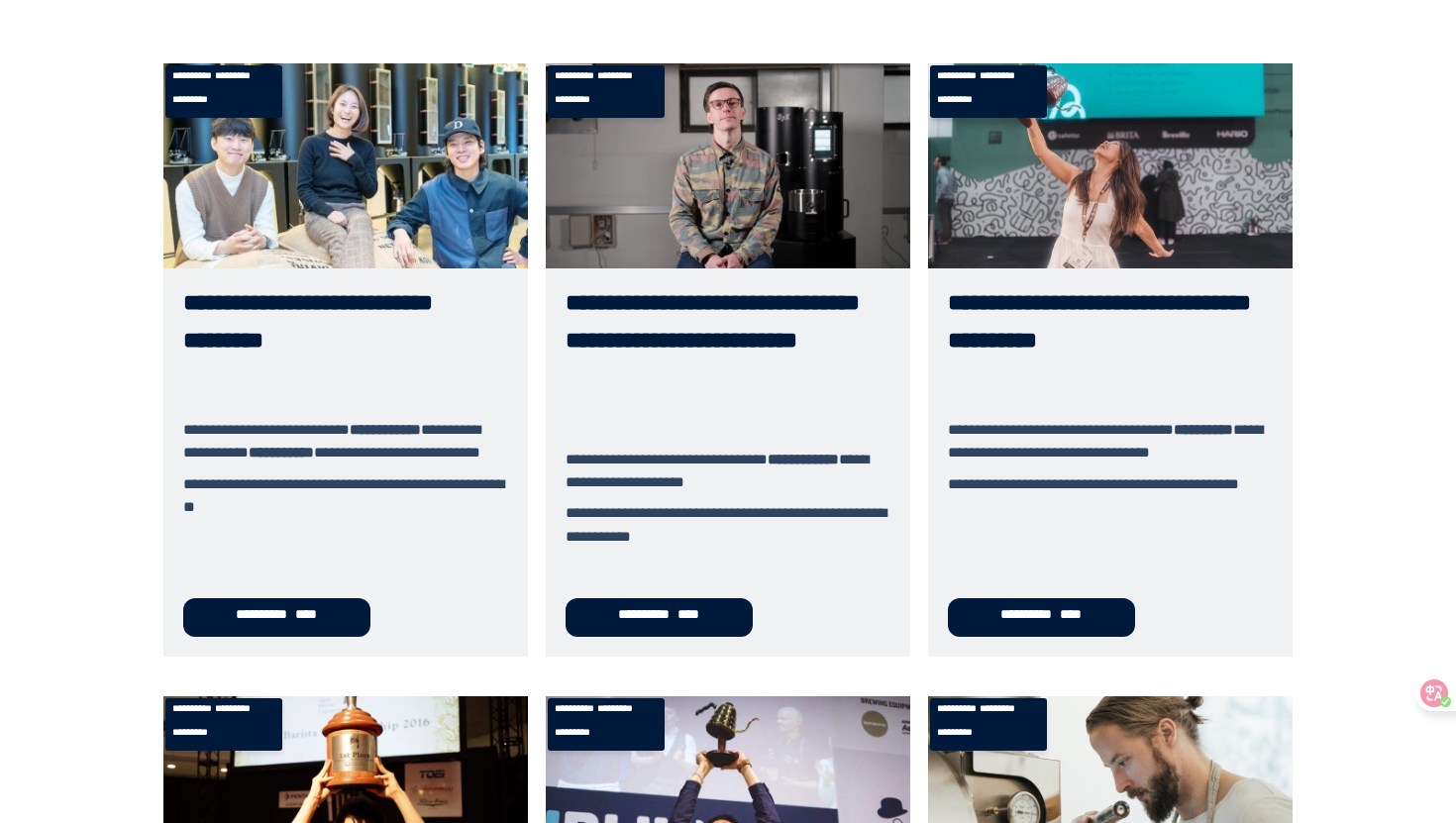 scroll, scrollTop: 0, scrollLeft: 0, axis: both 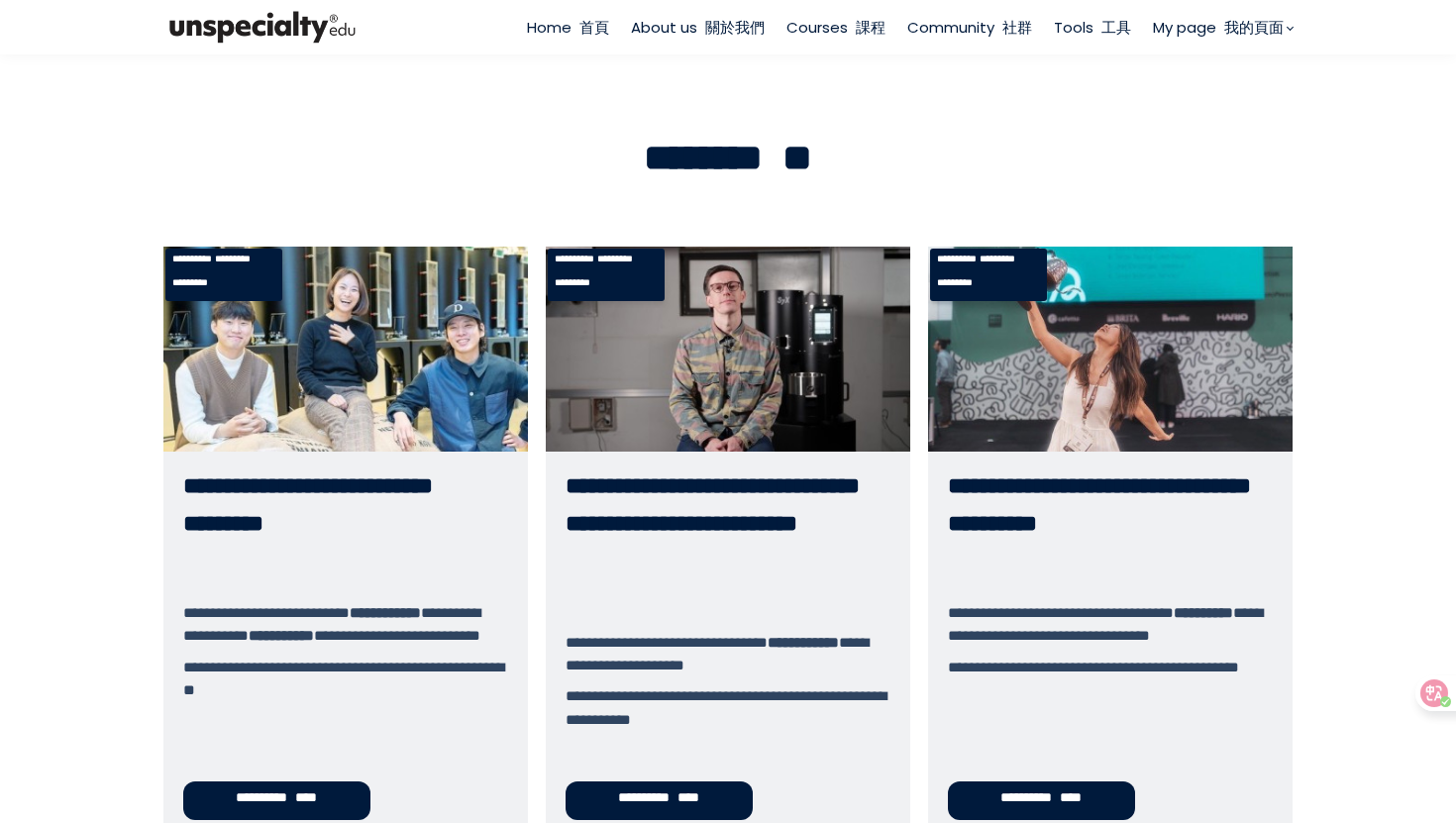 click on "Tools    工具" at bounding box center (1092, 27) 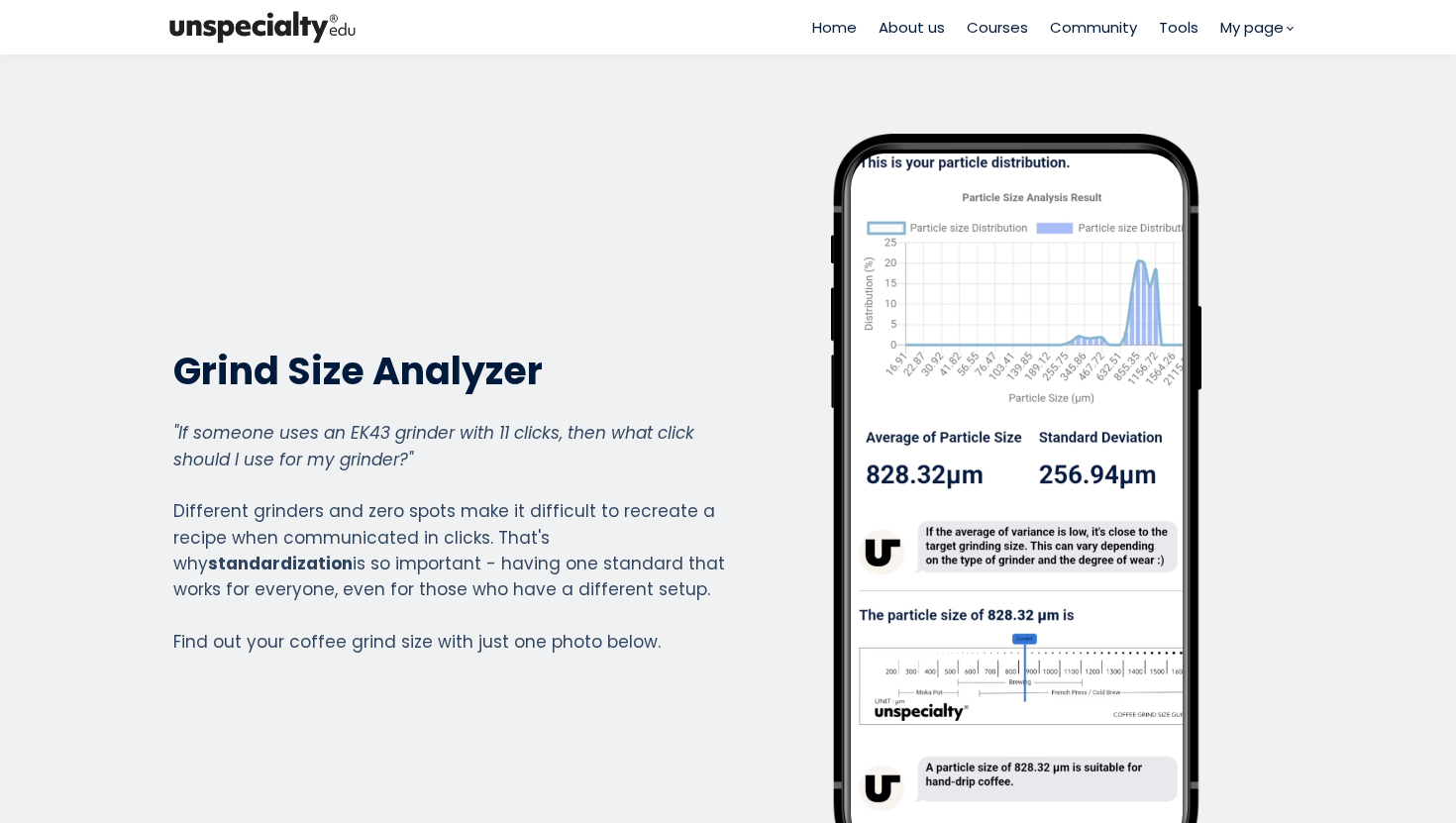 scroll, scrollTop: 0, scrollLeft: 0, axis: both 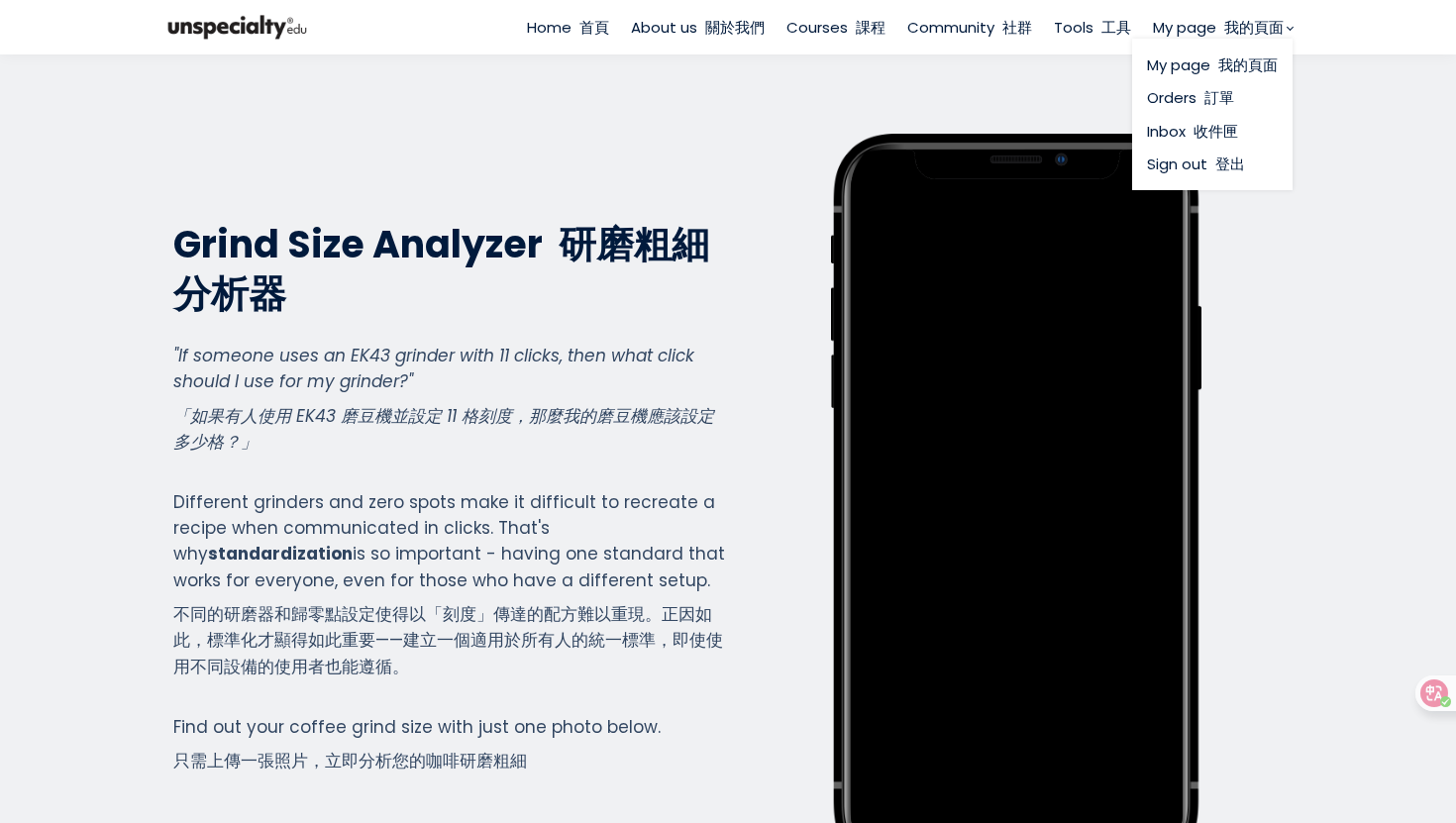 click on "訂單" at bounding box center (1219, 97) 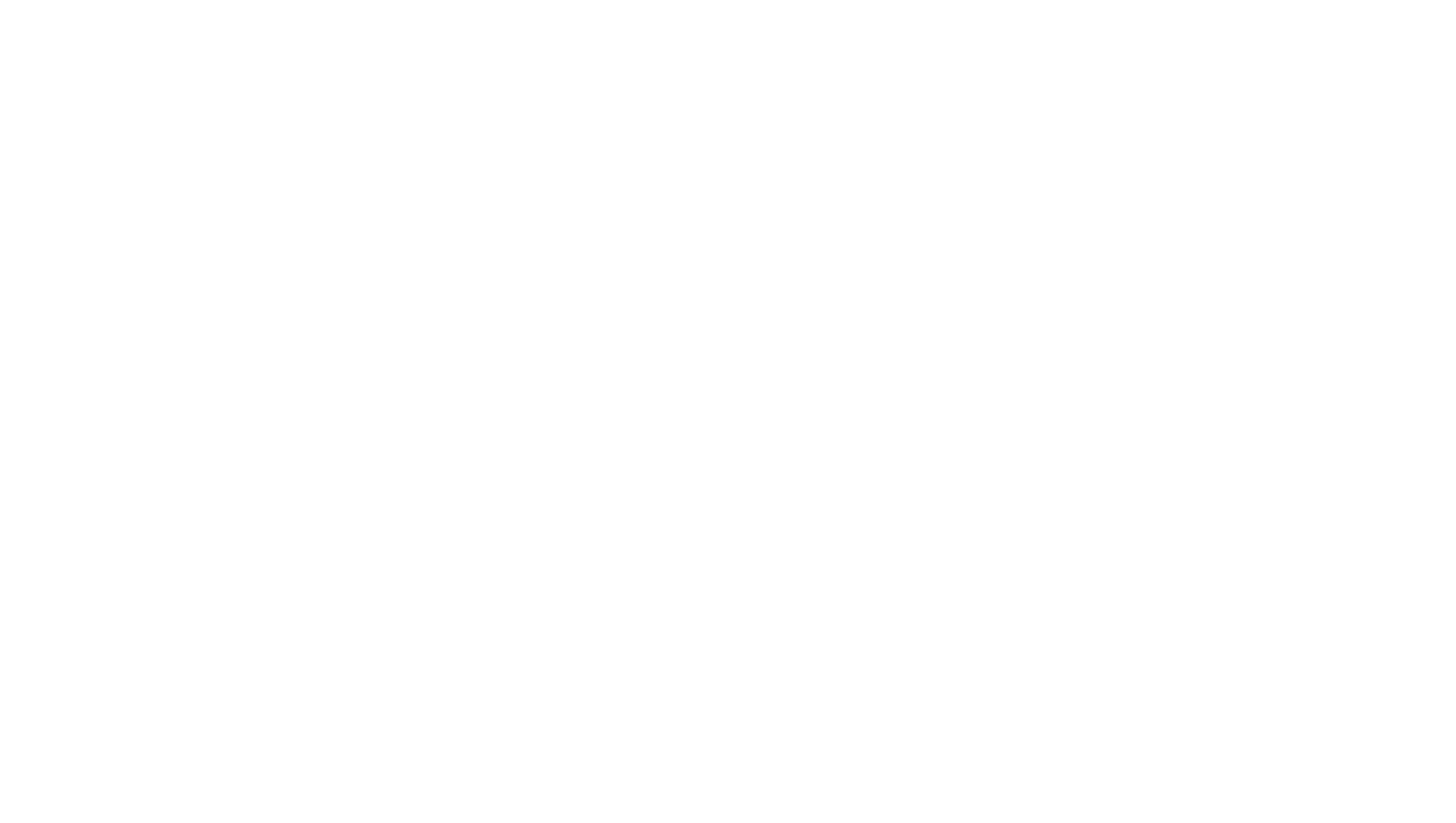 scroll, scrollTop: 0, scrollLeft: 0, axis: both 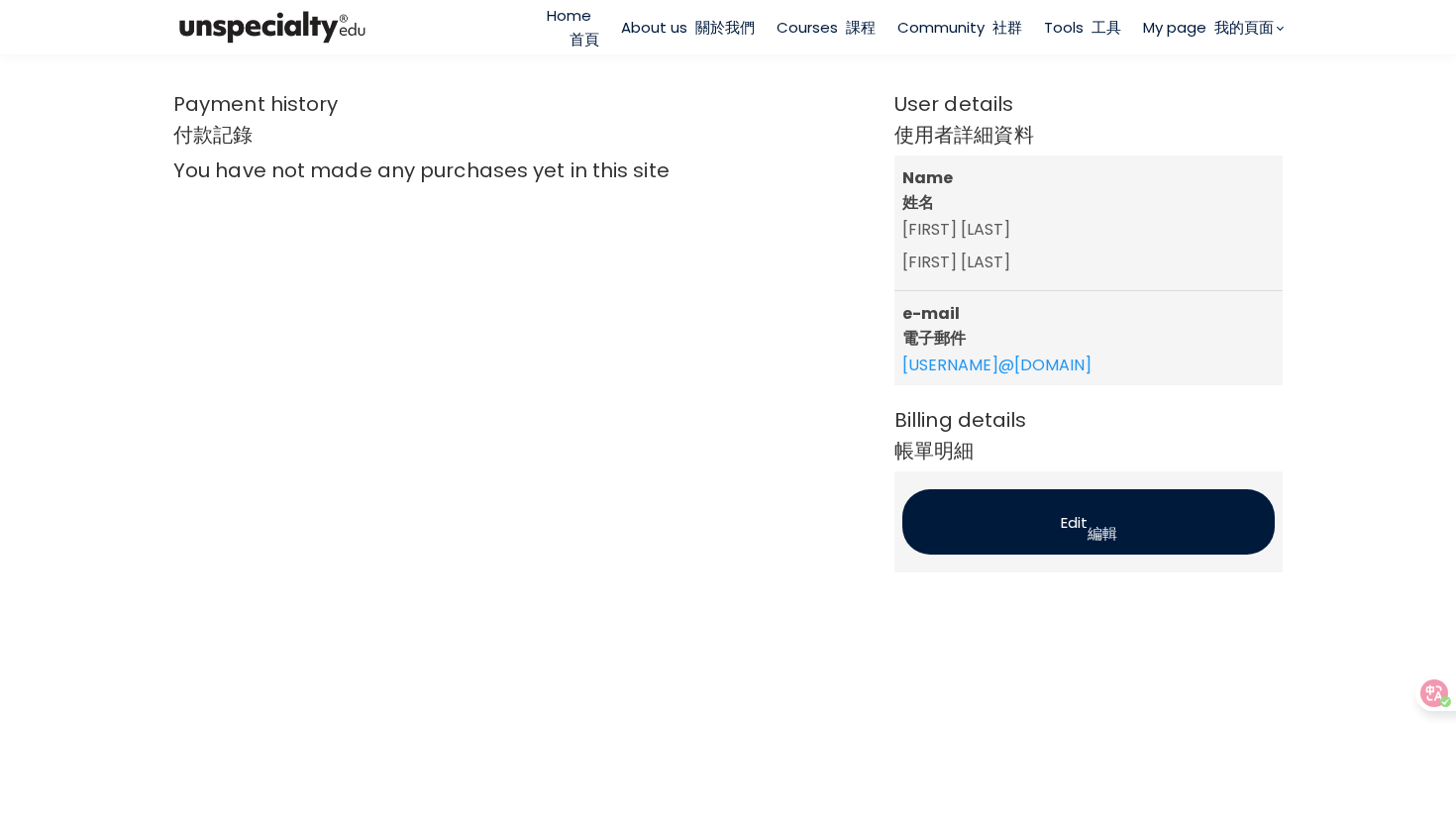 click on "Courses    課程" at bounding box center (826, 27) 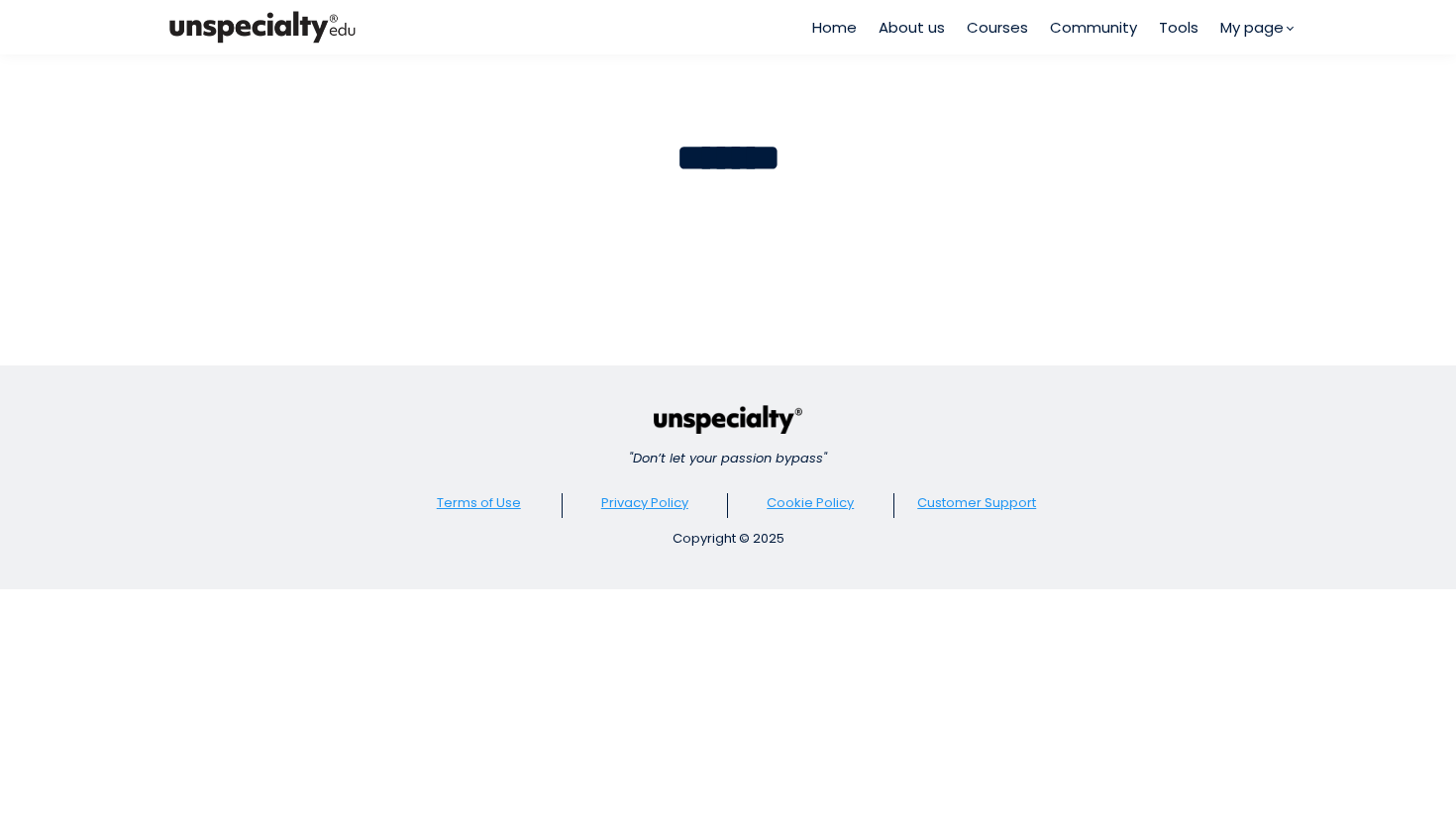 scroll, scrollTop: 0, scrollLeft: 0, axis: both 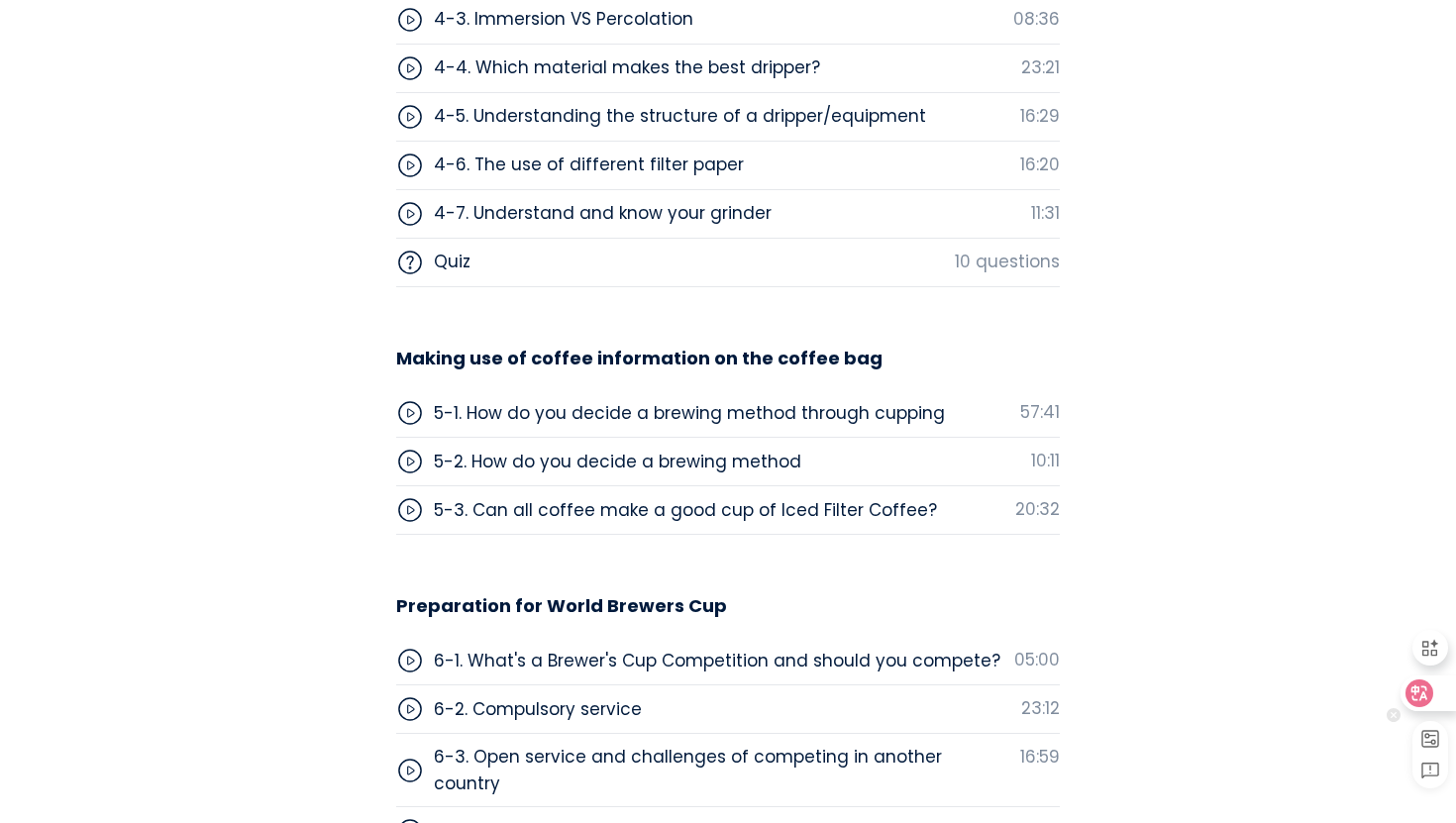 click 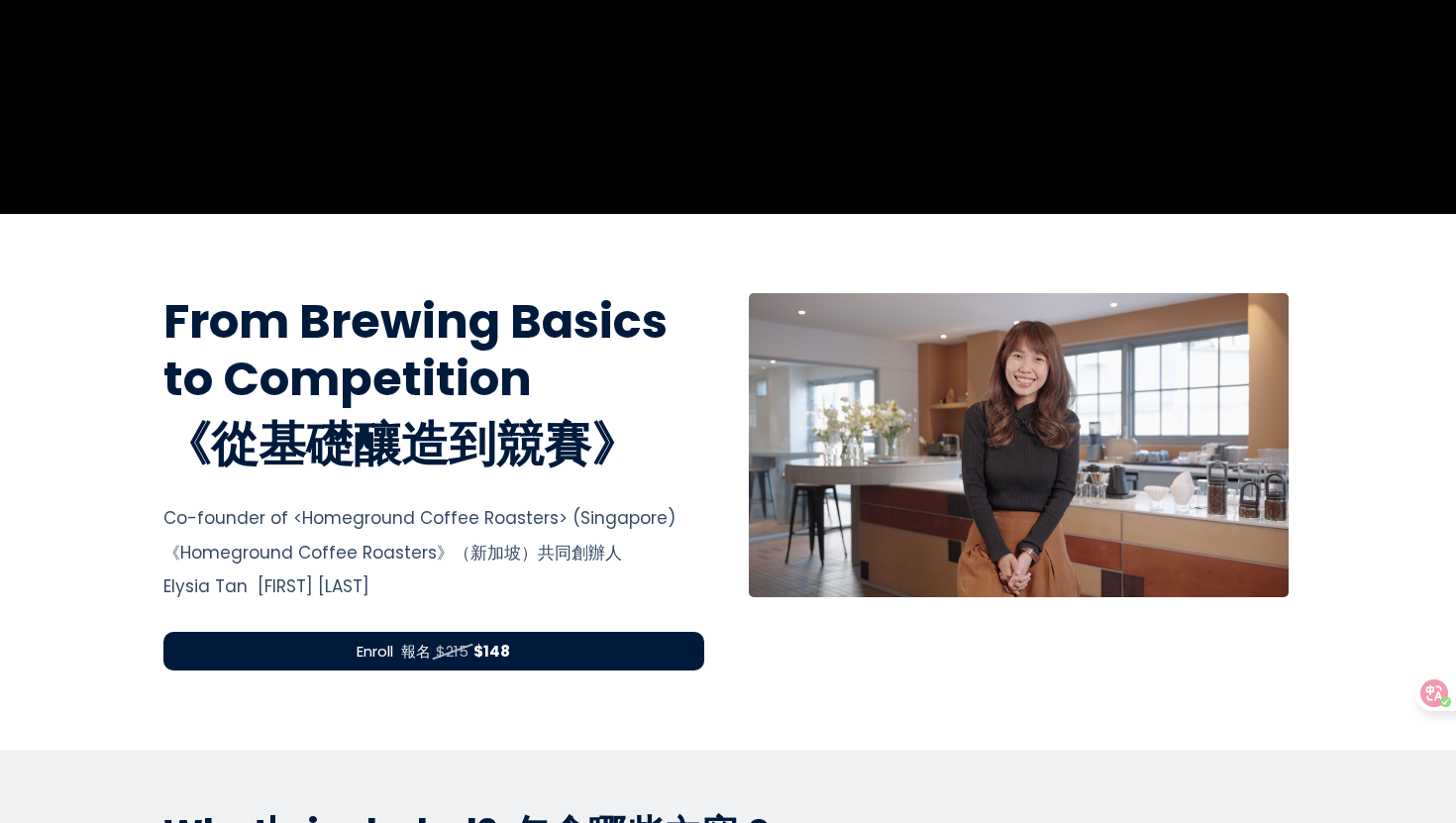 scroll, scrollTop: 673, scrollLeft: 0, axis: vertical 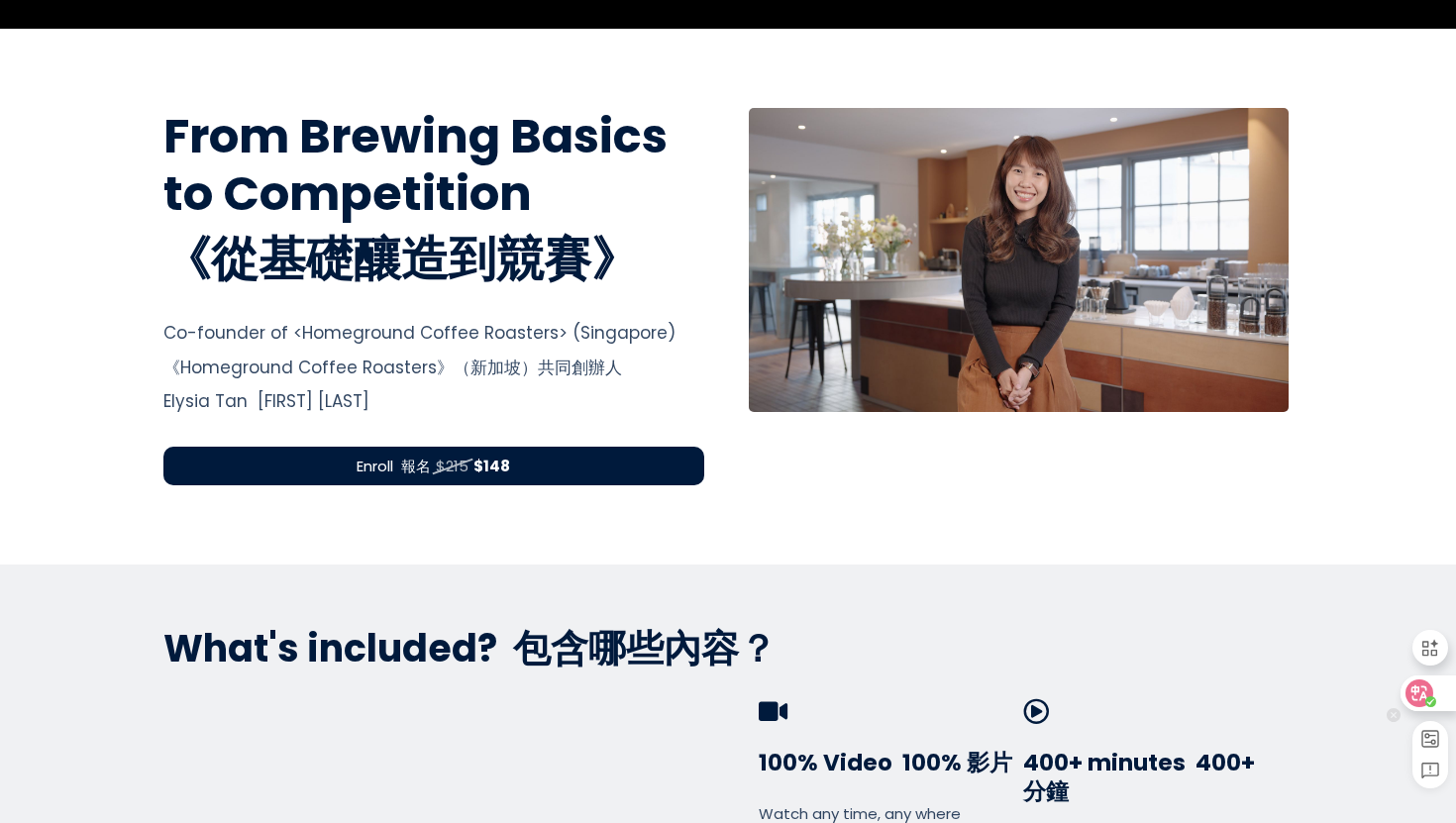 click 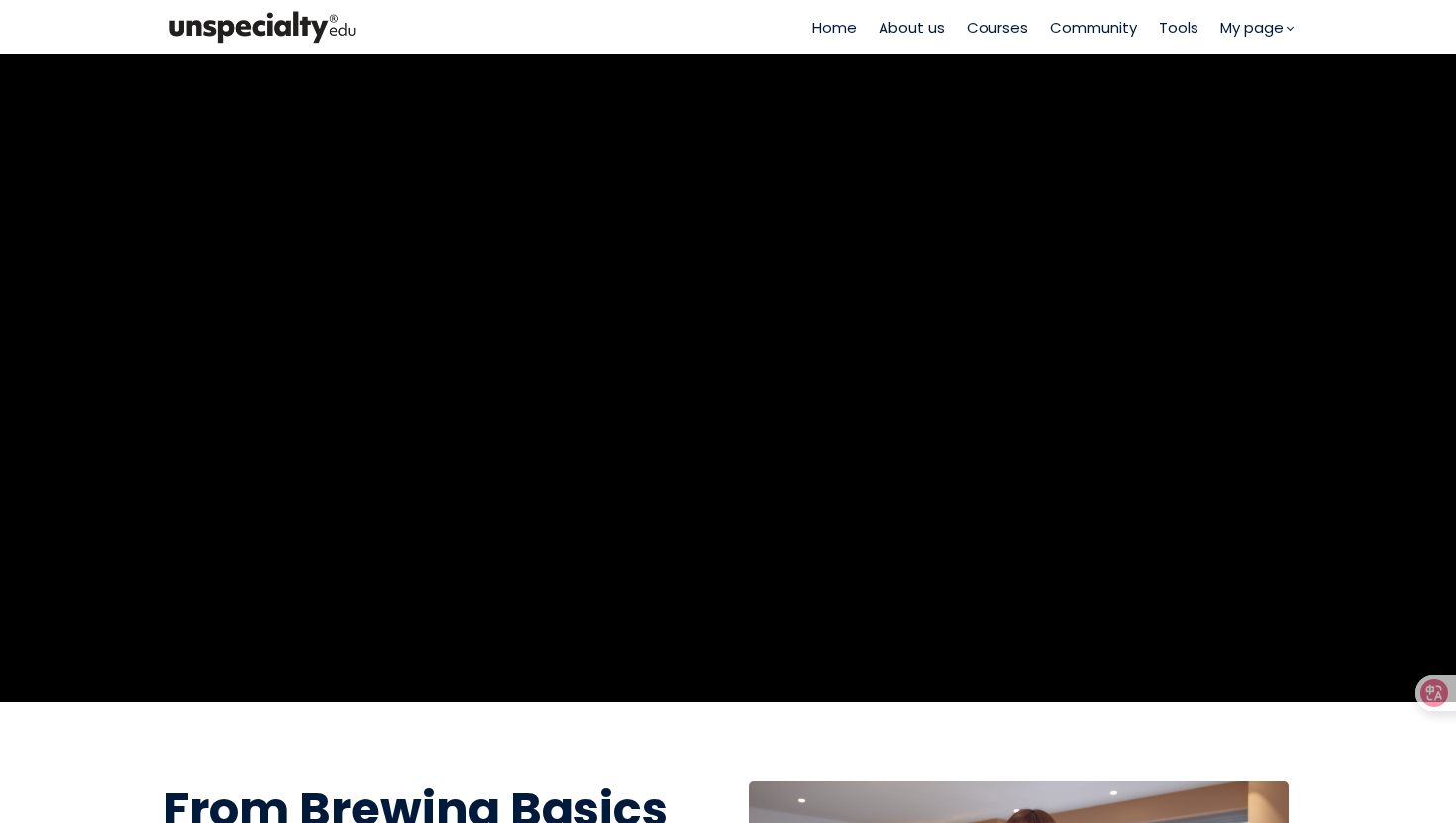 scroll, scrollTop: 350, scrollLeft: 0, axis: vertical 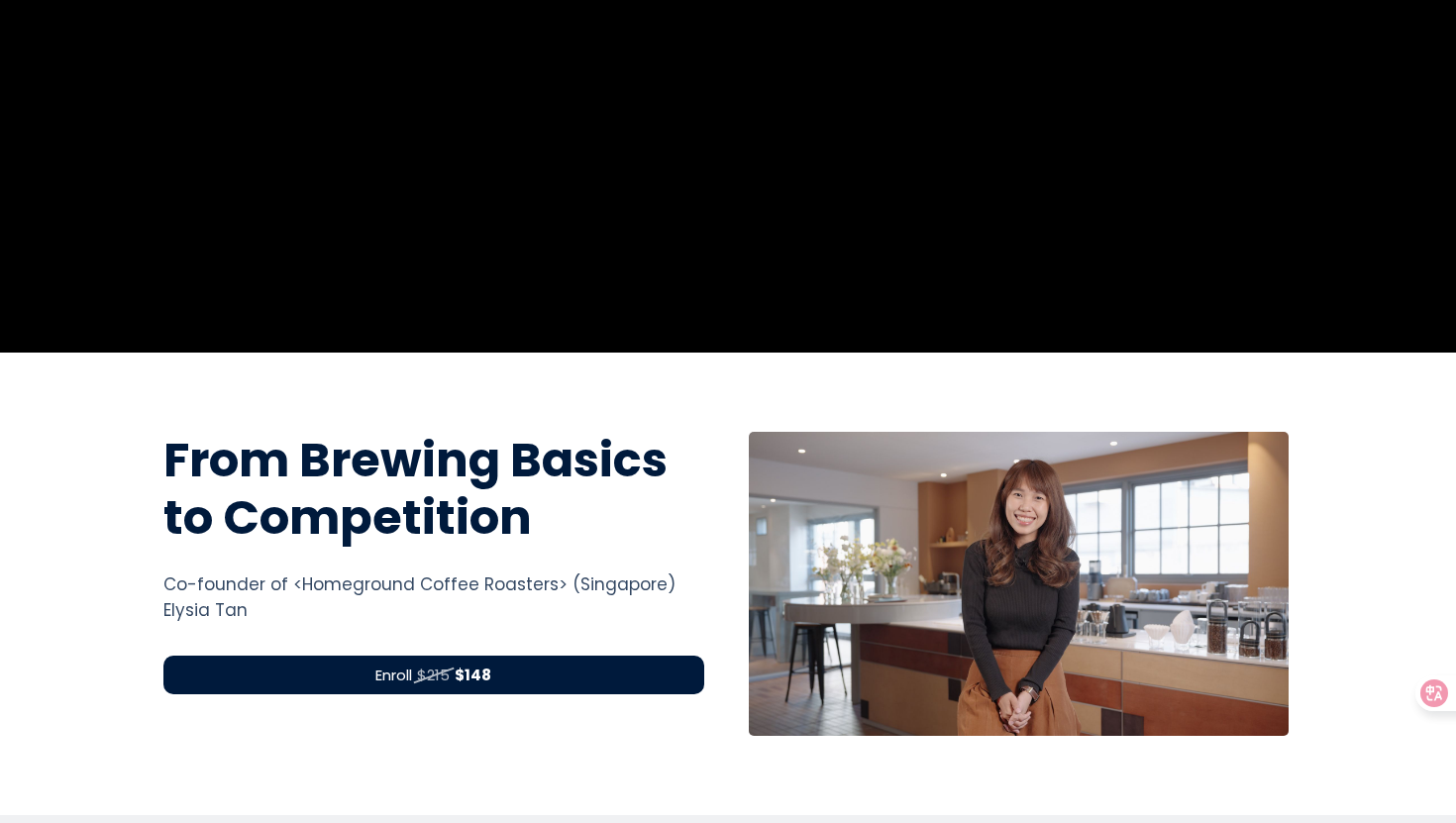 click on "Enroll   $215   $148" at bounding box center [434, 674] 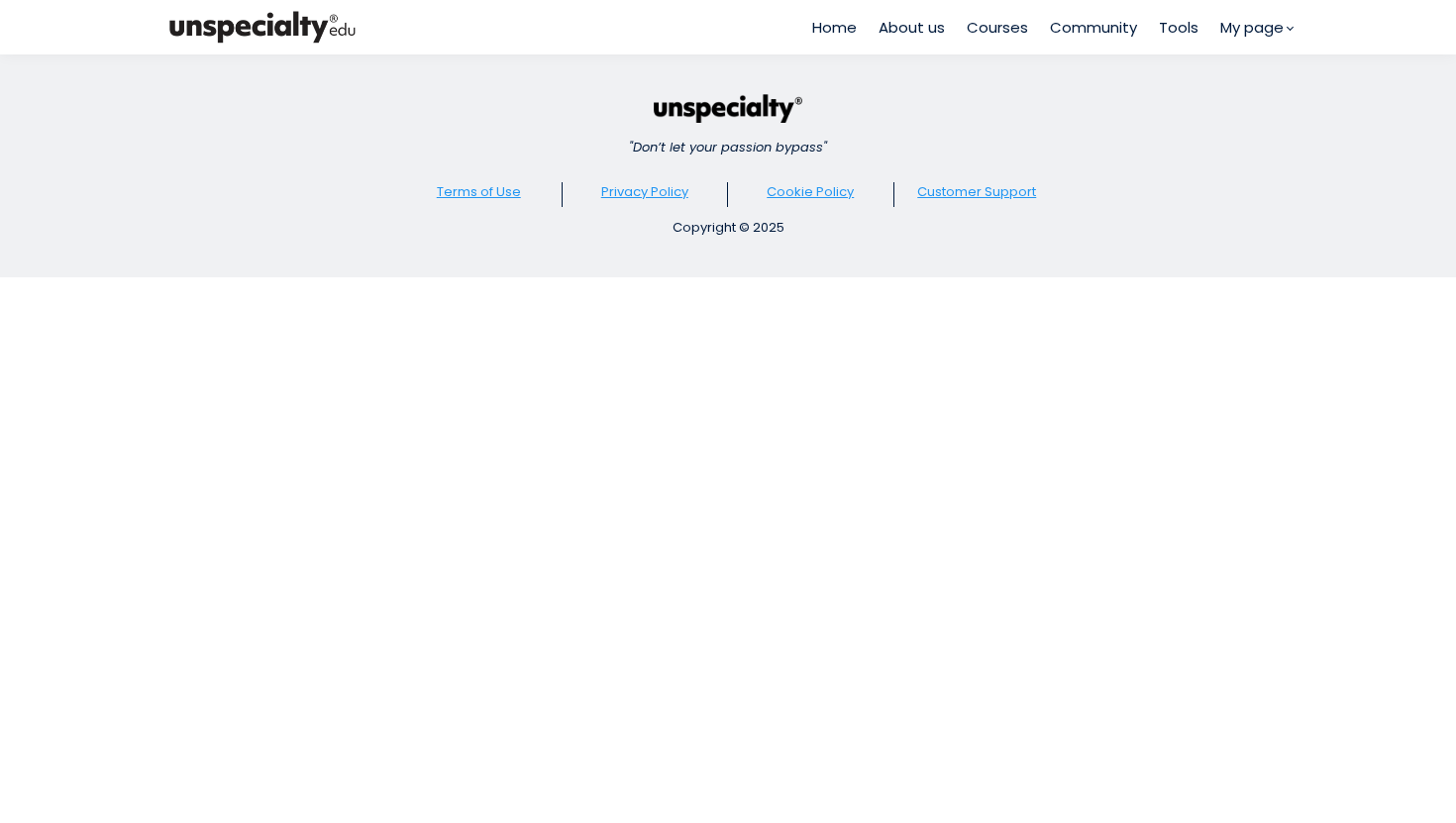 scroll, scrollTop: 0, scrollLeft: 0, axis: both 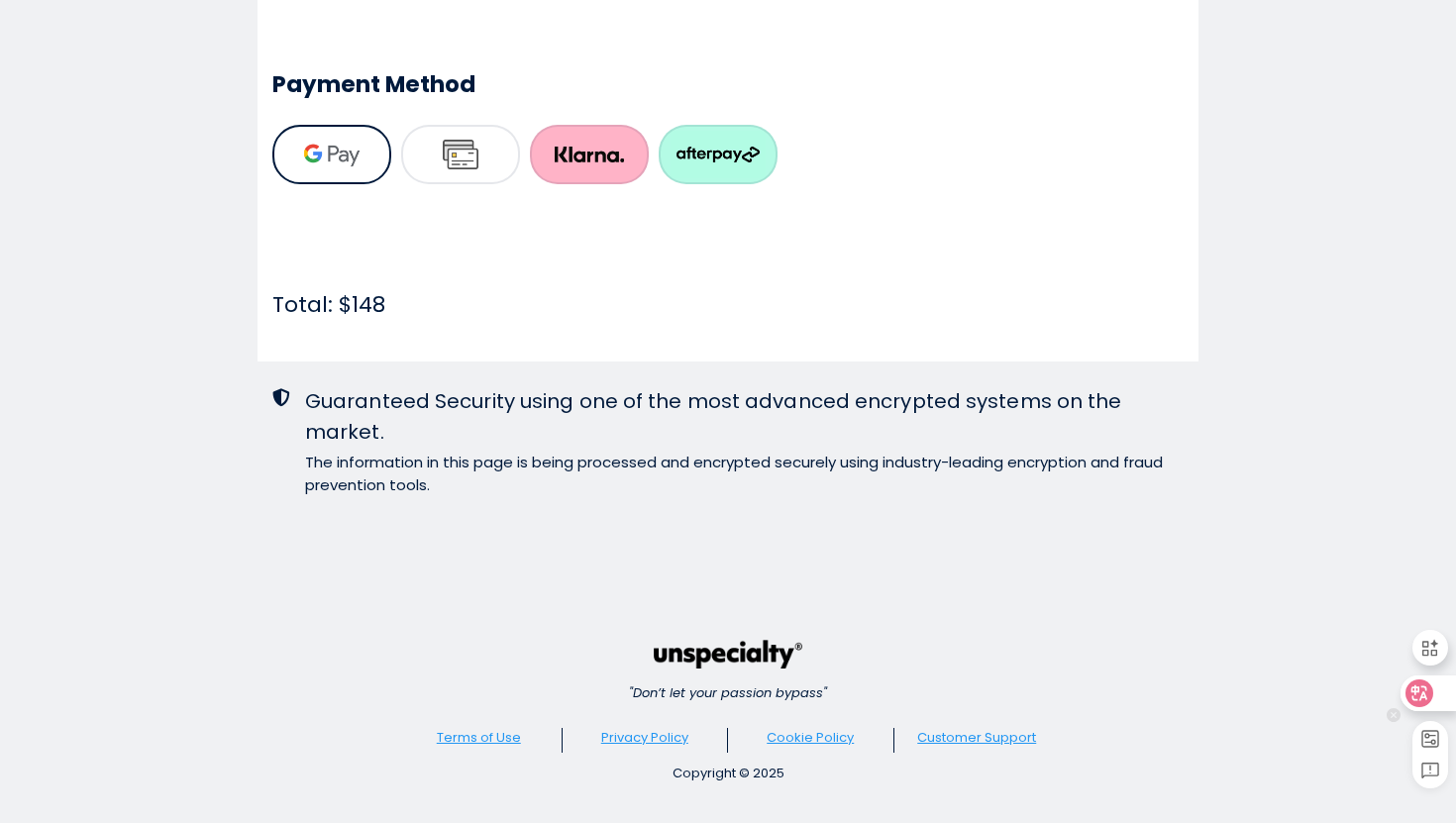 click 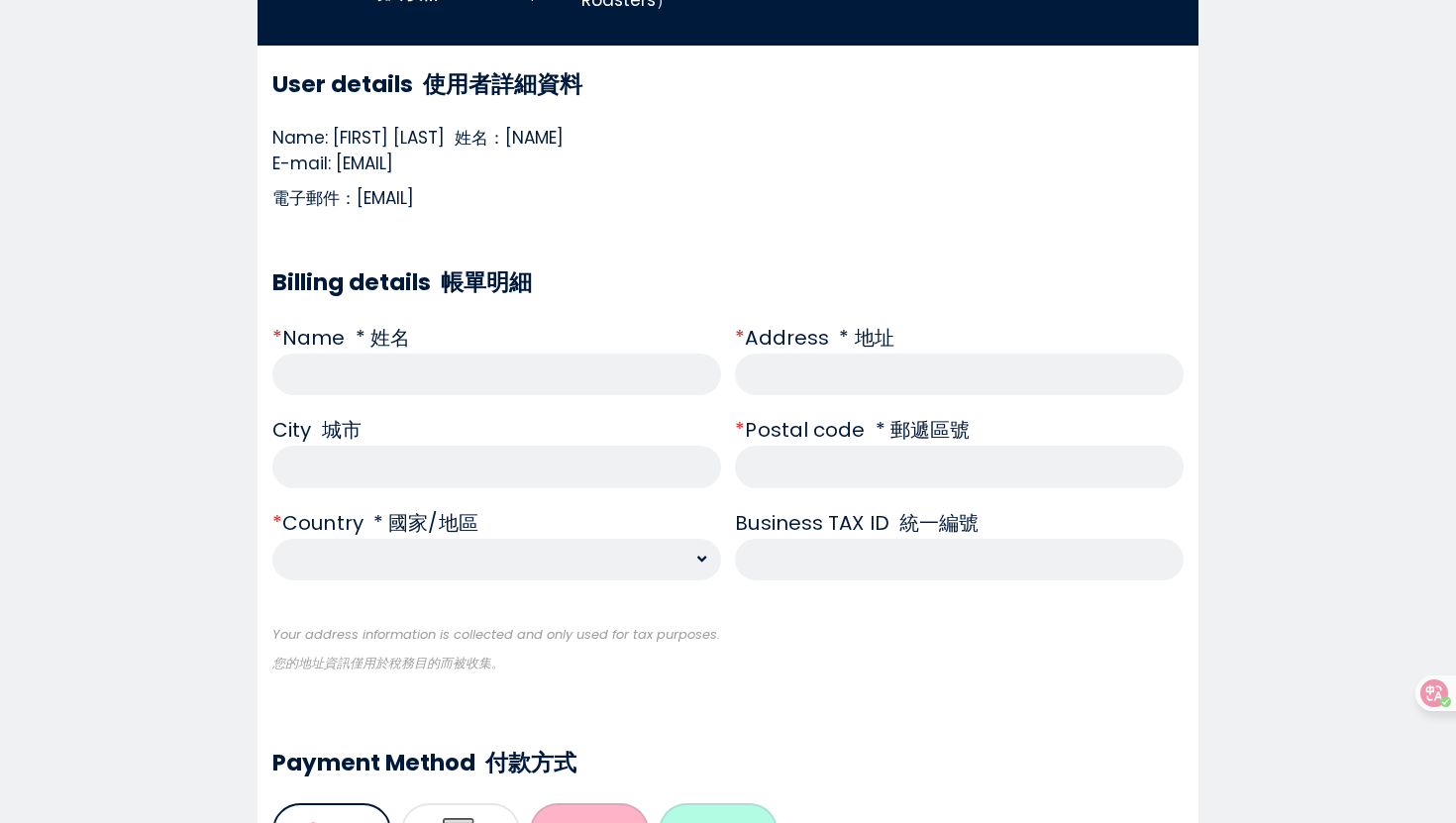 scroll, scrollTop: 426, scrollLeft: 0, axis: vertical 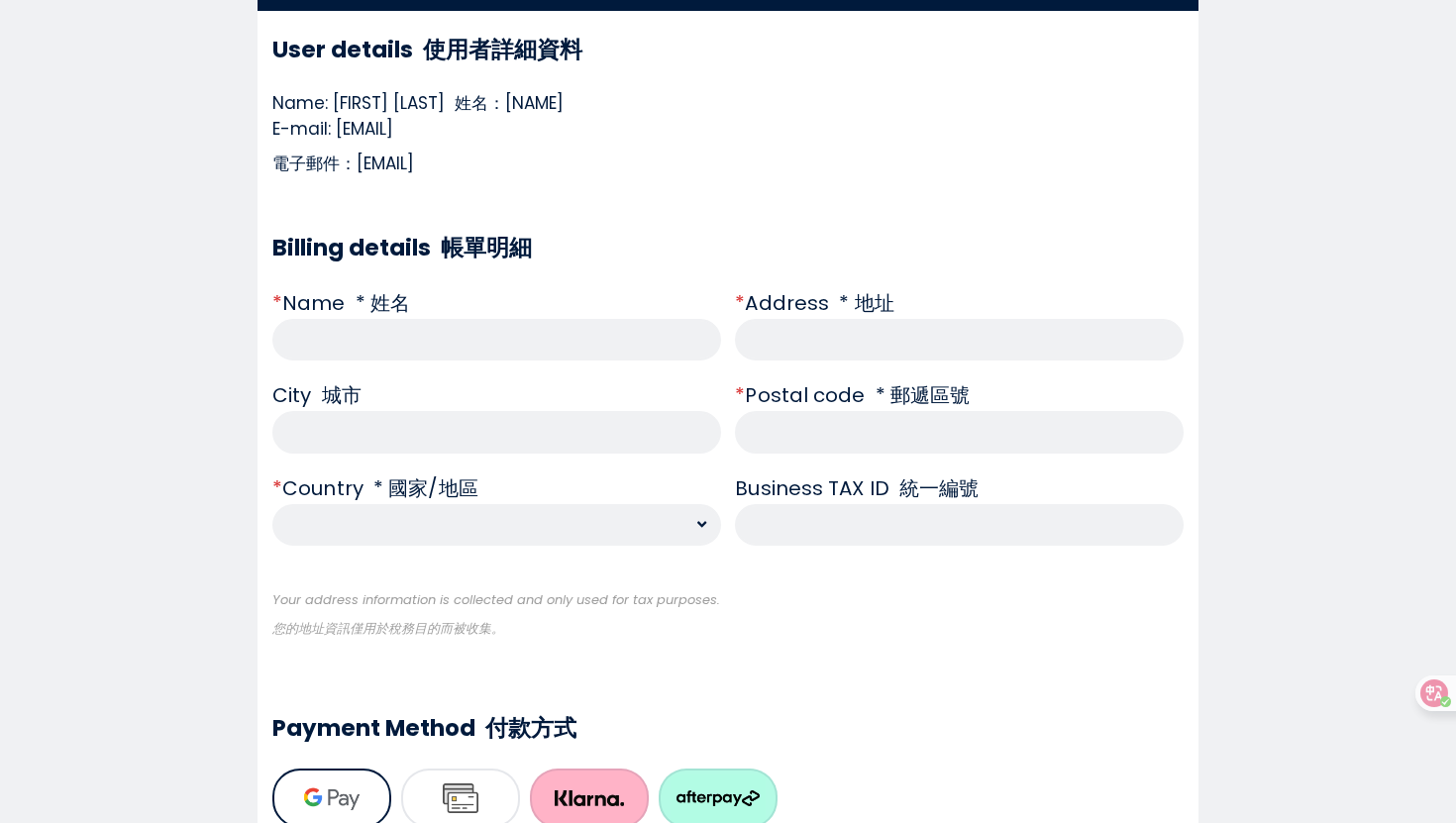 click on "**********" at bounding box center (496, 525) 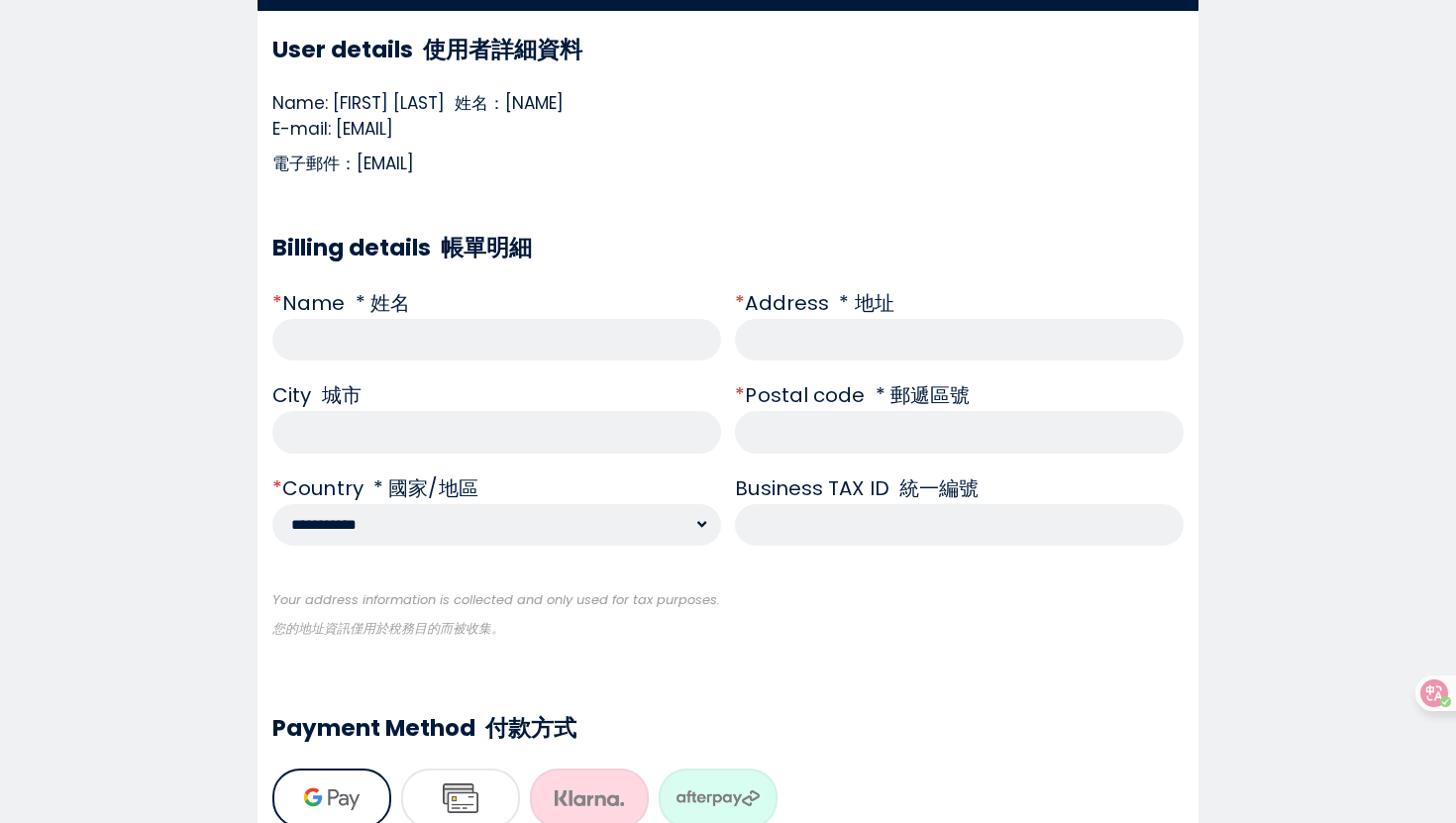 click at bounding box center (959, 432) 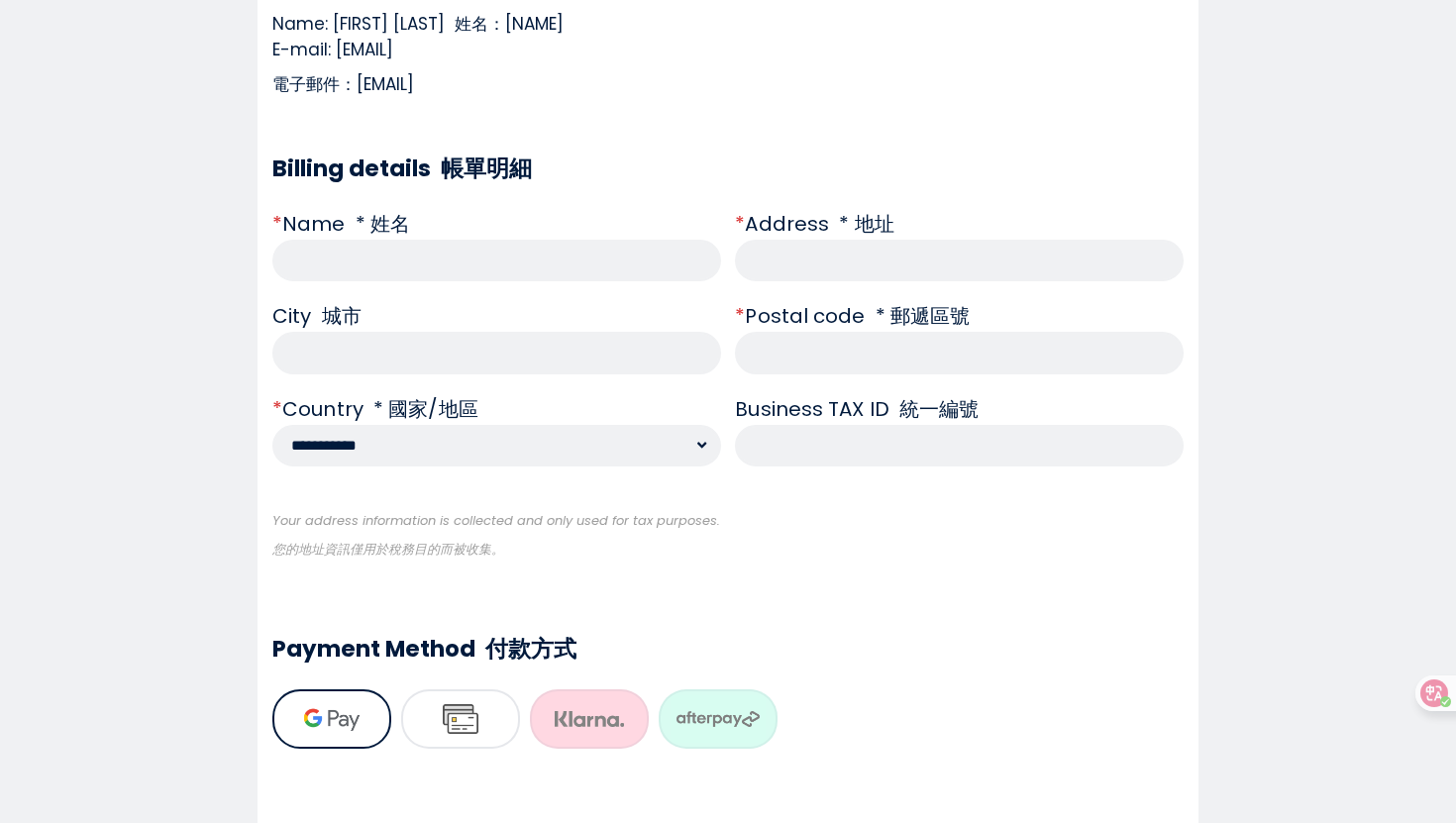 scroll, scrollTop: 631, scrollLeft: 0, axis: vertical 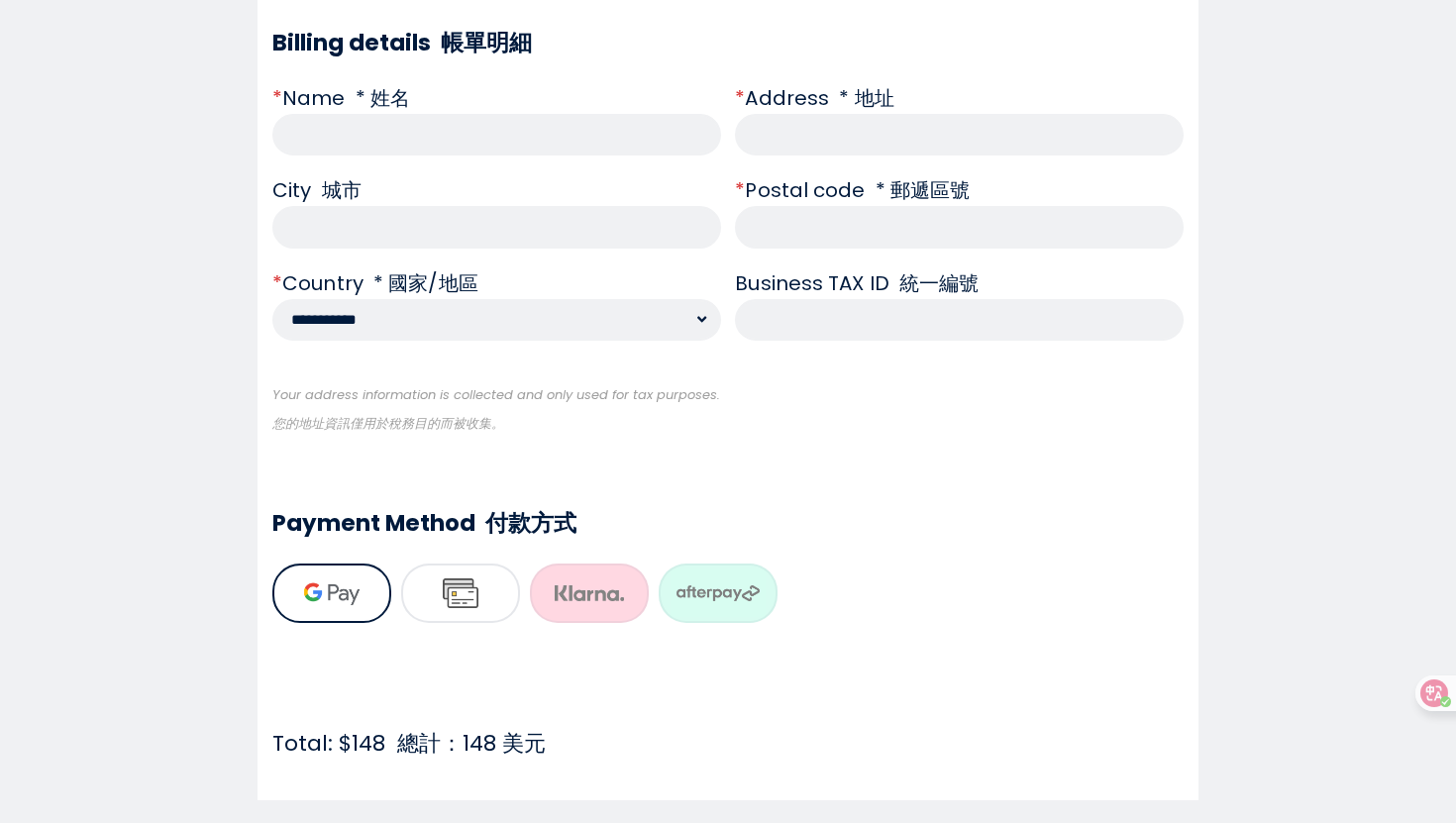 click at bounding box center [461, 593] 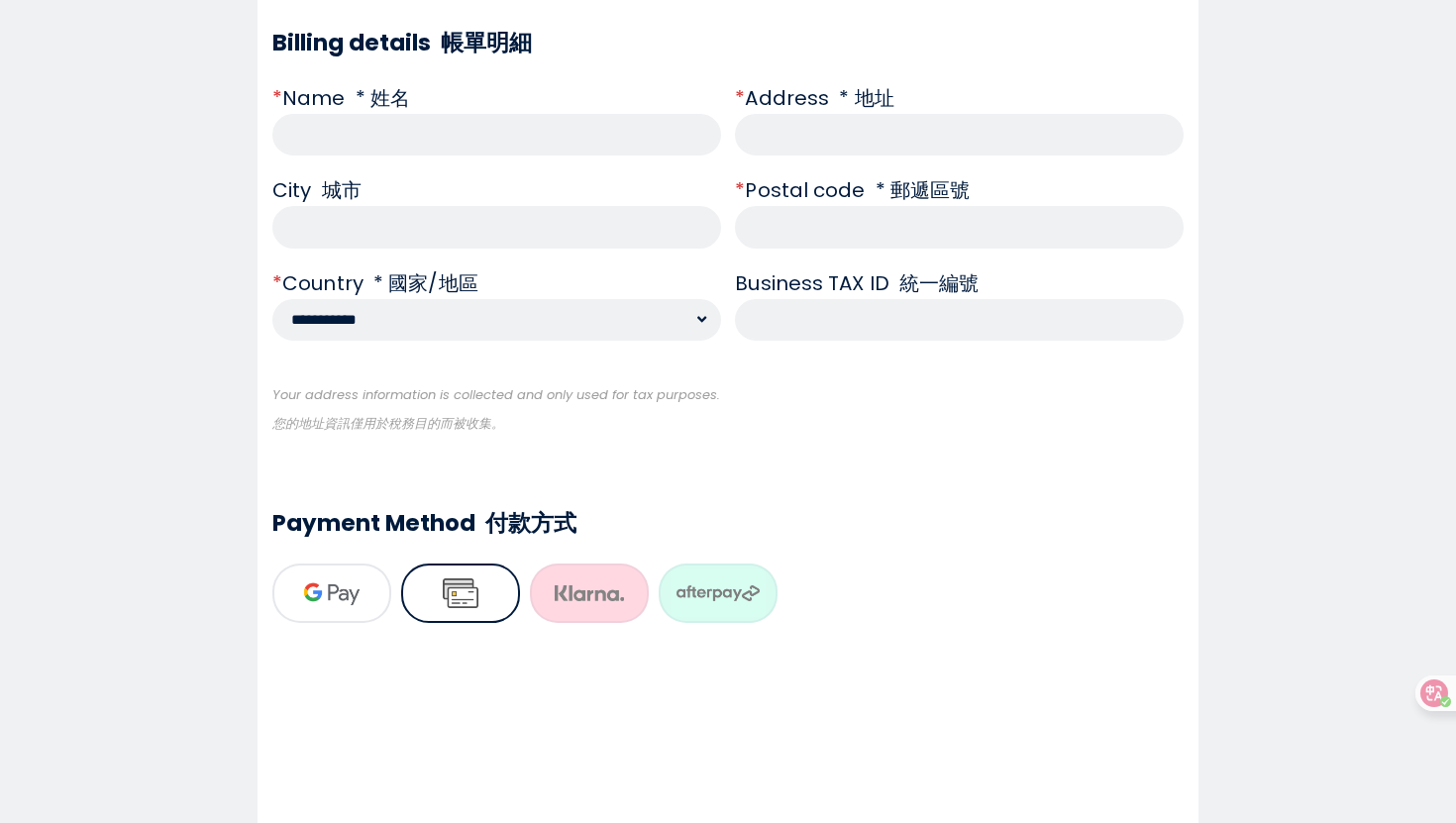 scroll, scrollTop: 772, scrollLeft: 0, axis: vertical 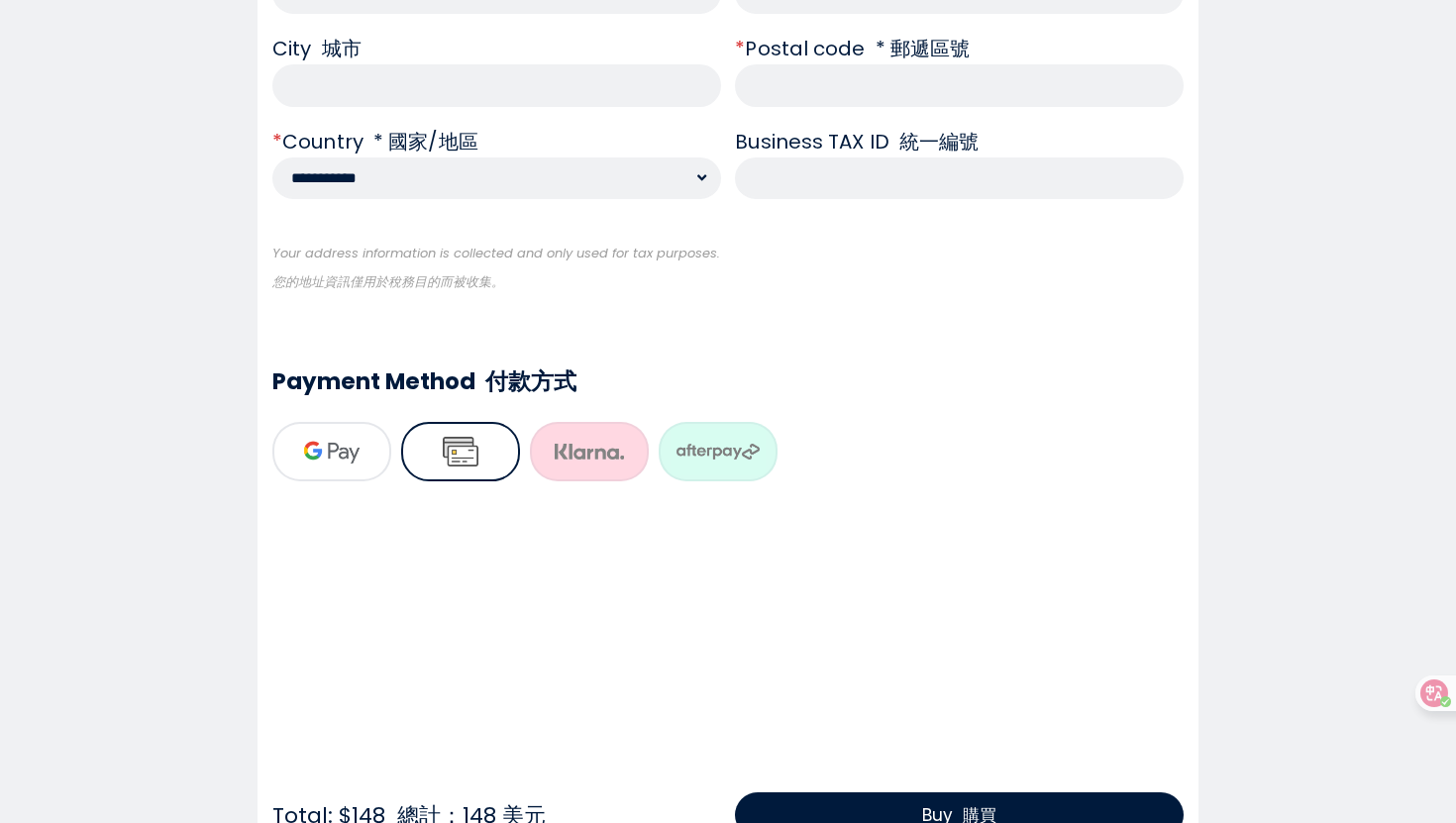 click on "Access for   12  months    12 個月存取權限
Initial Price
初始價格   Final Price    最終價格   $215   $148       Order Details: Course    訂單明細：課程
From Brewing Basics to Competition
《從基礎釀造到競賽》   2025 2022 World Brewers Cup Finalist,  Elysia Tan  (Homeground Coffee Roasters, Singapore) 2025 2022 年世界沖煮大賽決賽選手，陳怡靜（新加坡 Homeground Coffee Roasters）
User details
使用者詳細資料
Name: HOU FONG HON
姓名：方豪漢
E-mail: pacofong85@gmail.com
電子郵件：pacofong85@gmail.com
Billing details
帳單明細     *
Name" at bounding box center [728, 235] 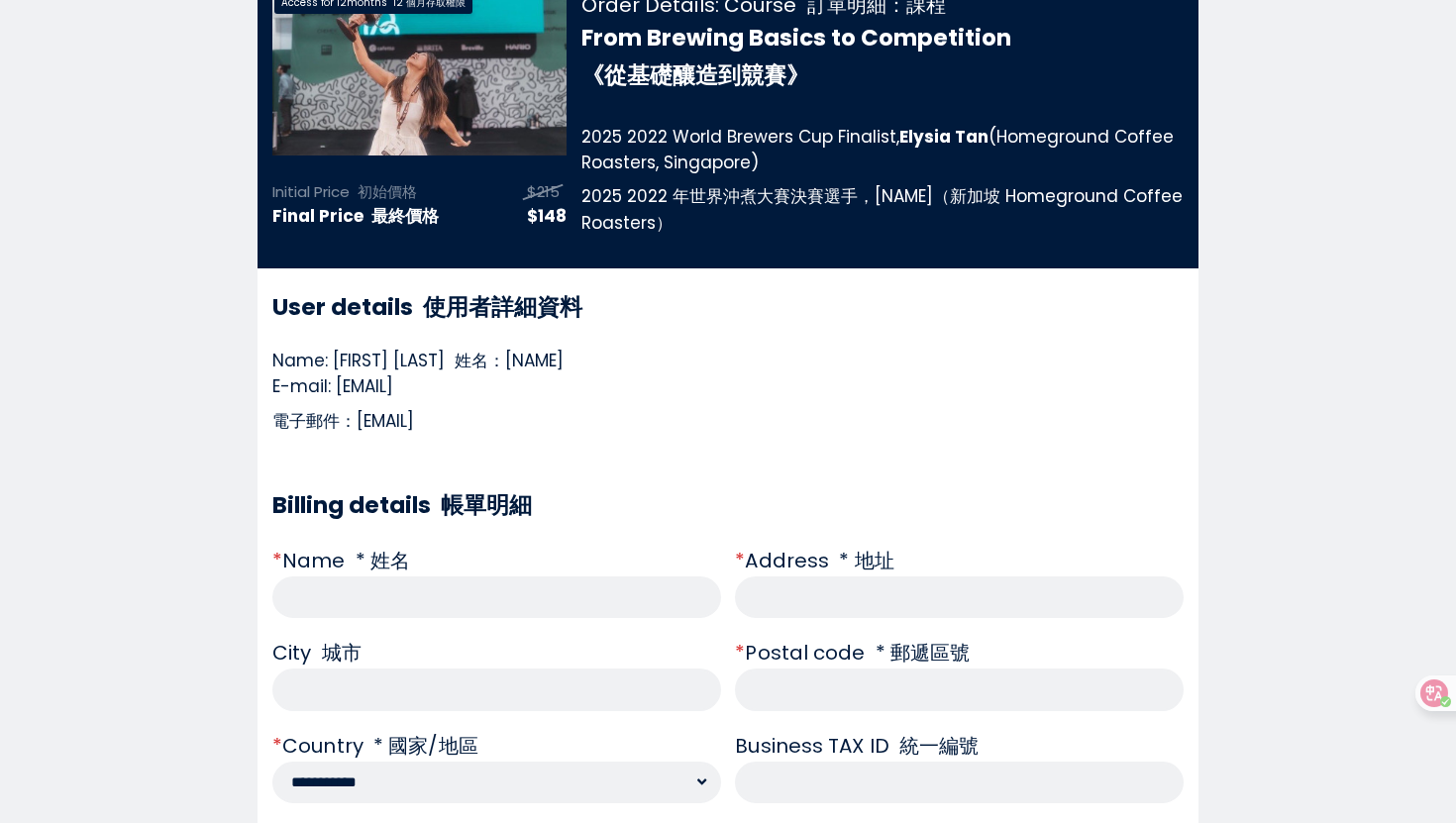 scroll, scrollTop: 0, scrollLeft: 0, axis: both 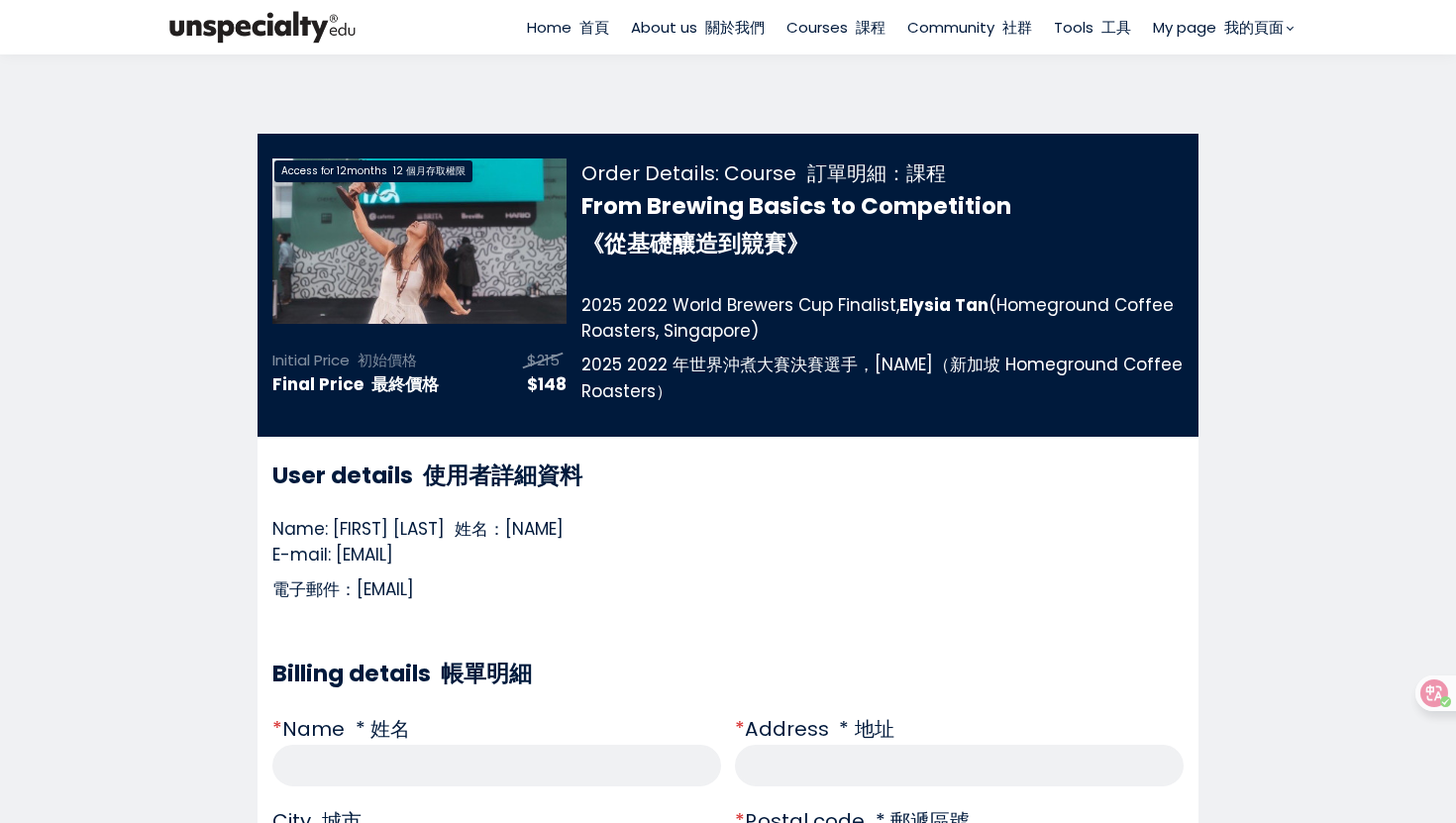 click on "2025 2022 年世界沖煮大賽決賽選手，陳怡靜（新加坡 Homeground Coffee Roasters）" at bounding box center (882, 377) 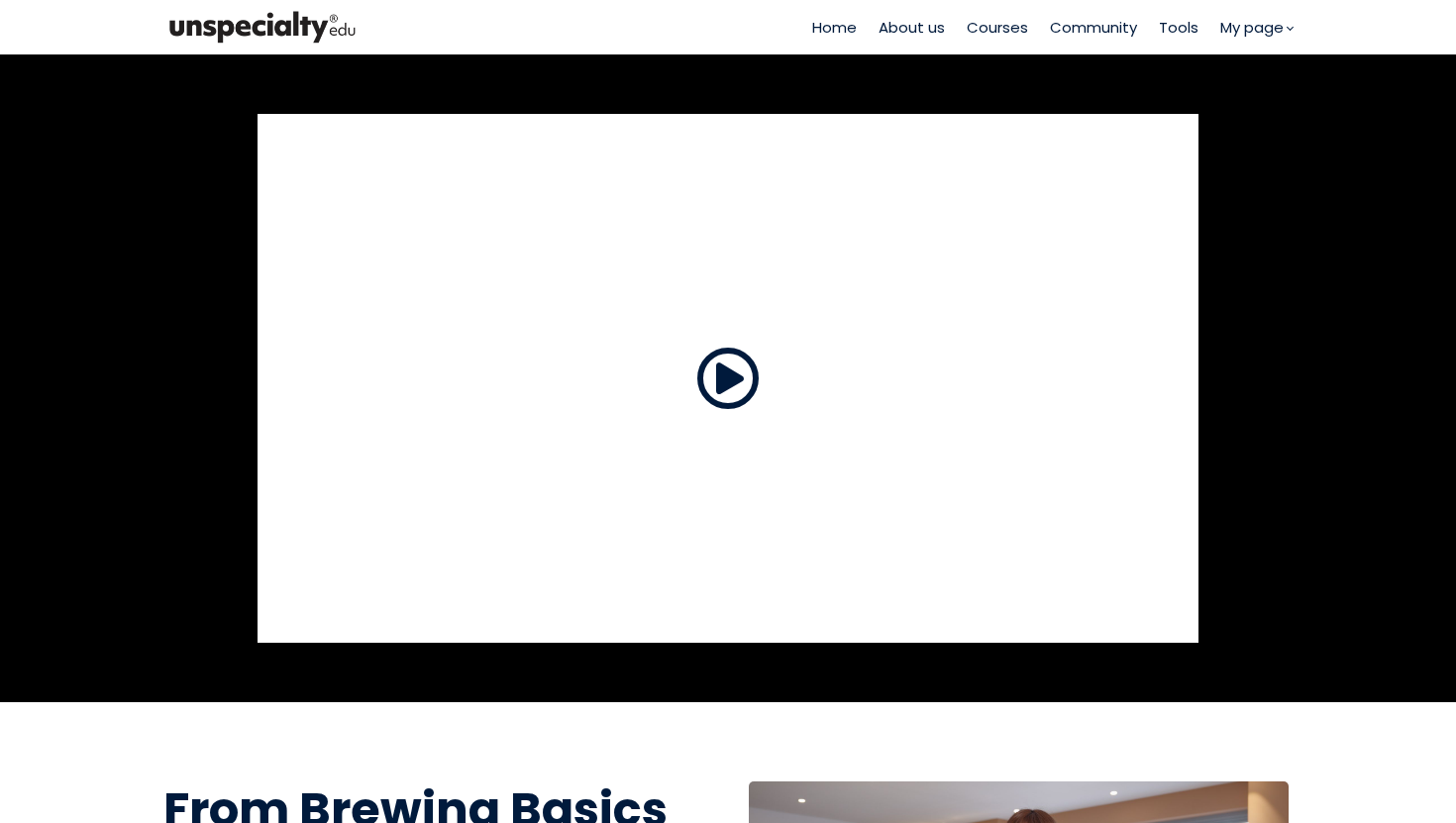 scroll, scrollTop: 0, scrollLeft: 0, axis: both 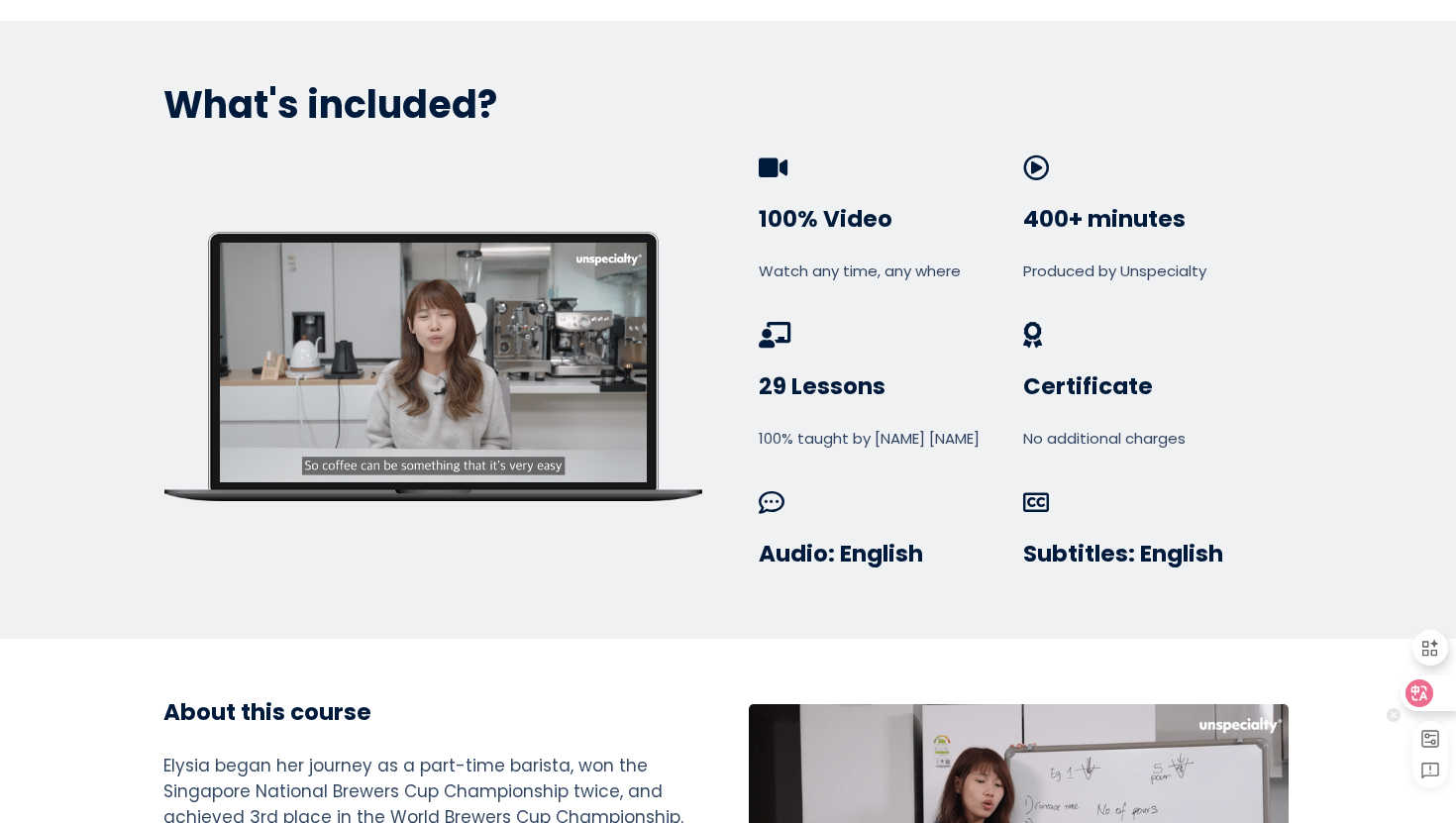 click at bounding box center [1427, 693] 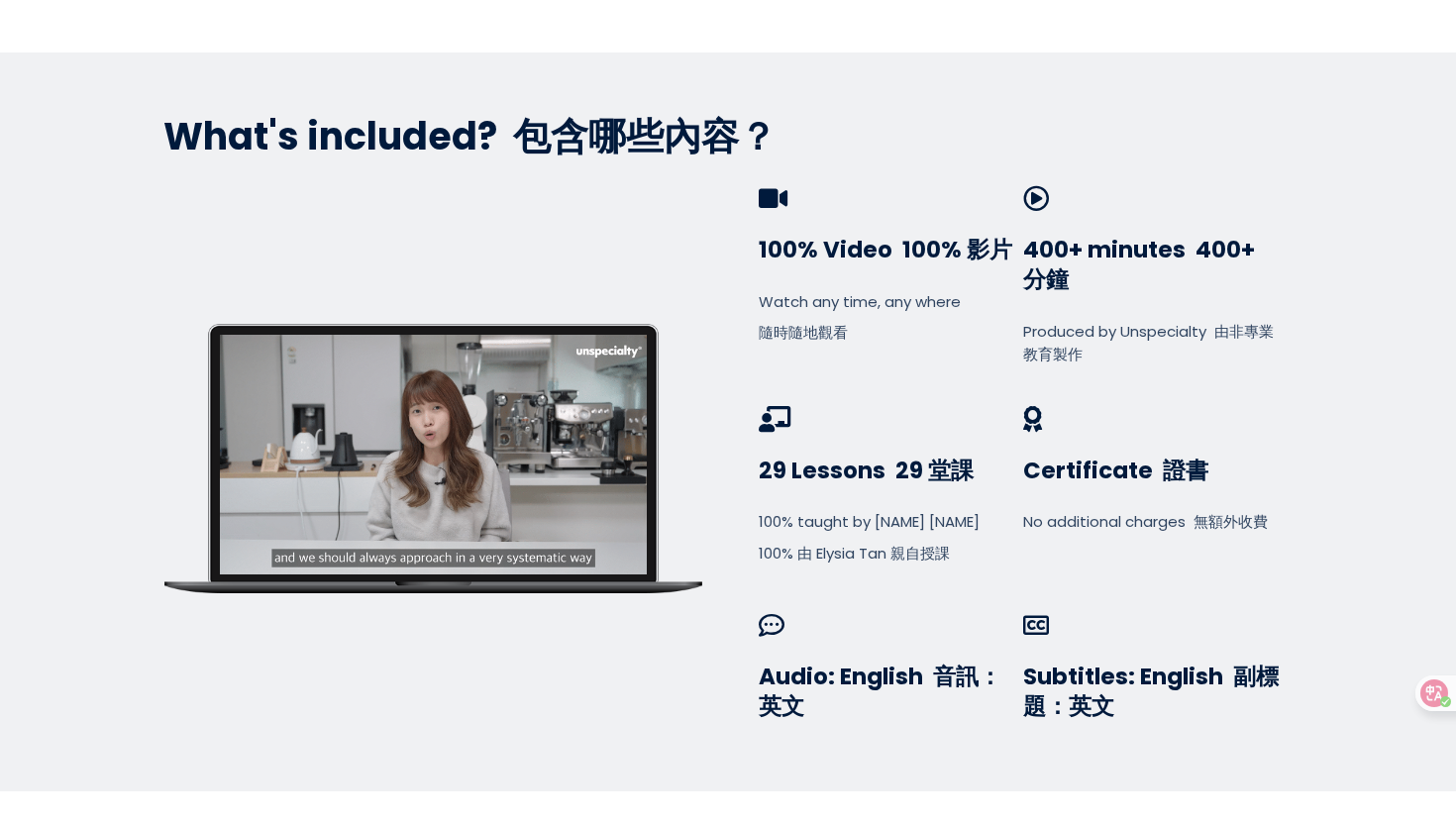 click at bounding box center [433, 455] 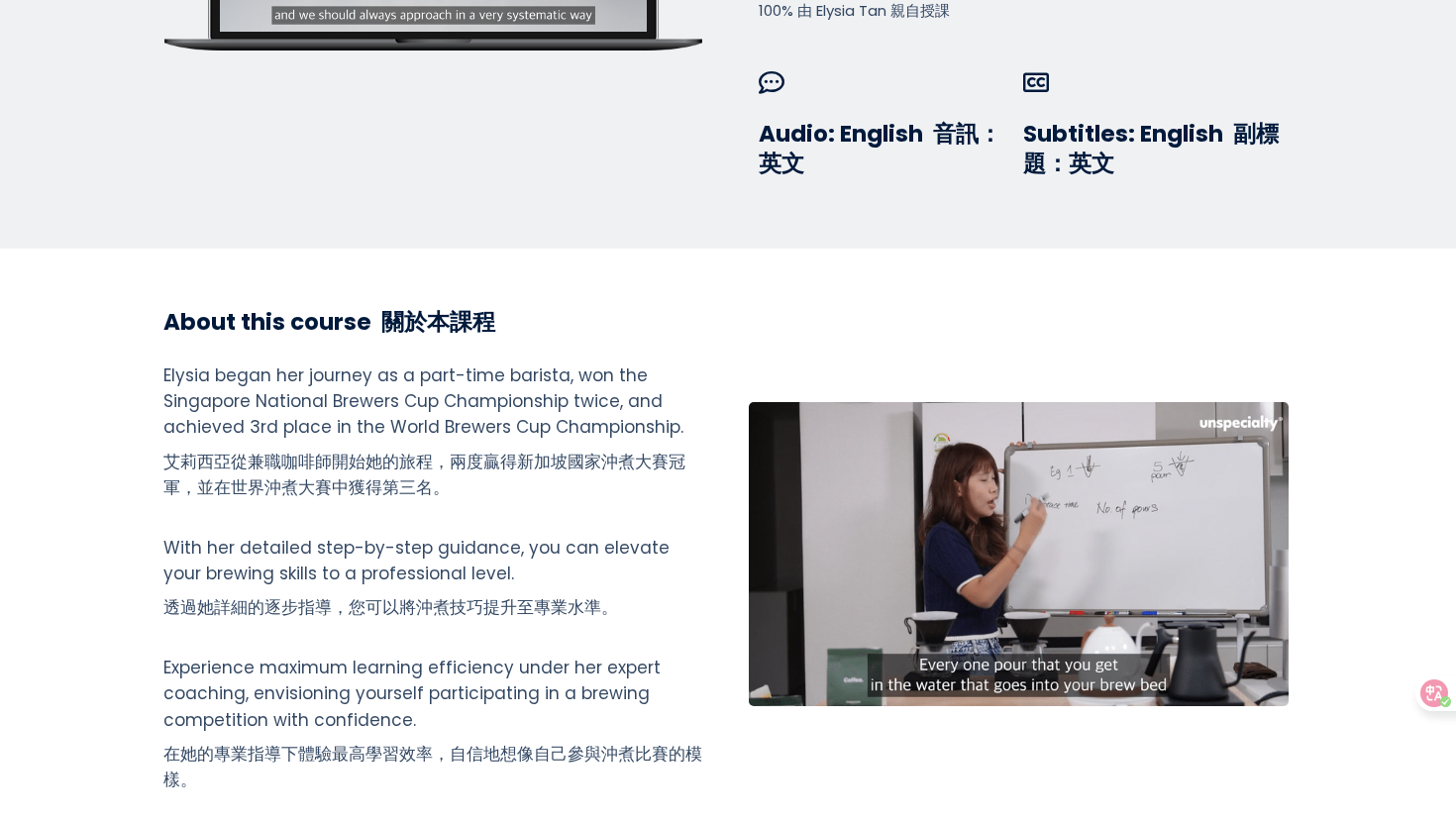 scroll, scrollTop: 2109, scrollLeft: 0, axis: vertical 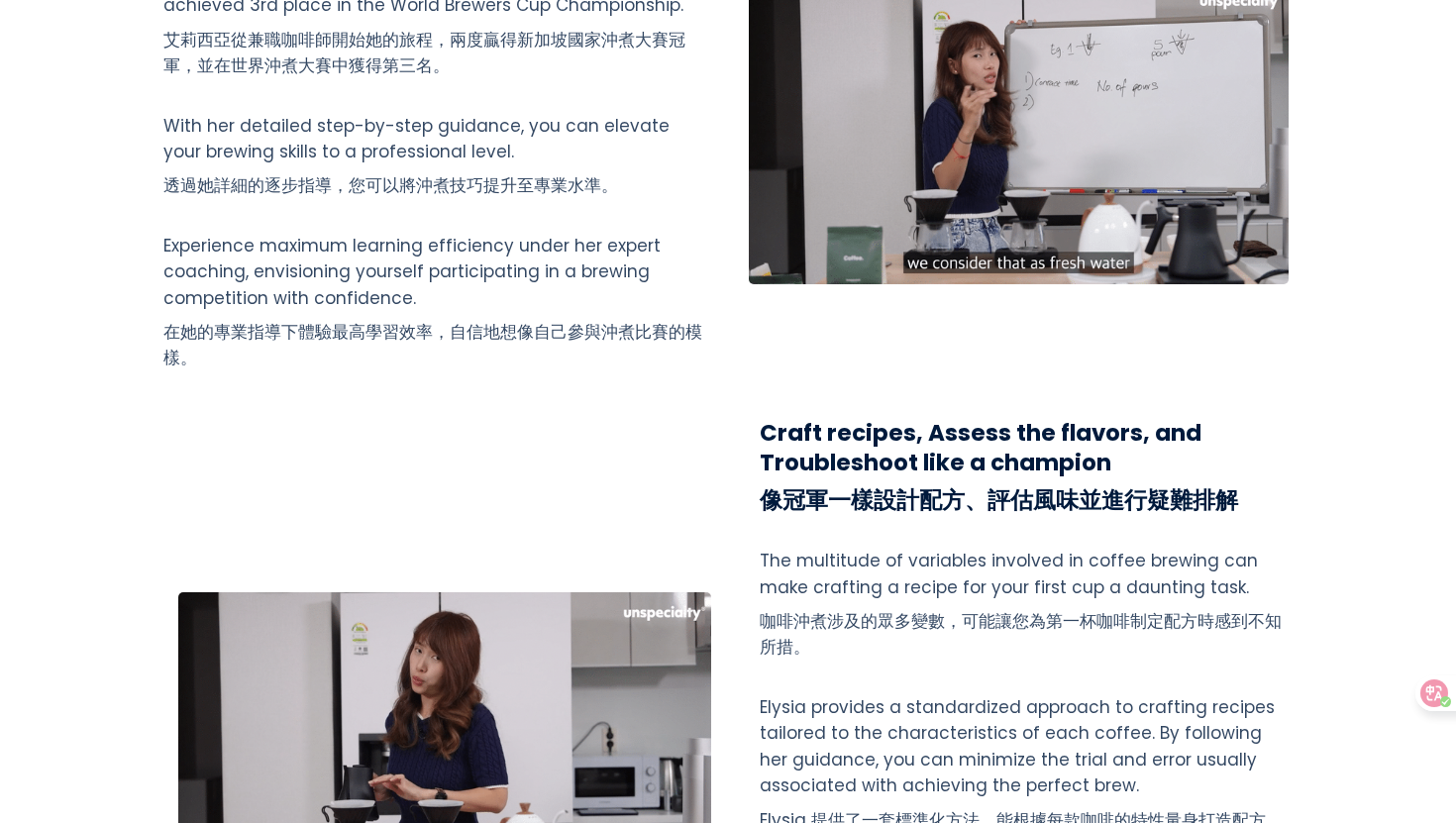 click at bounding box center (1019, 132) 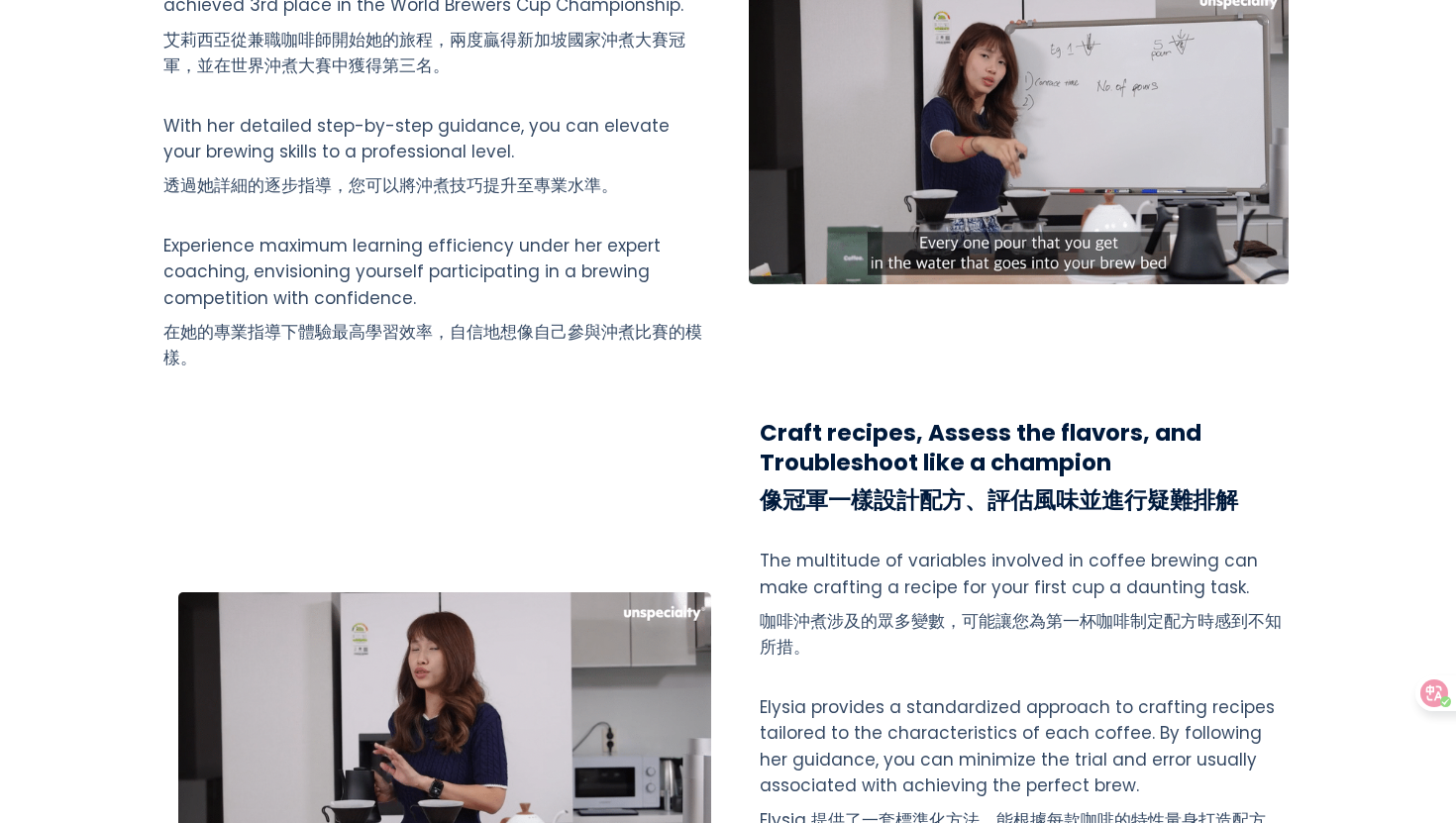 click at bounding box center (1019, 132) 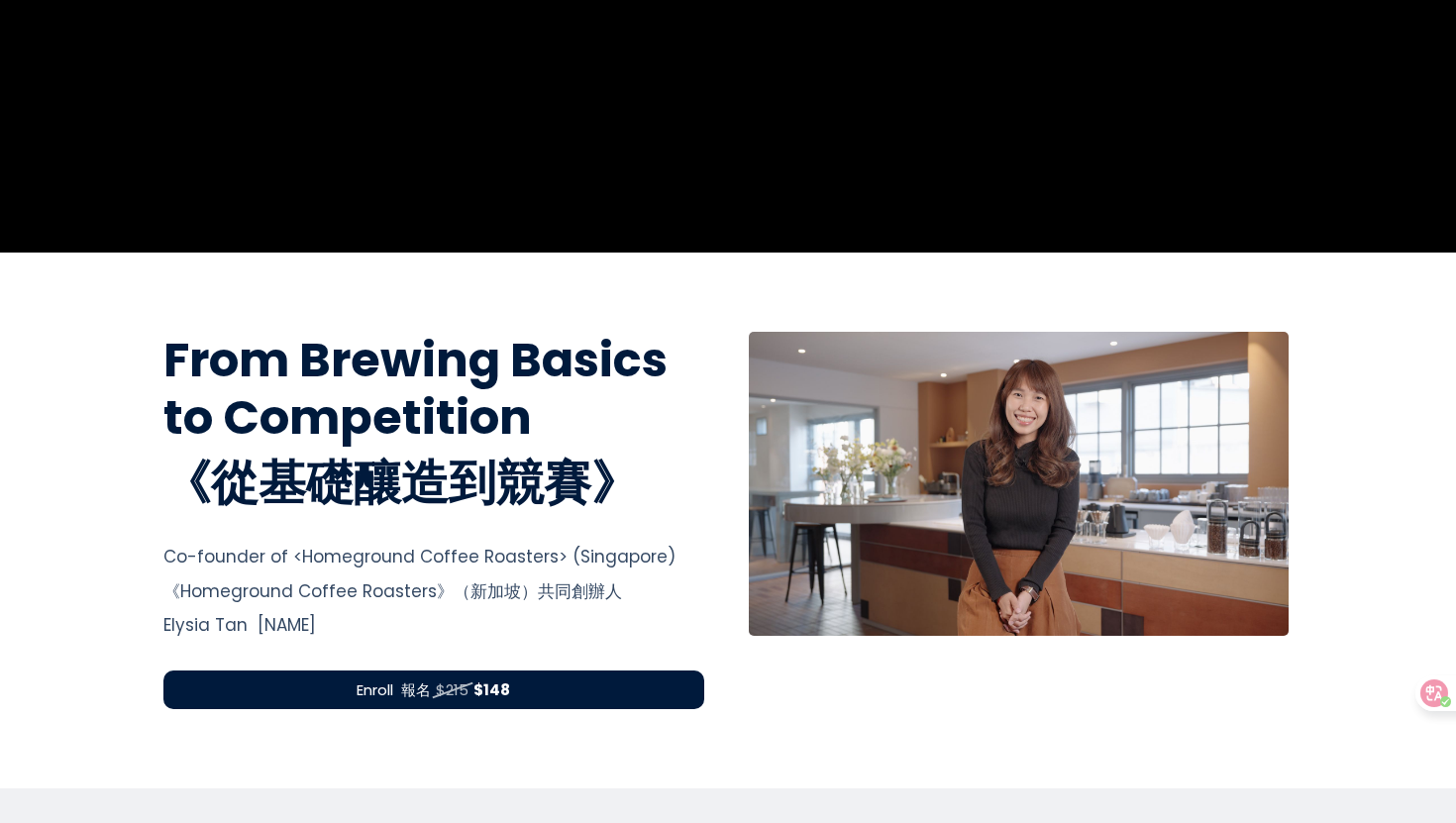 scroll, scrollTop: 442, scrollLeft: 0, axis: vertical 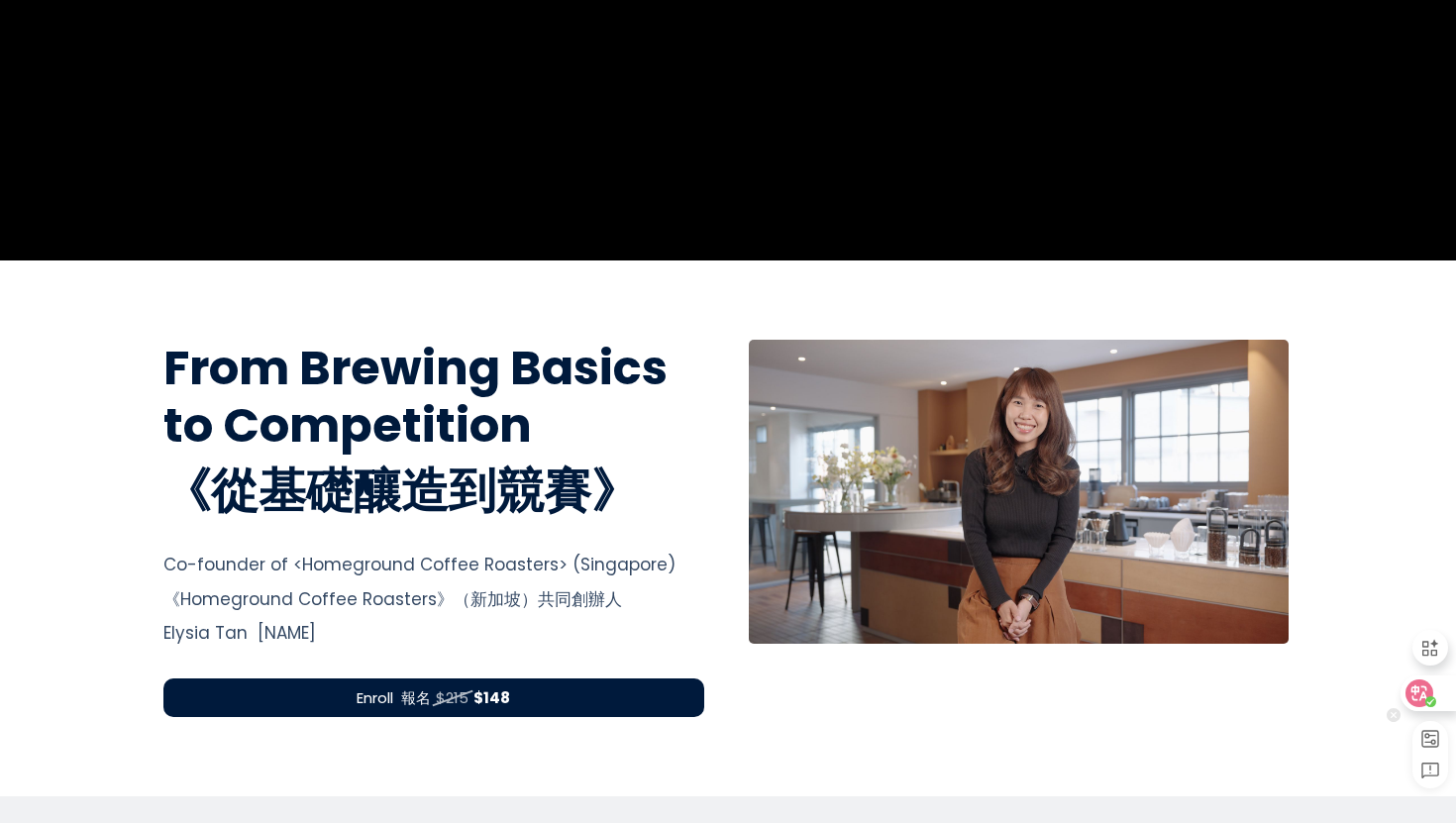 click 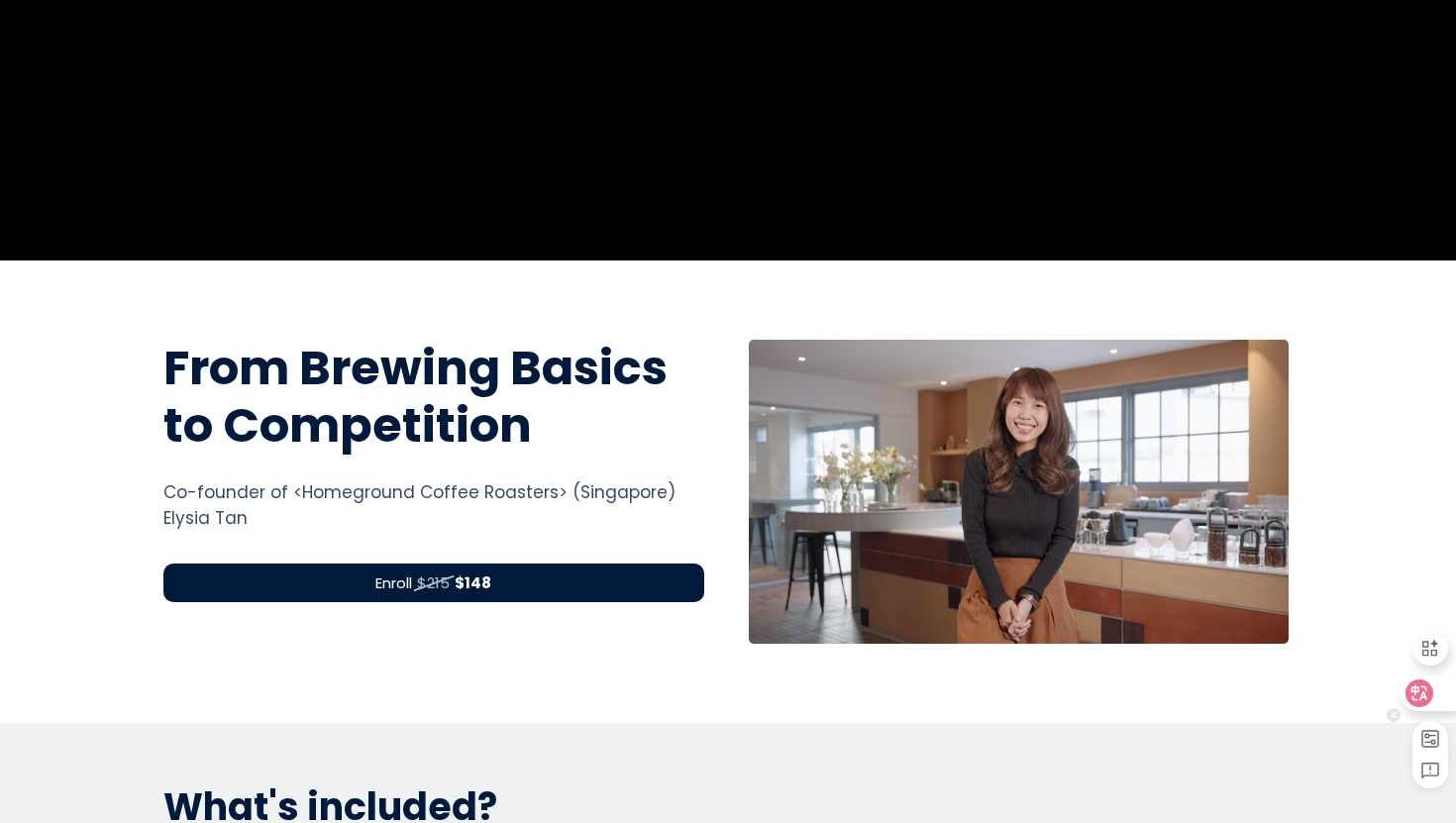 click 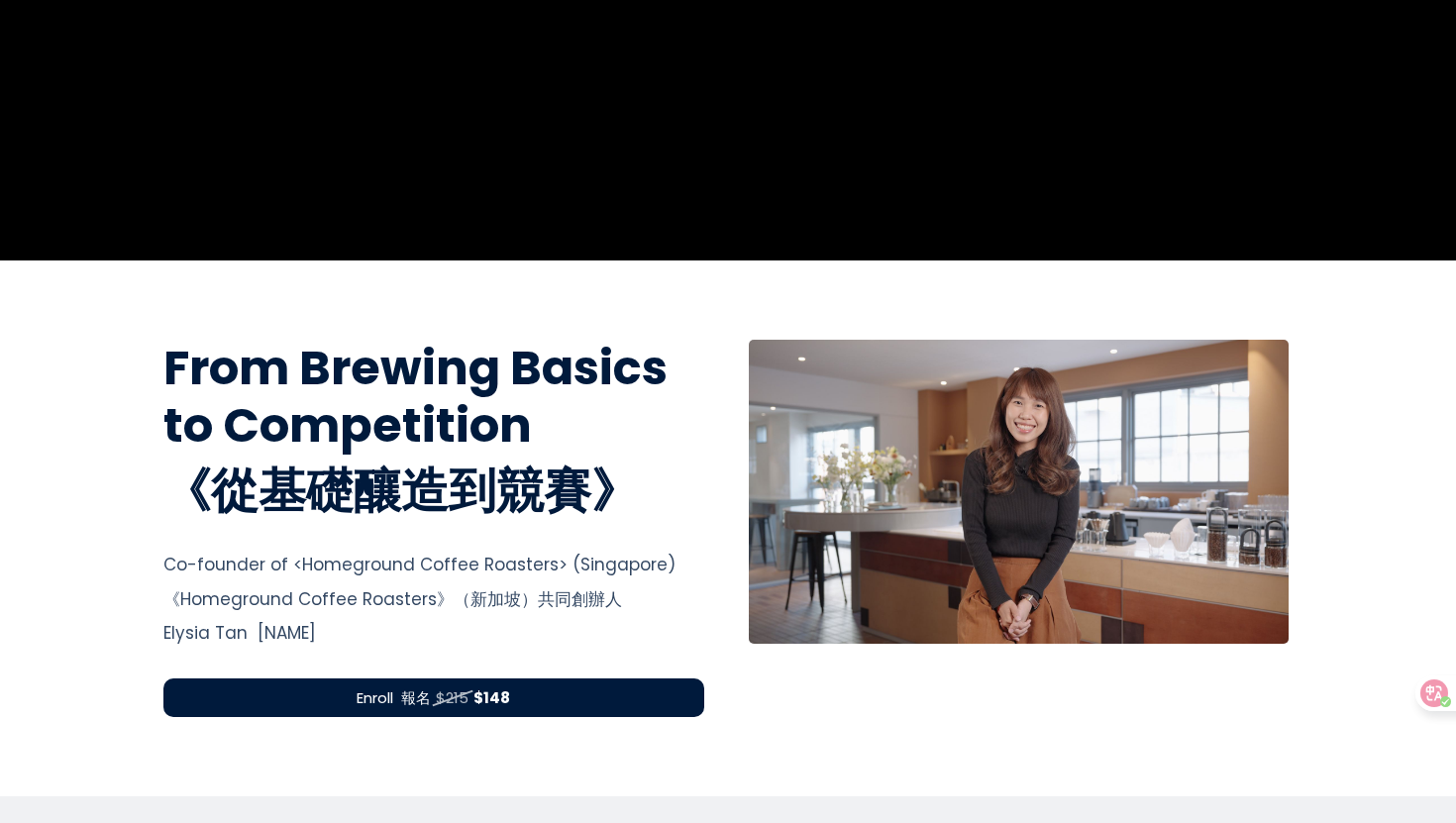 scroll, scrollTop: 0, scrollLeft: 0, axis: both 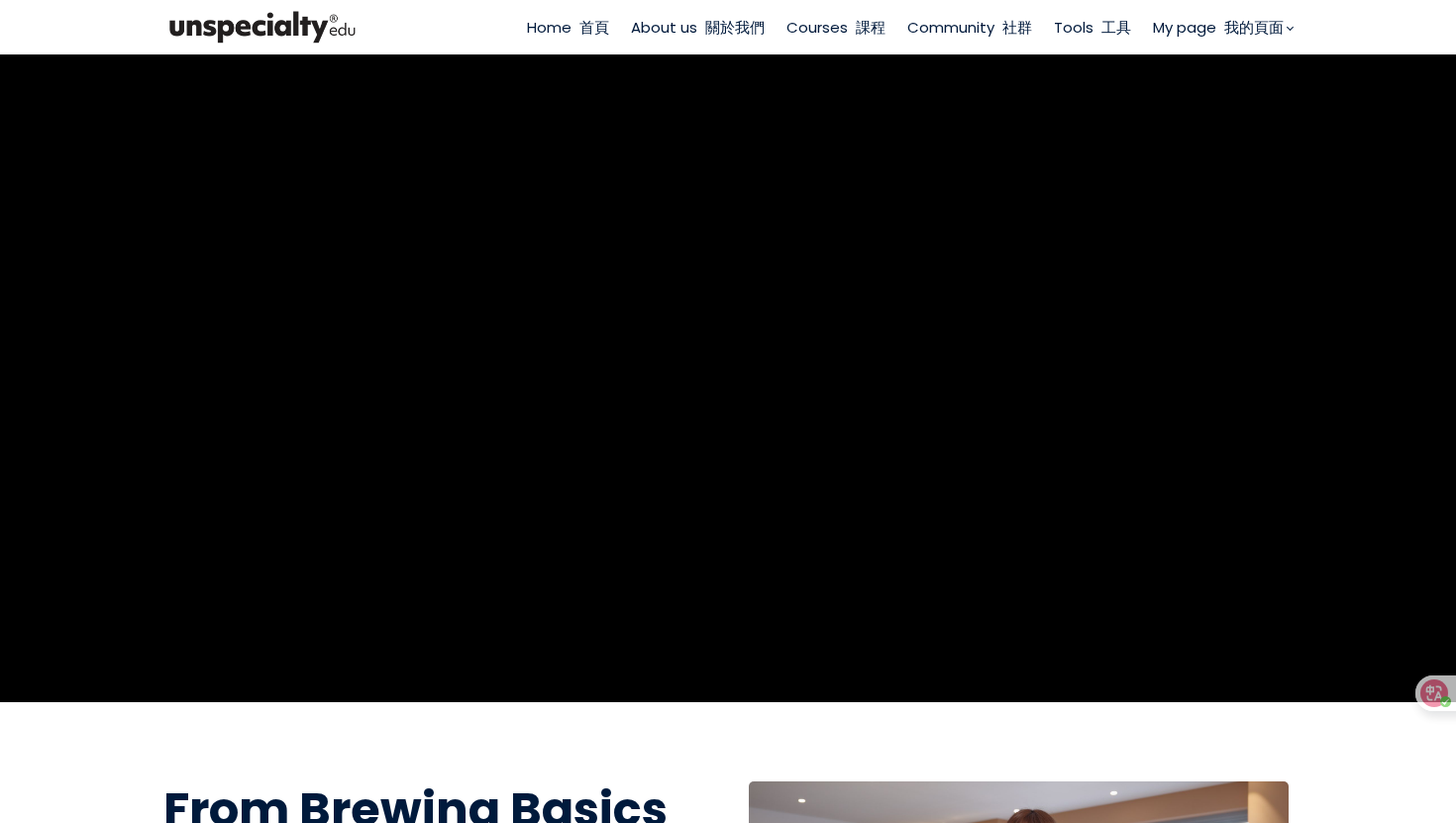 click at bounding box center [998, 27] 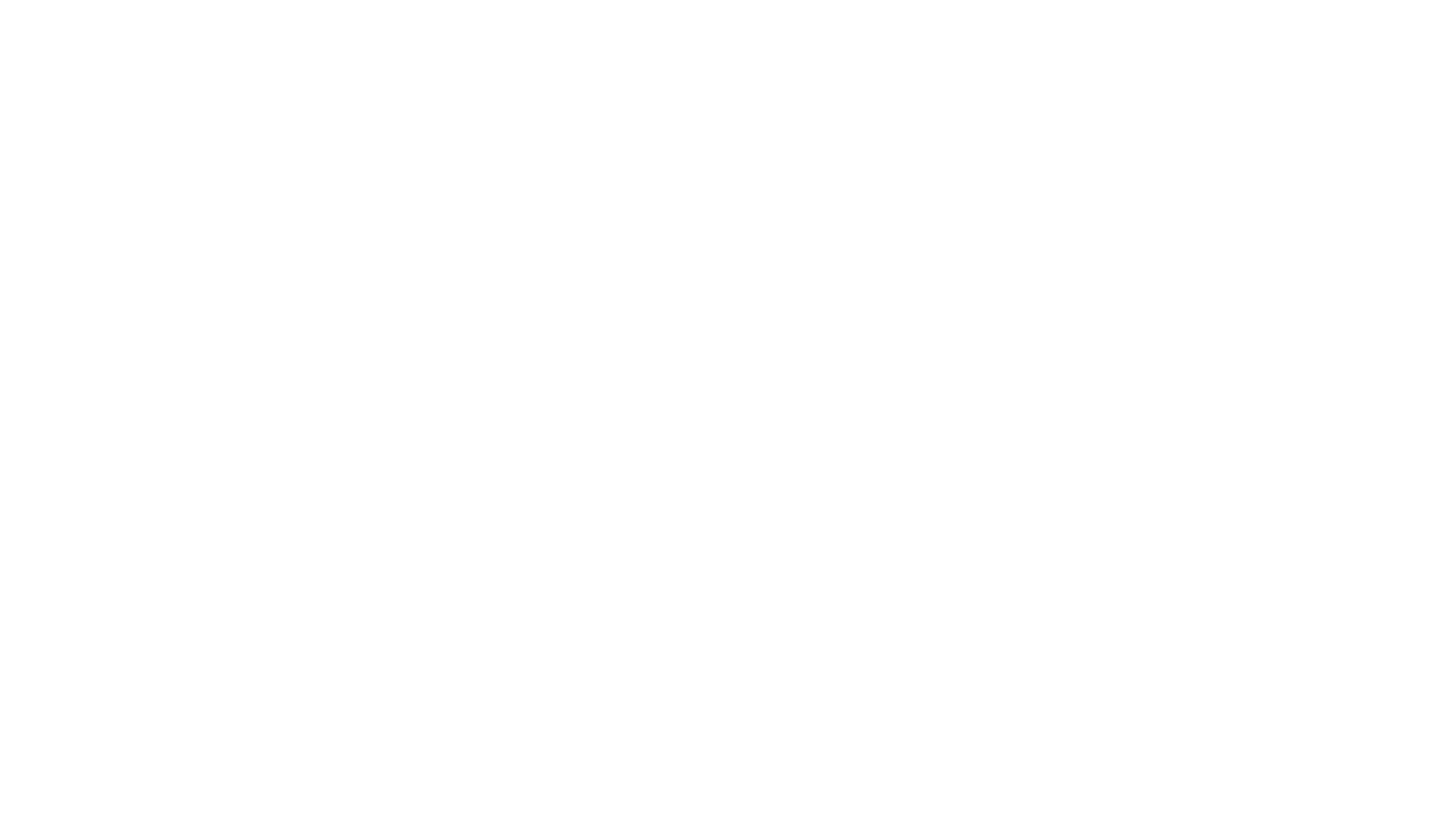 scroll, scrollTop: 0, scrollLeft: 0, axis: both 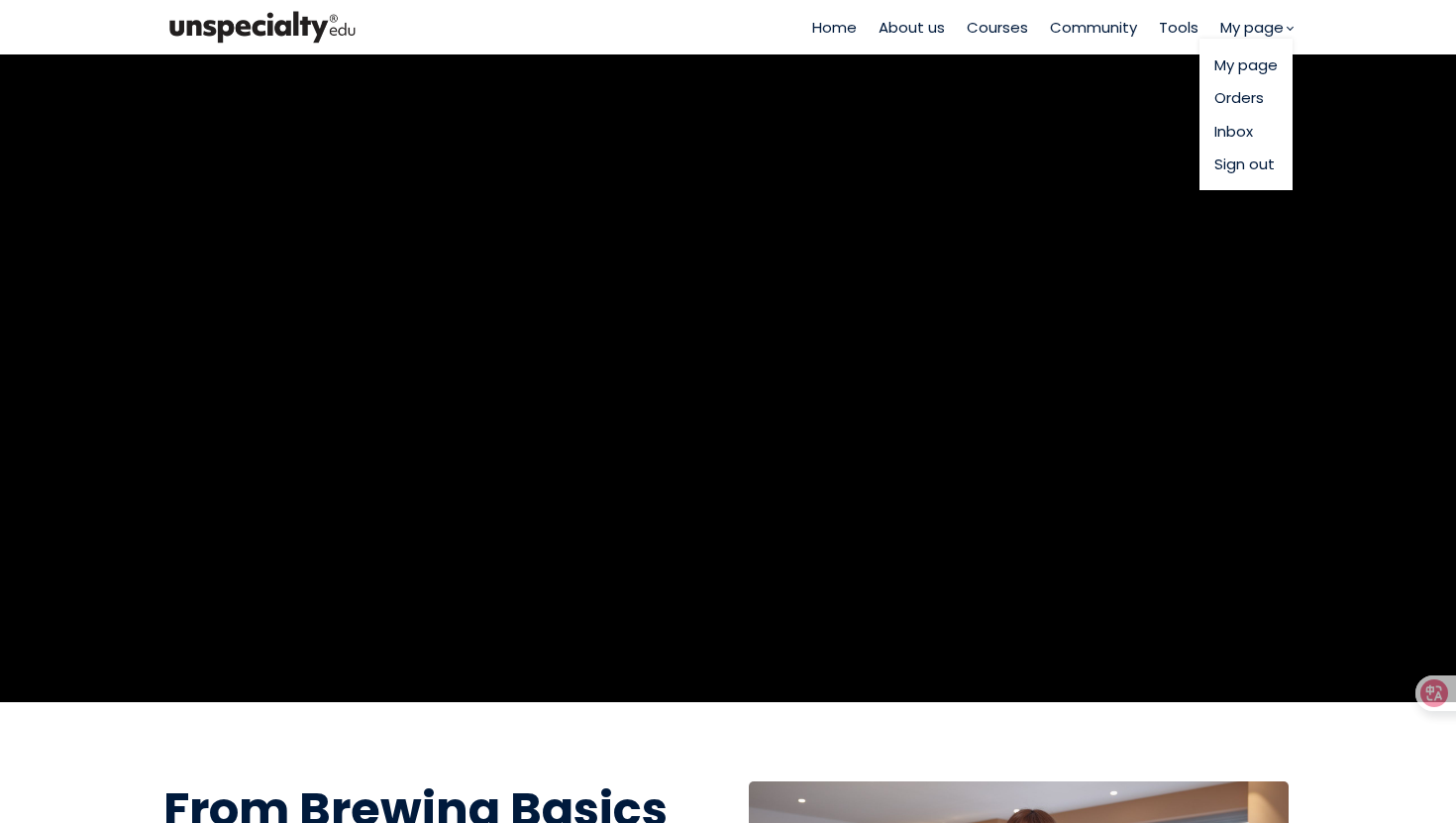 click on "My page" at bounding box center [1246, 64] 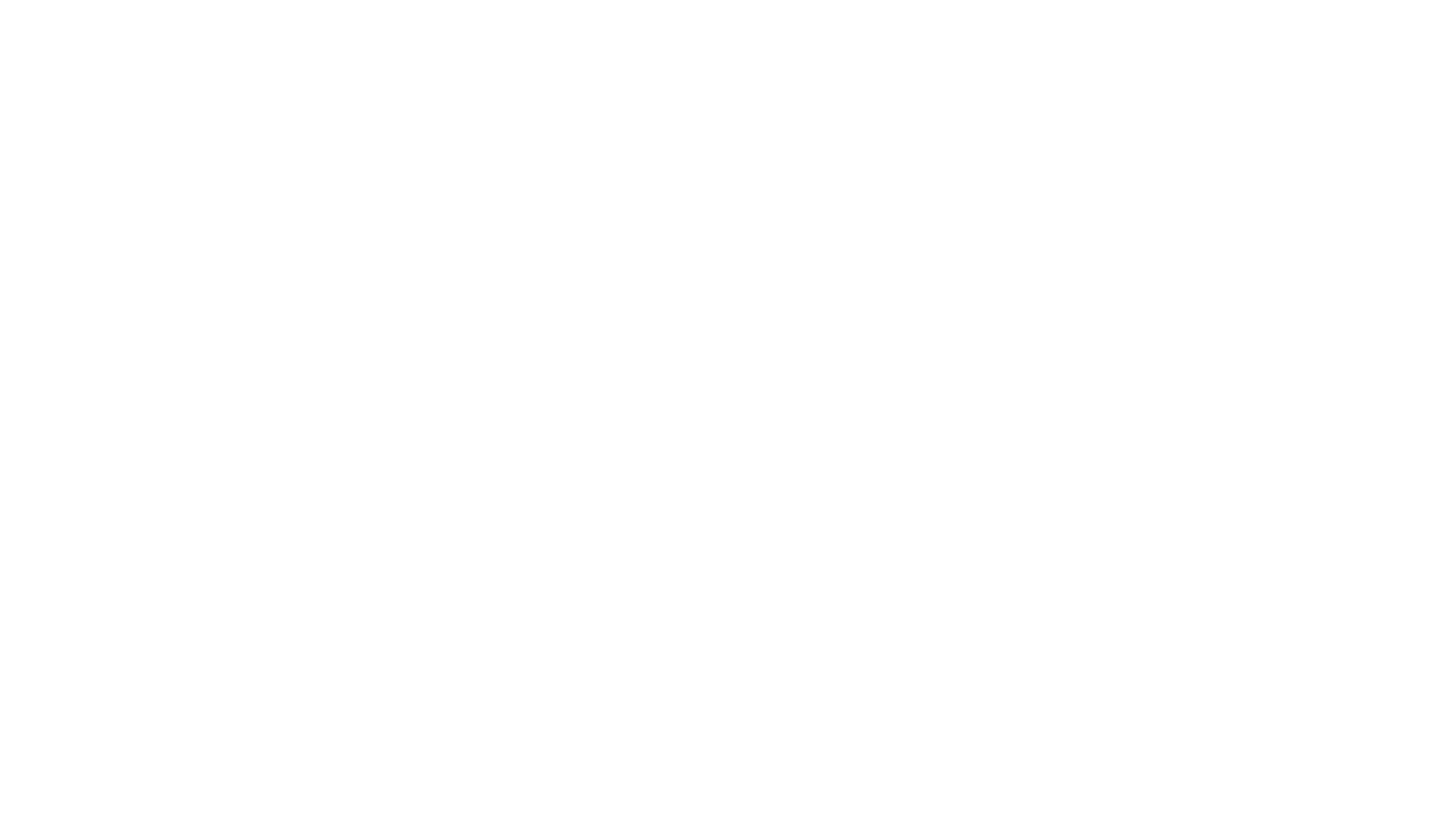 scroll, scrollTop: 0, scrollLeft: 0, axis: both 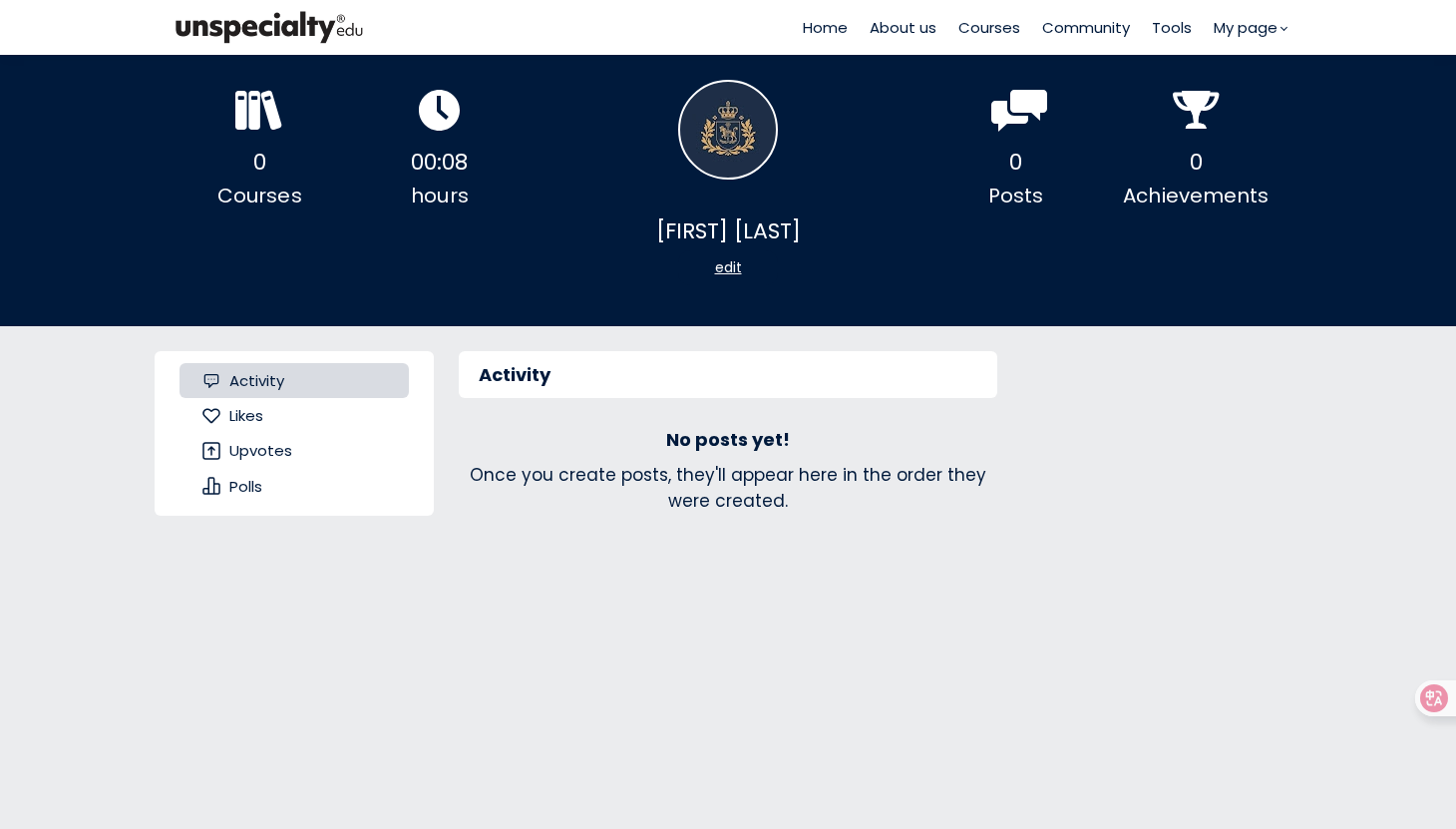 click on "Home" at bounding box center (825, 27) 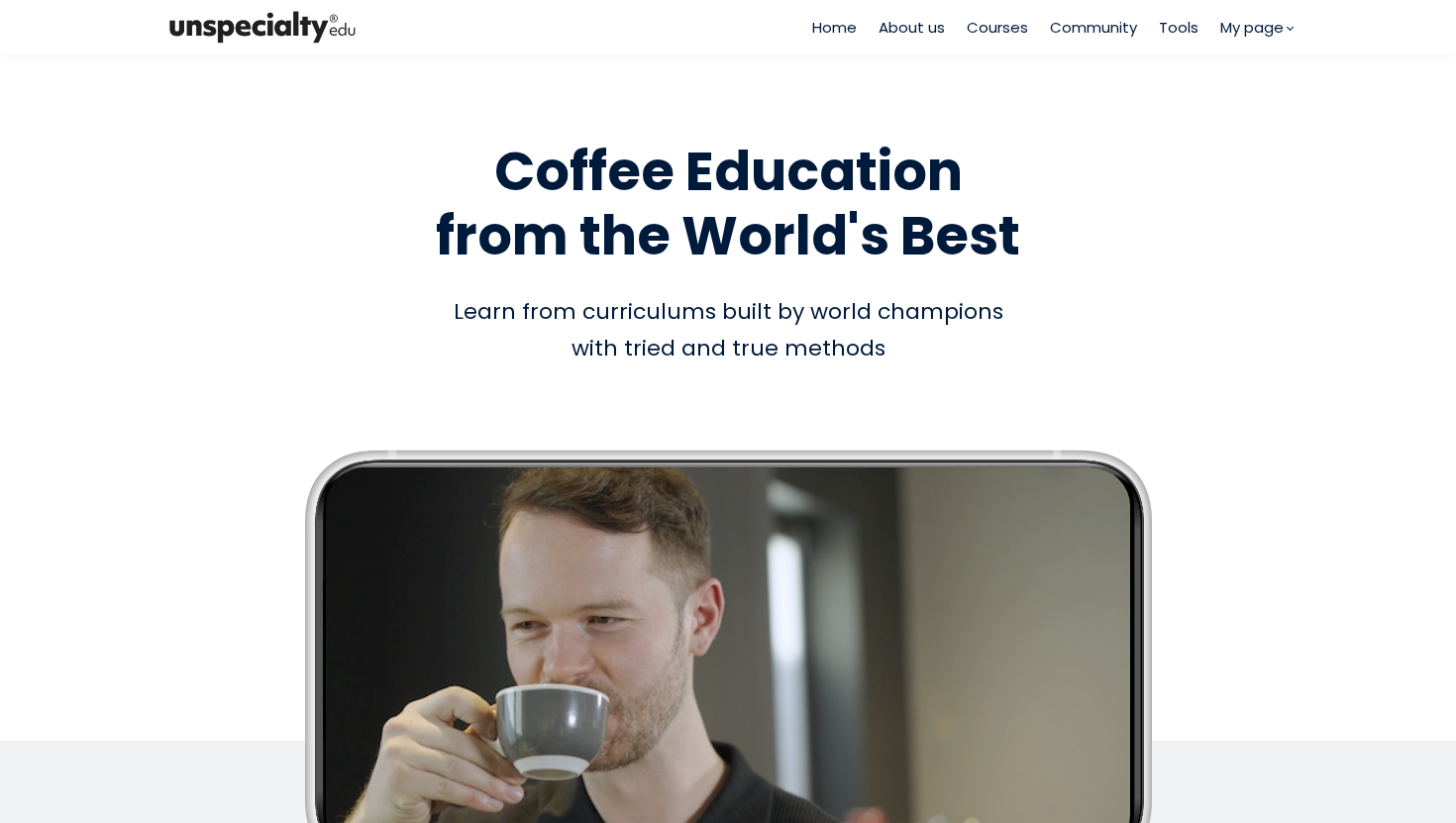 scroll, scrollTop: 0, scrollLeft: 0, axis: both 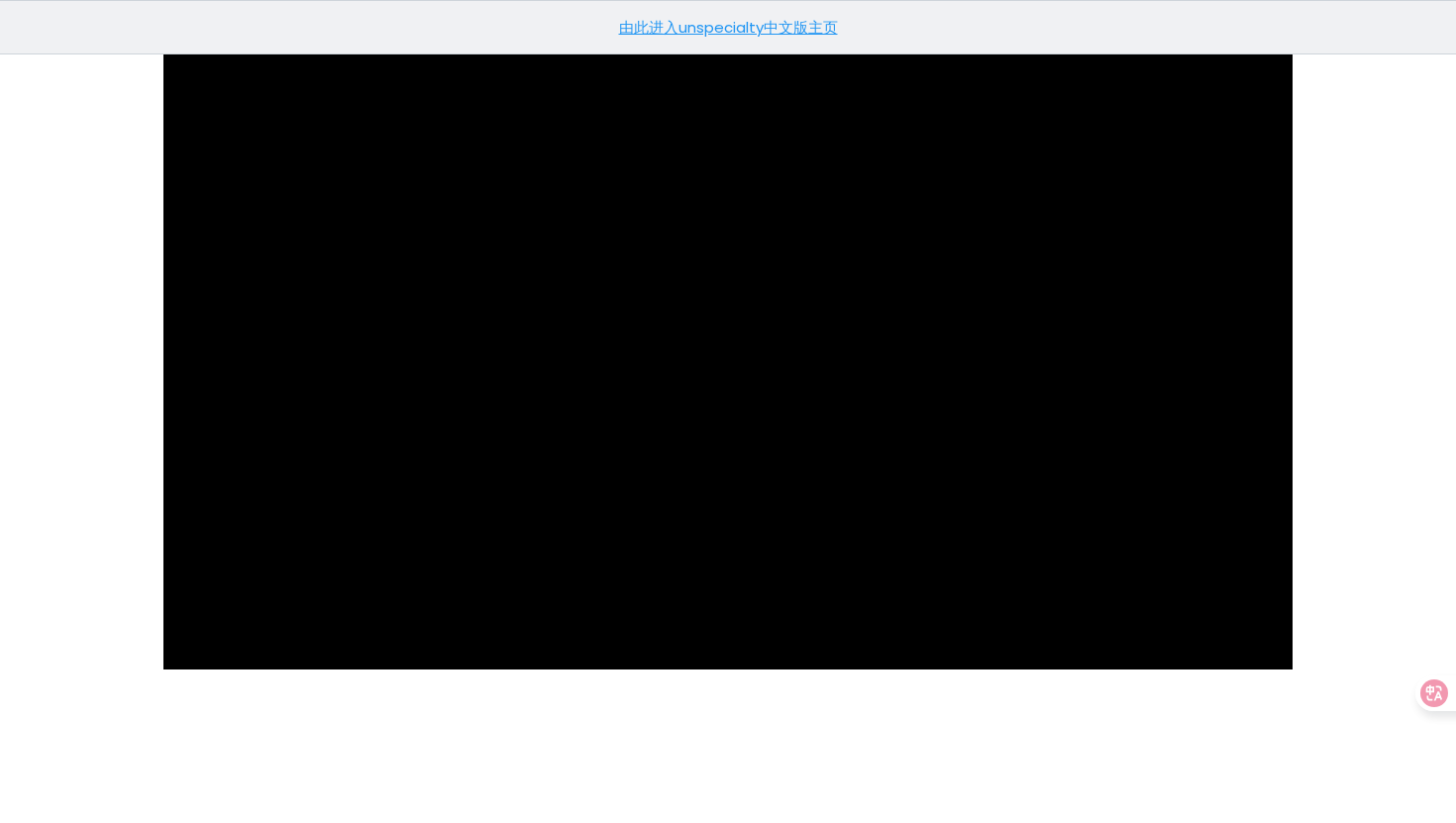 click on "由此进入unspecialty中文版主页" at bounding box center (728, 27) 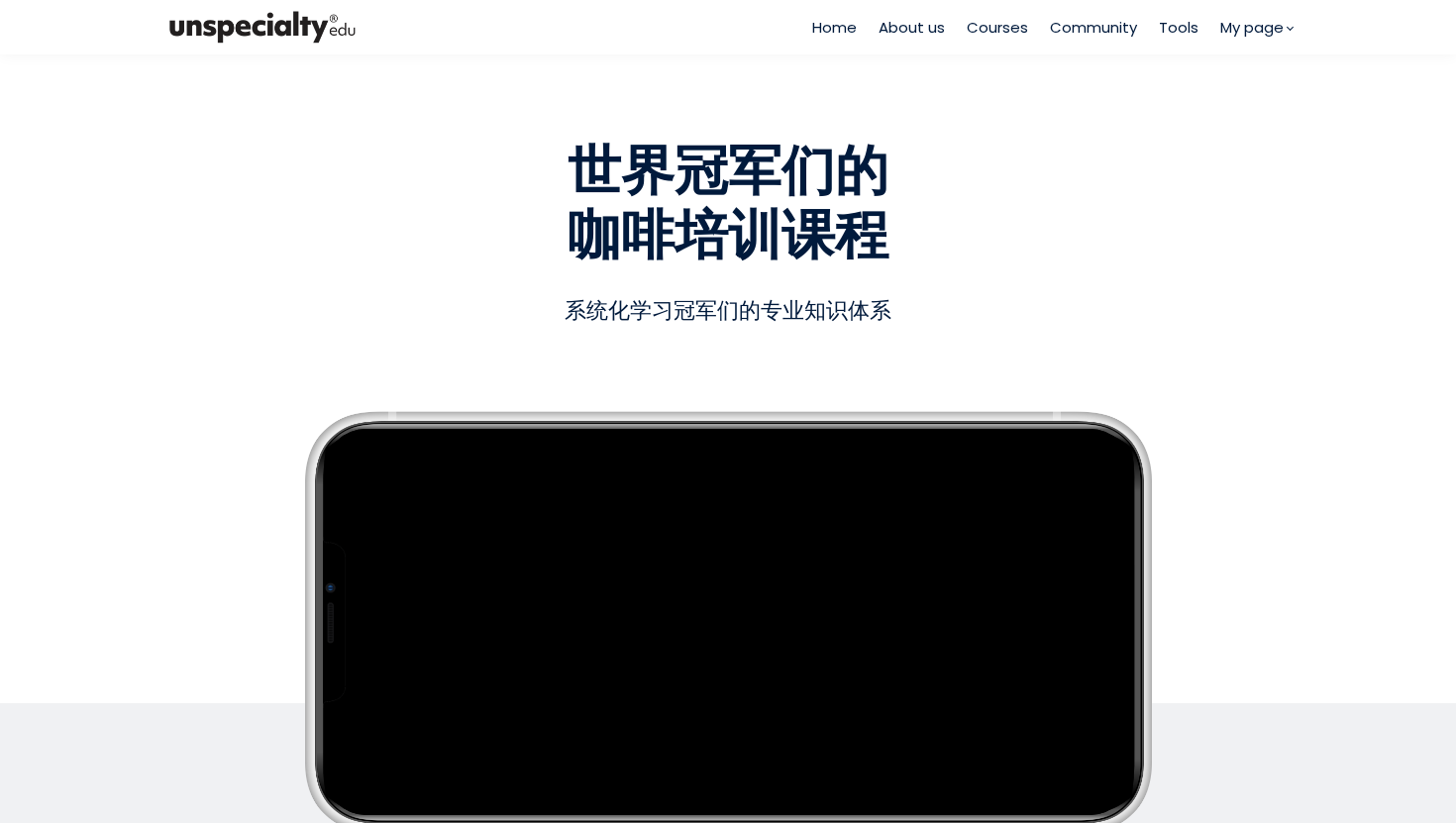 scroll, scrollTop: 0, scrollLeft: 0, axis: both 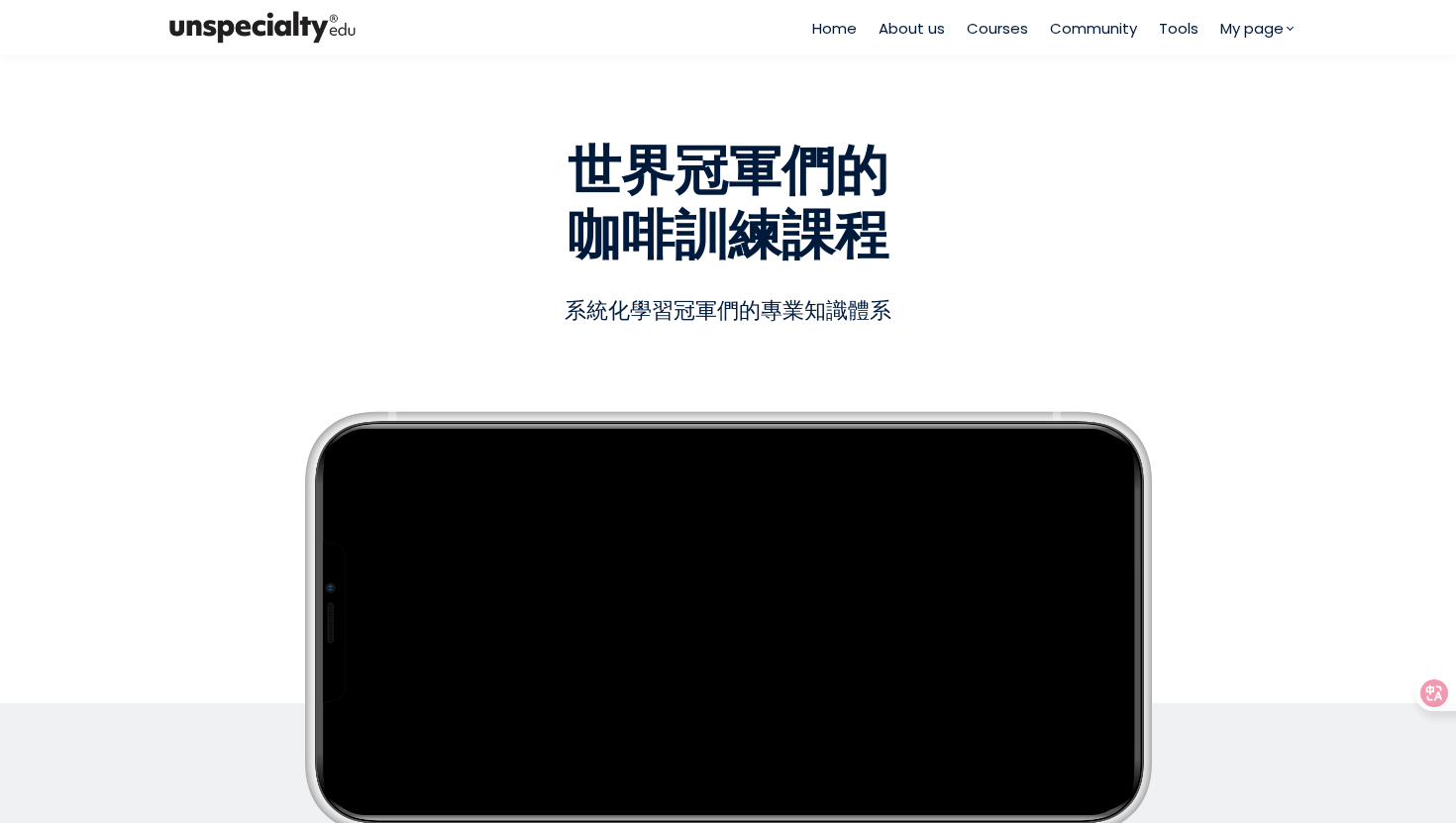 click on "Courses" at bounding box center [997, 28] 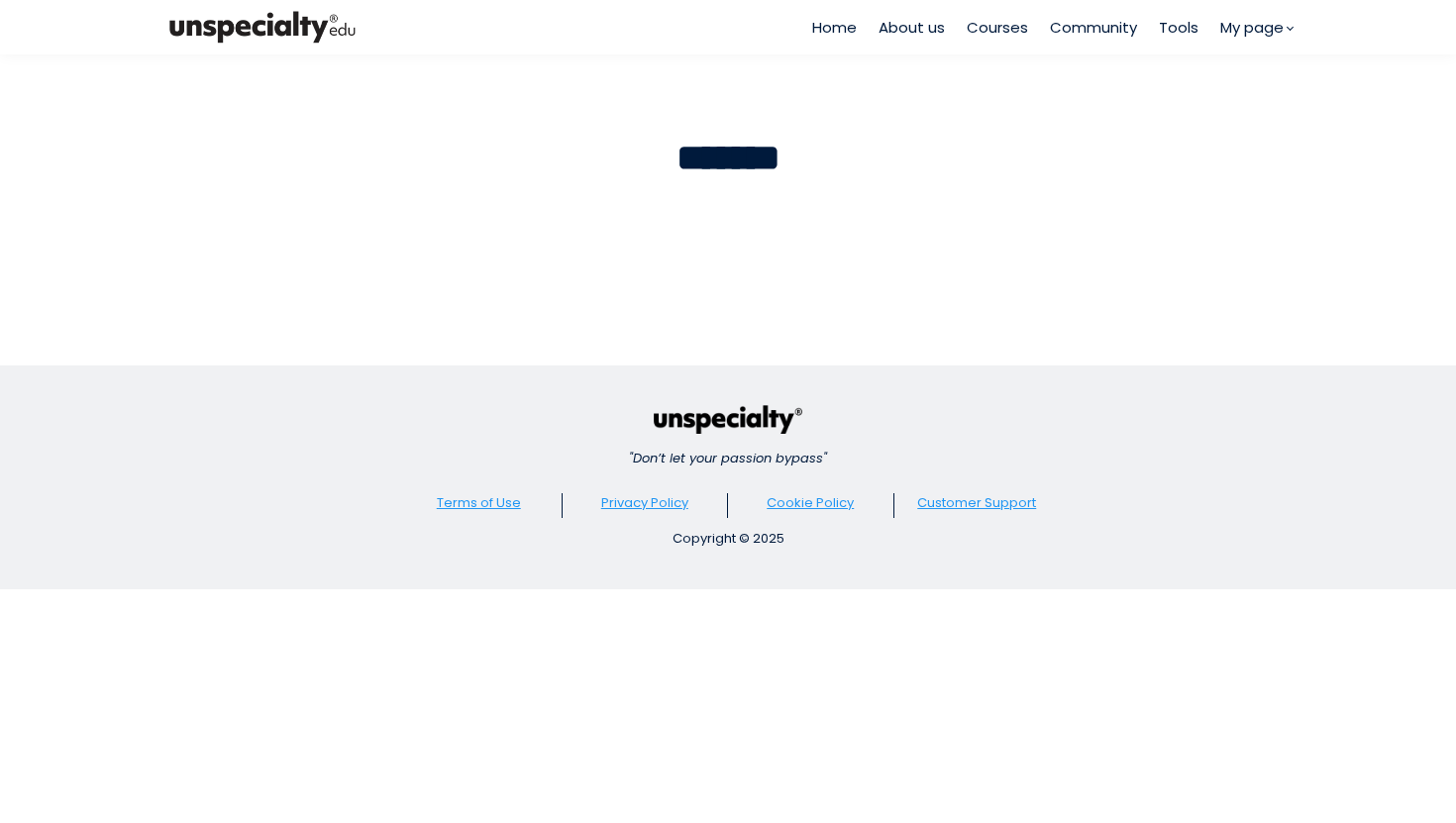 scroll, scrollTop: 0, scrollLeft: 0, axis: both 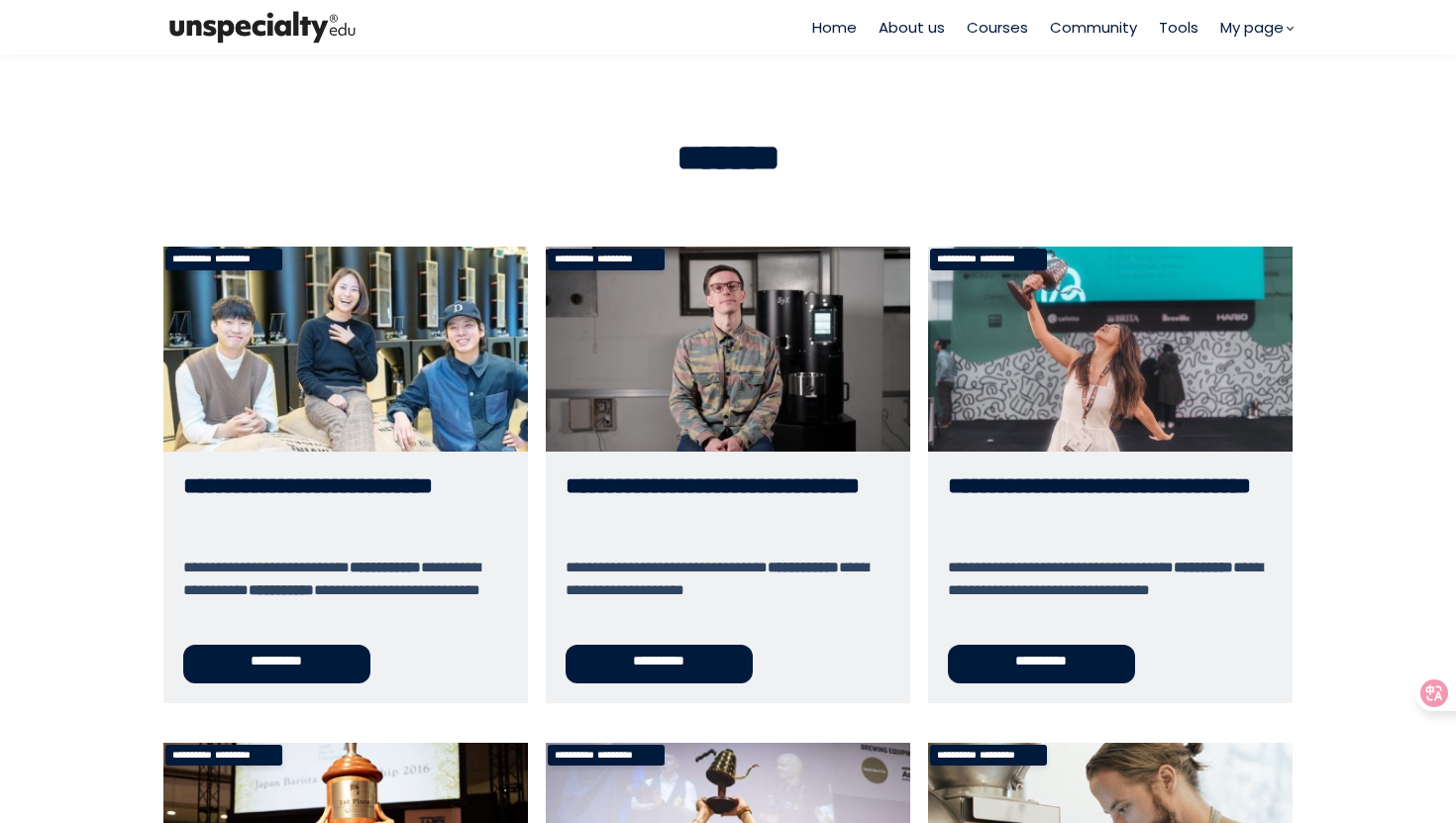 click on "Courses" at bounding box center [997, 27] 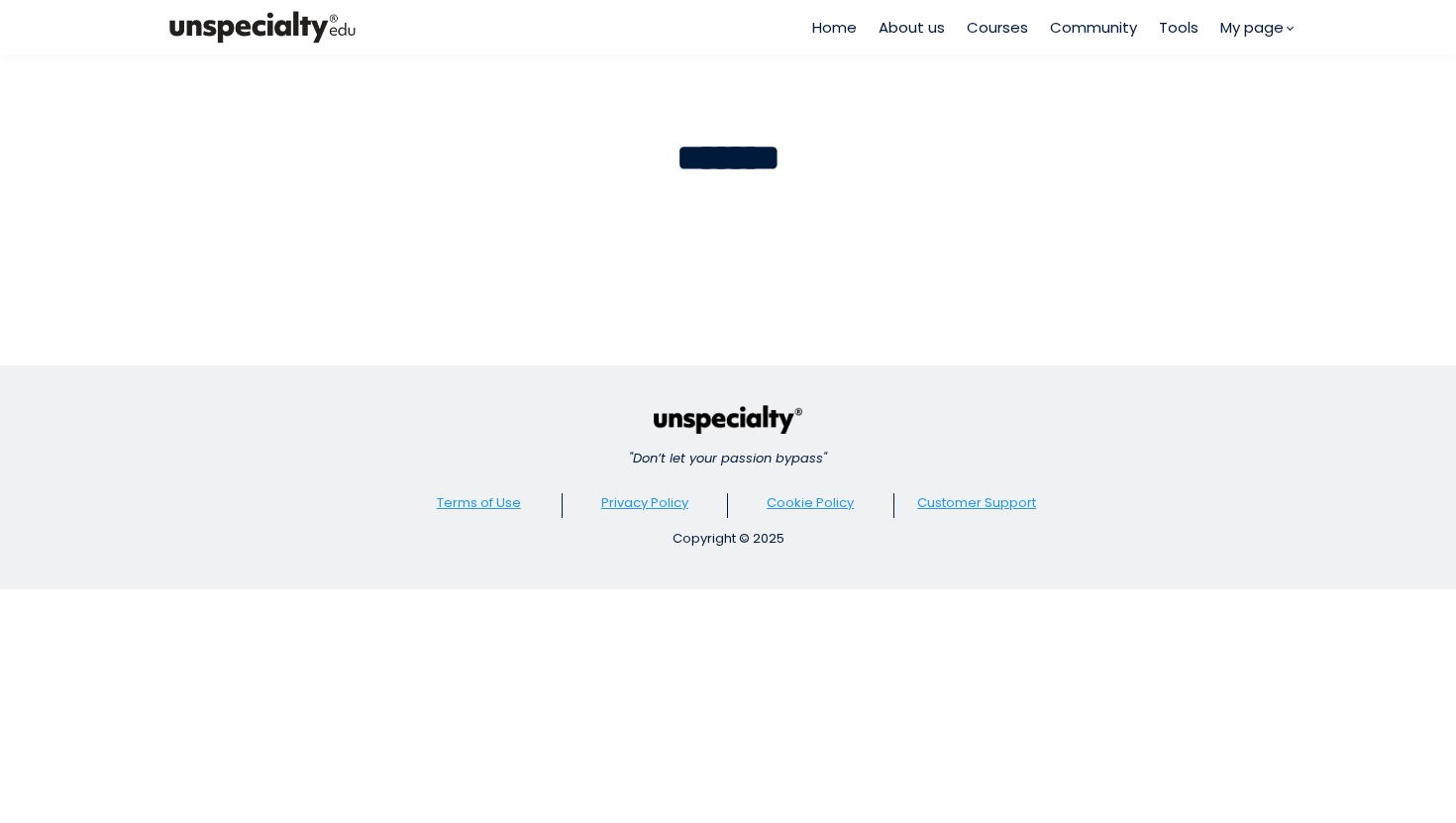 scroll, scrollTop: 0, scrollLeft: 0, axis: both 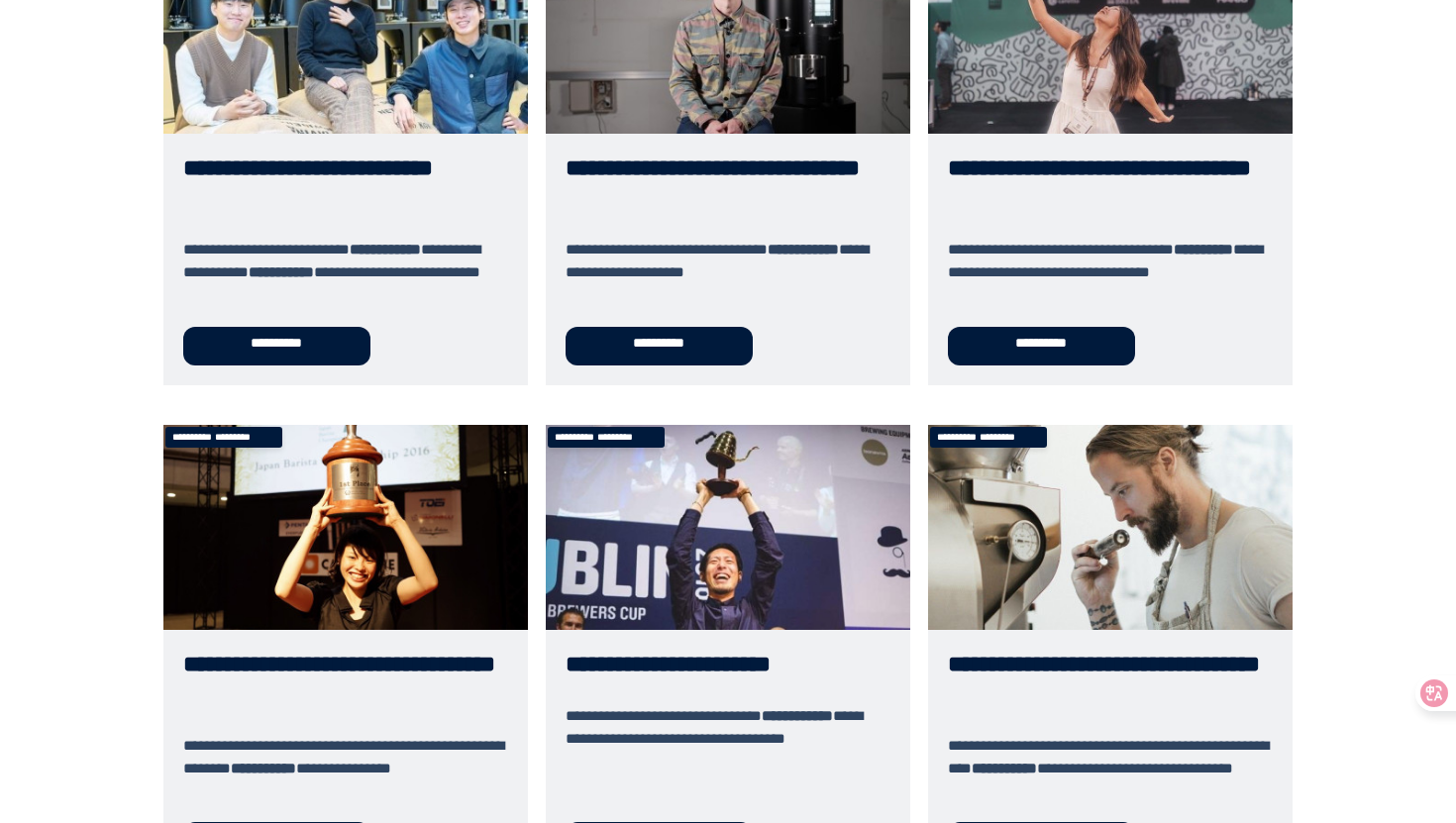 click on "**********" at bounding box center [728, 653] 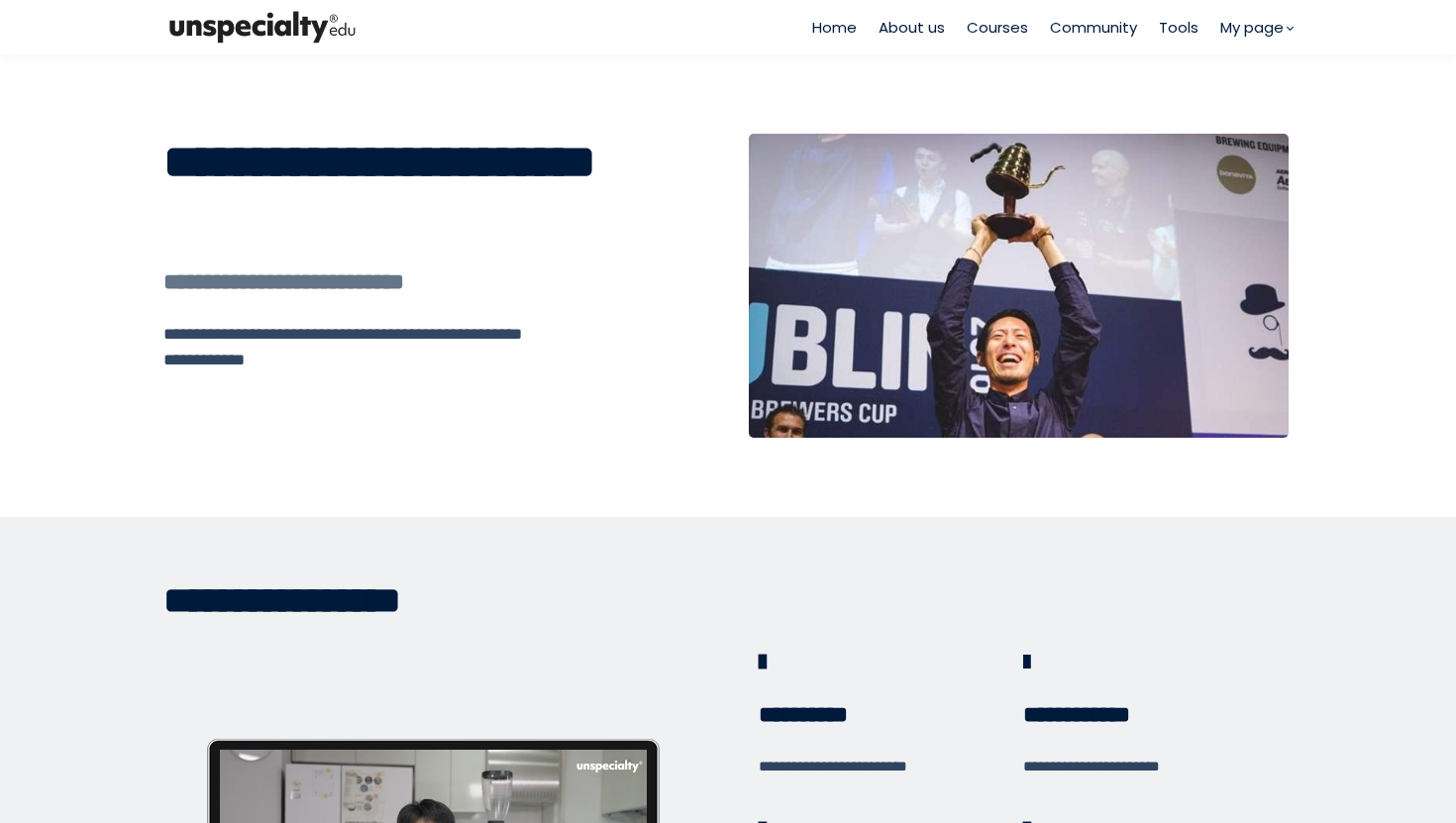 scroll, scrollTop: 0, scrollLeft: 0, axis: both 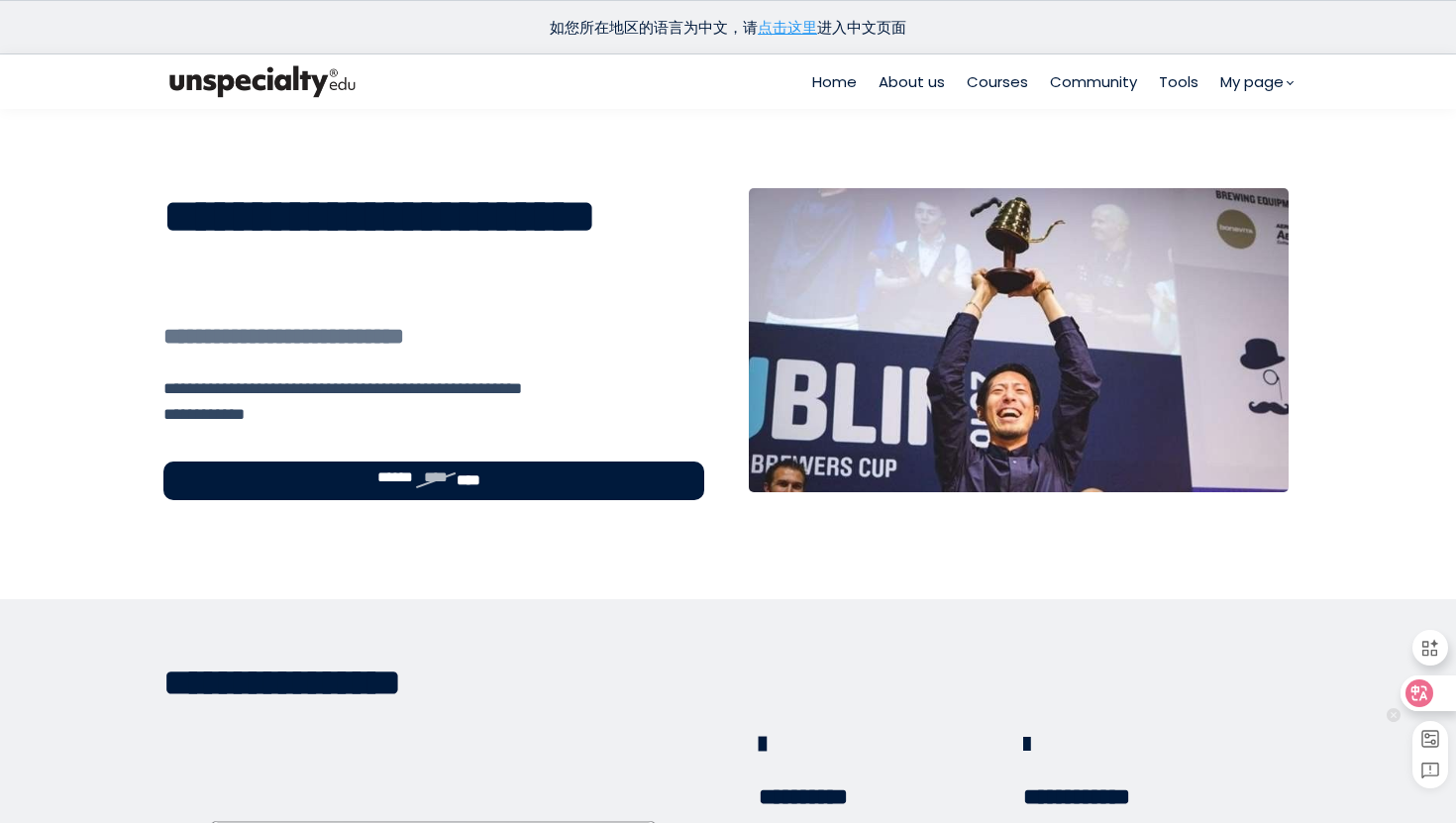 click at bounding box center [1427, 693] 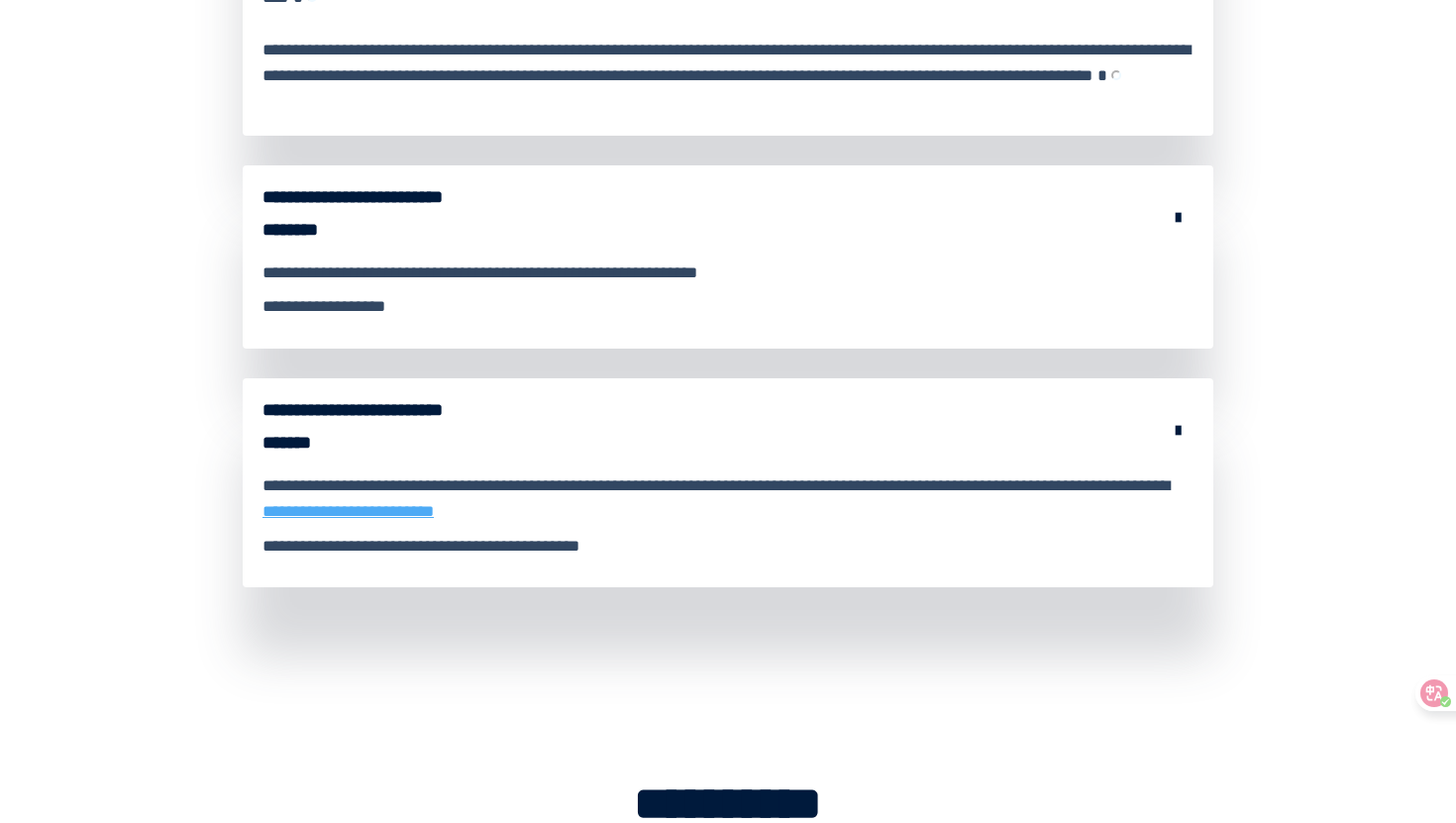 scroll, scrollTop: 11365, scrollLeft: 0, axis: vertical 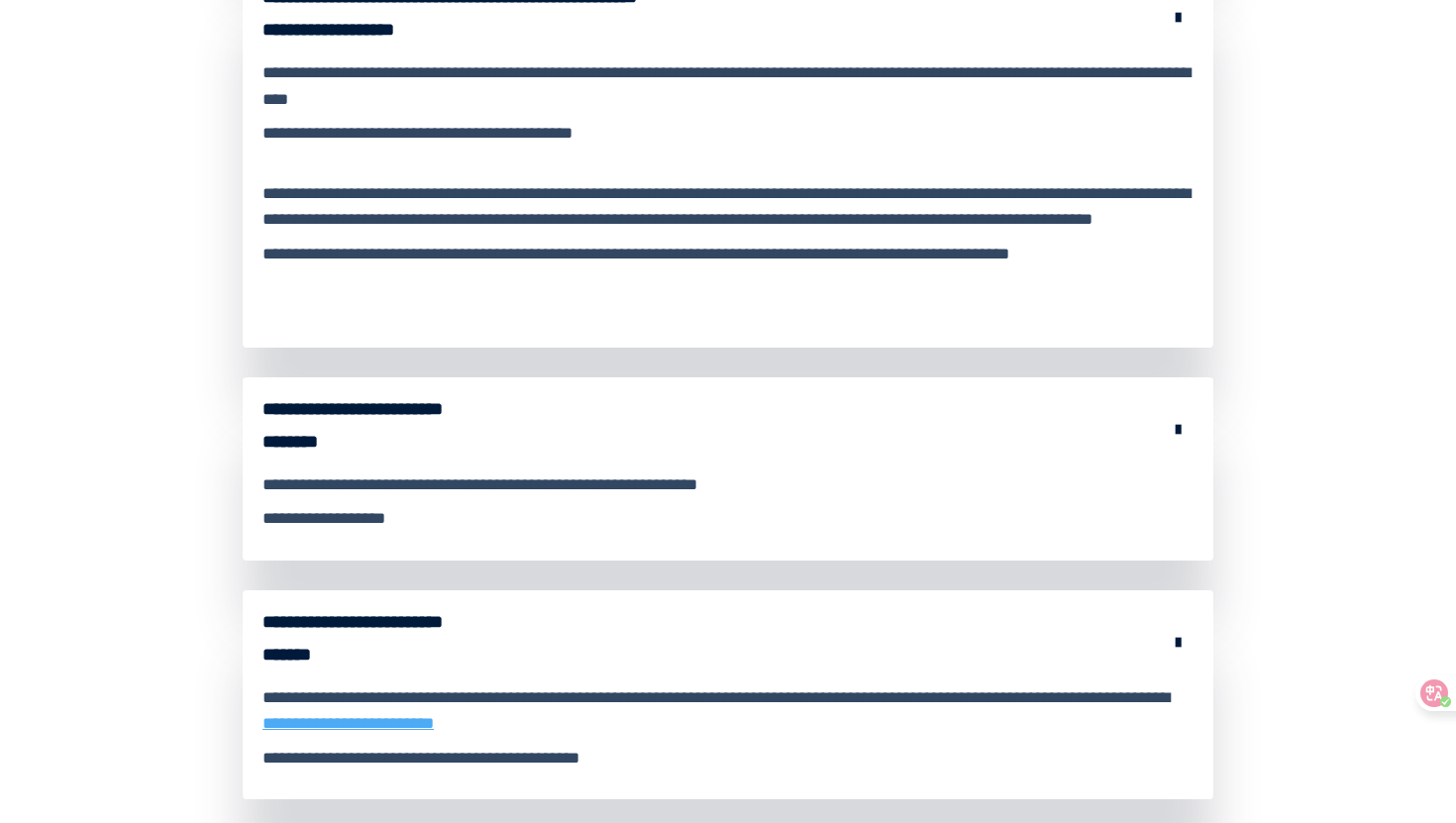 click on "**********" at bounding box center (348, 723) 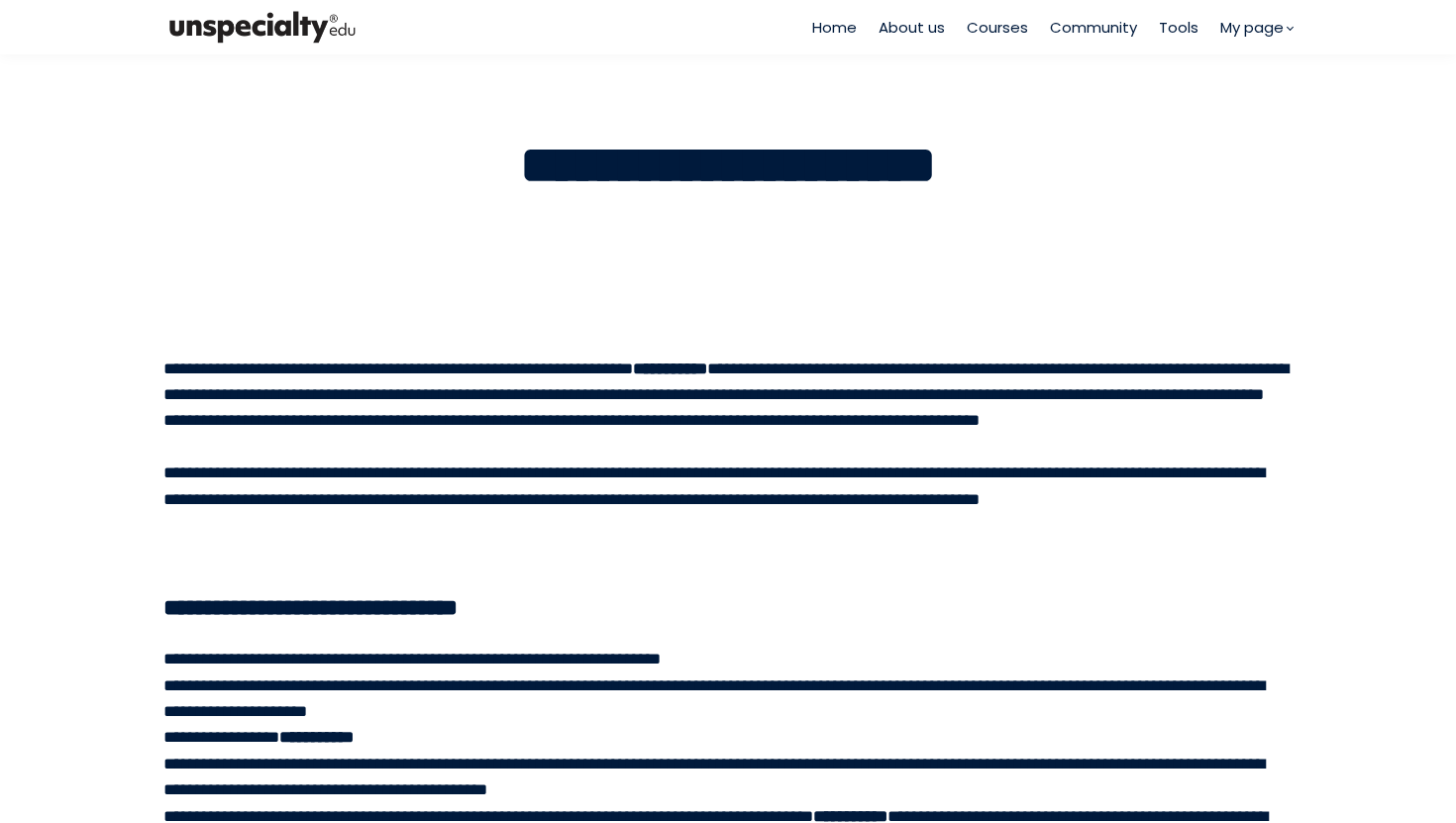 scroll, scrollTop: 0, scrollLeft: 0, axis: both 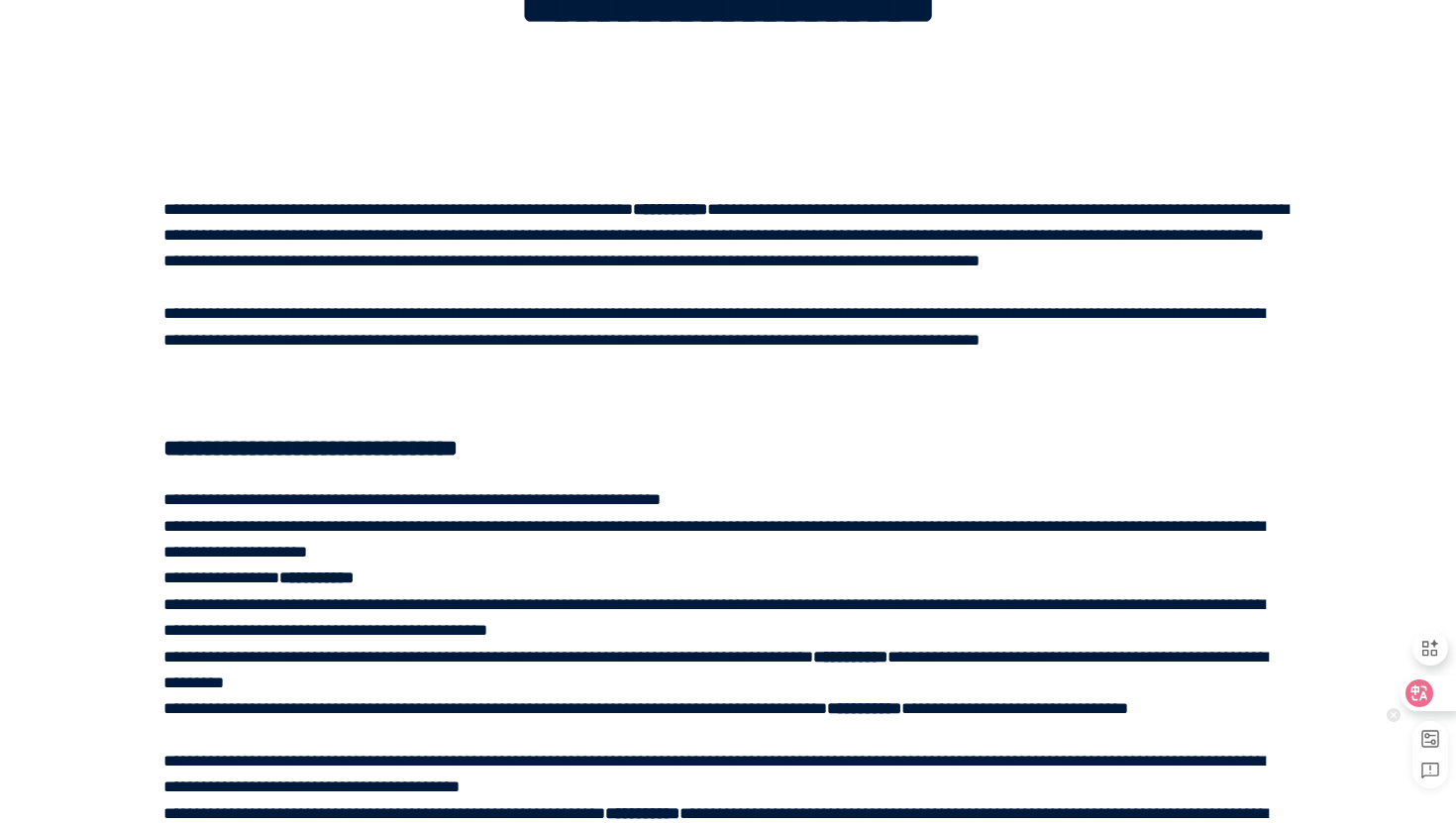 click 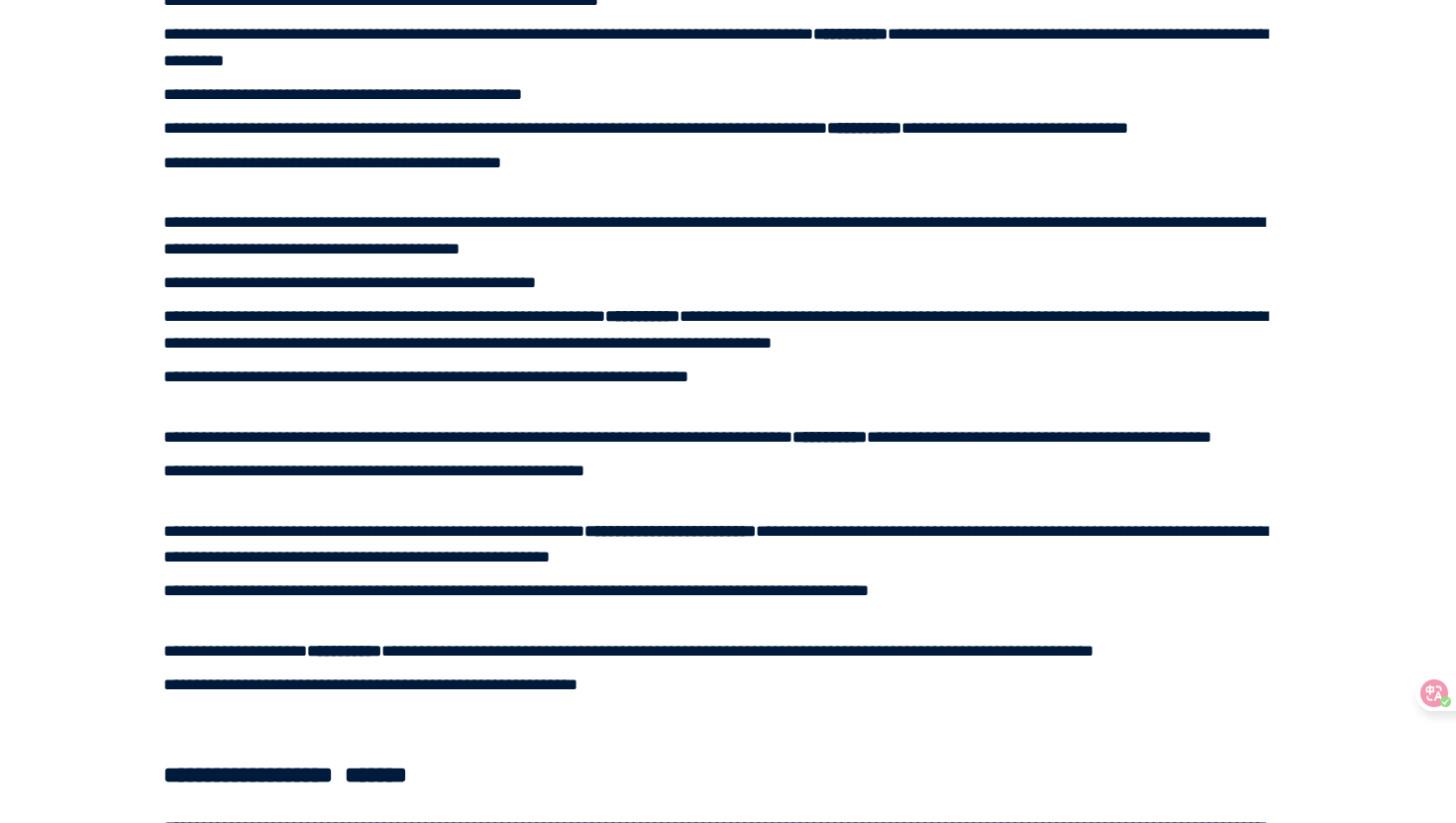 scroll, scrollTop: 0, scrollLeft: 0, axis: both 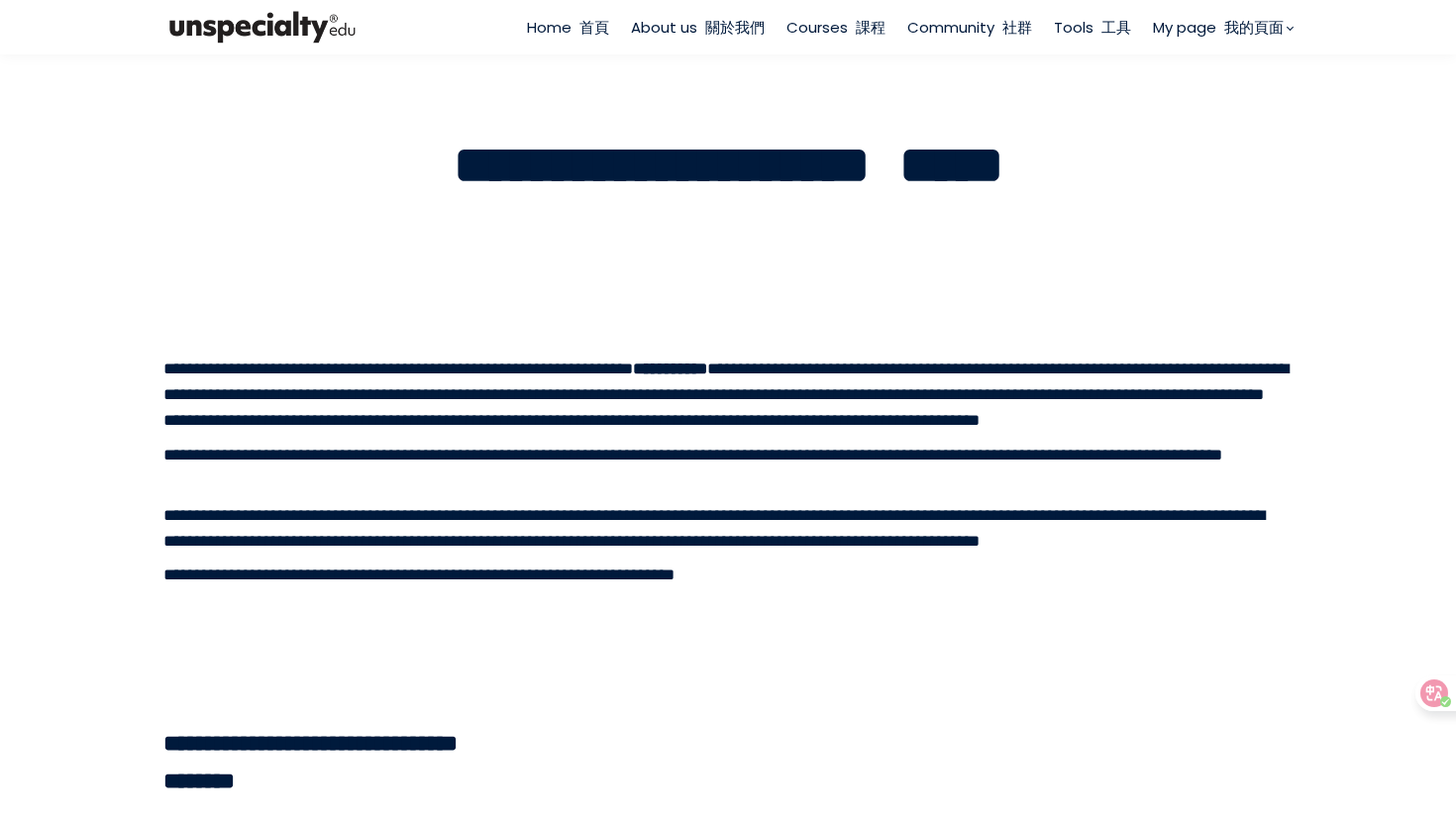 click at bounding box center (998, 27) 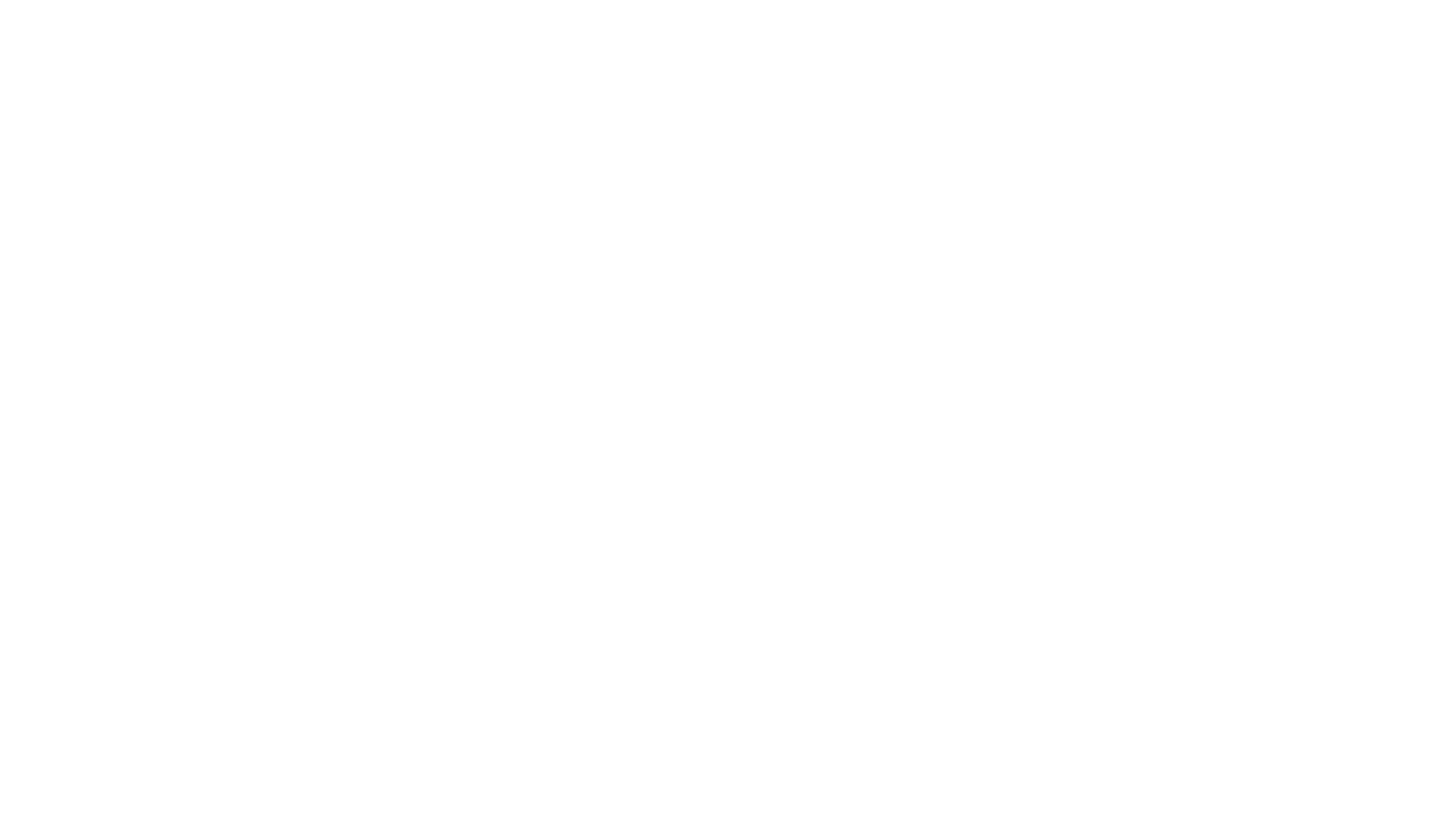 scroll, scrollTop: 0, scrollLeft: 0, axis: both 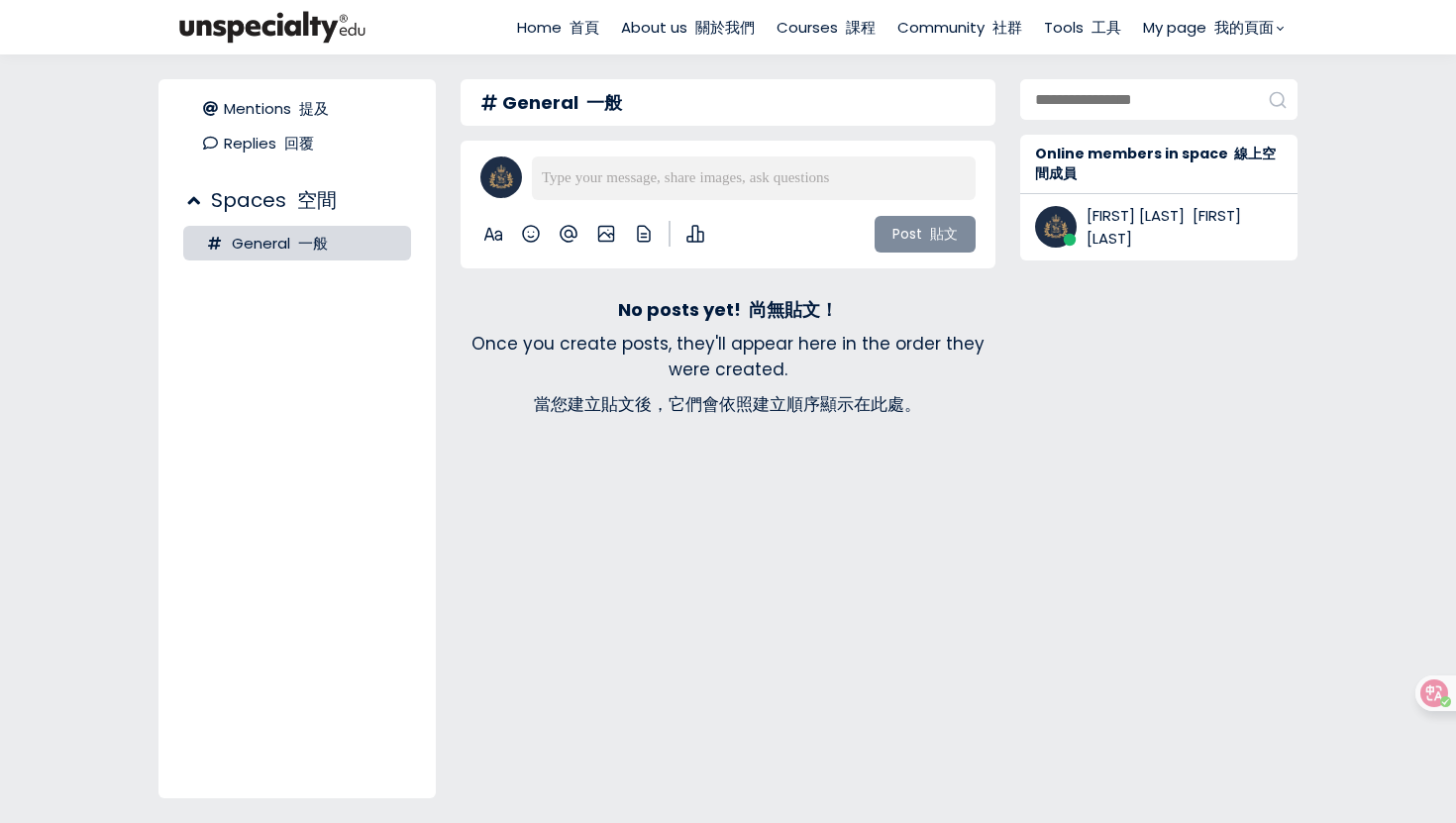 click on "Home    首頁
About us    關於我們
Courses    課程
Community    社群
Tools    工具
My page    我的頁面" at bounding box center [899, 27] 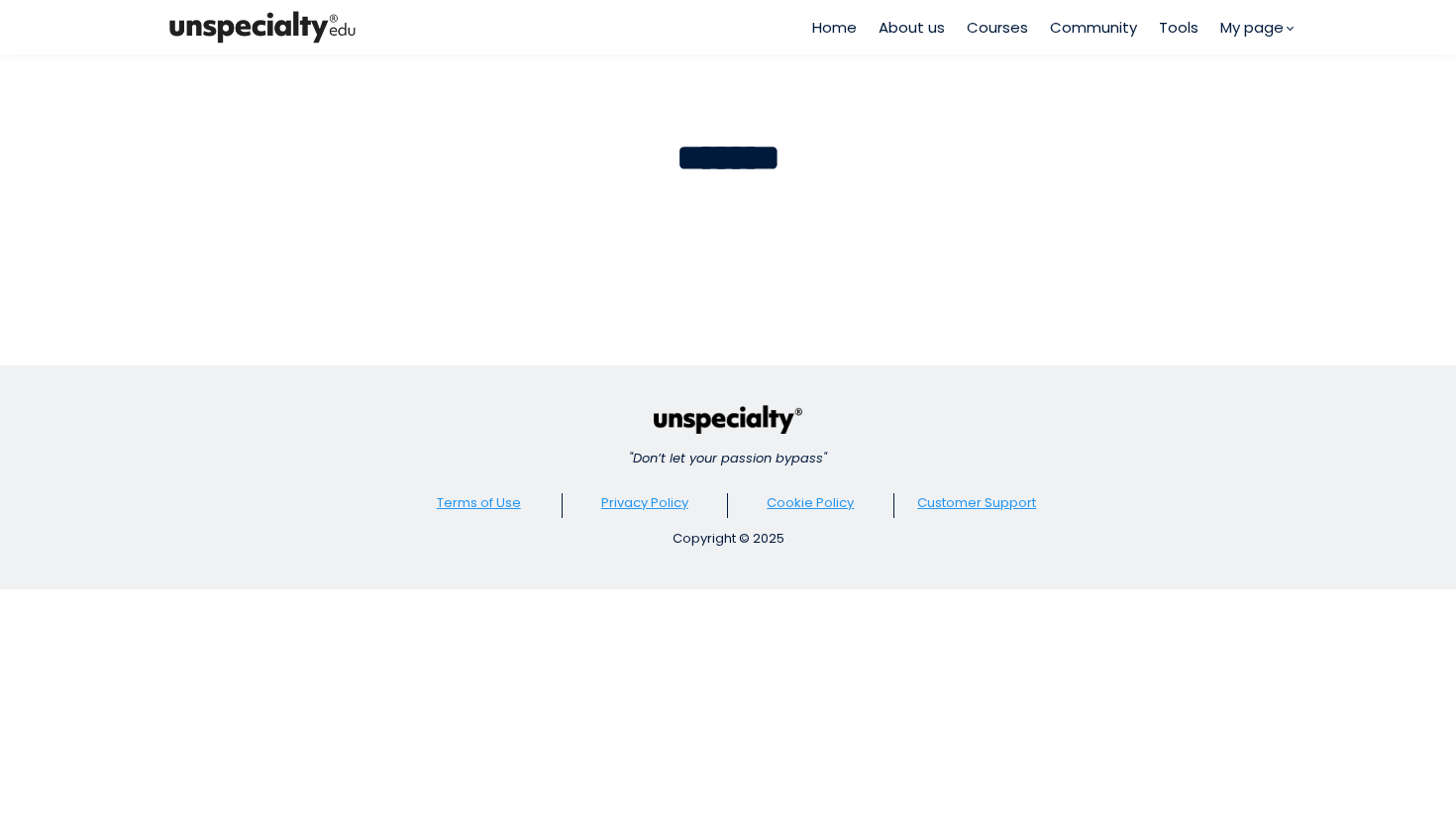 scroll, scrollTop: 0, scrollLeft: 0, axis: both 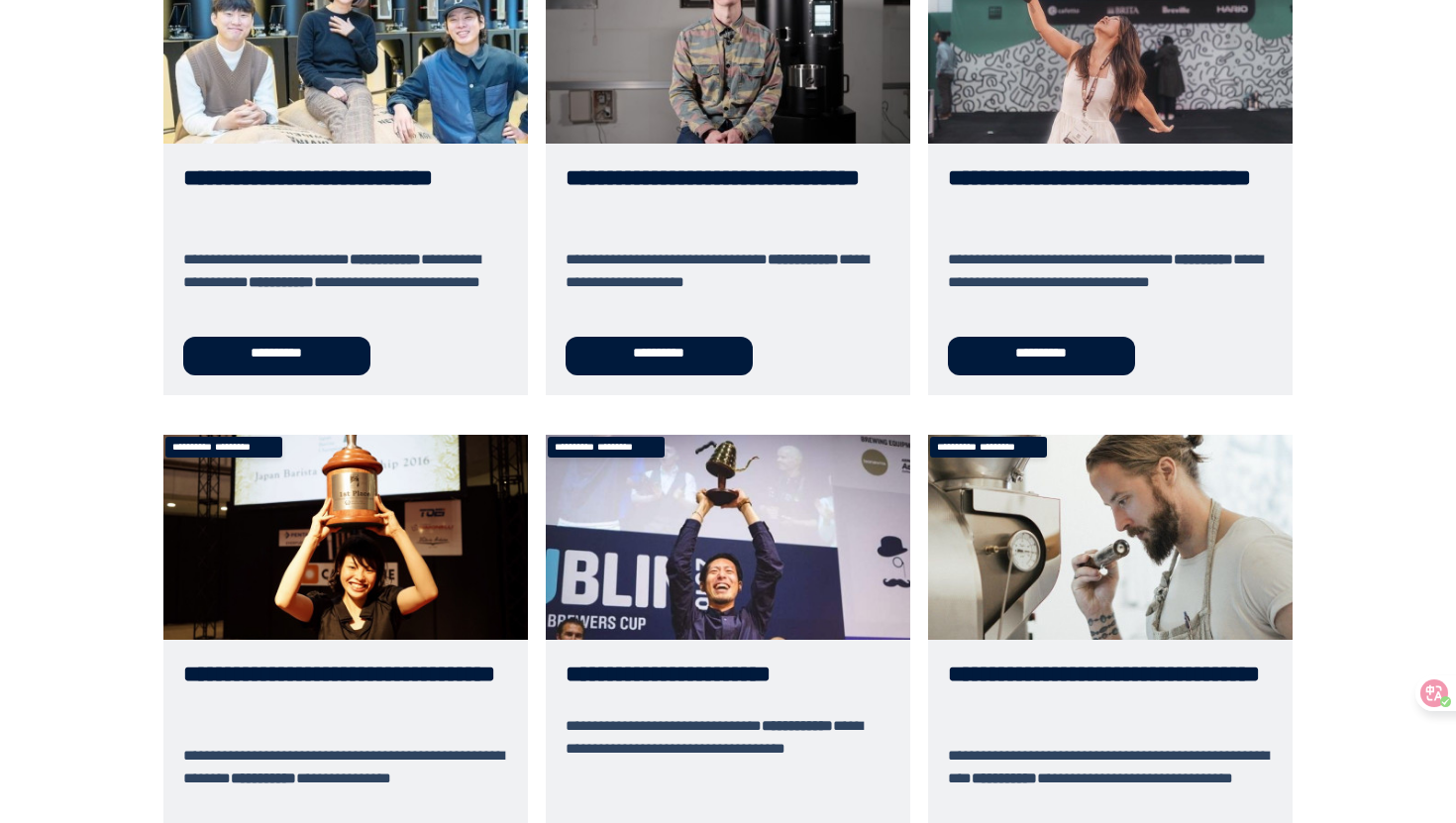 click on "**********" at bounding box center (1110, 166) 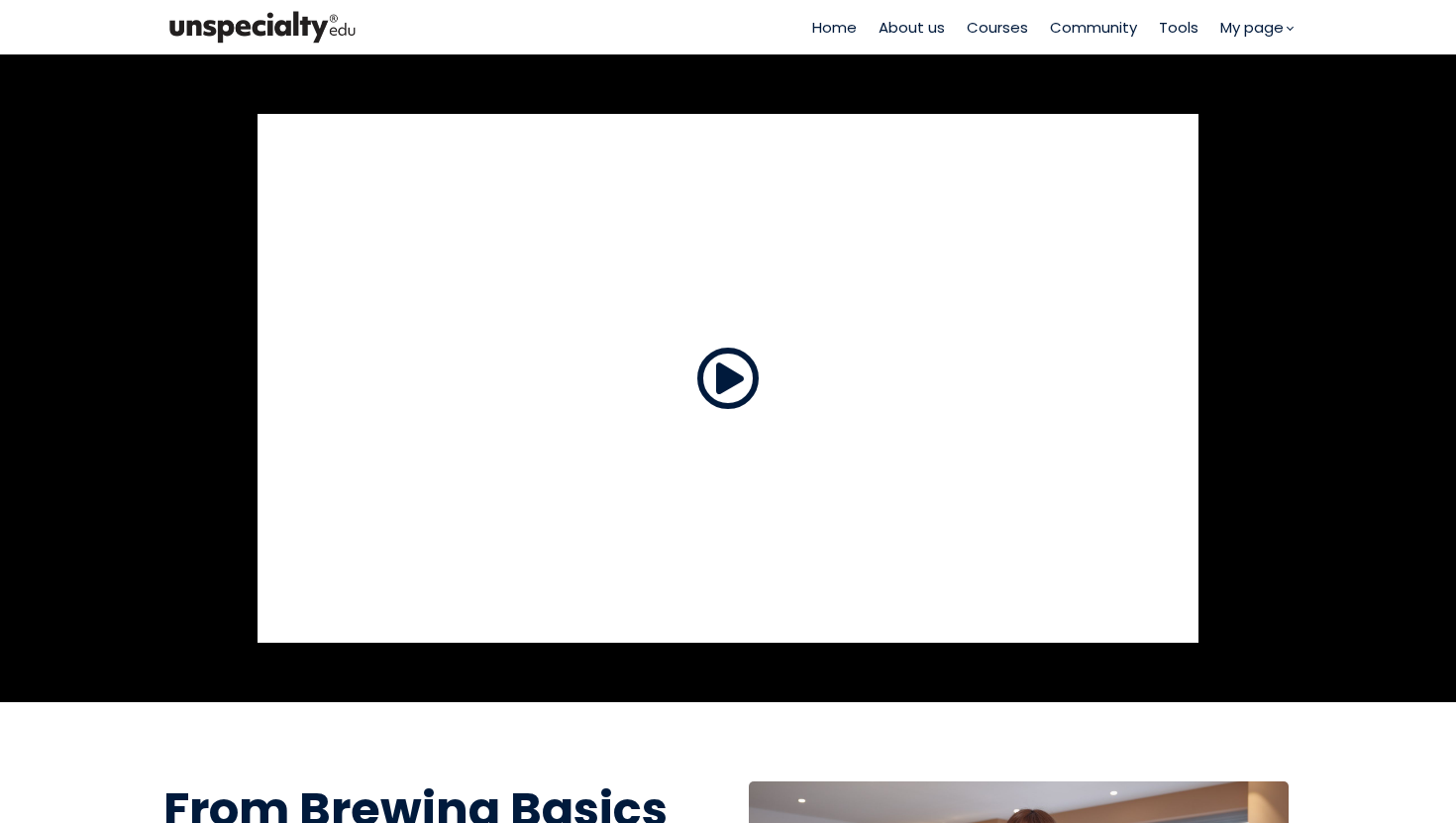 scroll, scrollTop: 0, scrollLeft: 0, axis: both 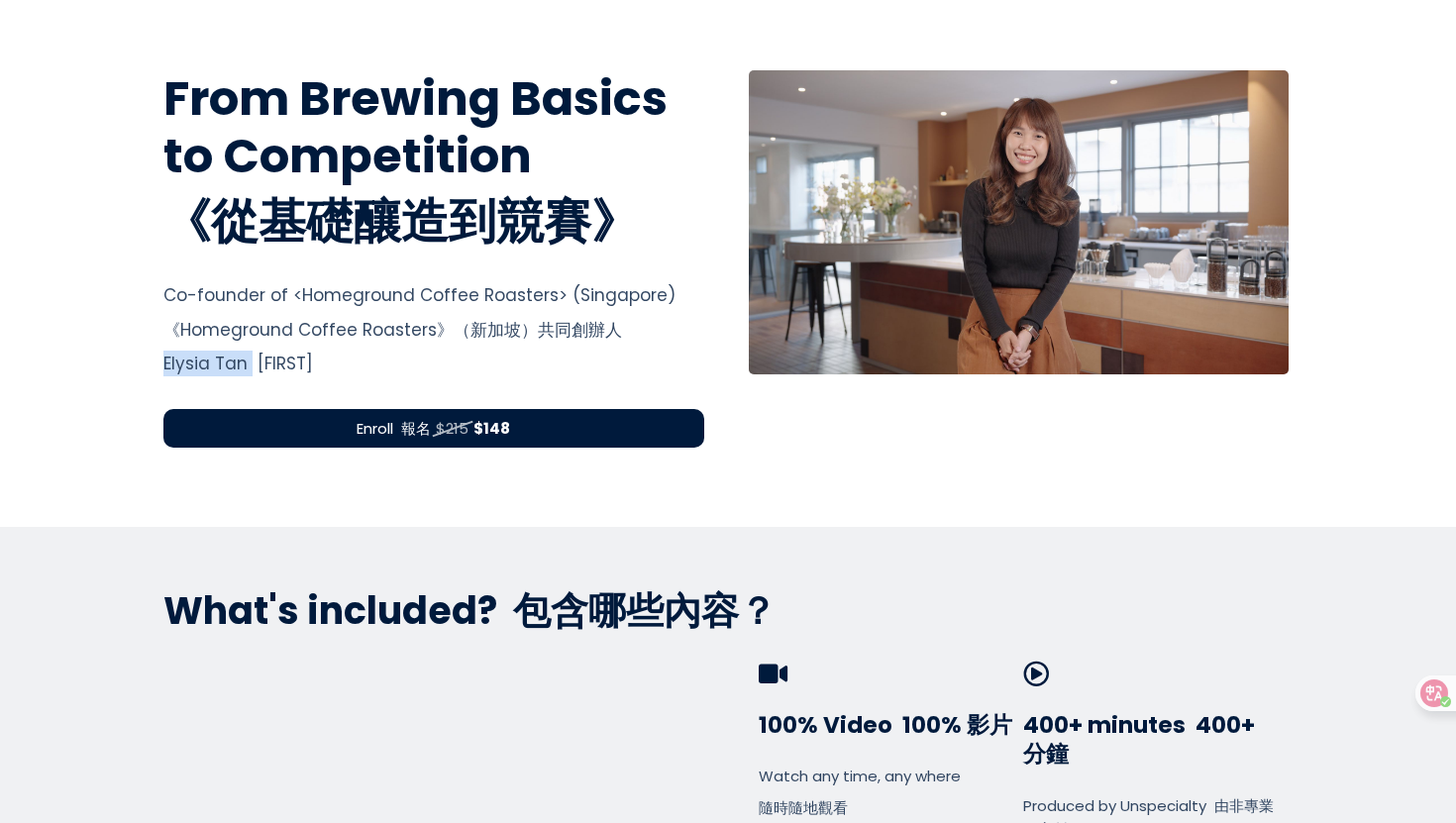 drag, startPoint x: 156, startPoint y: 363, endPoint x: 246, endPoint y: 367, distance: 90.08885 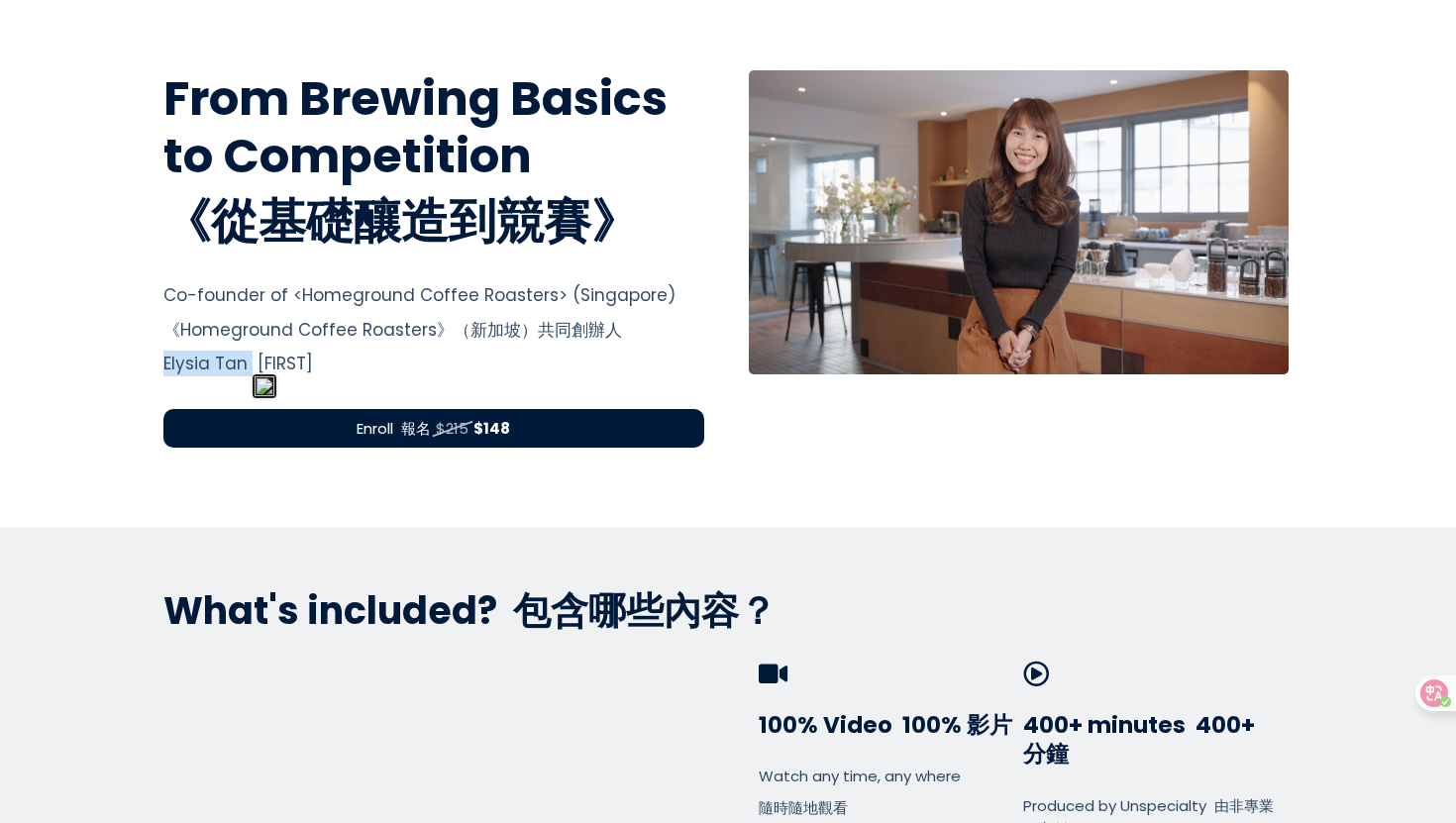 copy on "Elysia Tan" 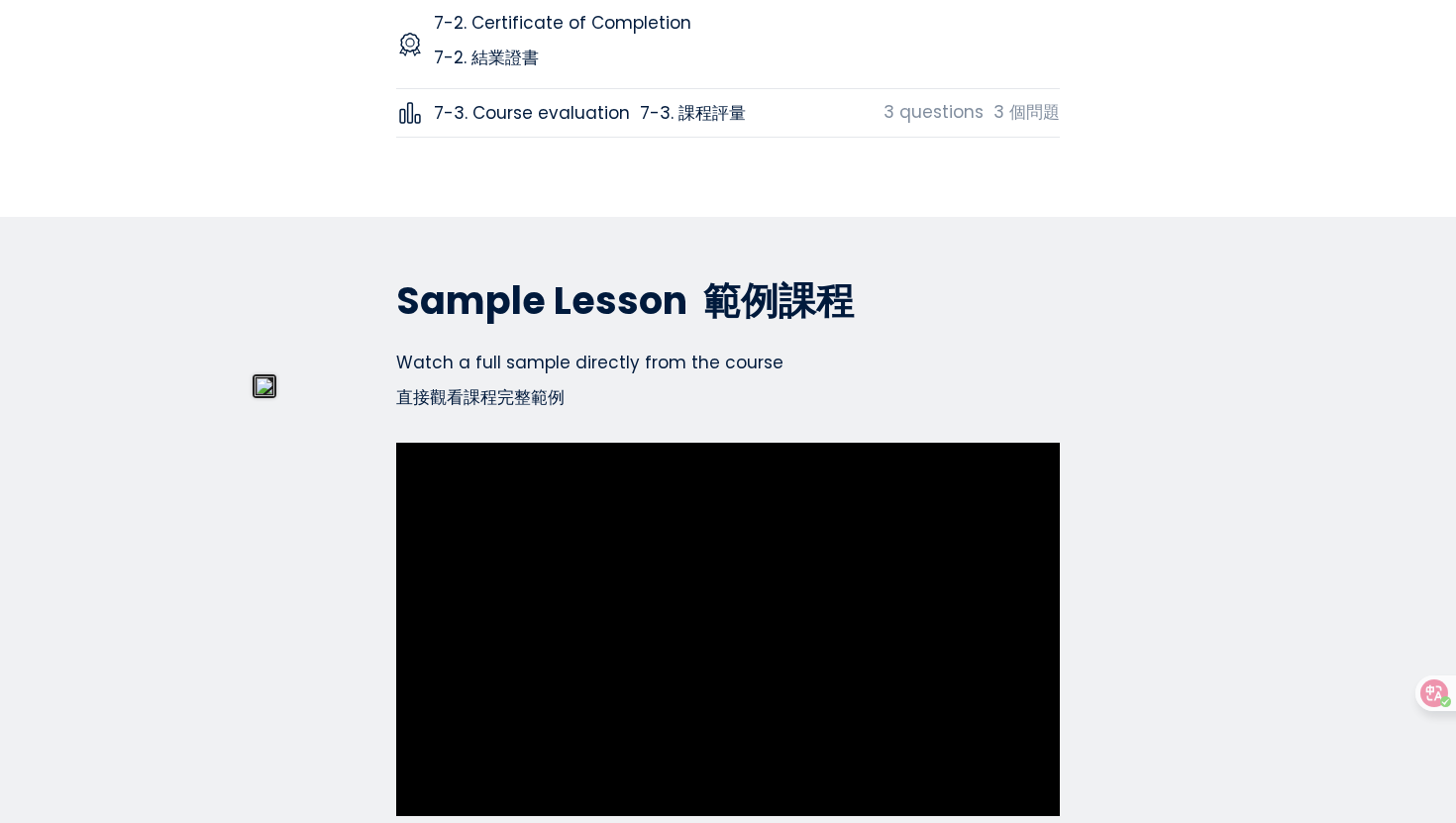 scroll, scrollTop: 10335, scrollLeft: 0, axis: vertical 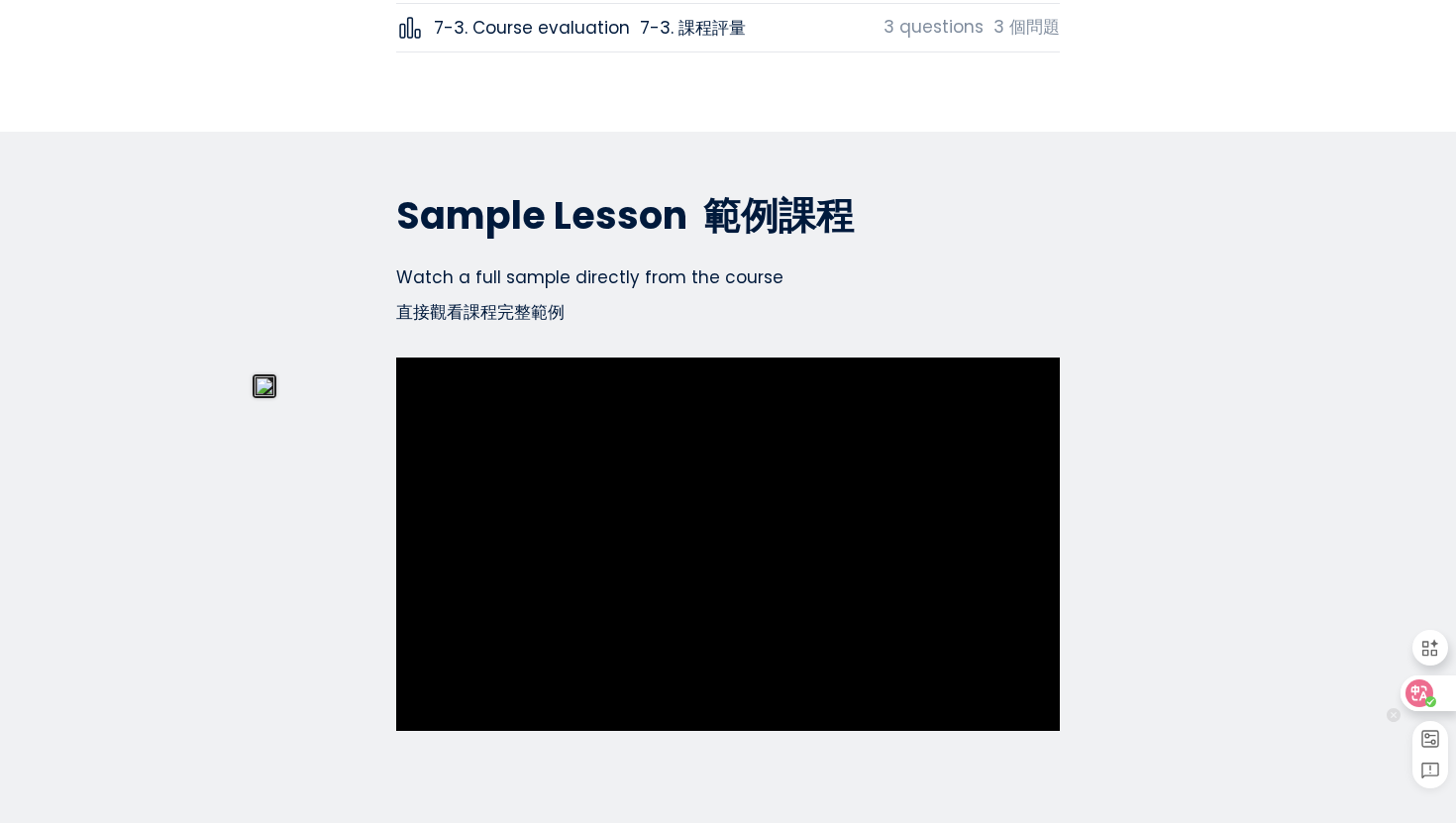 click at bounding box center [1427, 693] 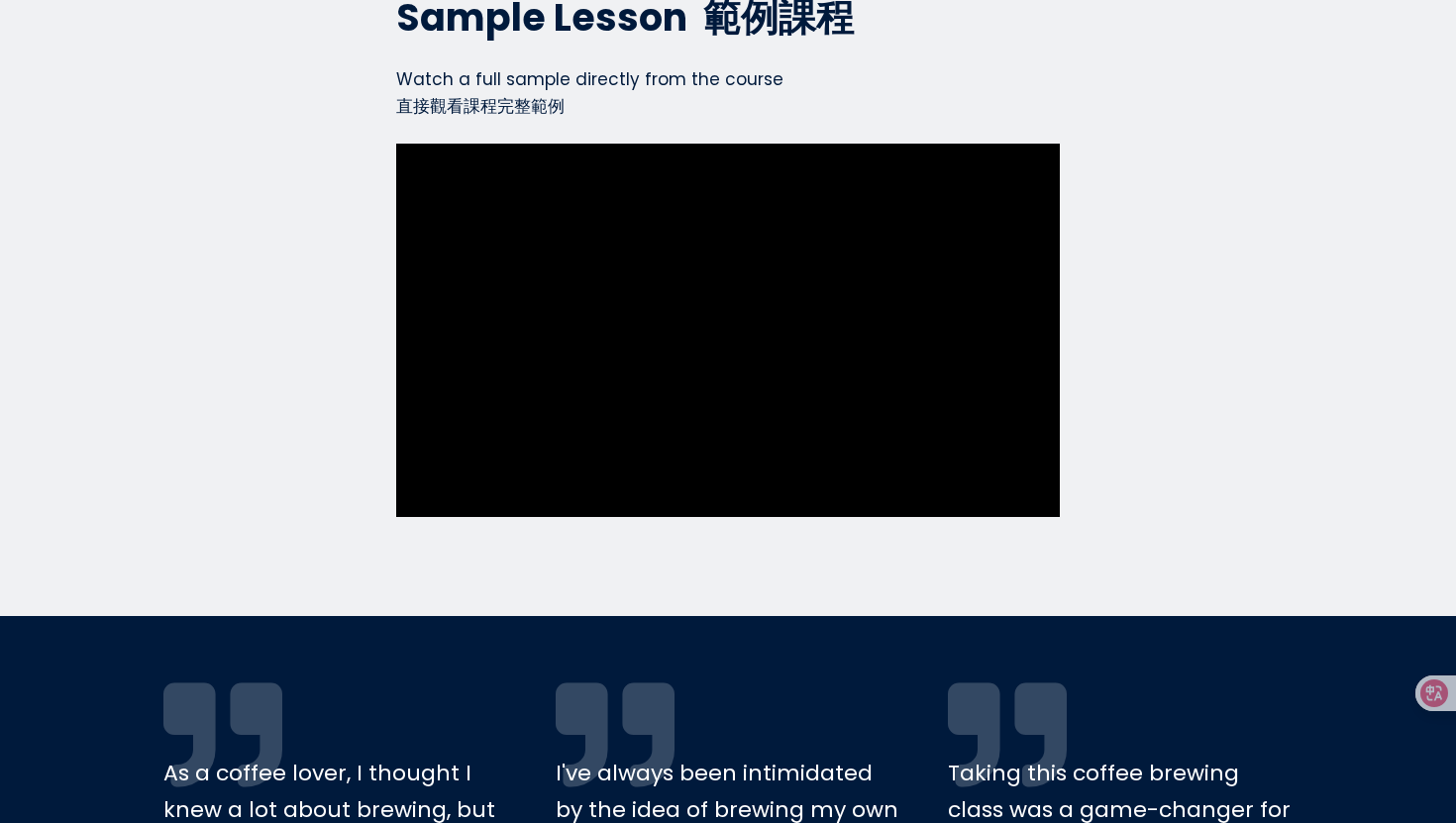 scroll, scrollTop: 9164, scrollLeft: 0, axis: vertical 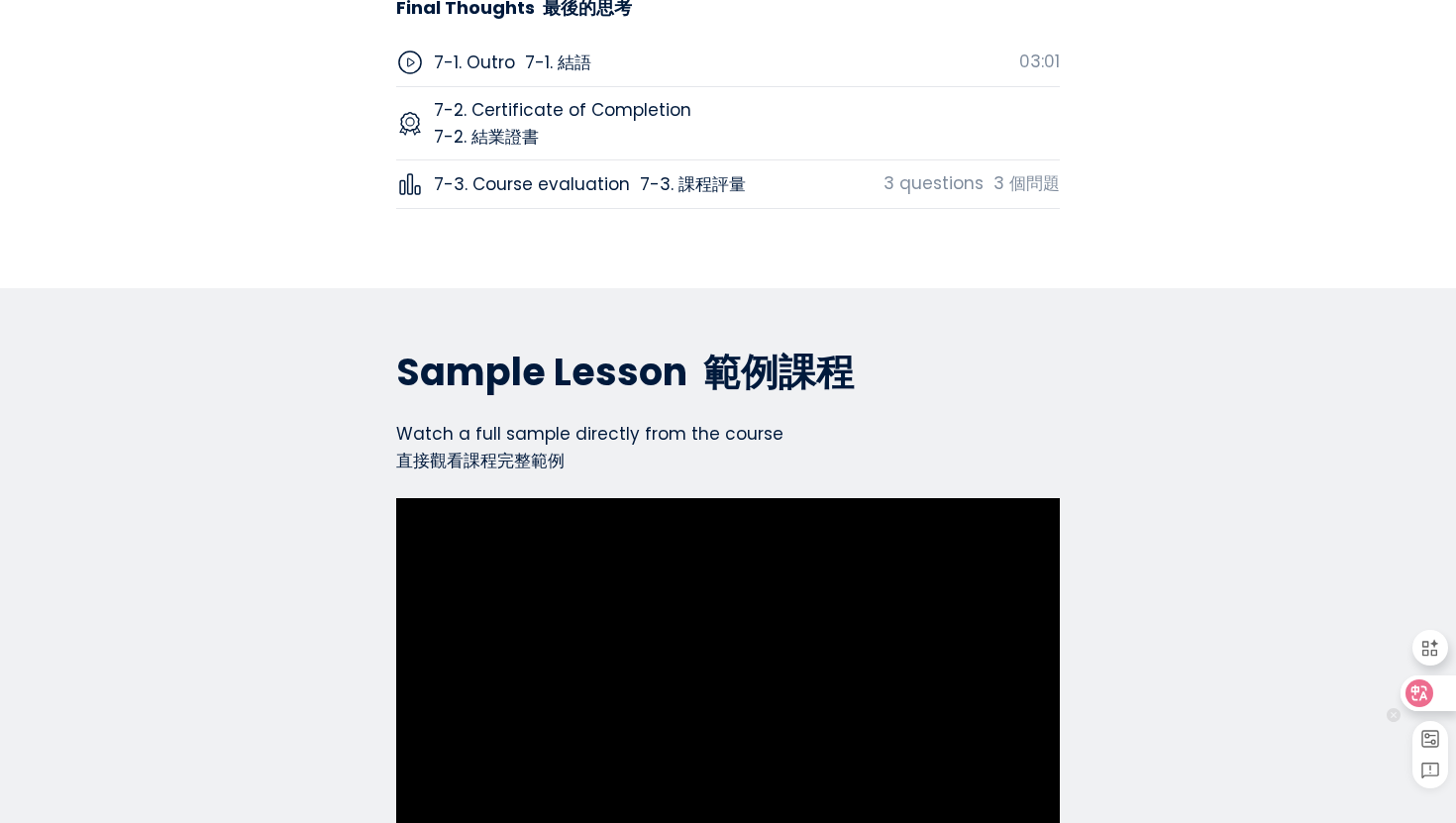 click 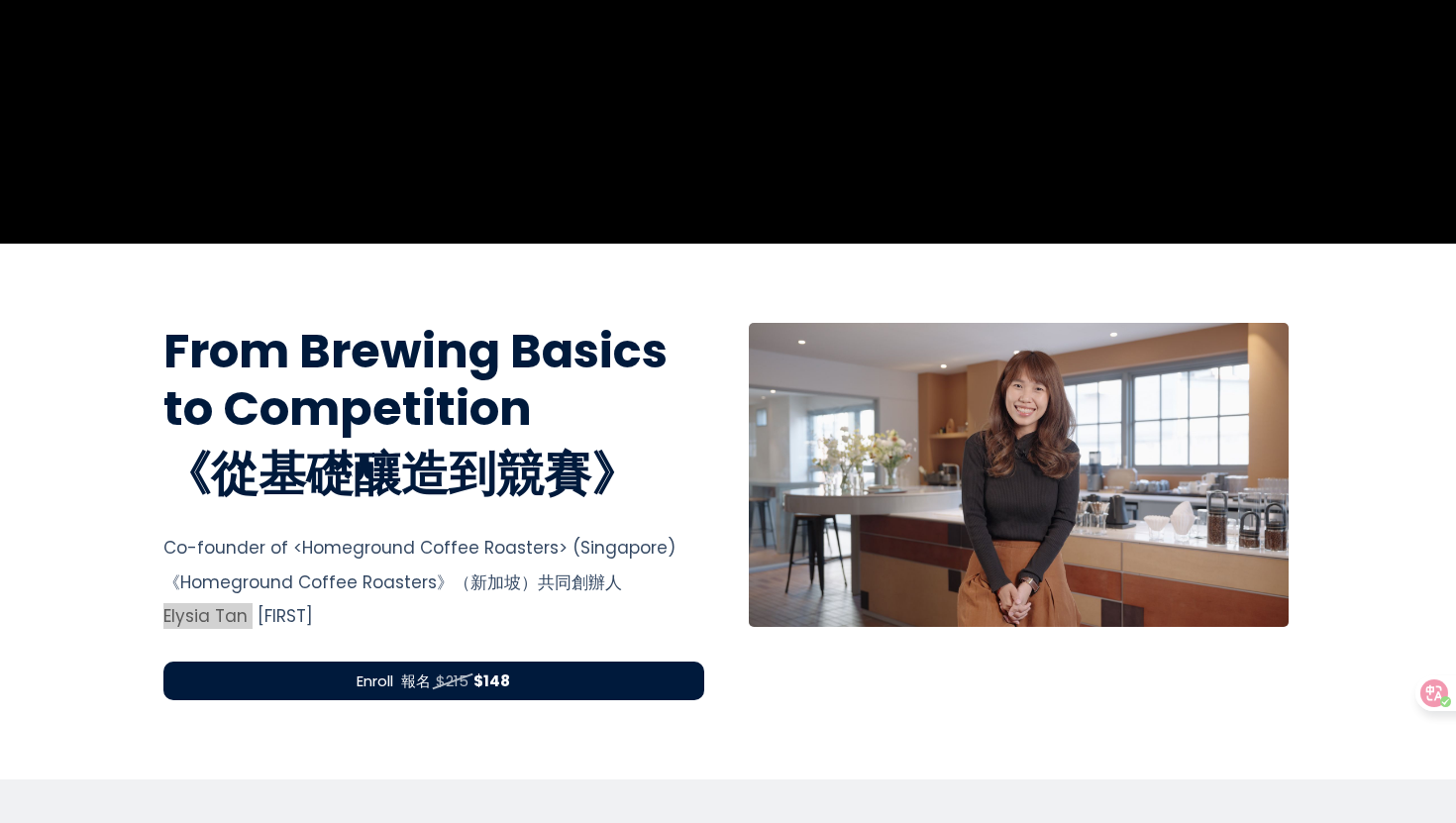 scroll, scrollTop: 0, scrollLeft: 0, axis: both 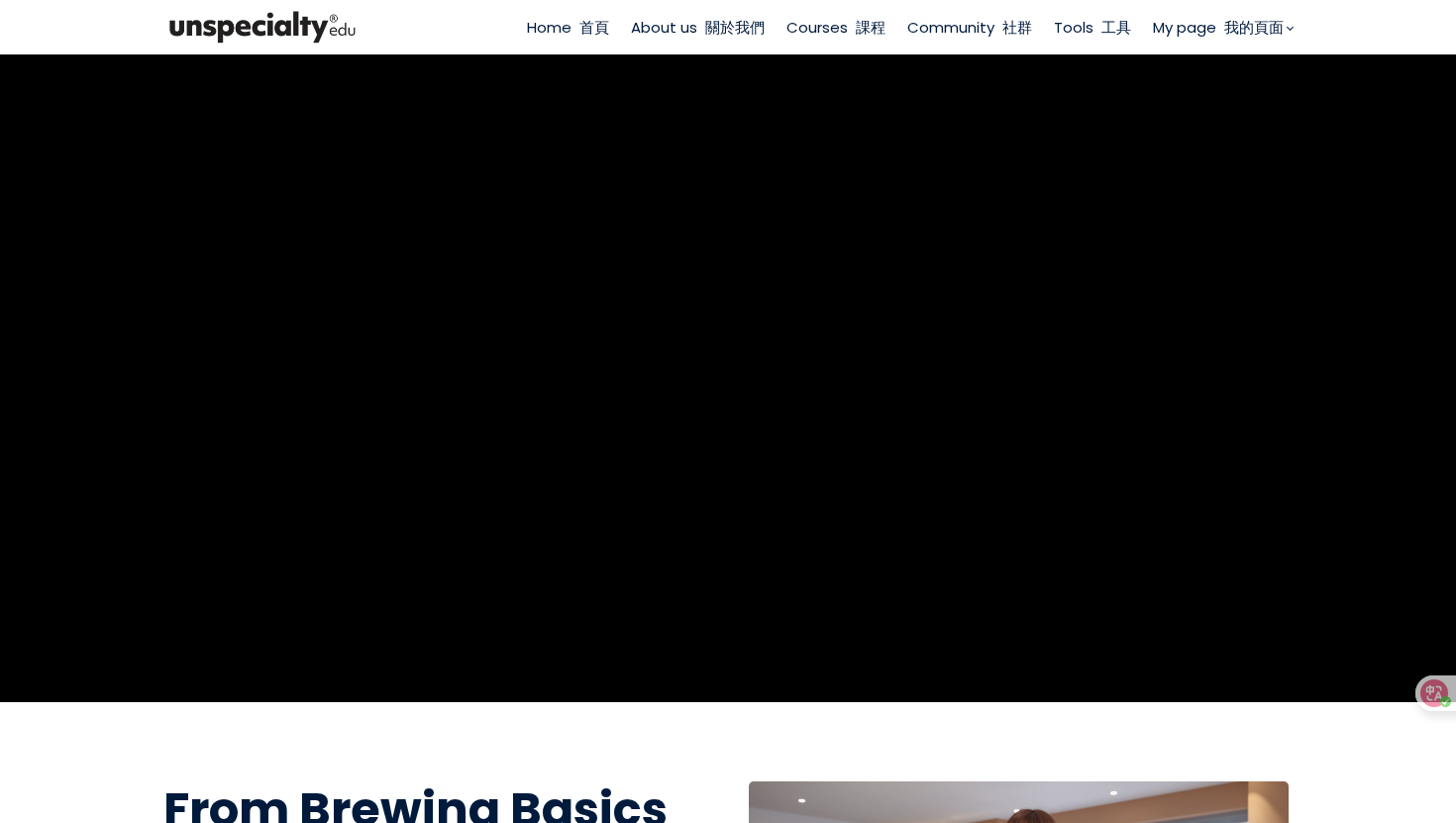 click on "Courses    課程" at bounding box center [836, 27] 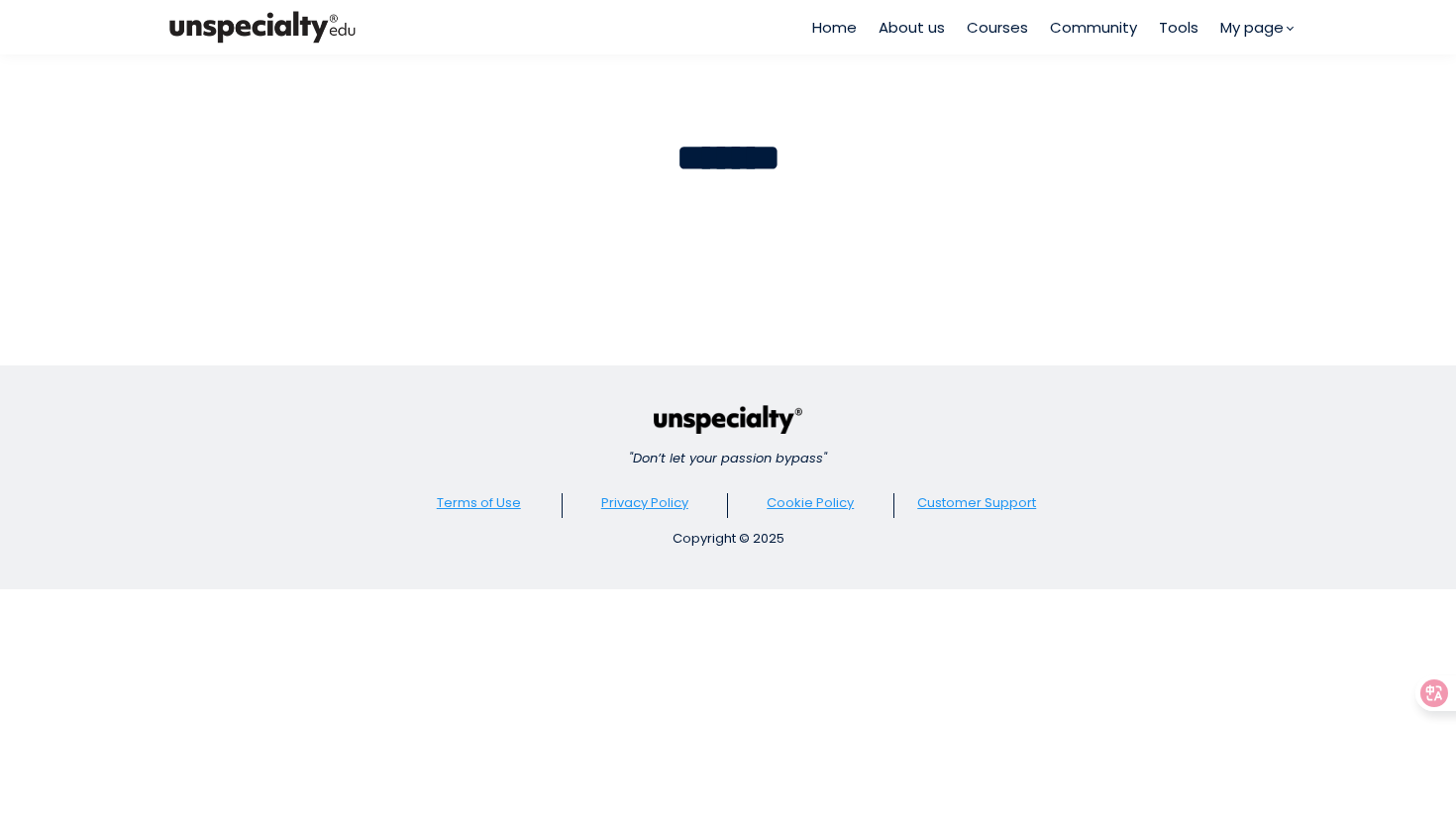 scroll, scrollTop: 0, scrollLeft: 0, axis: both 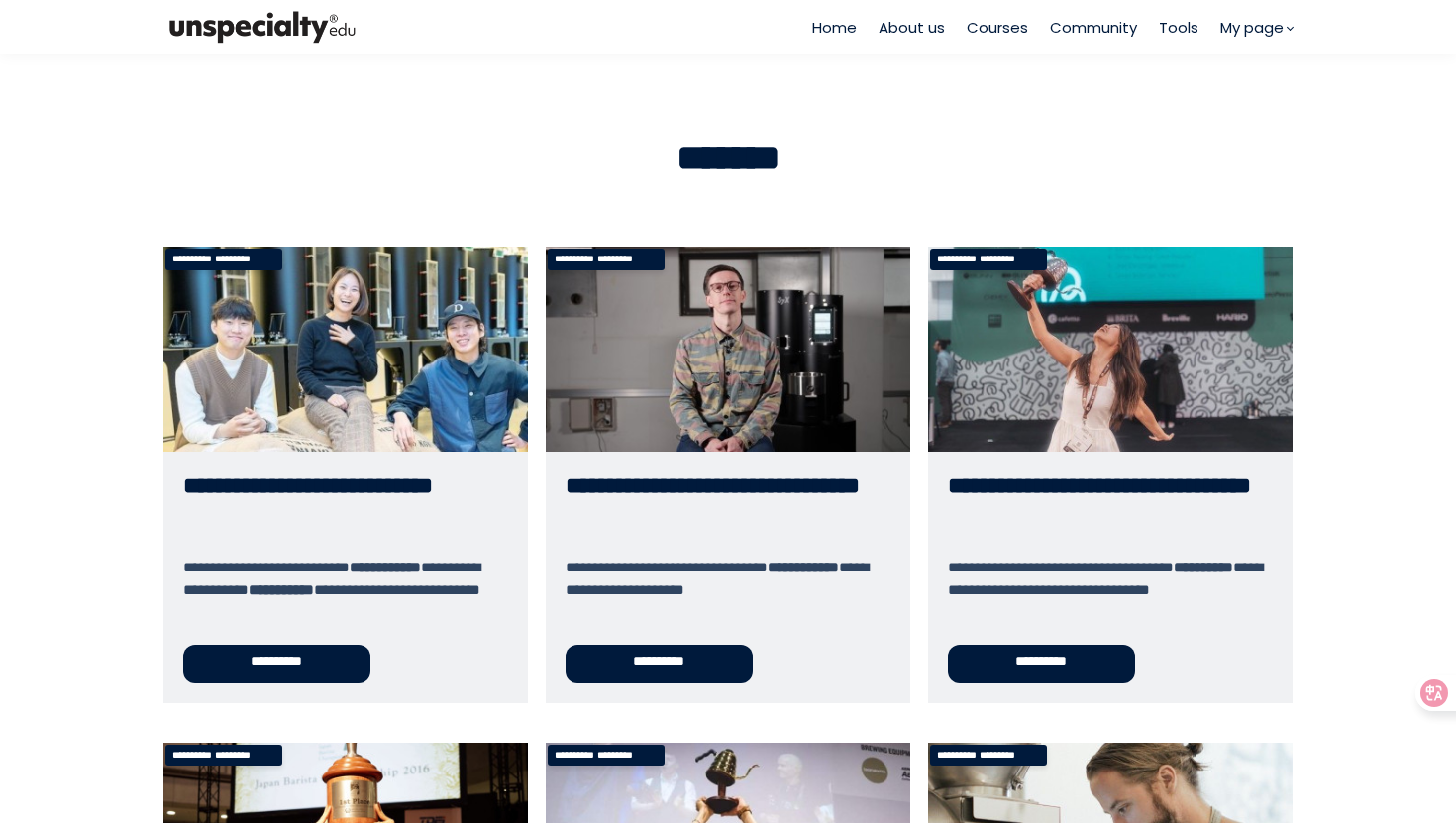 click on "**********" at bounding box center (1110, 474) 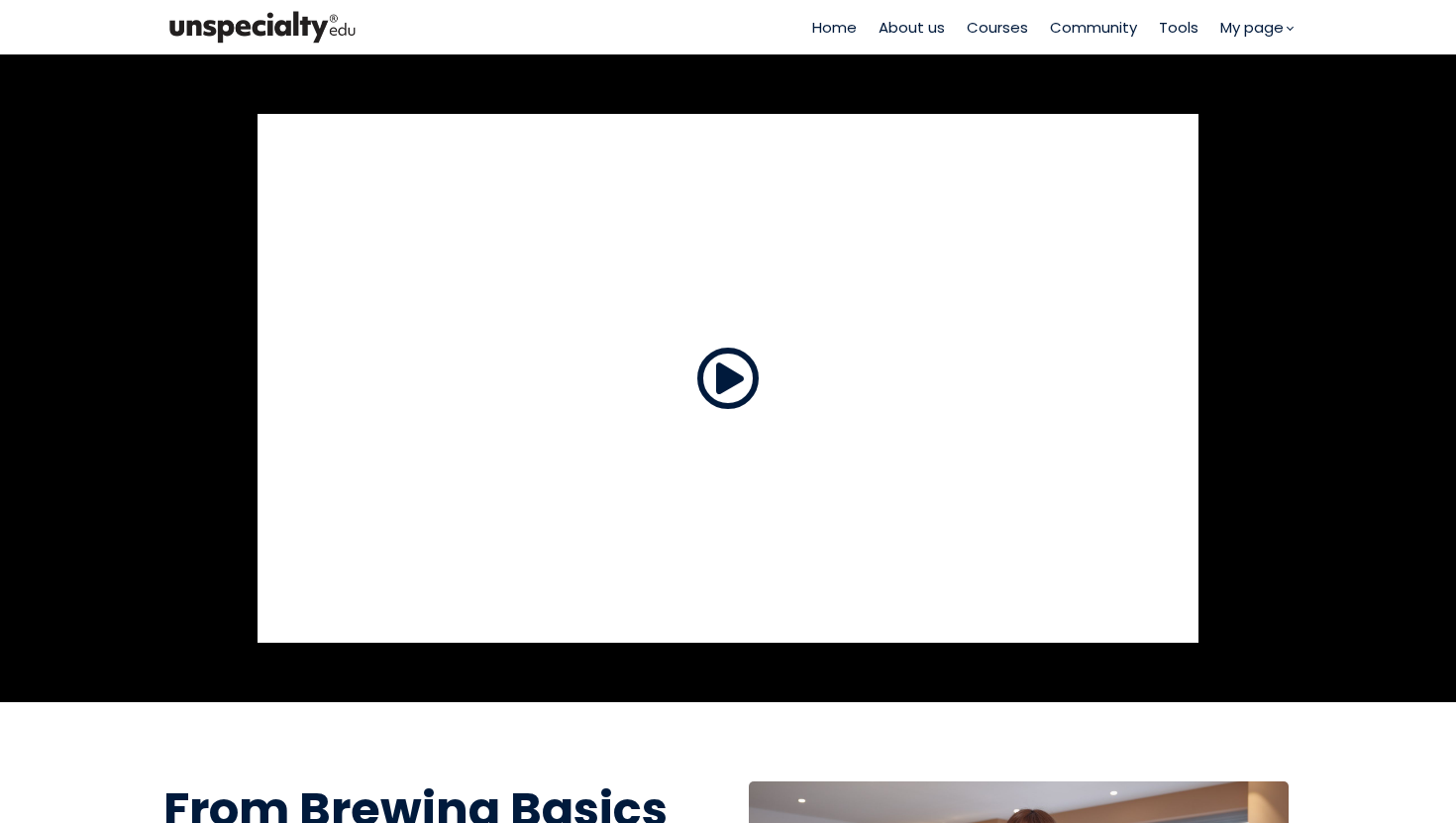 scroll, scrollTop: 0, scrollLeft: 0, axis: both 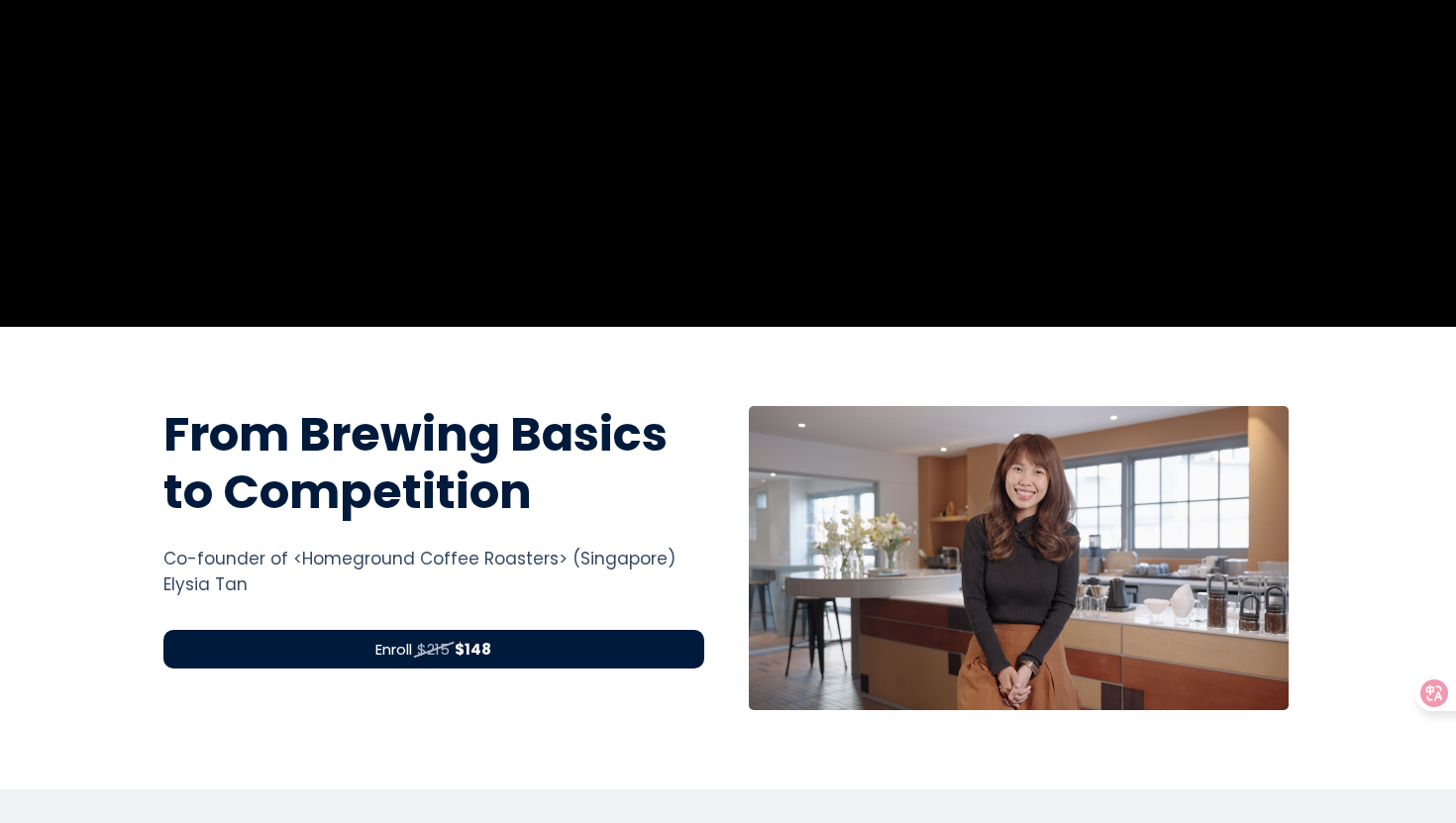 click on "Enroll   $215   $148" at bounding box center (434, 649) 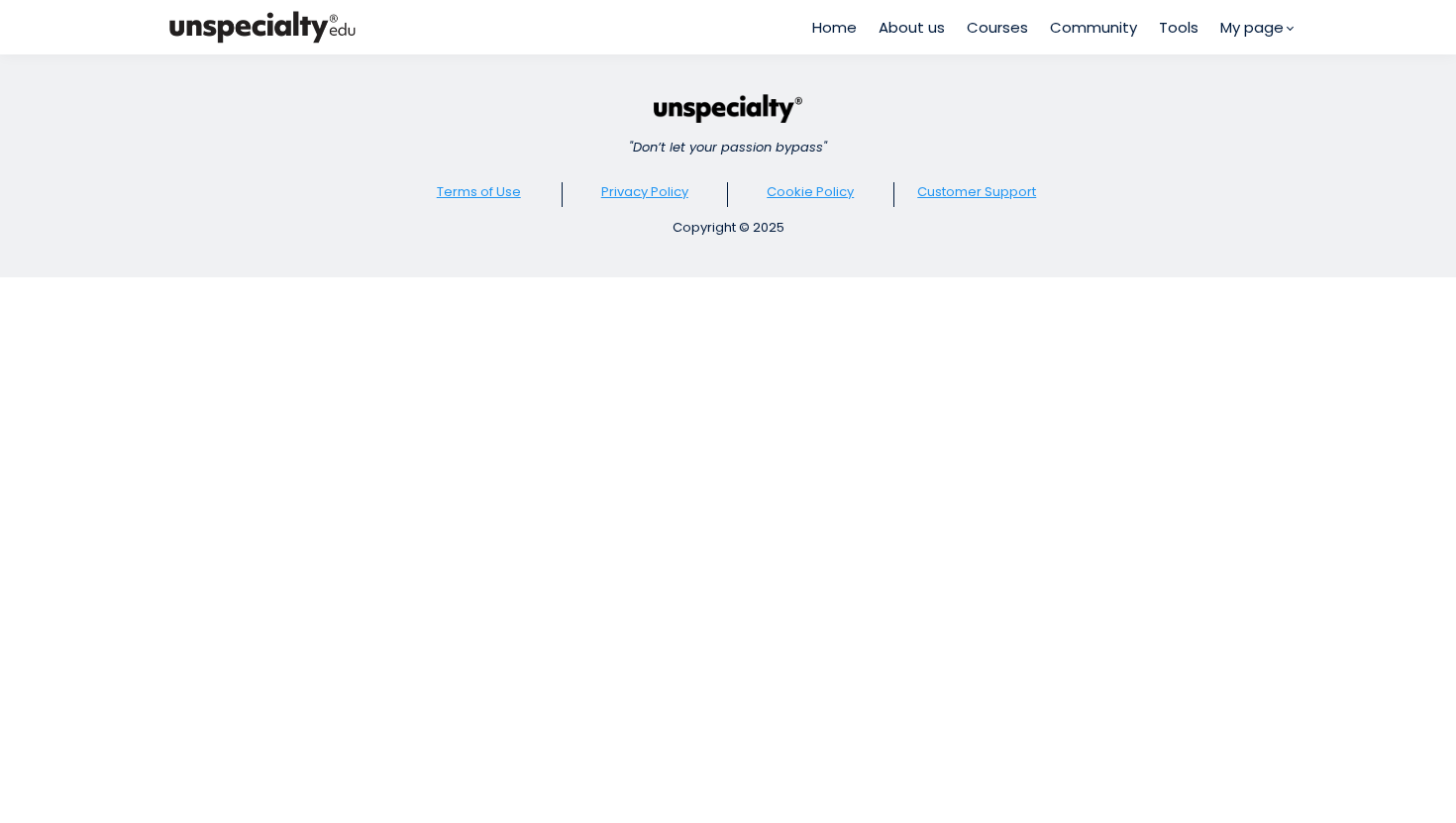 scroll, scrollTop: 0, scrollLeft: 0, axis: both 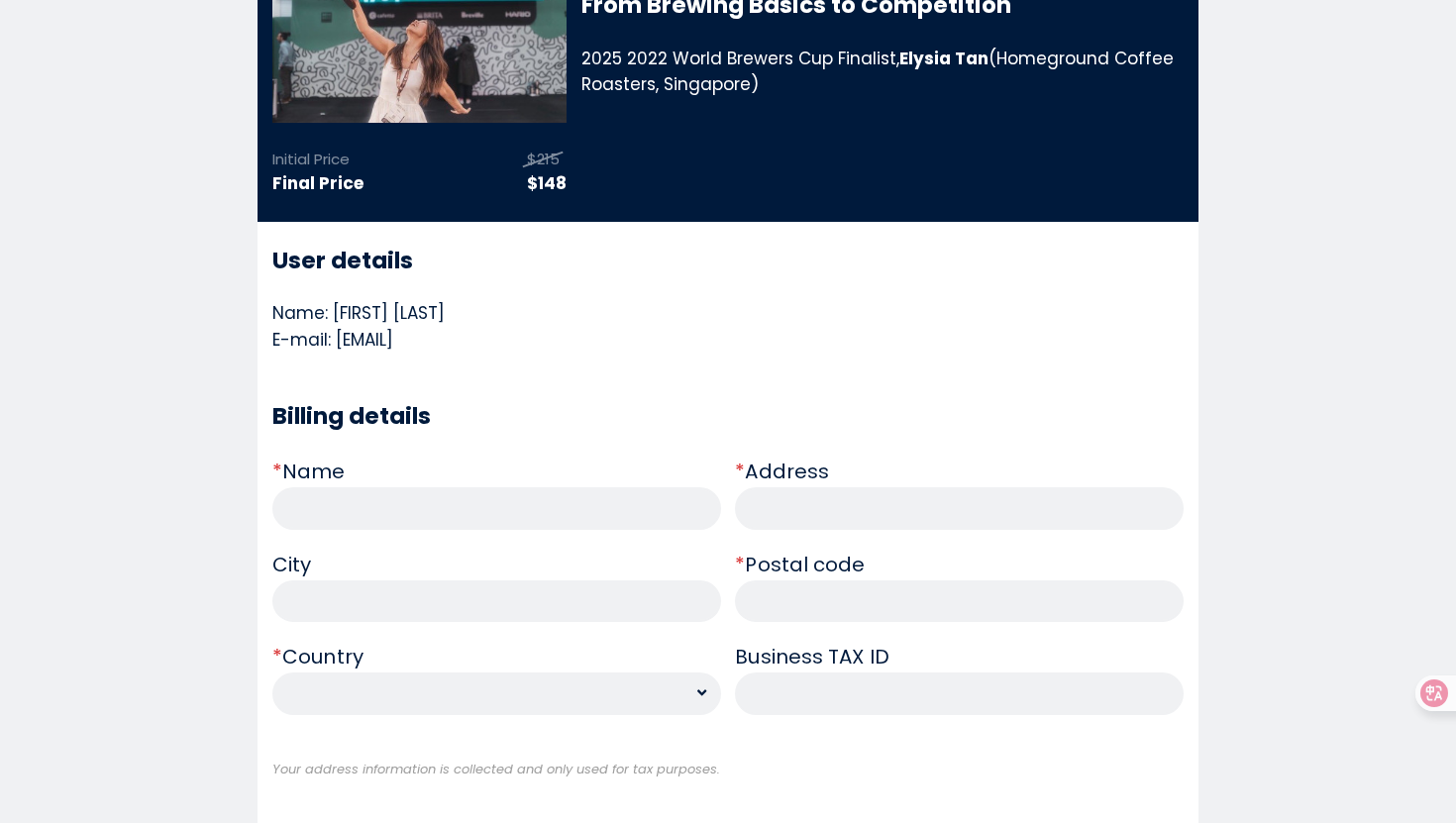 click at bounding box center (496, 508) 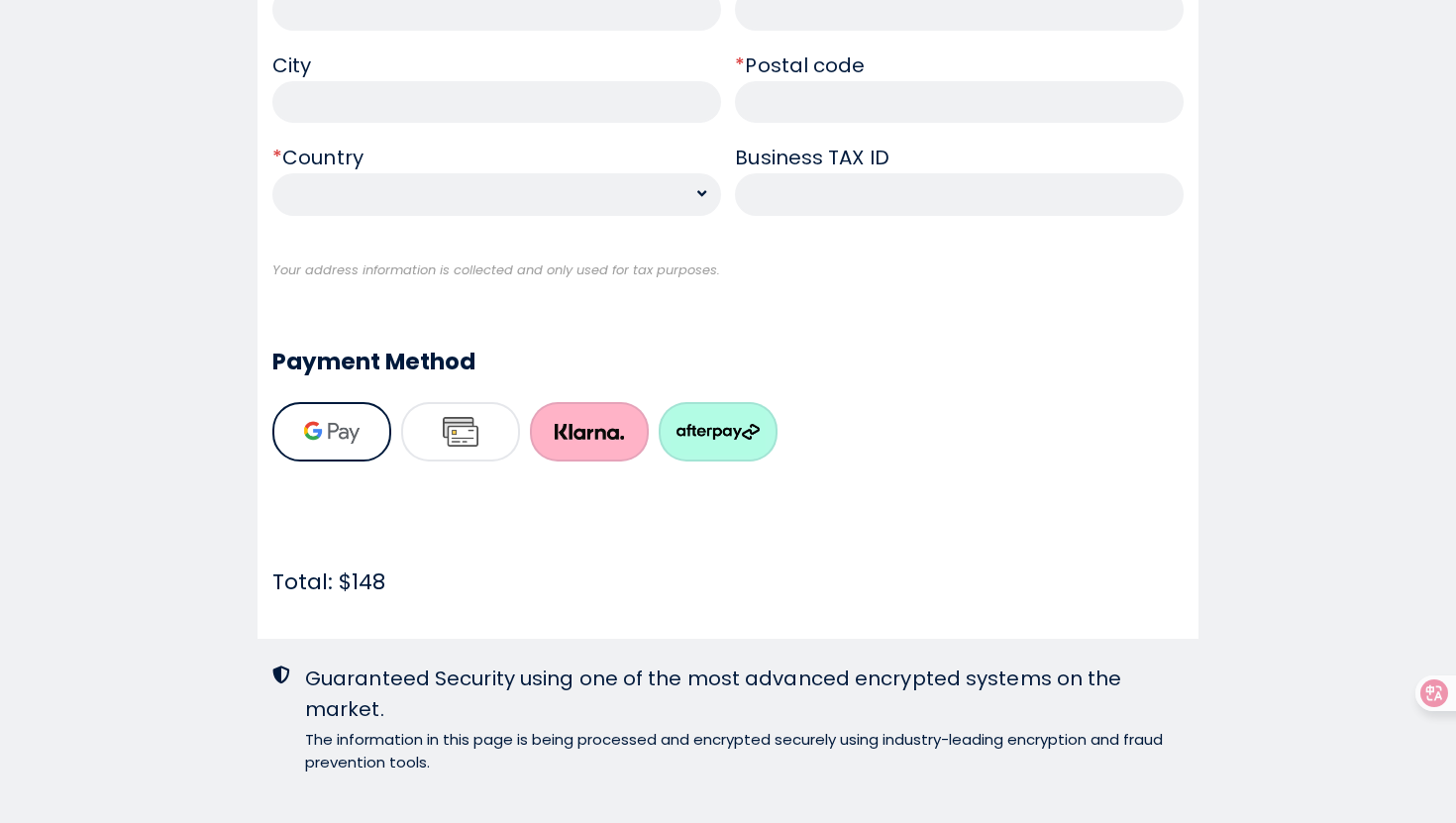 scroll, scrollTop: 814, scrollLeft: 0, axis: vertical 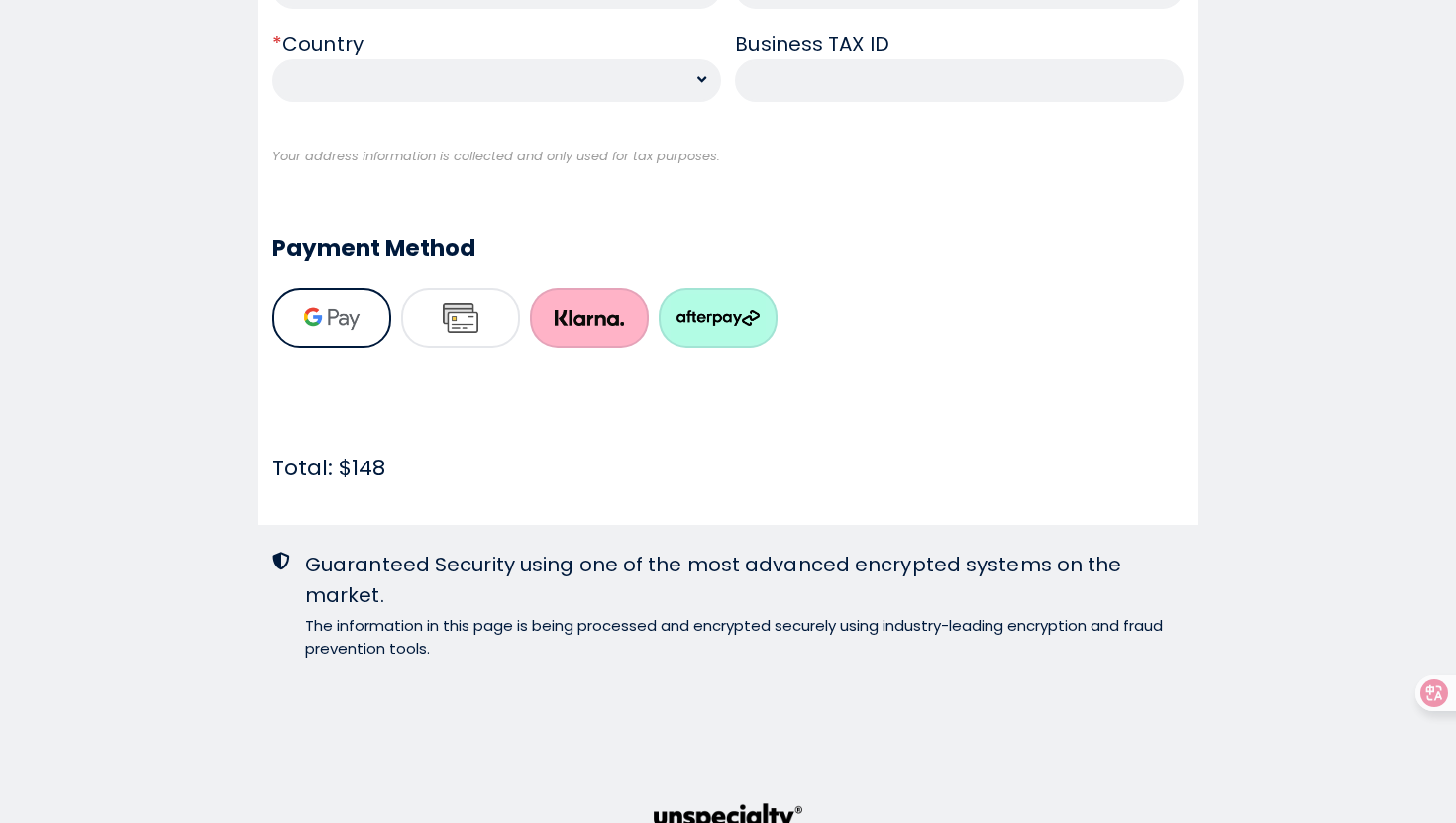 click at bounding box center (461, 318) 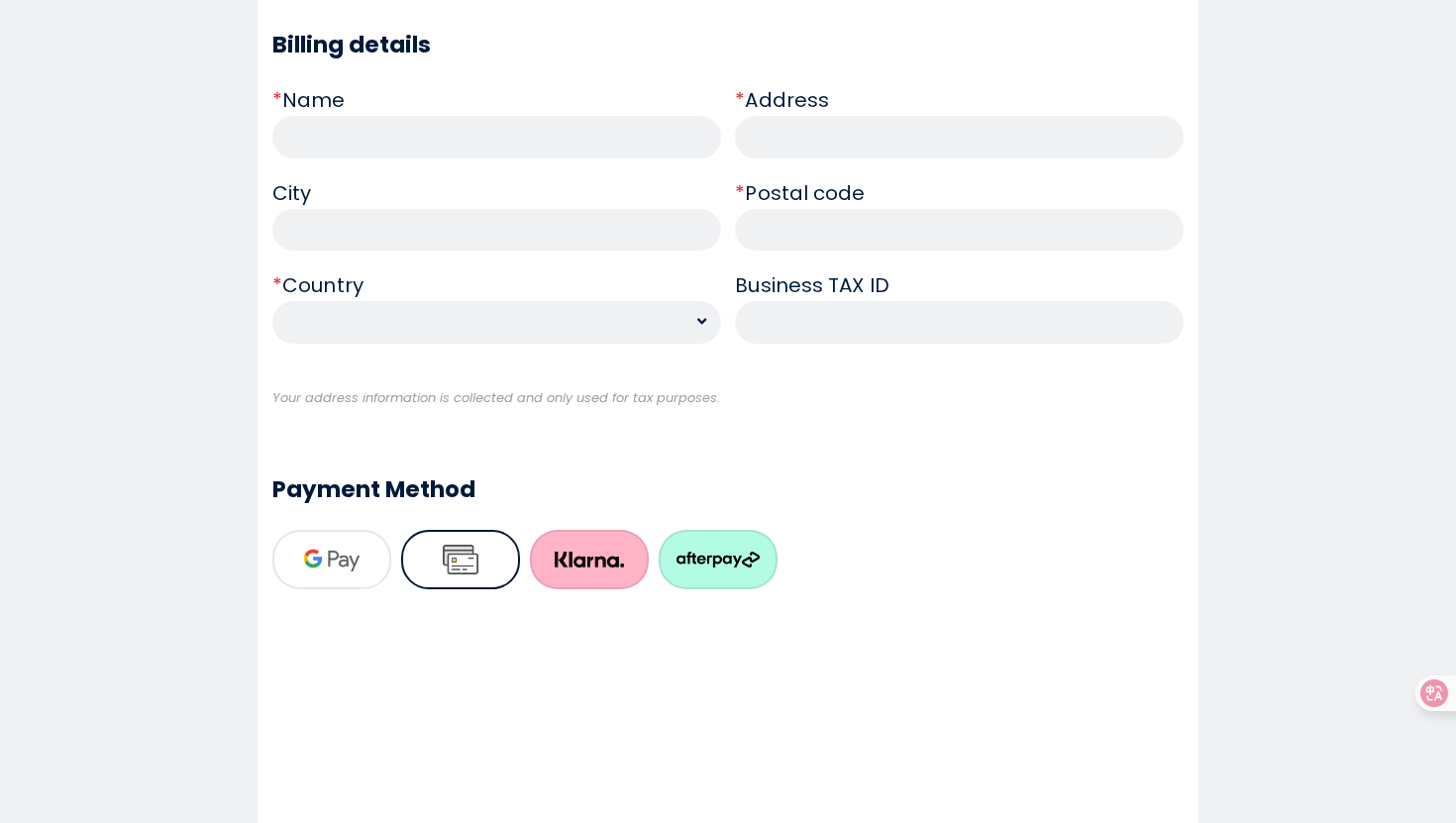 scroll, scrollTop: 307, scrollLeft: 0, axis: vertical 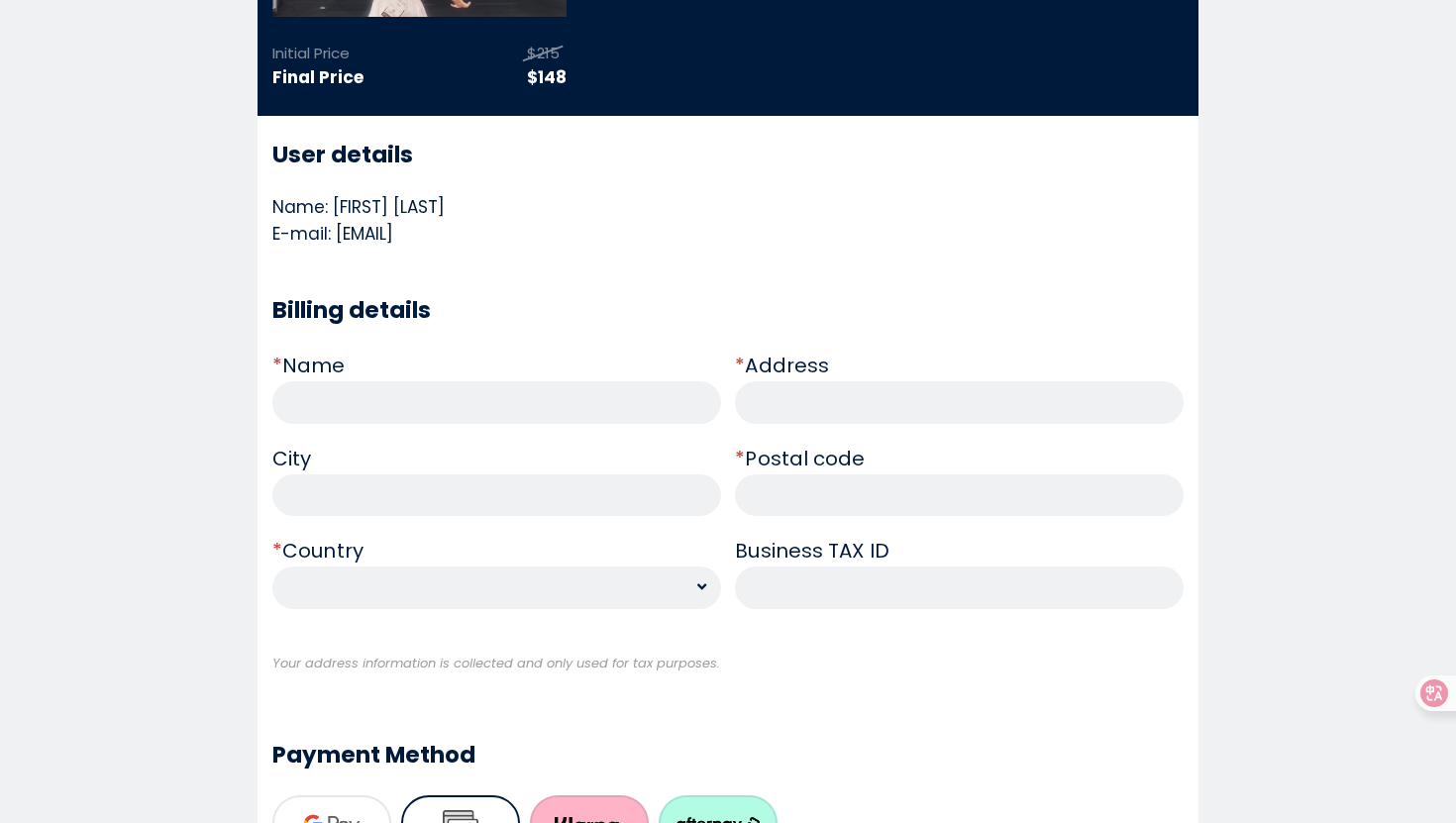 click at bounding box center (959, 495) 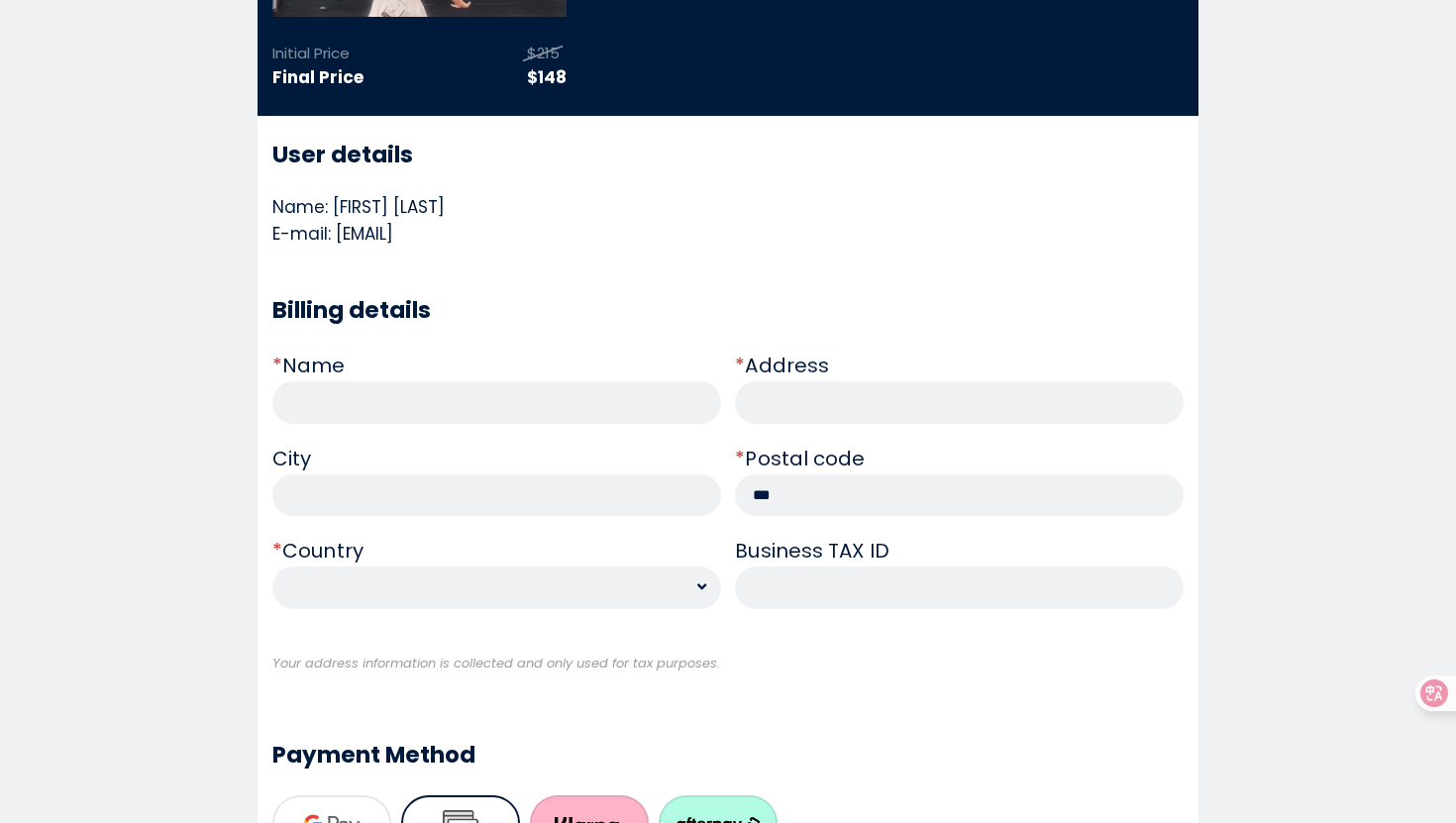 type on "***" 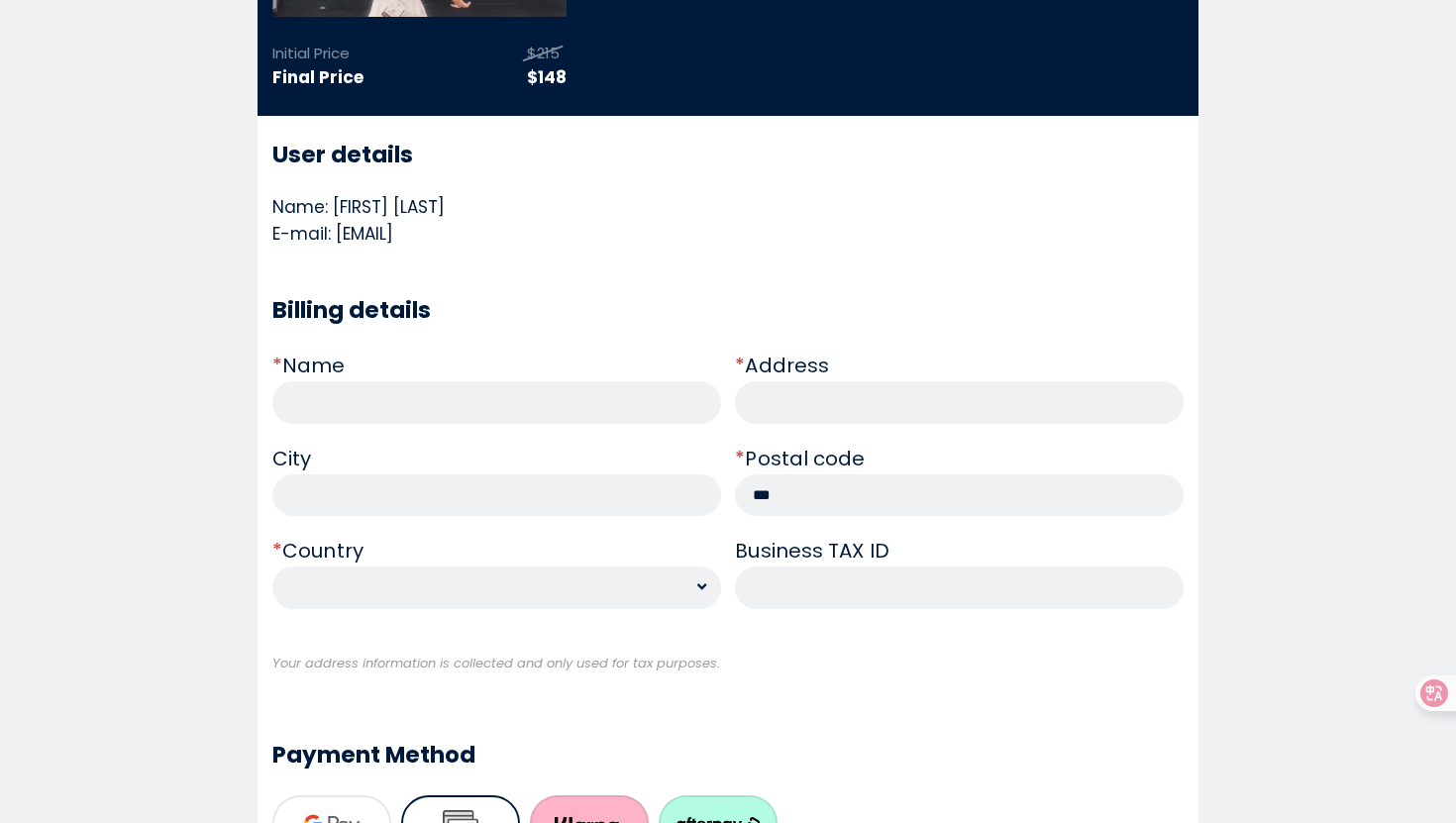 click on "**********" at bounding box center [496, 587] 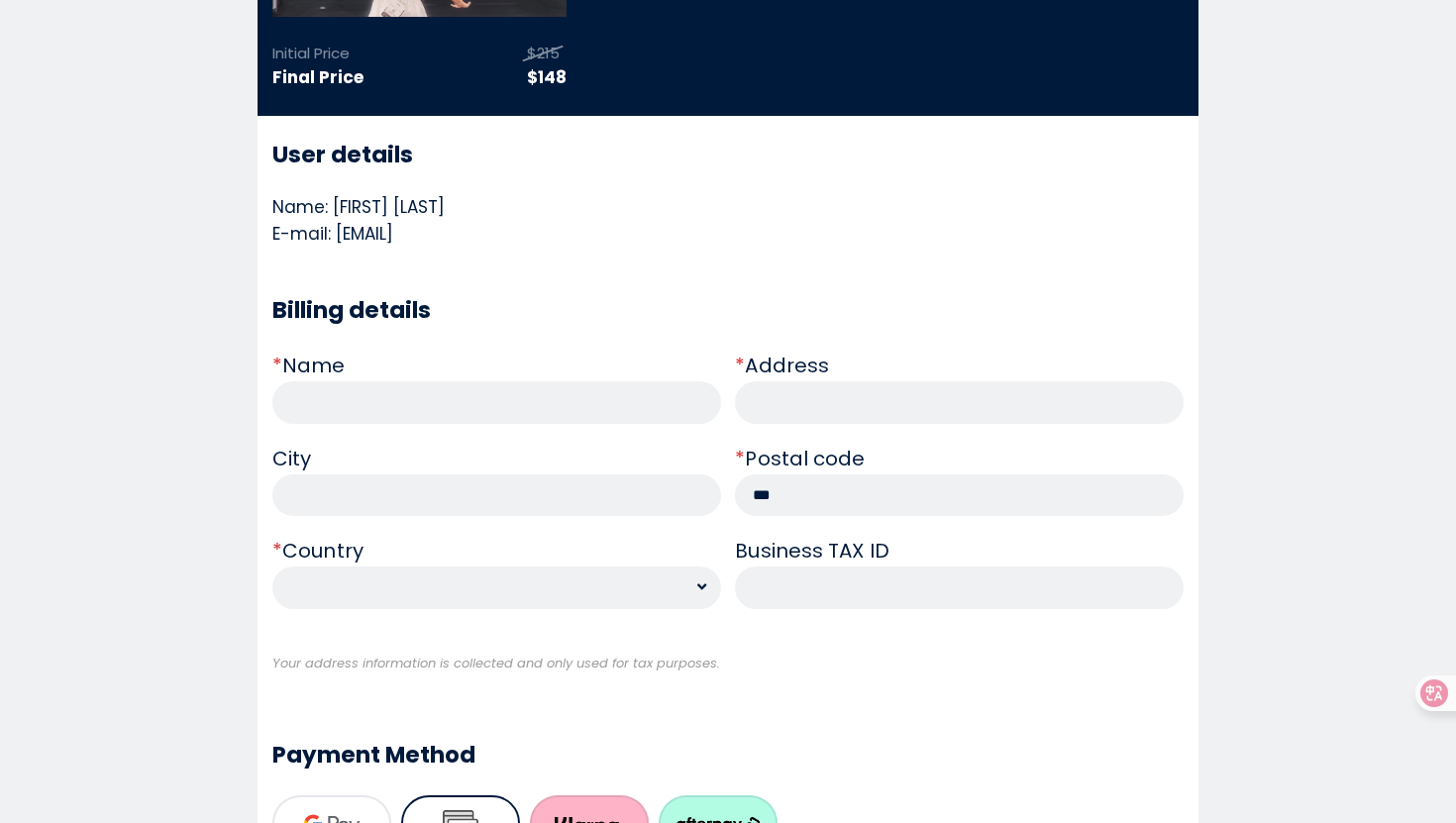 select on "**" 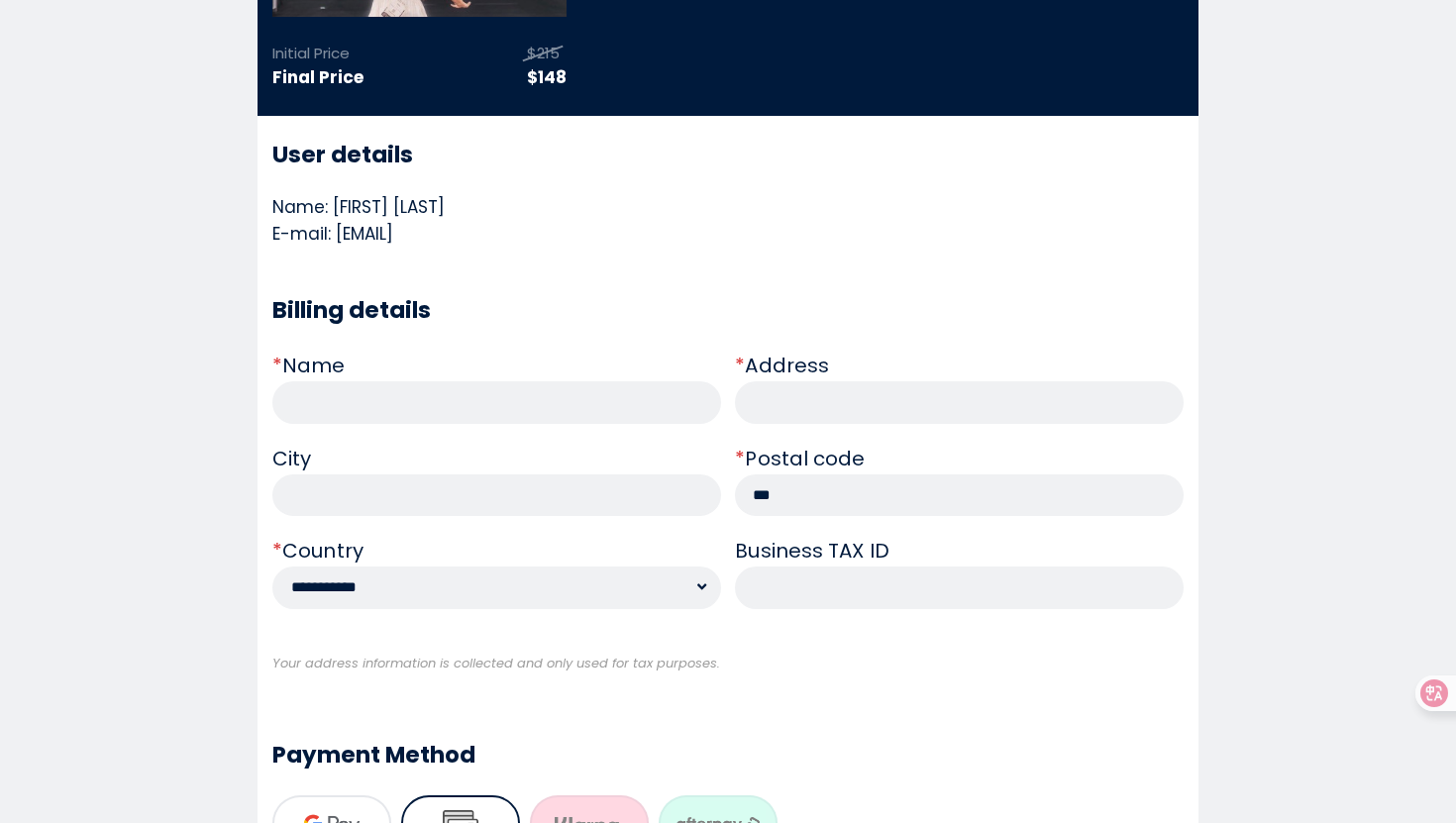 click on "City" at bounding box center [496, 459] 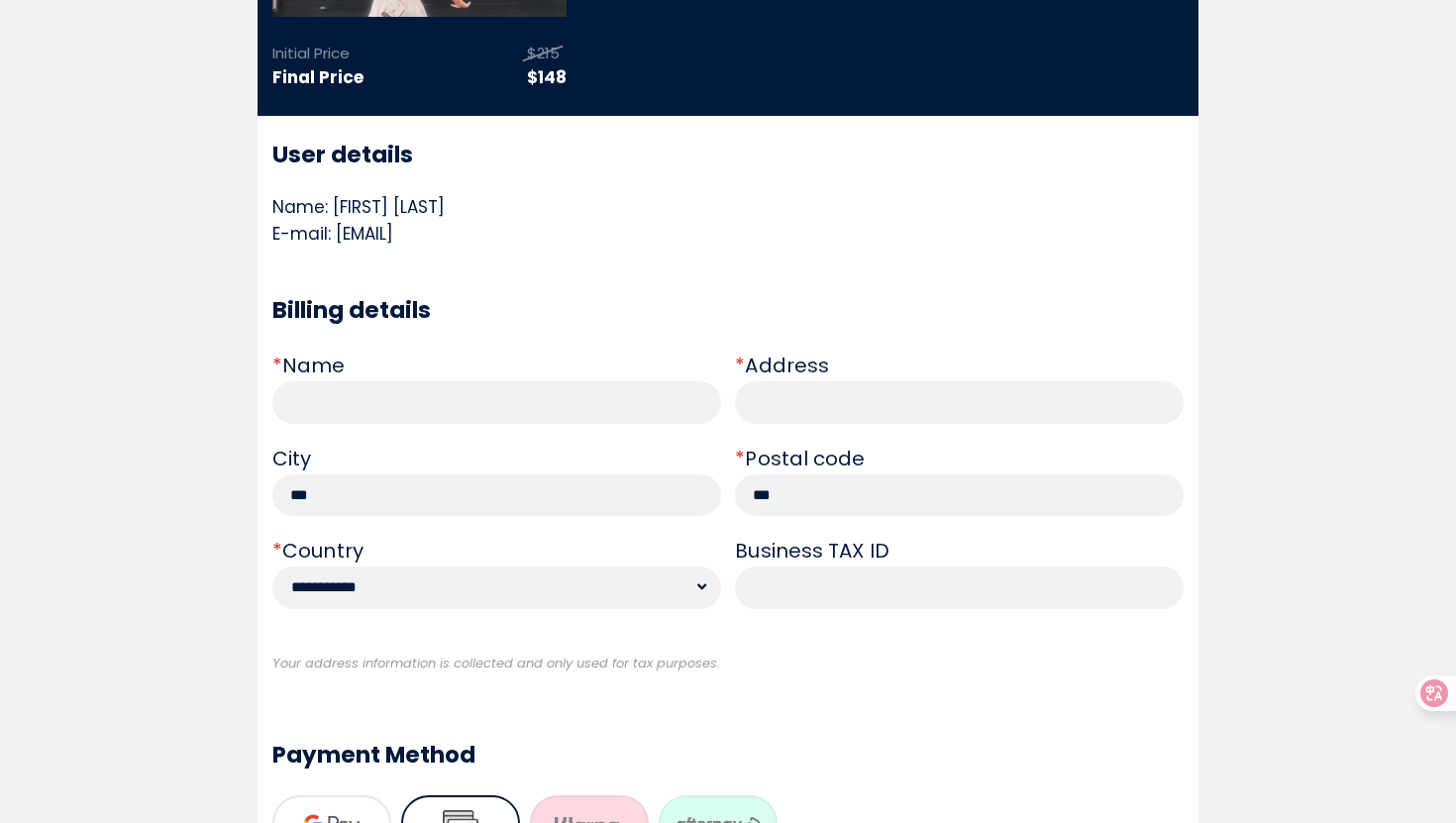 type on "***" 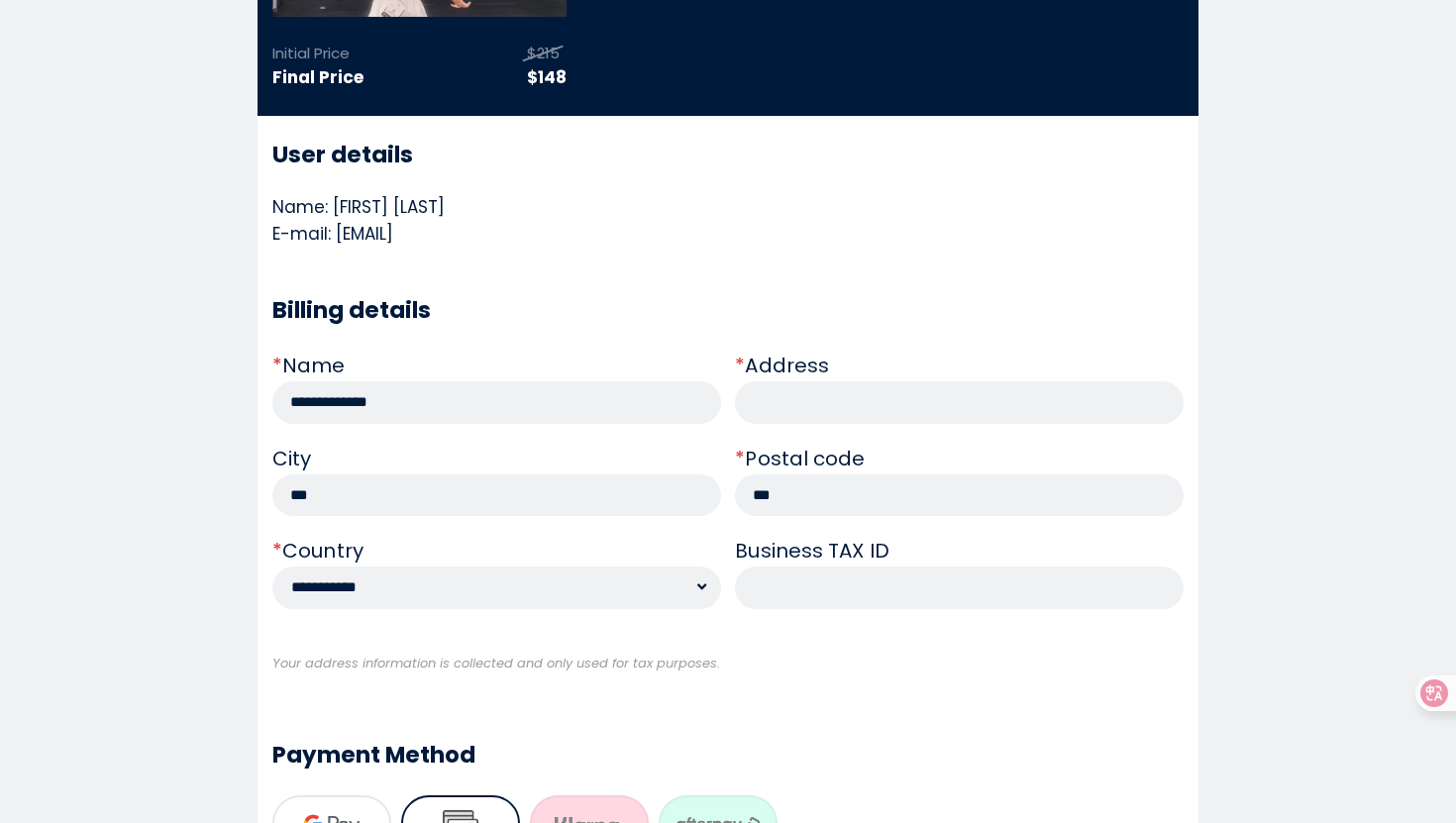 type on "**********" 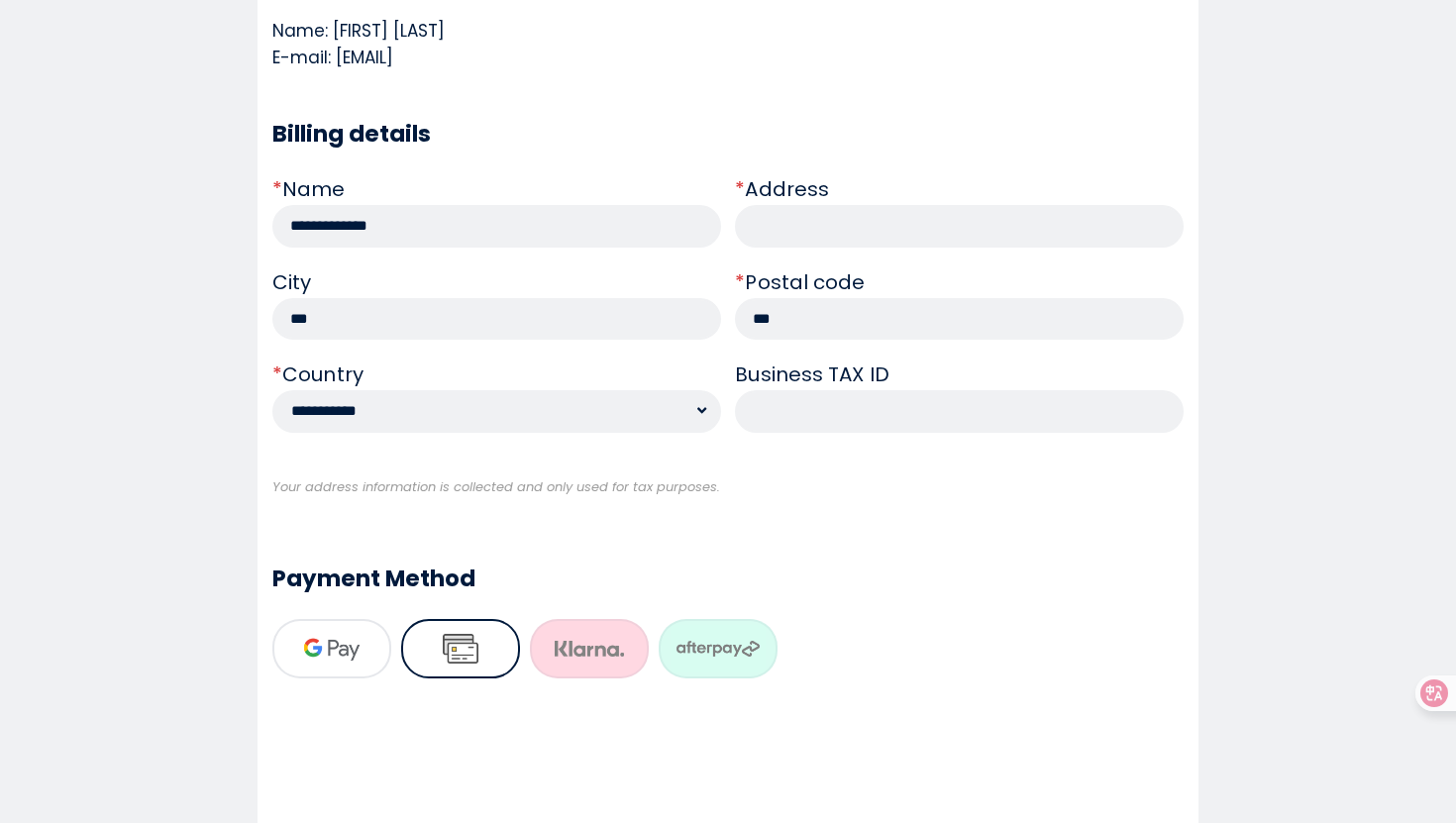 click at bounding box center (959, 226) 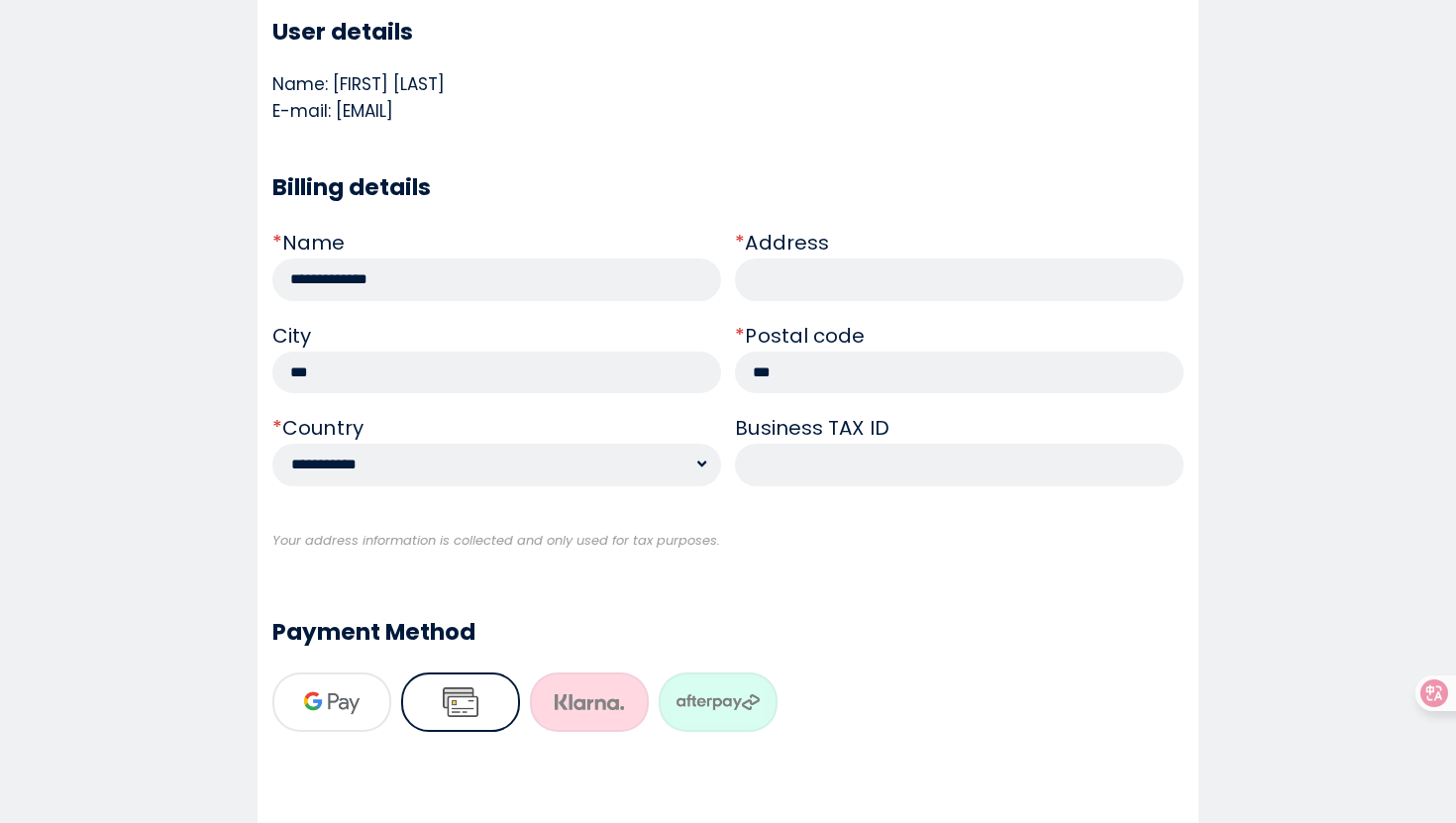 scroll, scrollTop: 223, scrollLeft: 0, axis: vertical 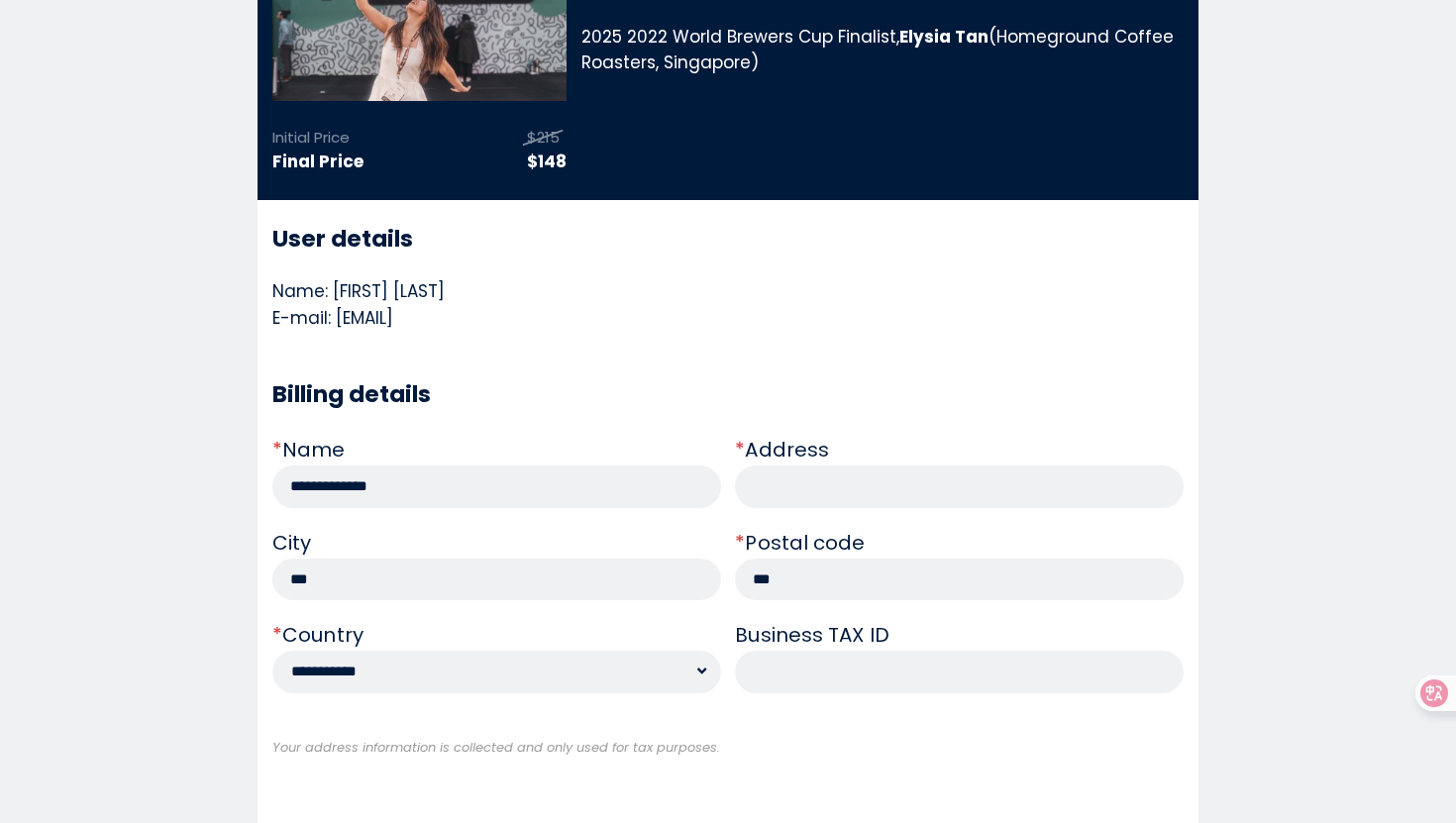 click at bounding box center (959, 671) 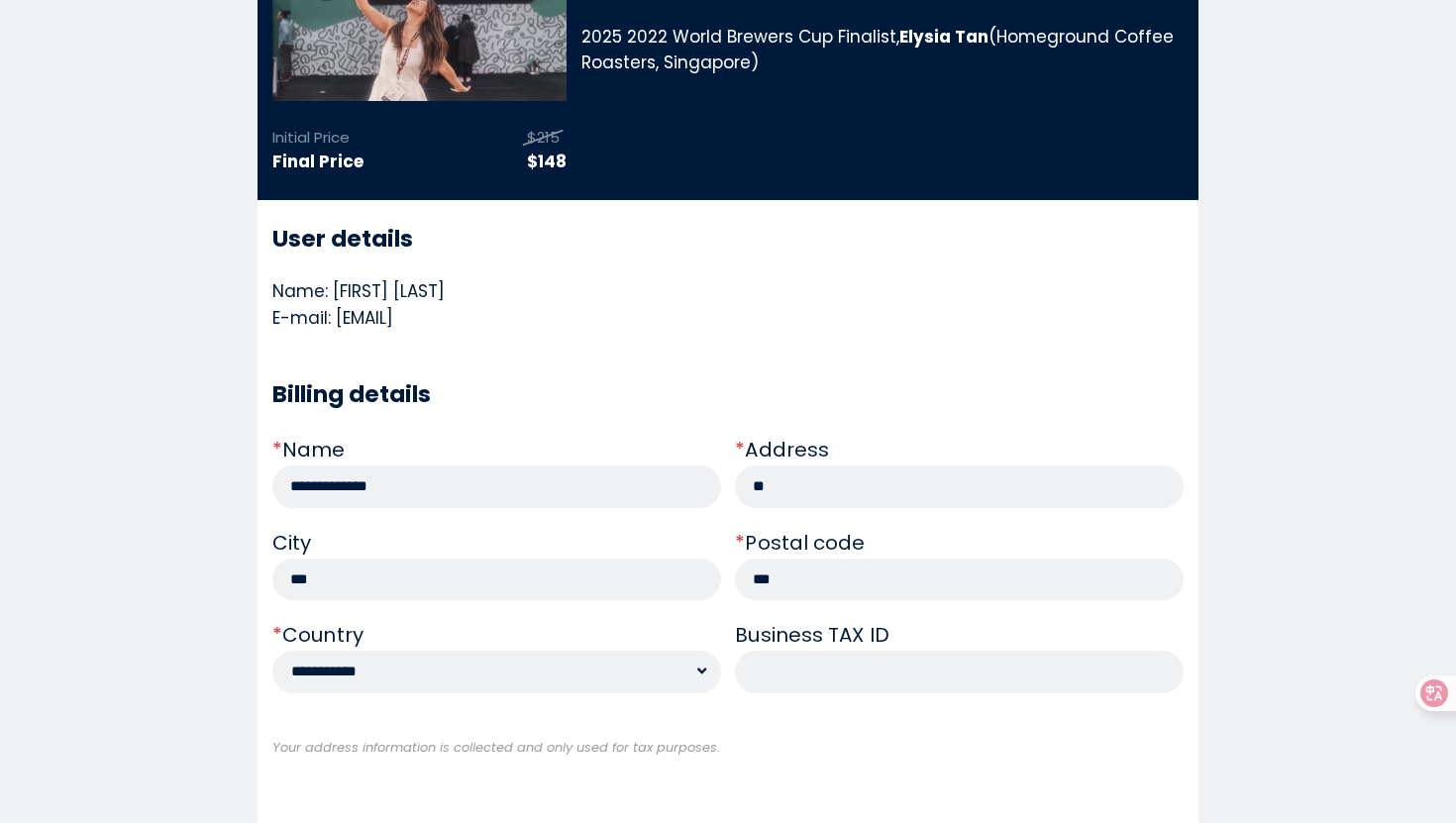type on "*" 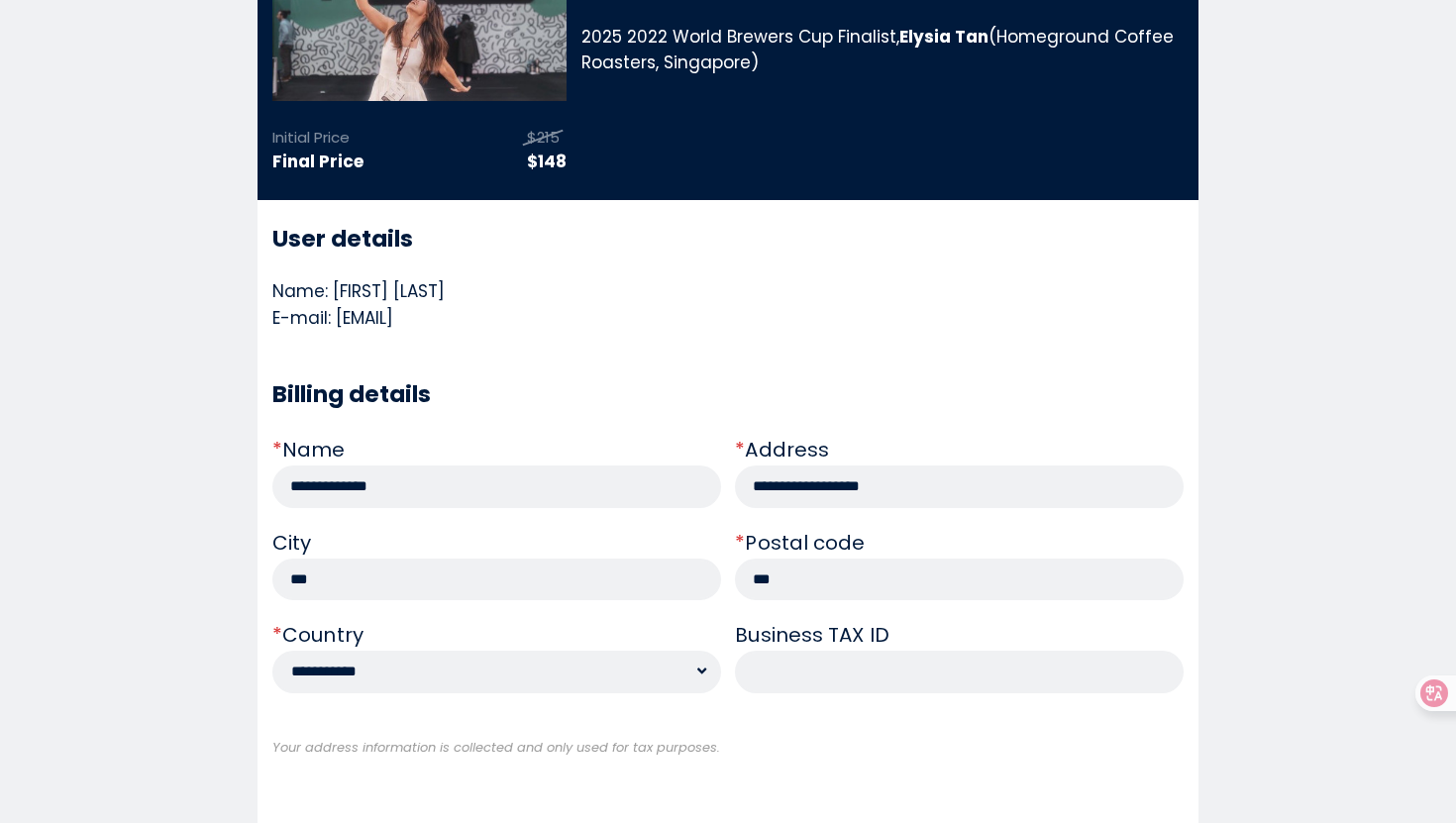 type on "**********" 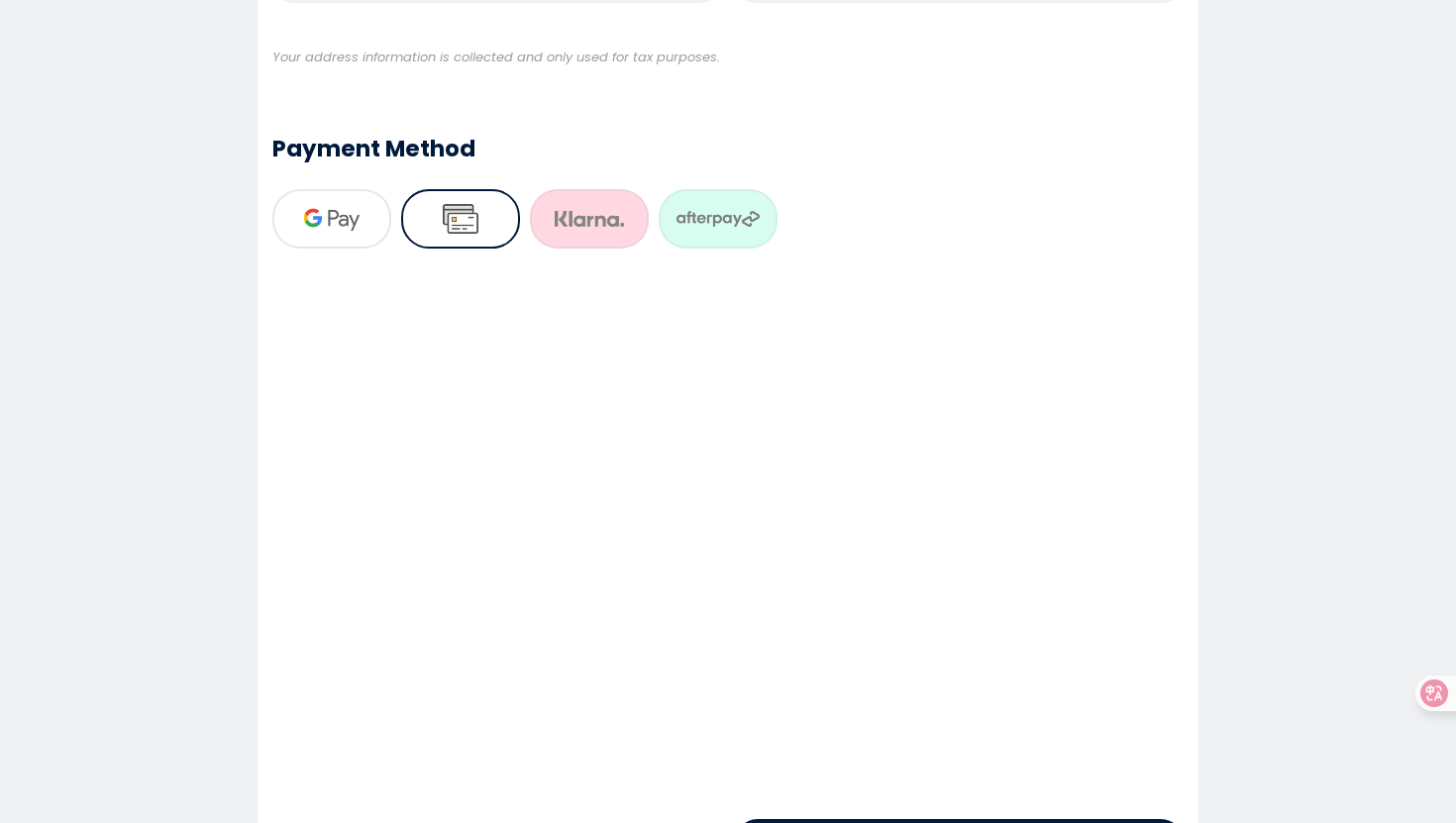 scroll, scrollTop: 947, scrollLeft: 0, axis: vertical 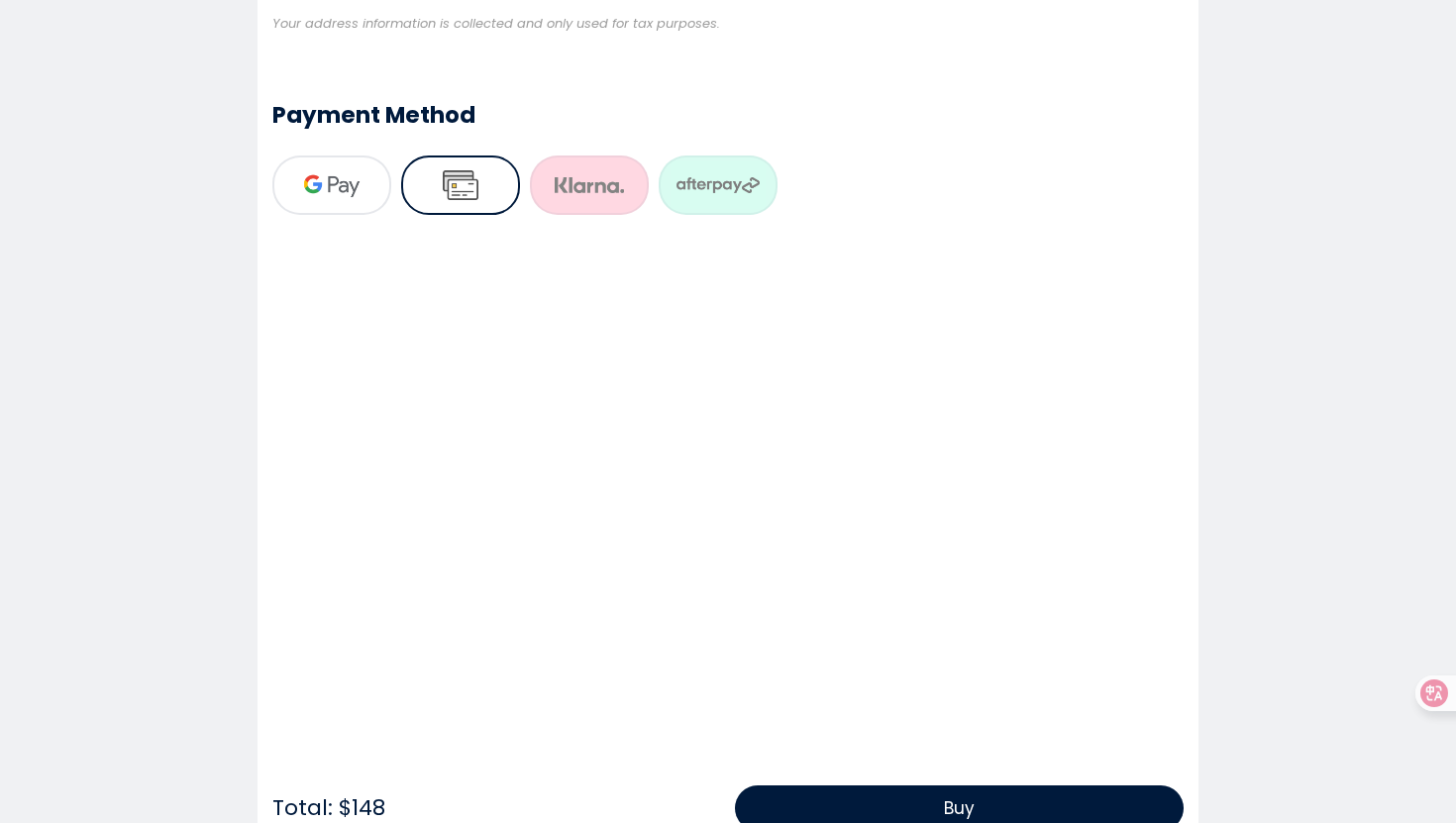 click on "**********" at bounding box center [728, 101] 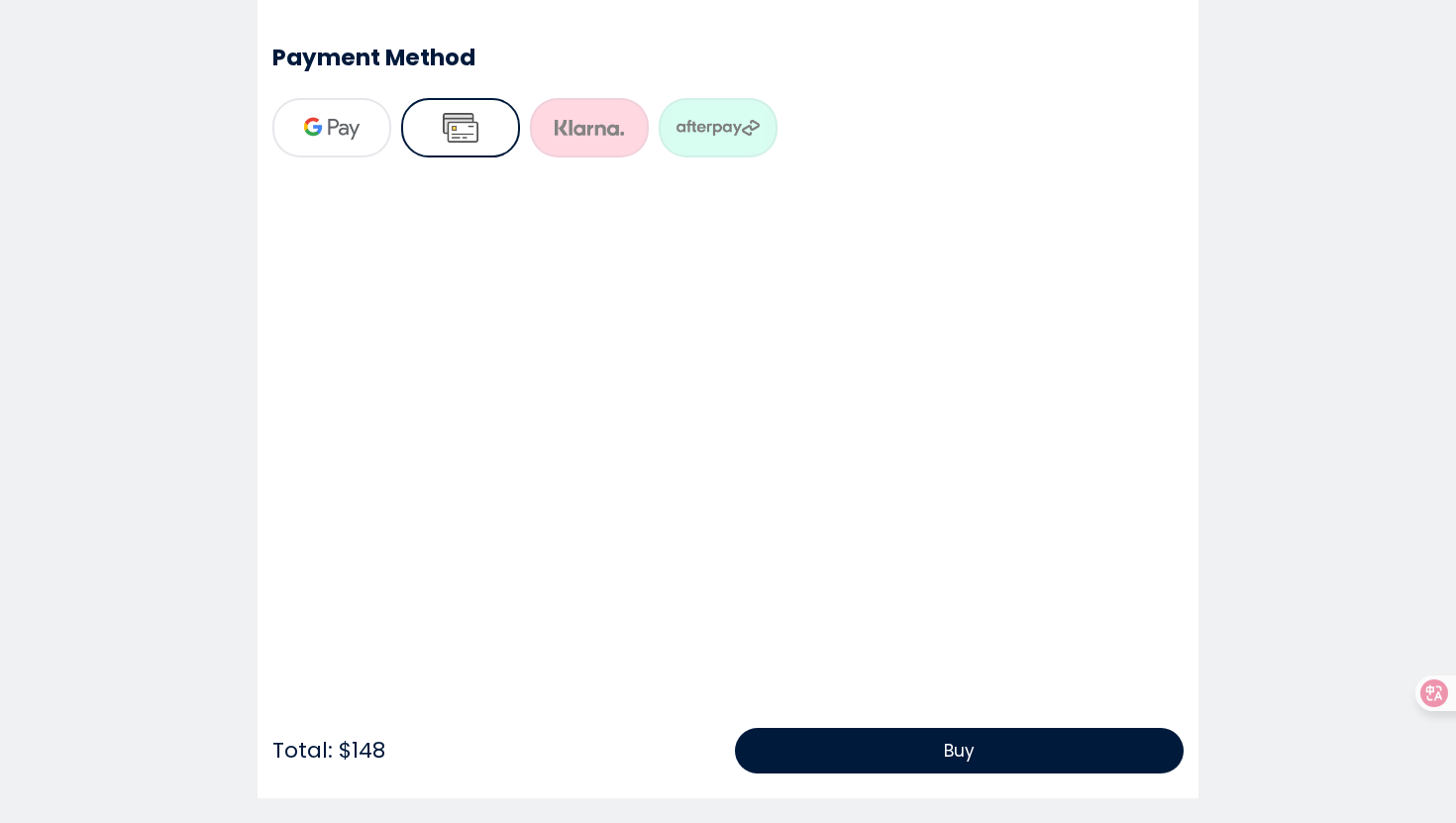 scroll, scrollTop: 1017, scrollLeft: 0, axis: vertical 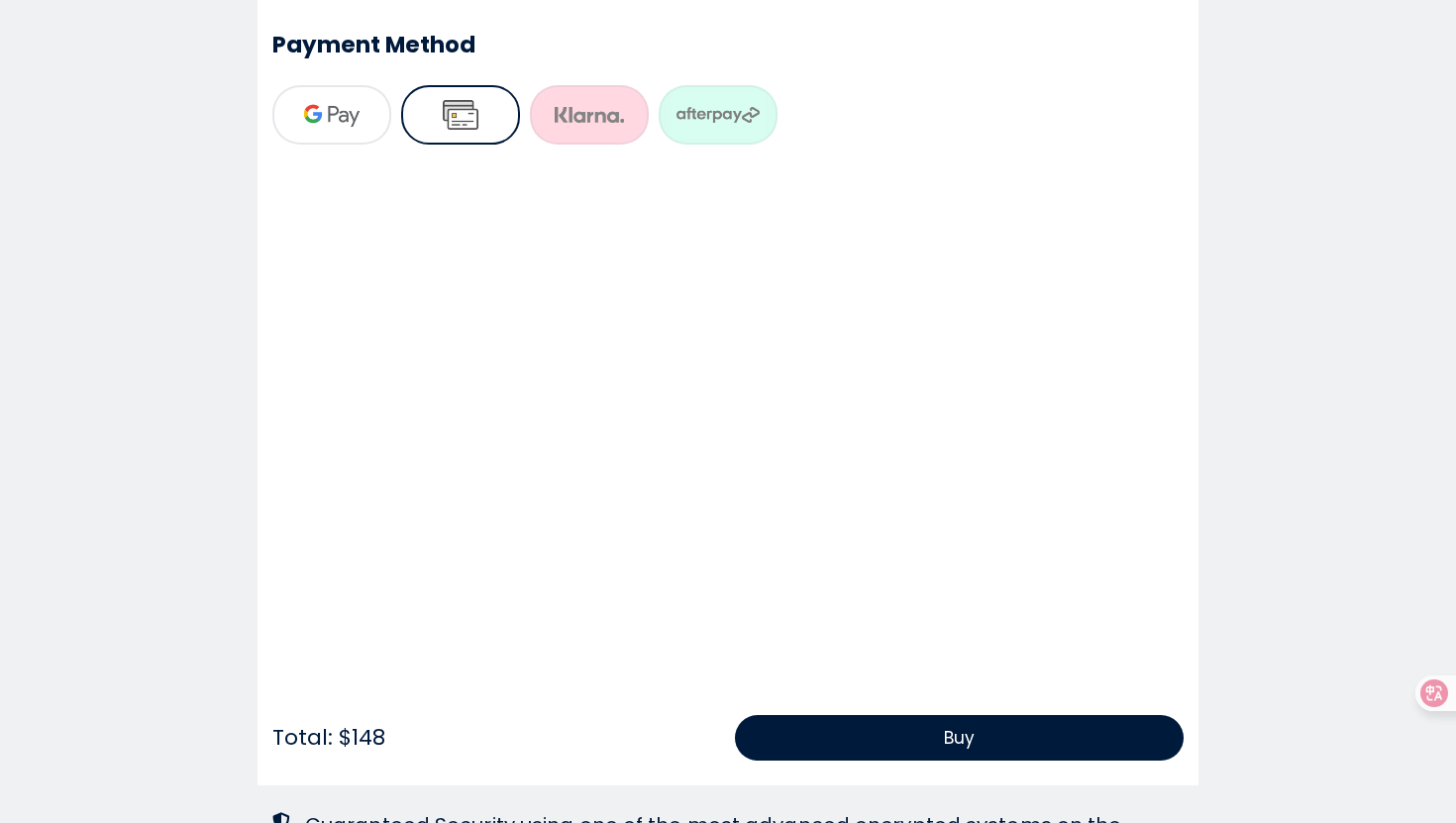 click on "**********" at bounding box center (728, 31) 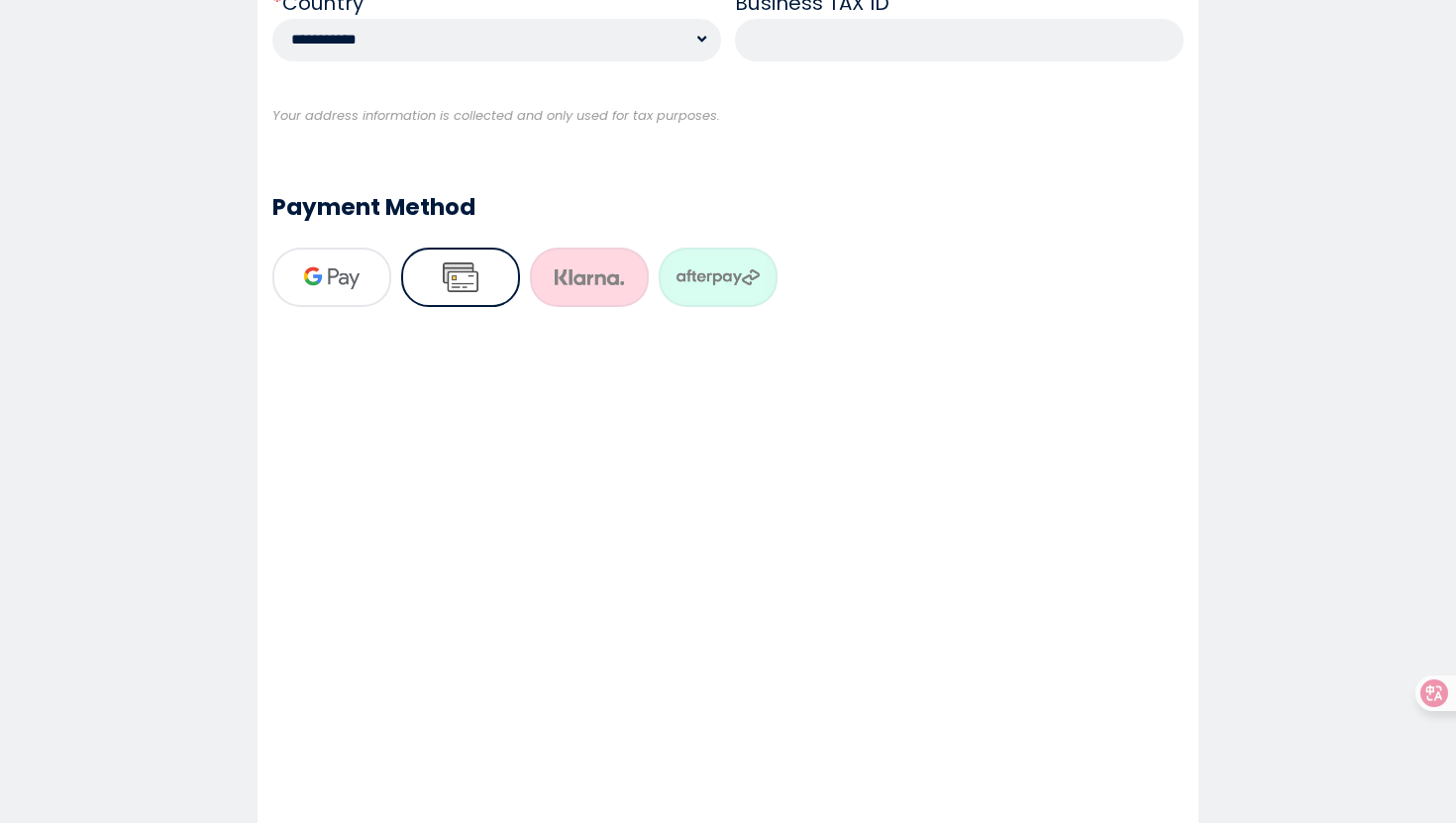 scroll, scrollTop: 1314, scrollLeft: 0, axis: vertical 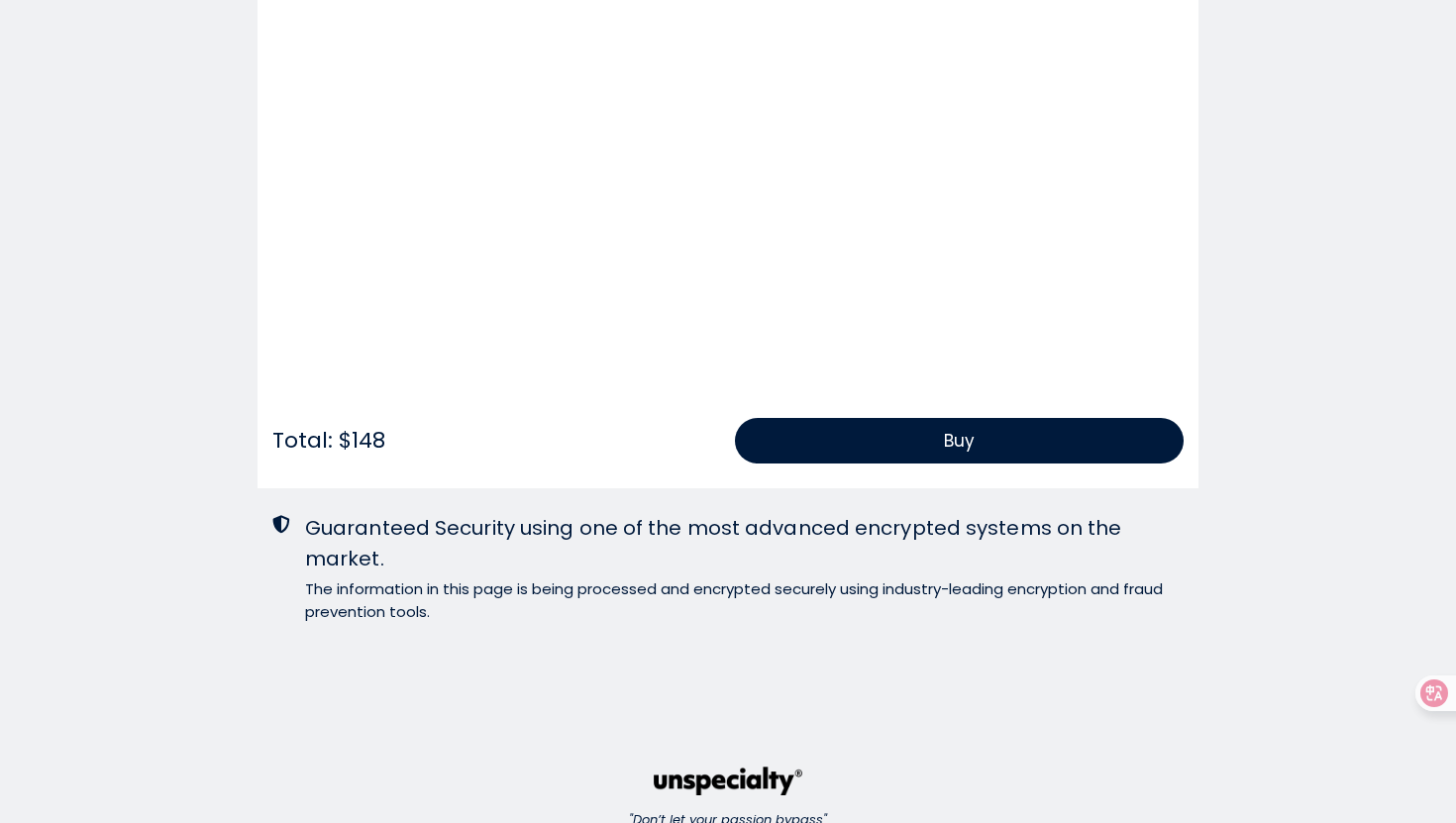 click on "Buy" at bounding box center (959, 441) 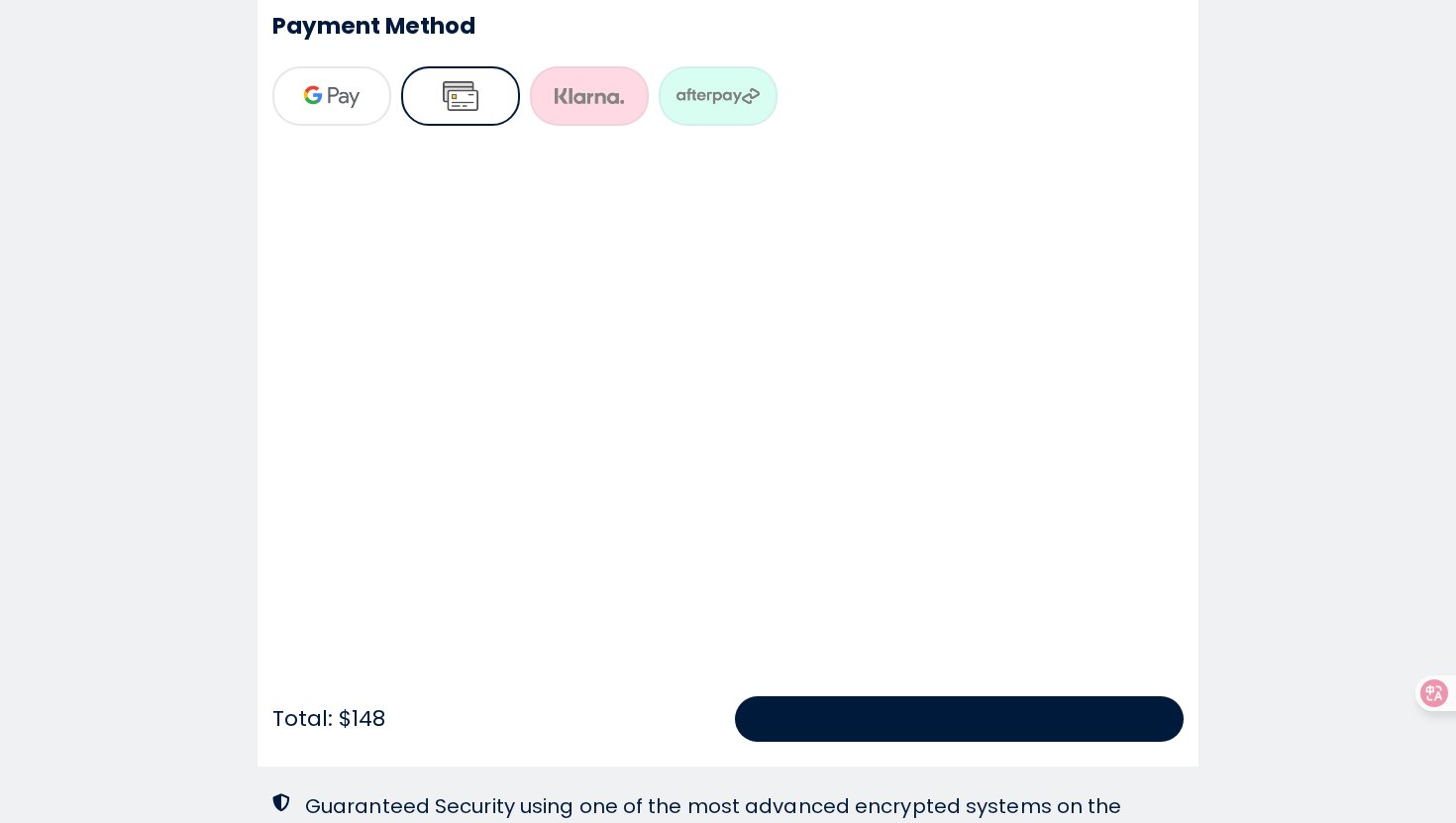 scroll, scrollTop: 1034, scrollLeft: 0, axis: vertical 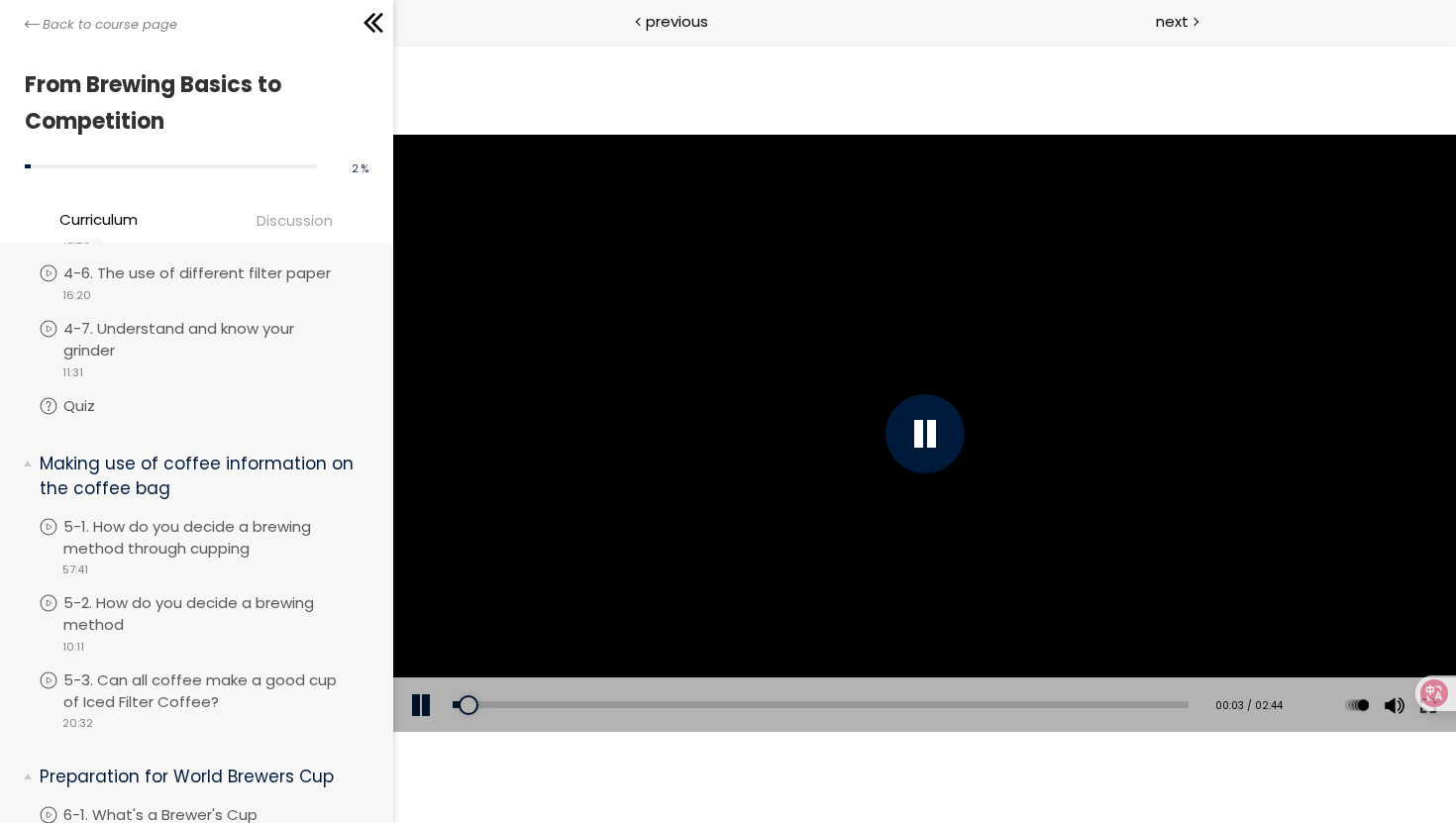 click at bounding box center [923, 434] 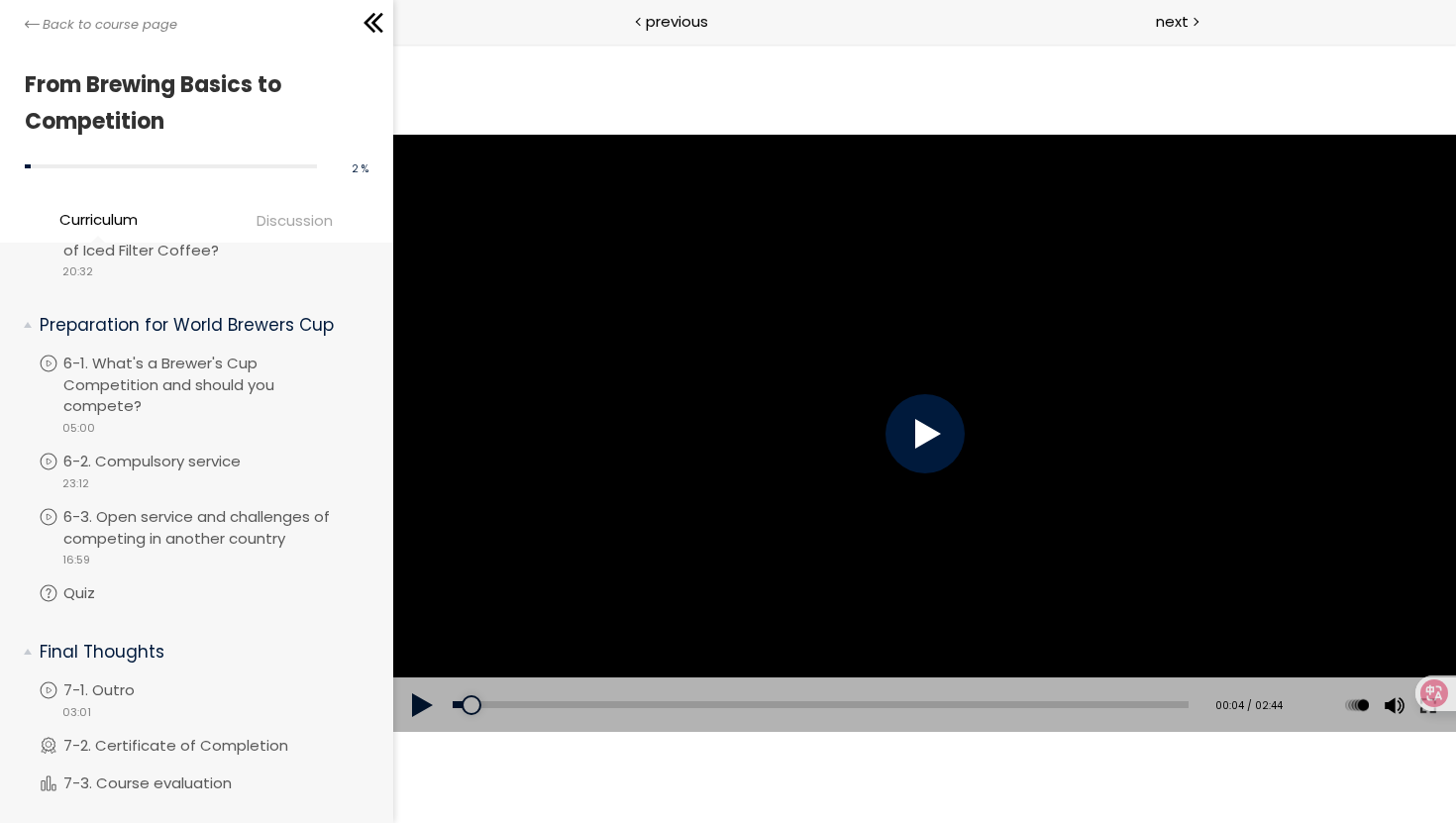 scroll, scrollTop: 2222, scrollLeft: 0, axis: vertical 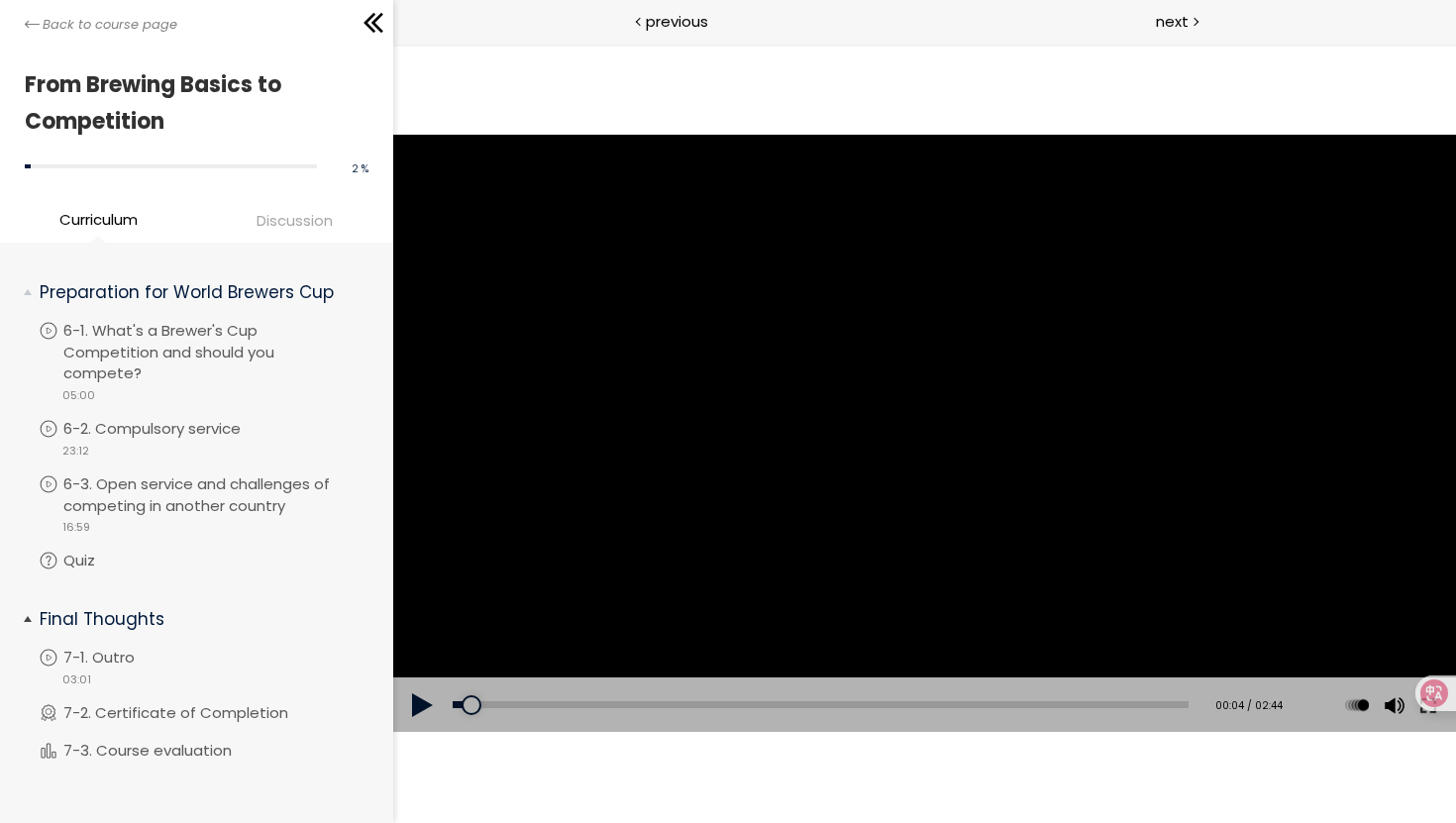 click on "Final Thoughts" at bounding box center [204, 622] 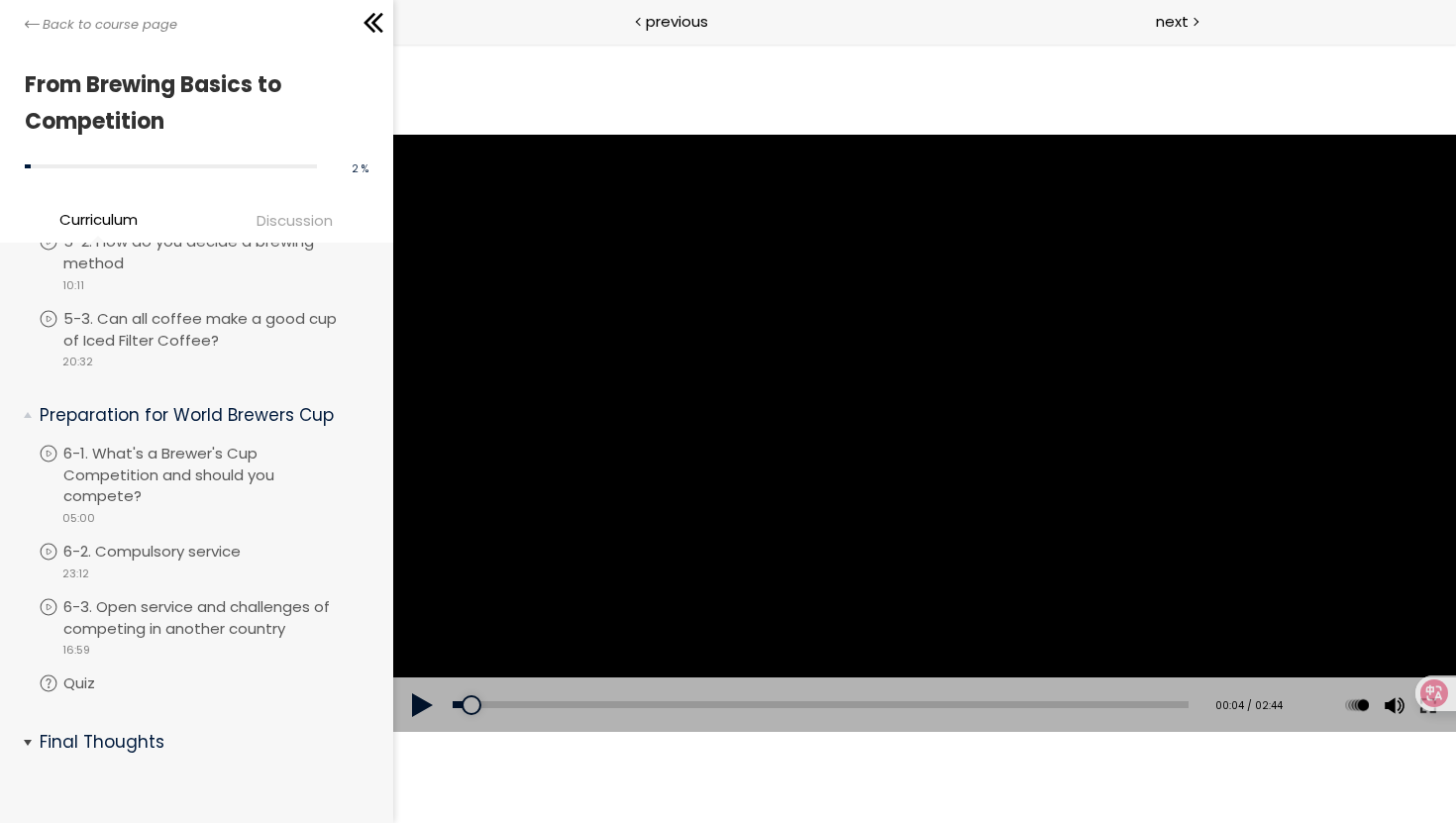 scroll, scrollTop: 2085, scrollLeft: 0, axis: vertical 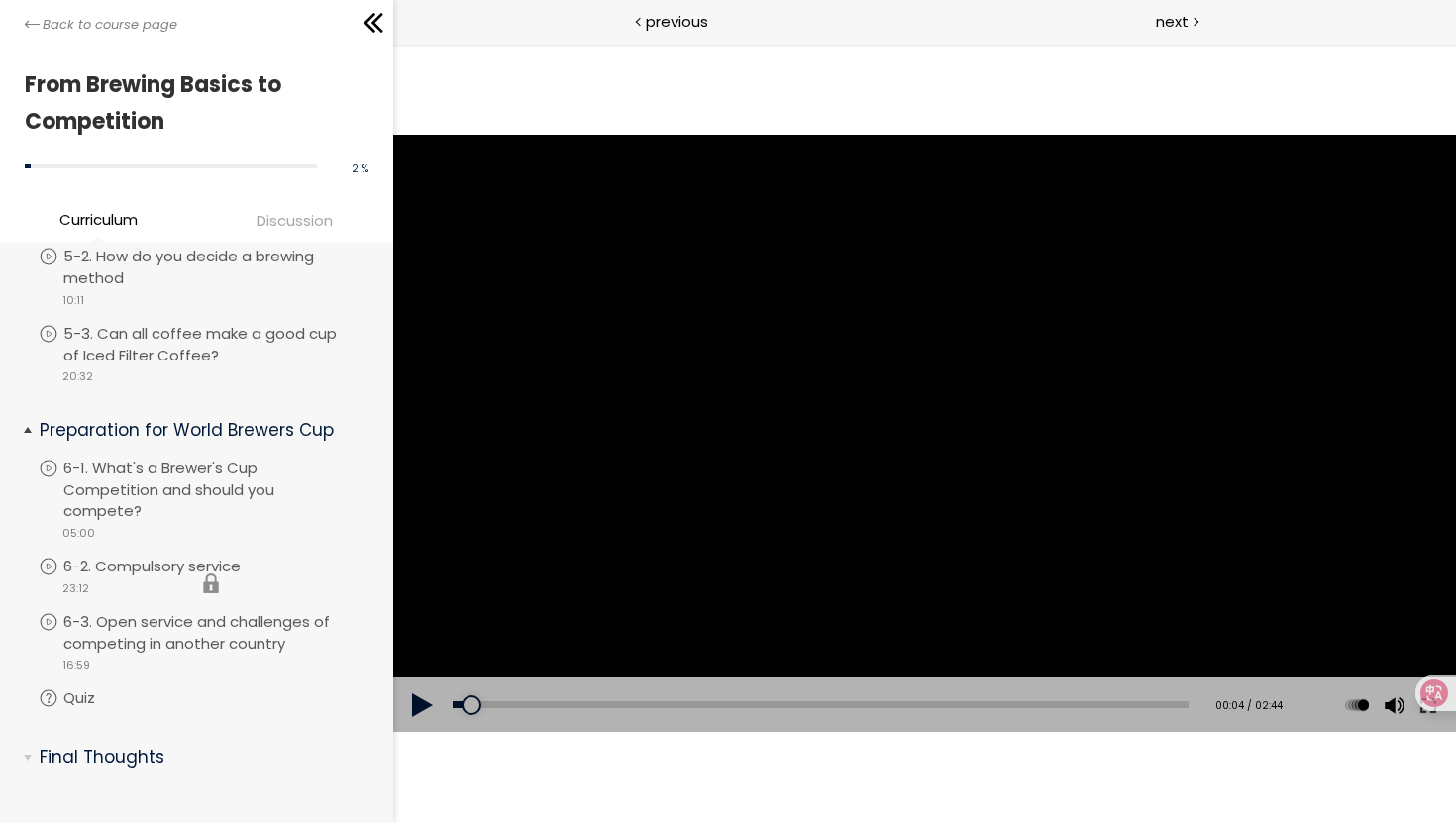 click on "You have to complete unit ([NUMBER]-[NUMBER]. [TEXT]) in order to continue.
6-2. Compulsory service   video     [TIME]" at bounding box center [211, 583] 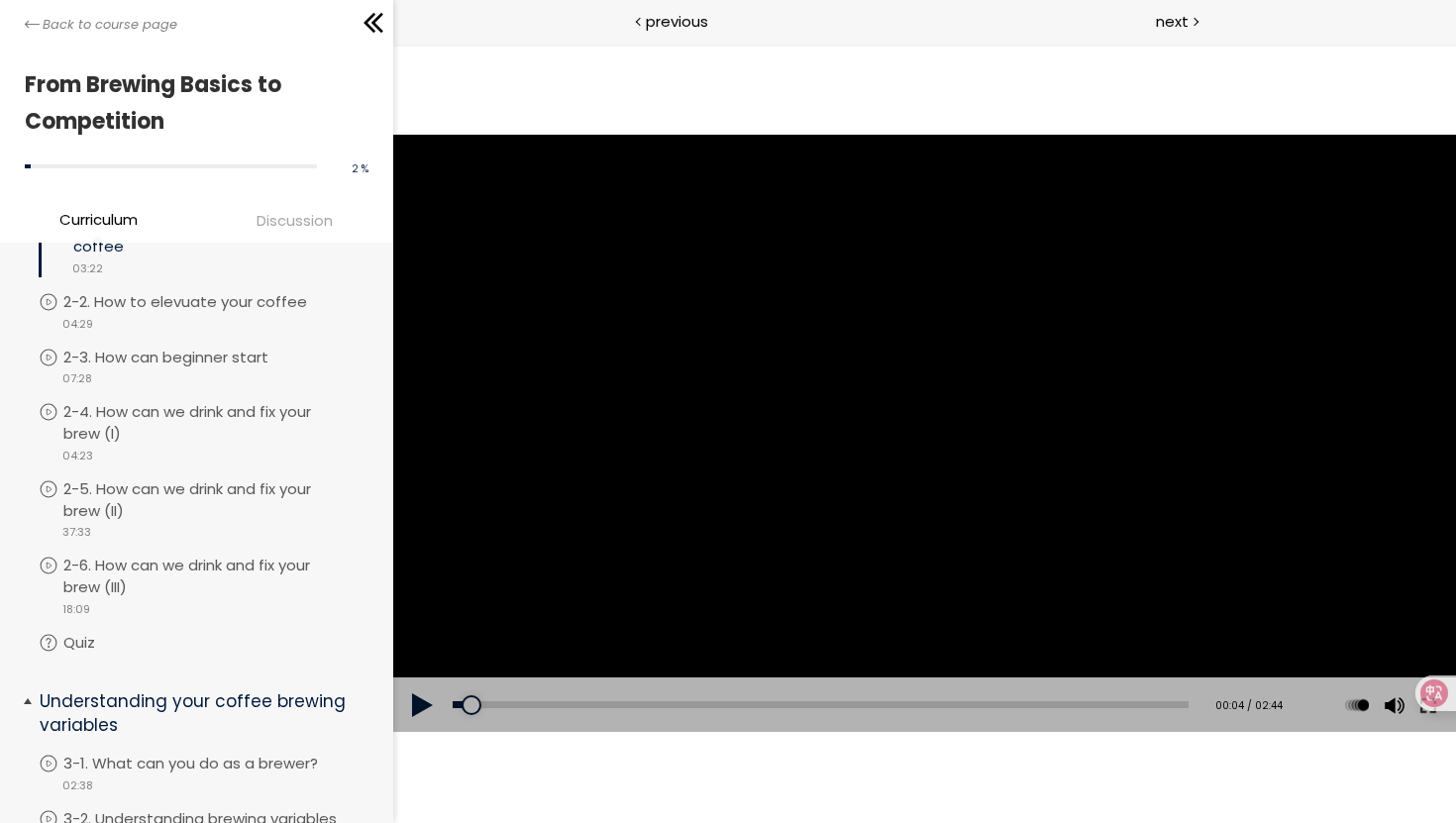 scroll, scrollTop: 81, scrollLeft: 0, axis: vertical 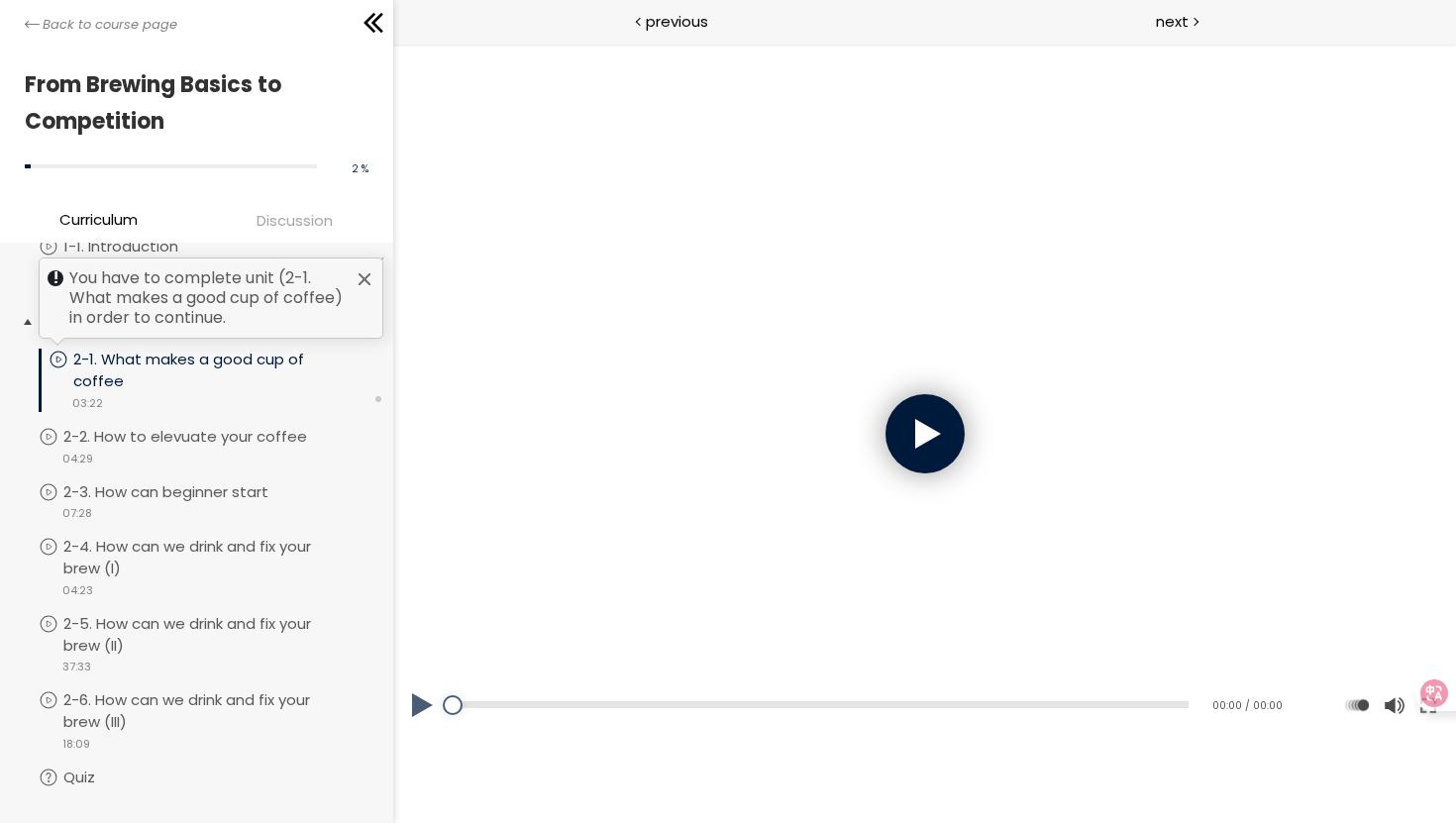 click at bounding box center (364, 279) 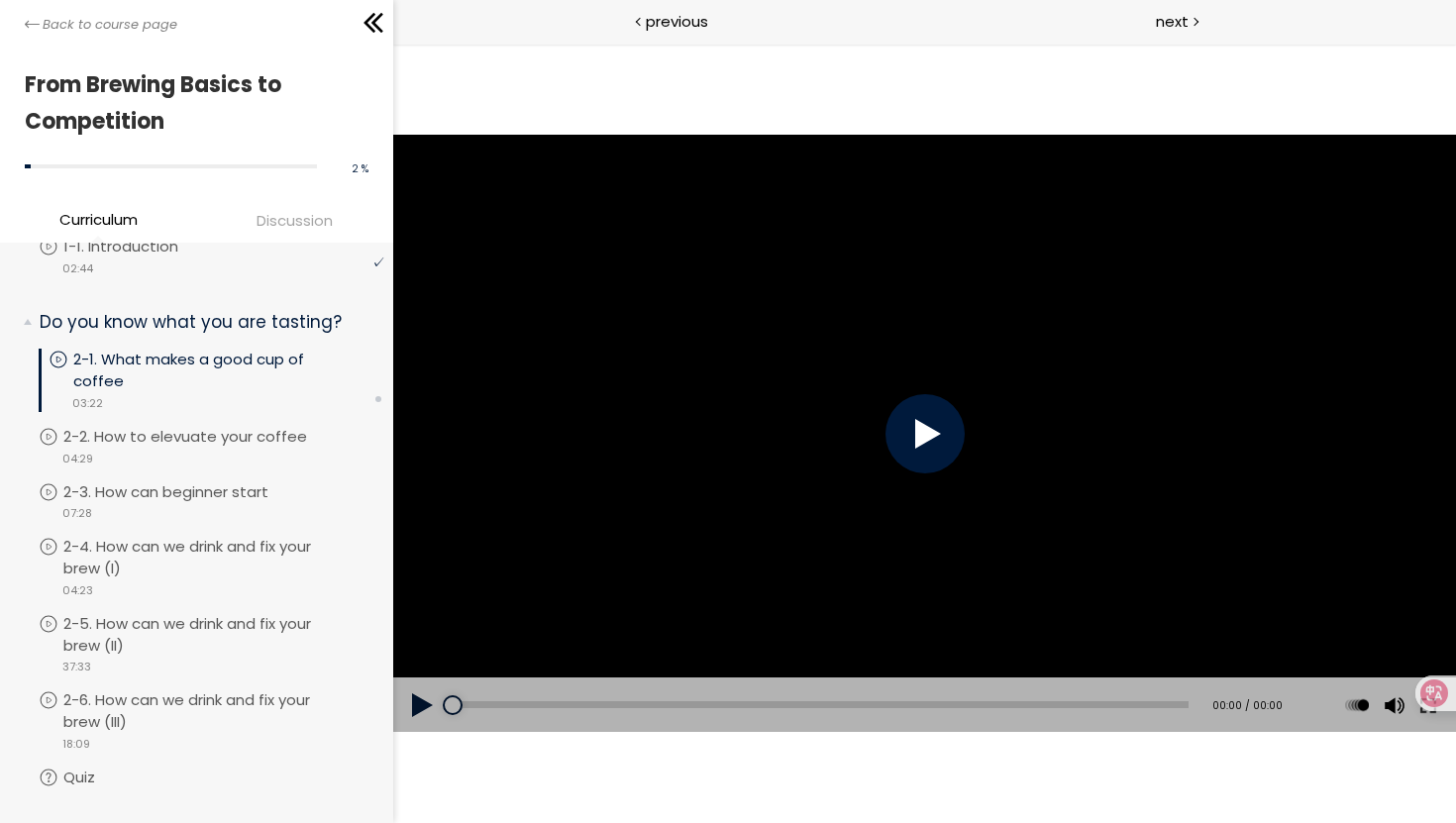 click at bounding box center [923, 434] 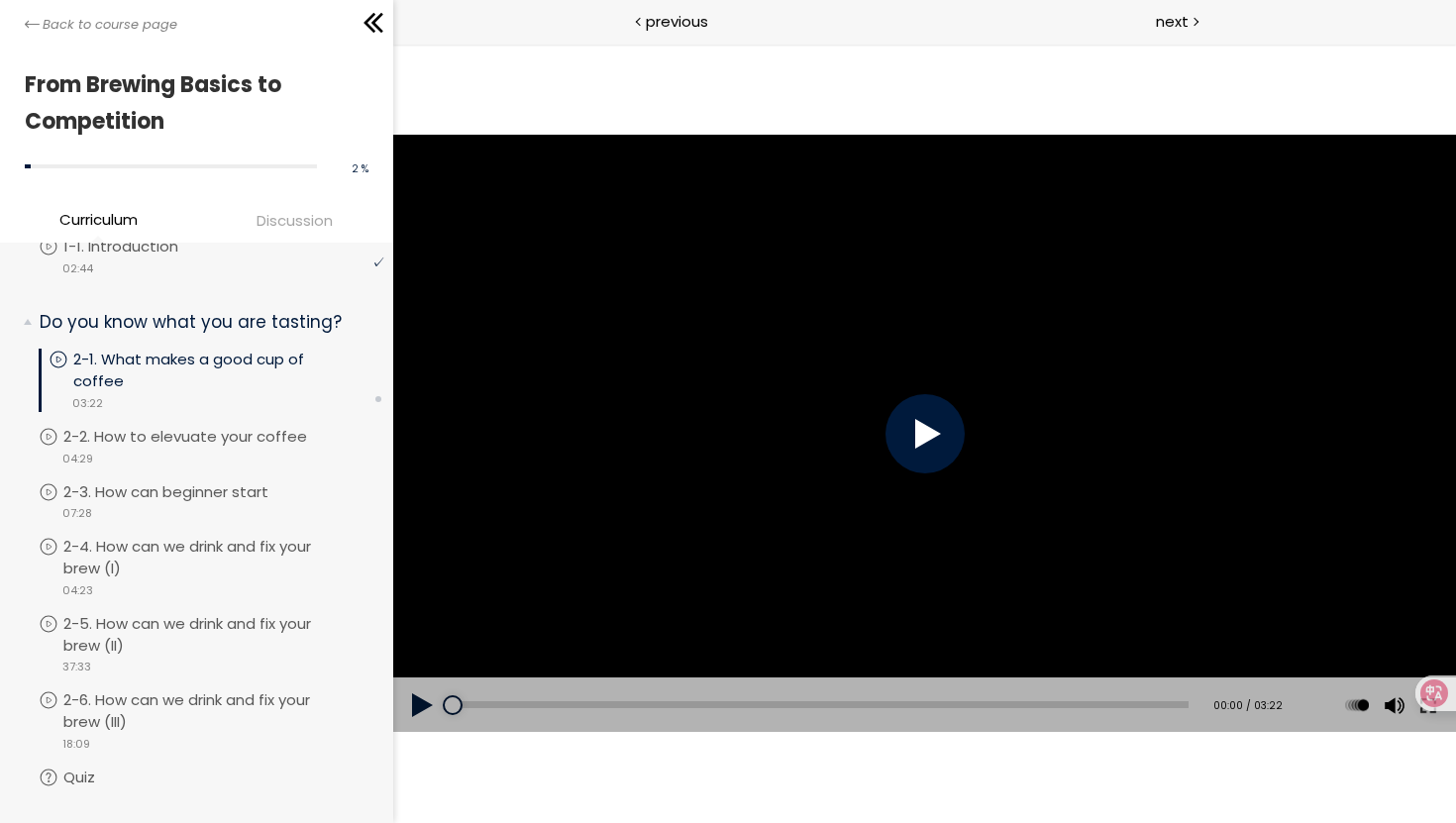 click at bounding box center (924, 434) 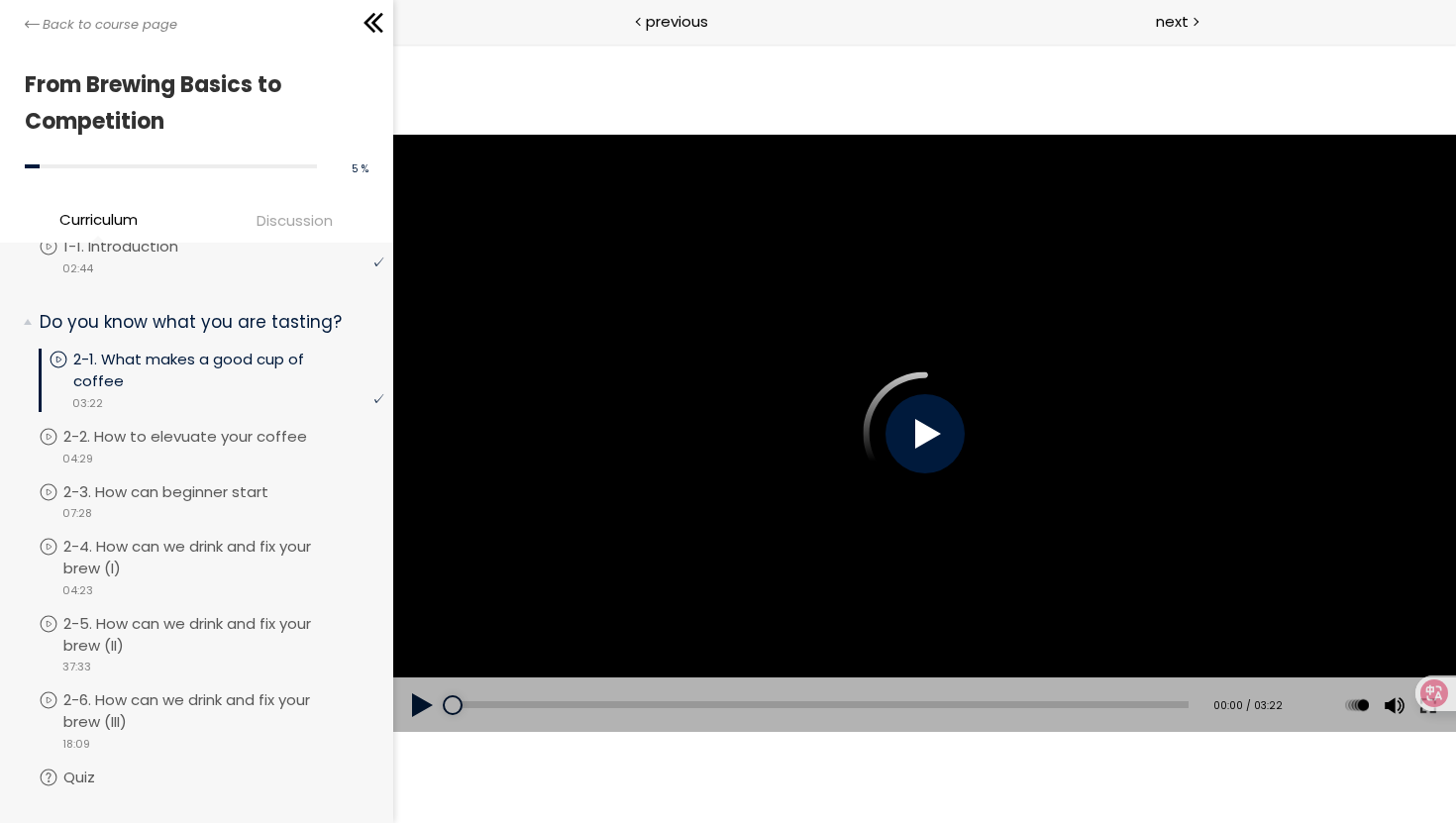 click at bounding box center (924, 434) 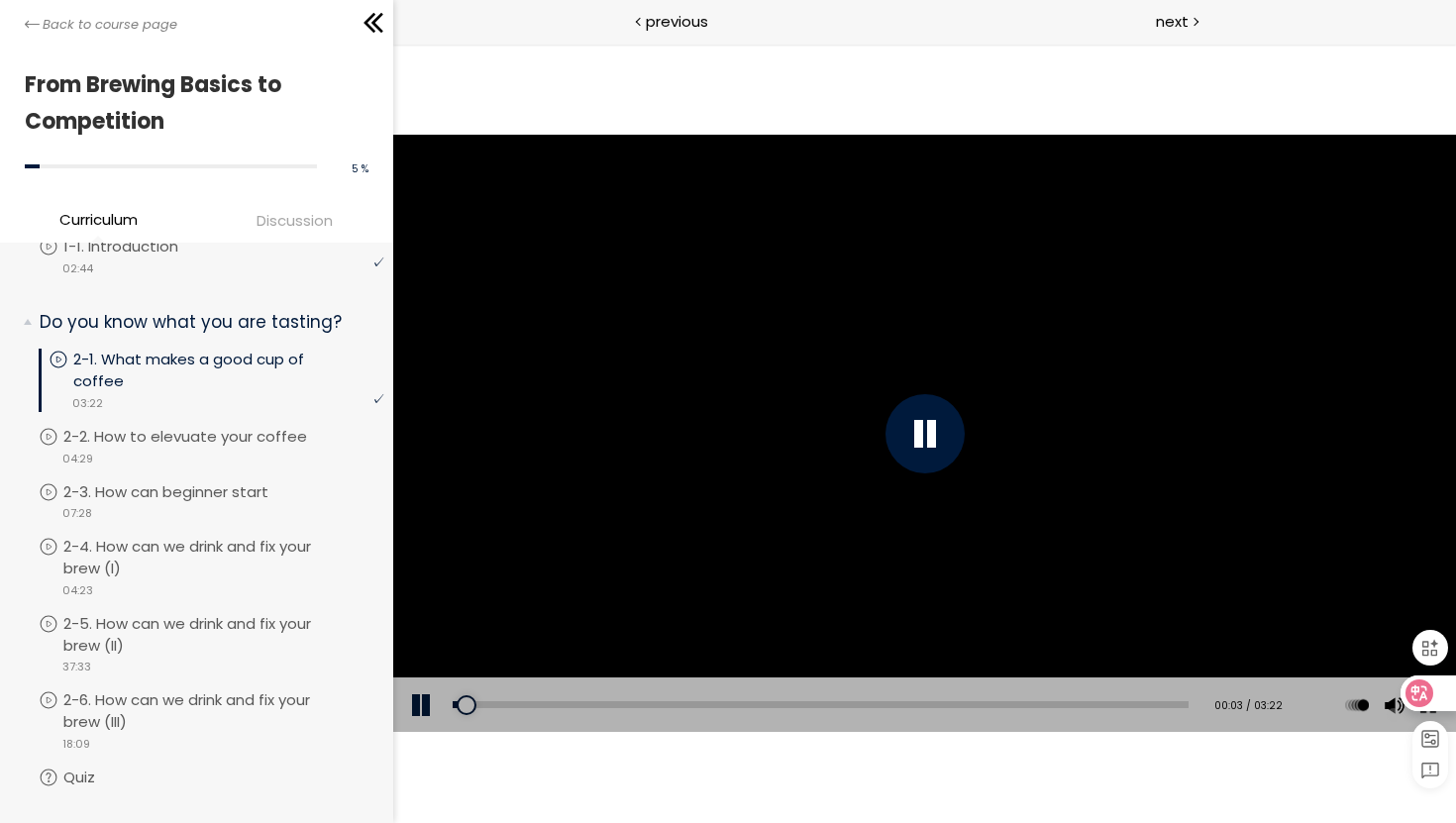 click 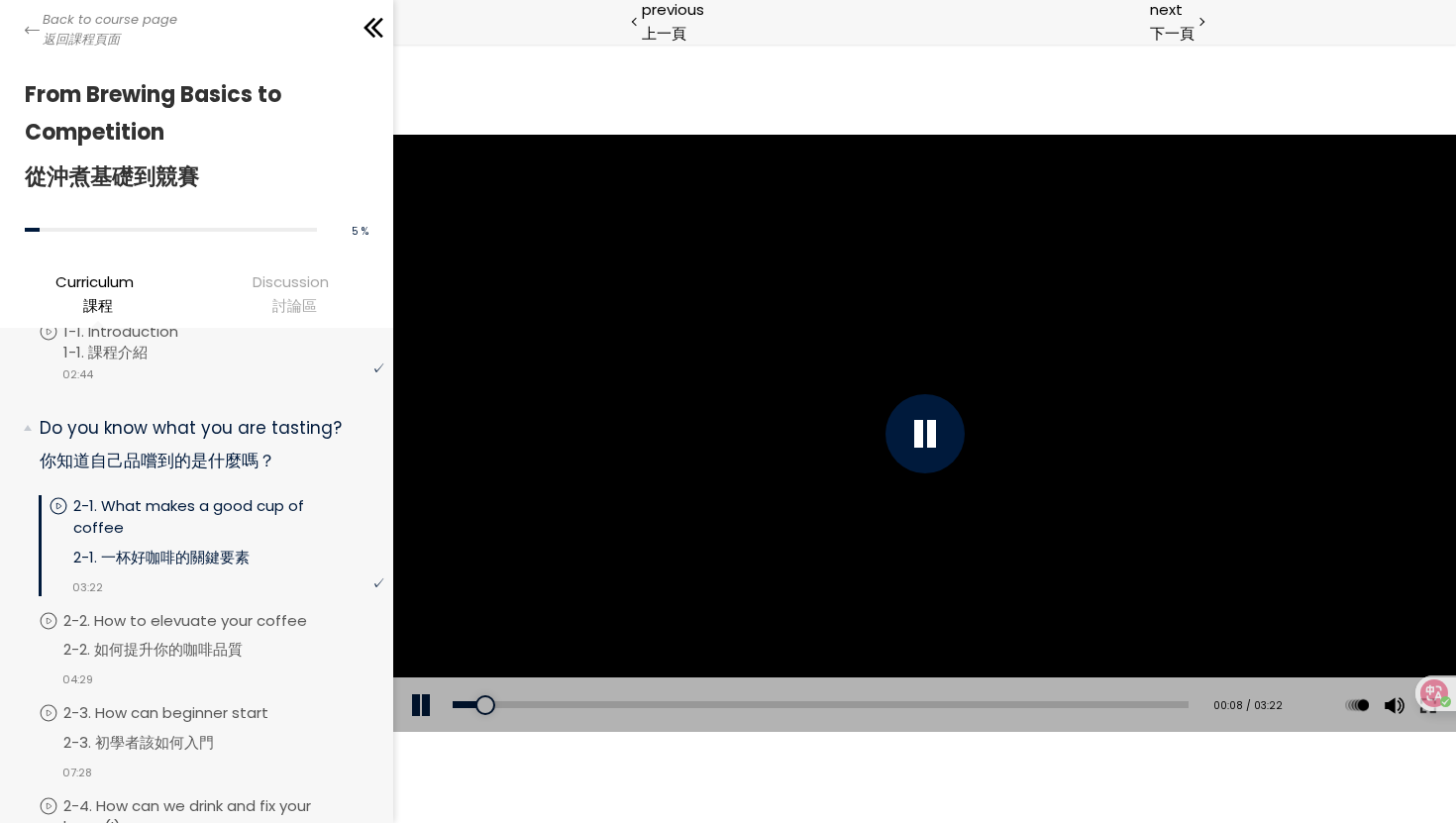 click at bounding box center (422, 705) 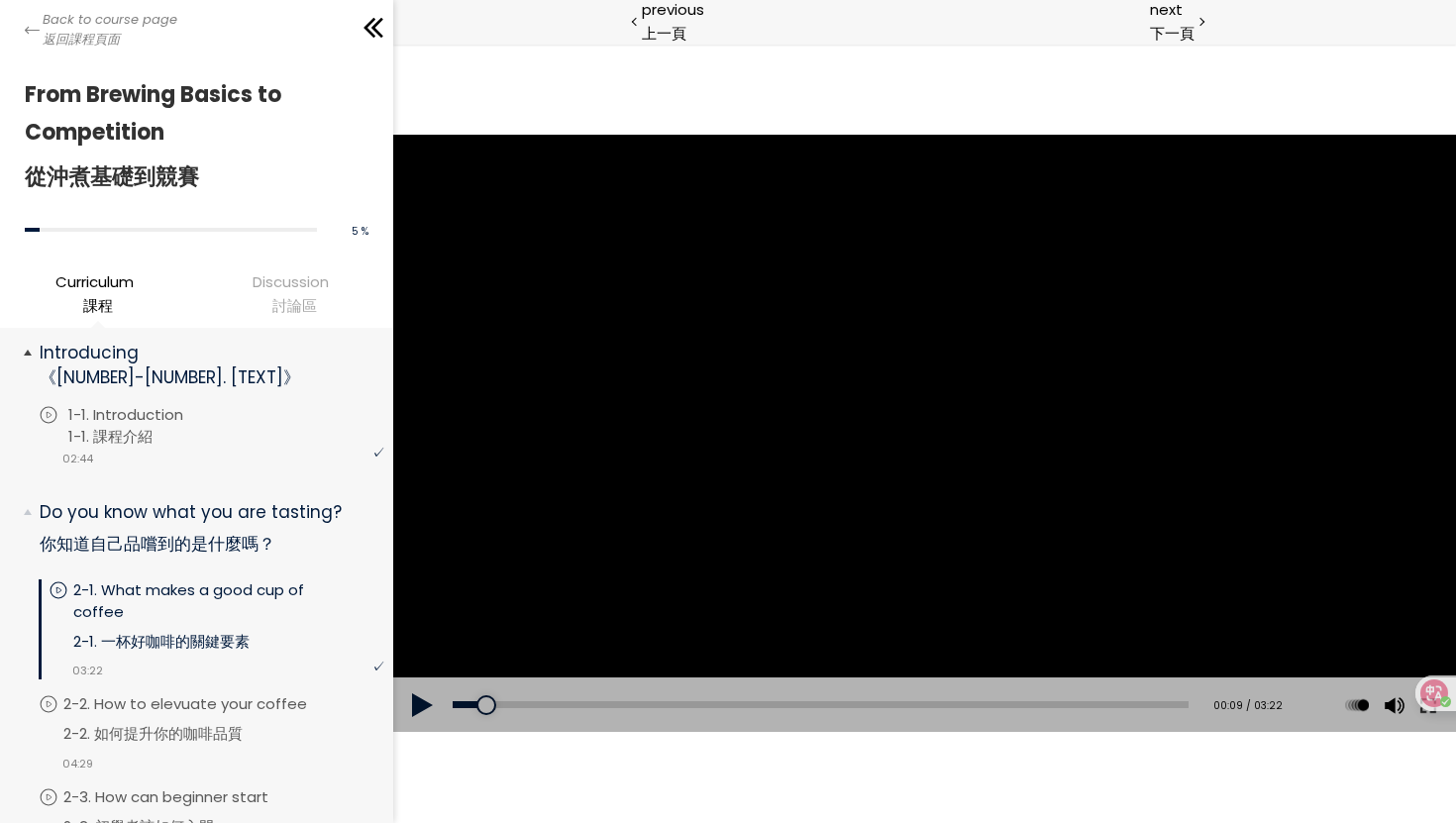 scroll, scrollTop: 0, scrollLeft: 0, axis: both 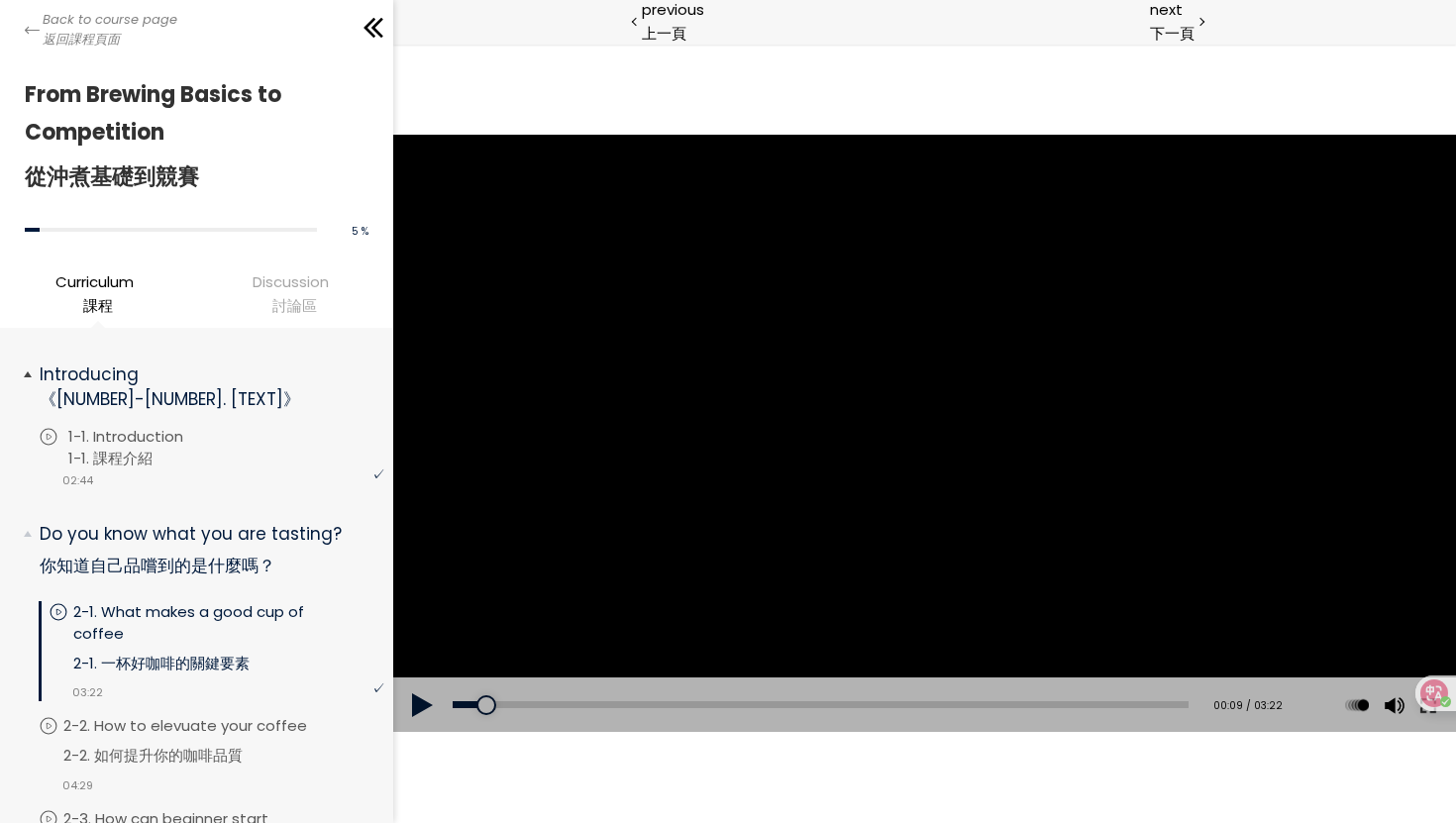 click on "[NUMBER]-[NUMBER]. [TEXT]       [NUMBER]-[NUMBER]. [TEXT]" at bounding box center [150, 448] 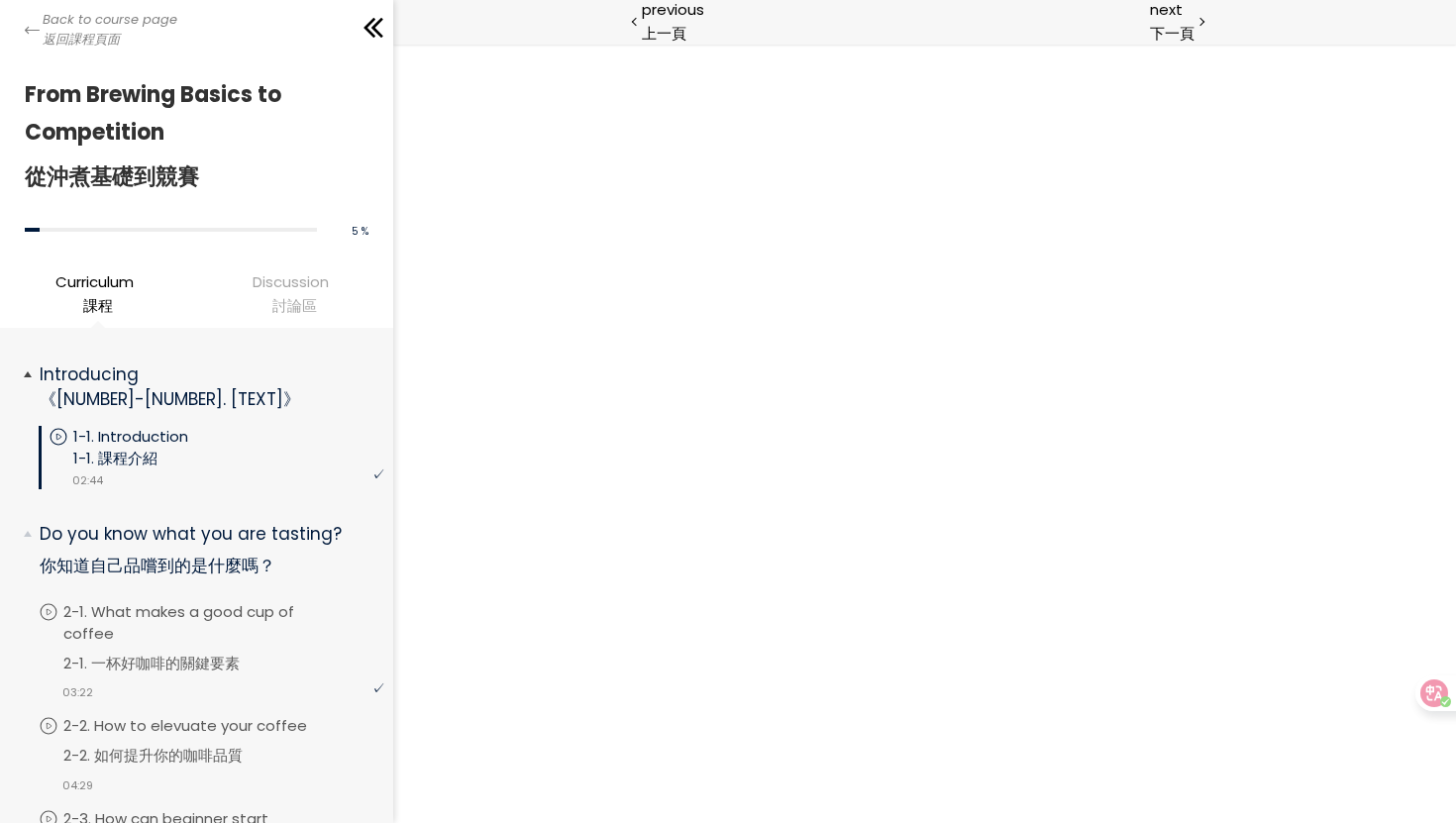 scroll, scrollTop: 0, scrollLeft: 0, axis: both 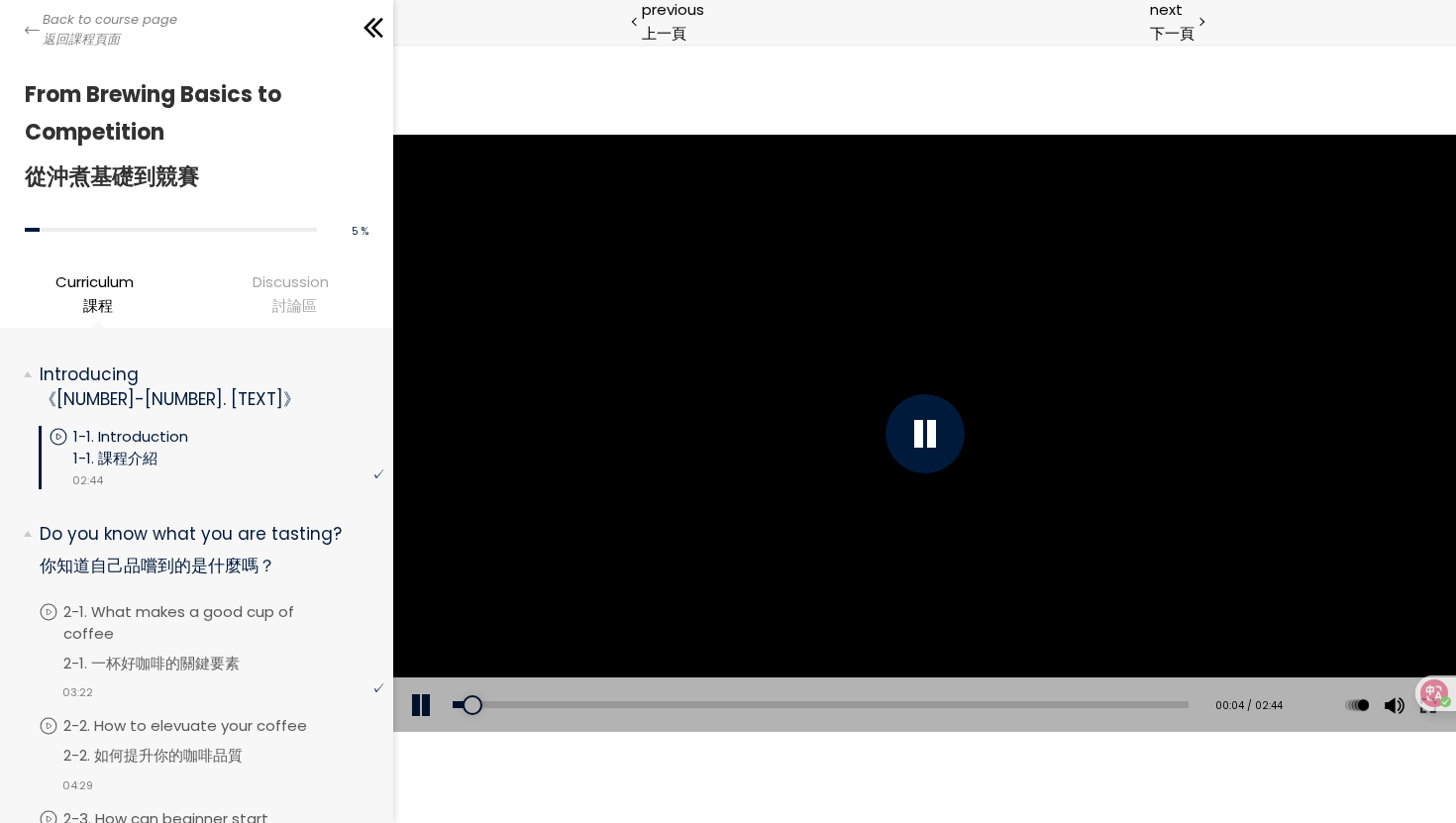 click at bounding box center (923, 434) 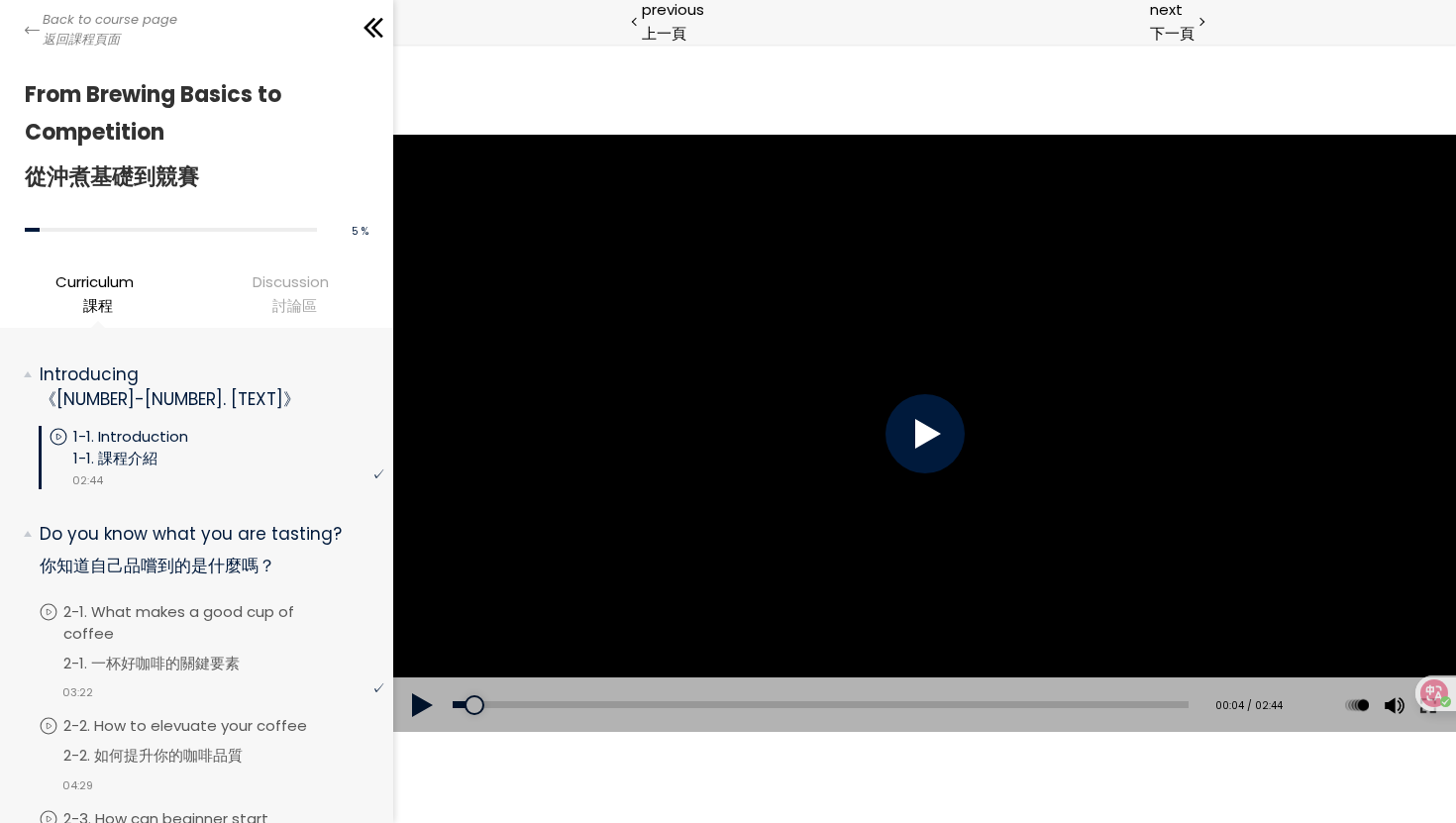 click at bounding box center [923, 434] 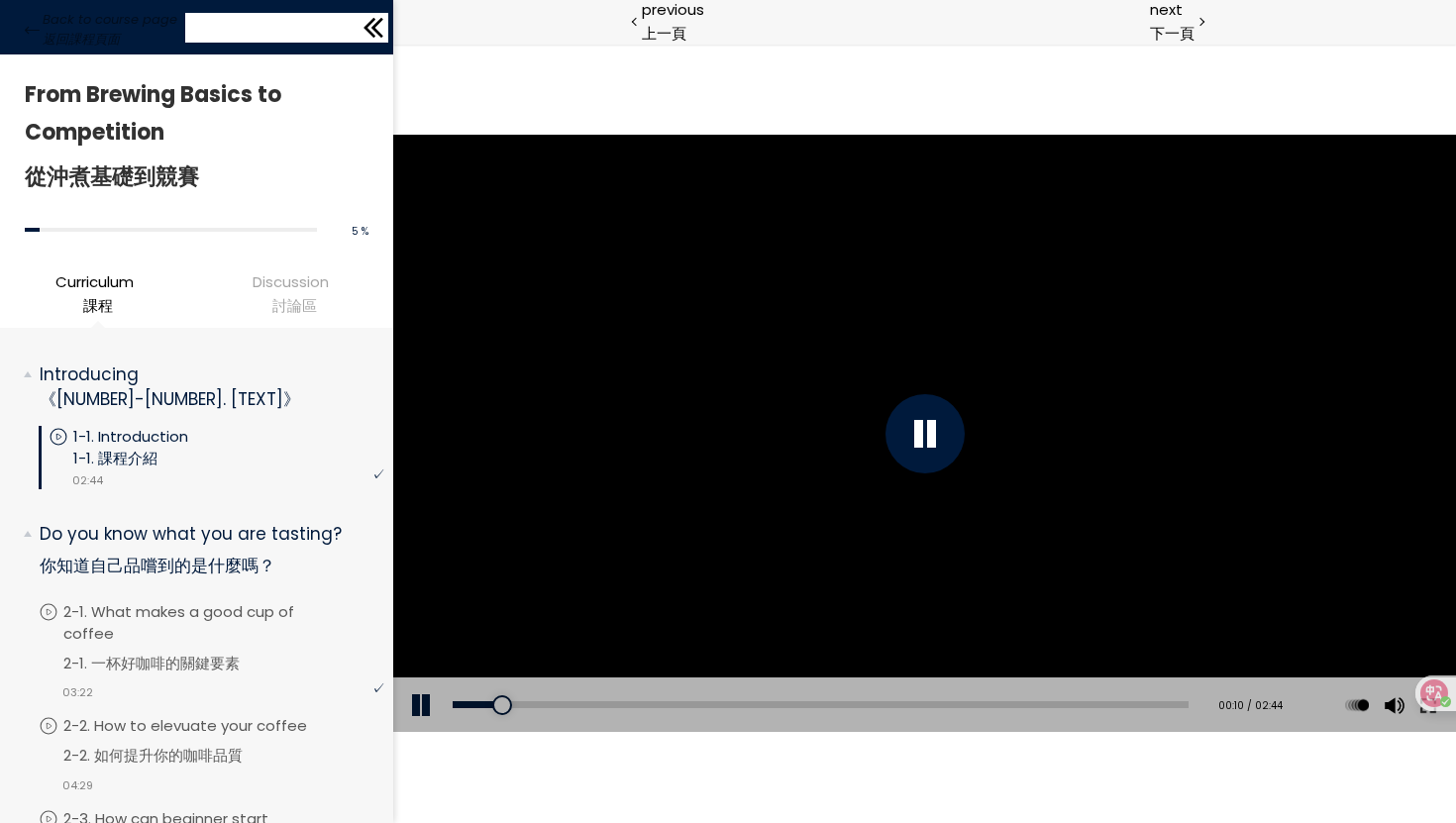 click 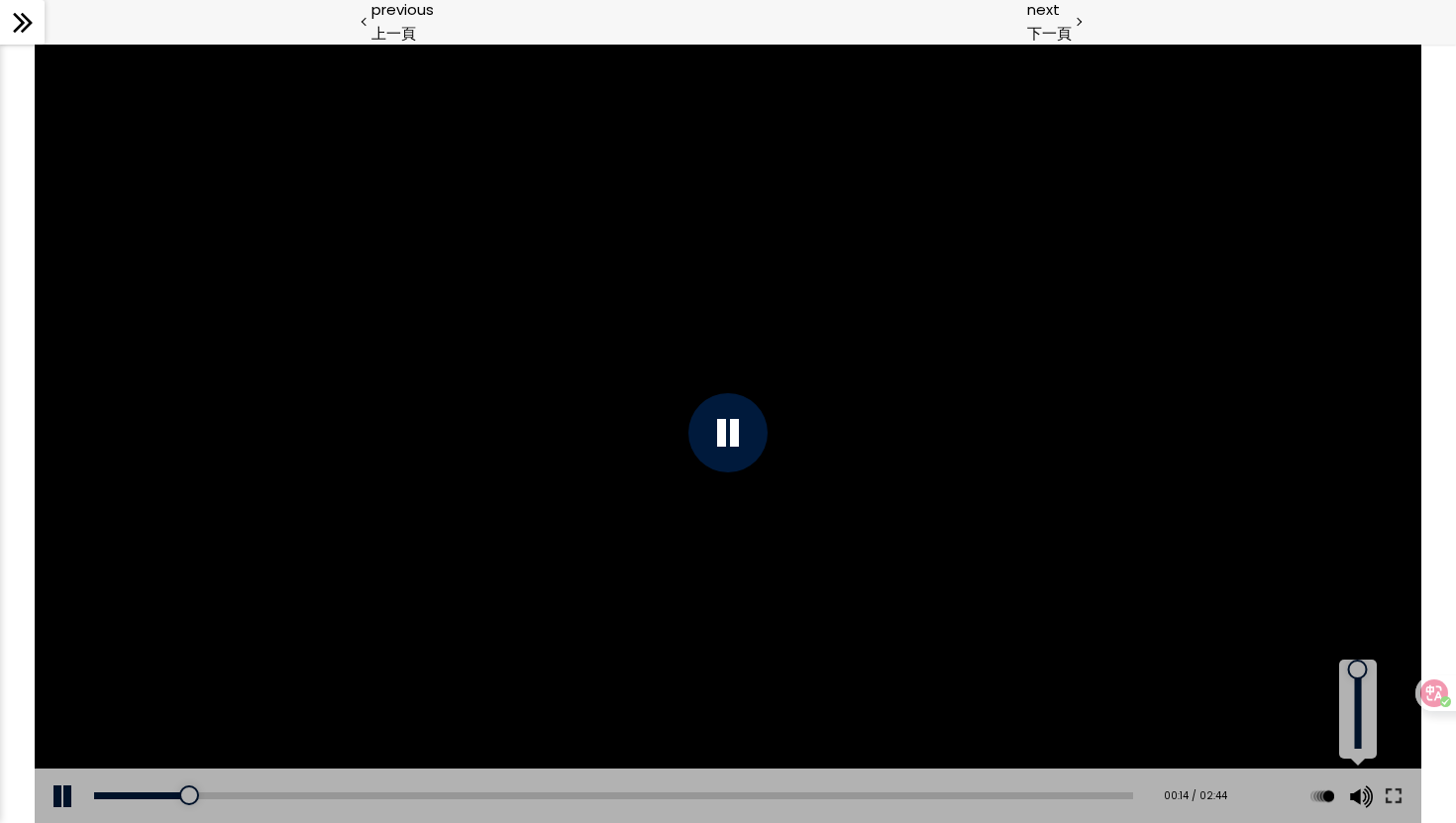 drag, startPoint x: 1360, startPoint y: 712, endPoint x: 1359, endPoint y: 644, distance: 68.00735 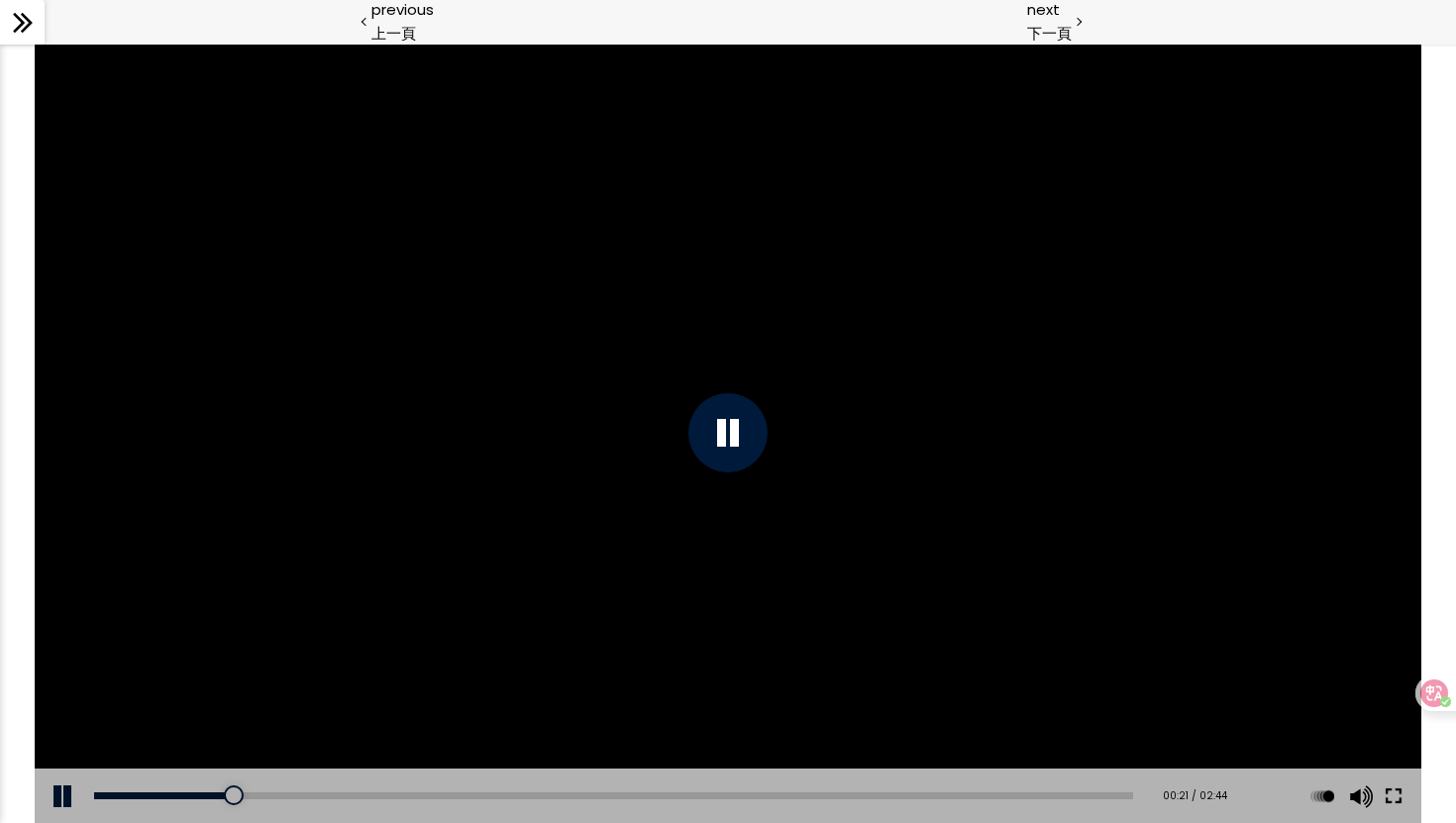 click at bounding box center [1394, 796] 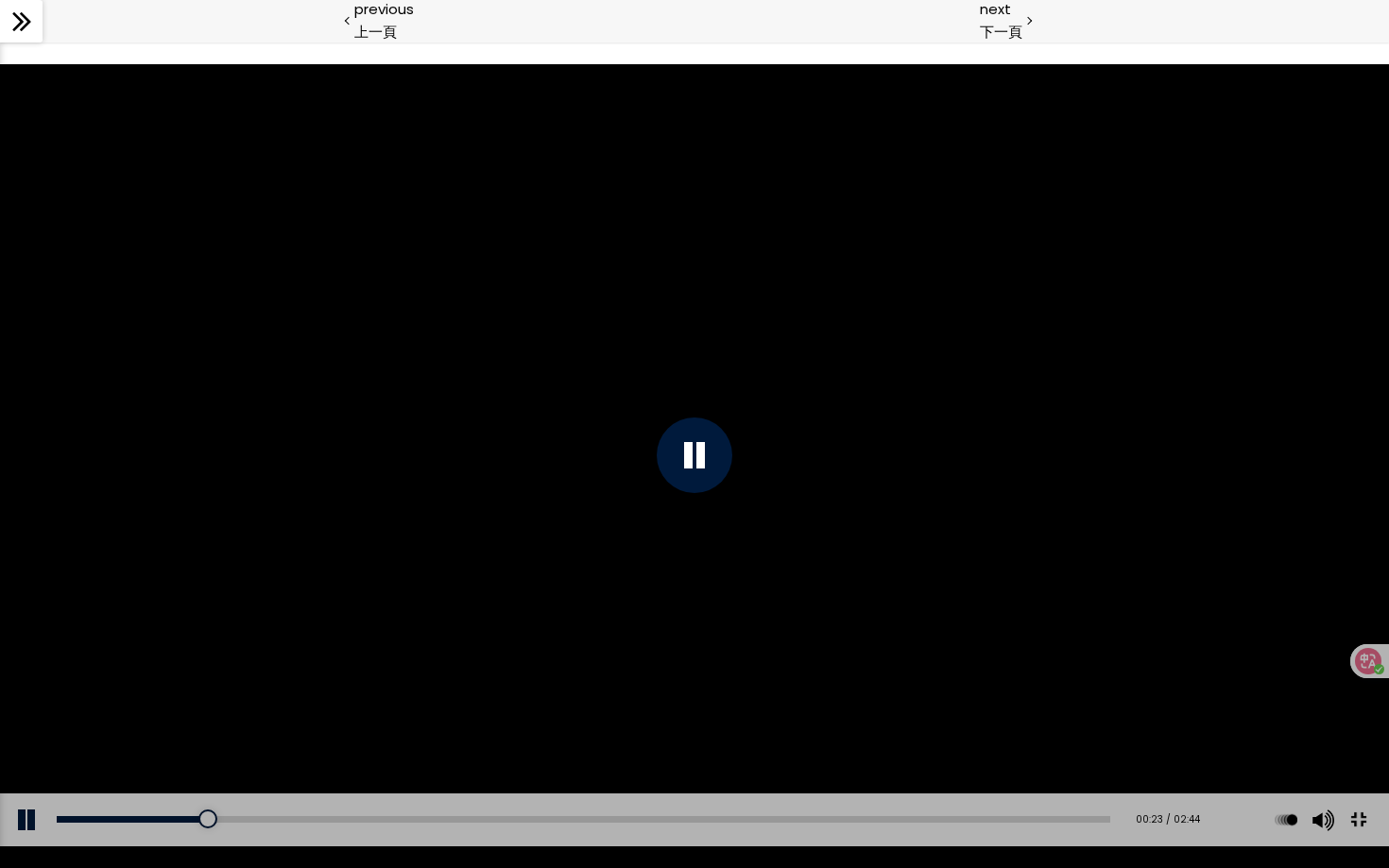 type 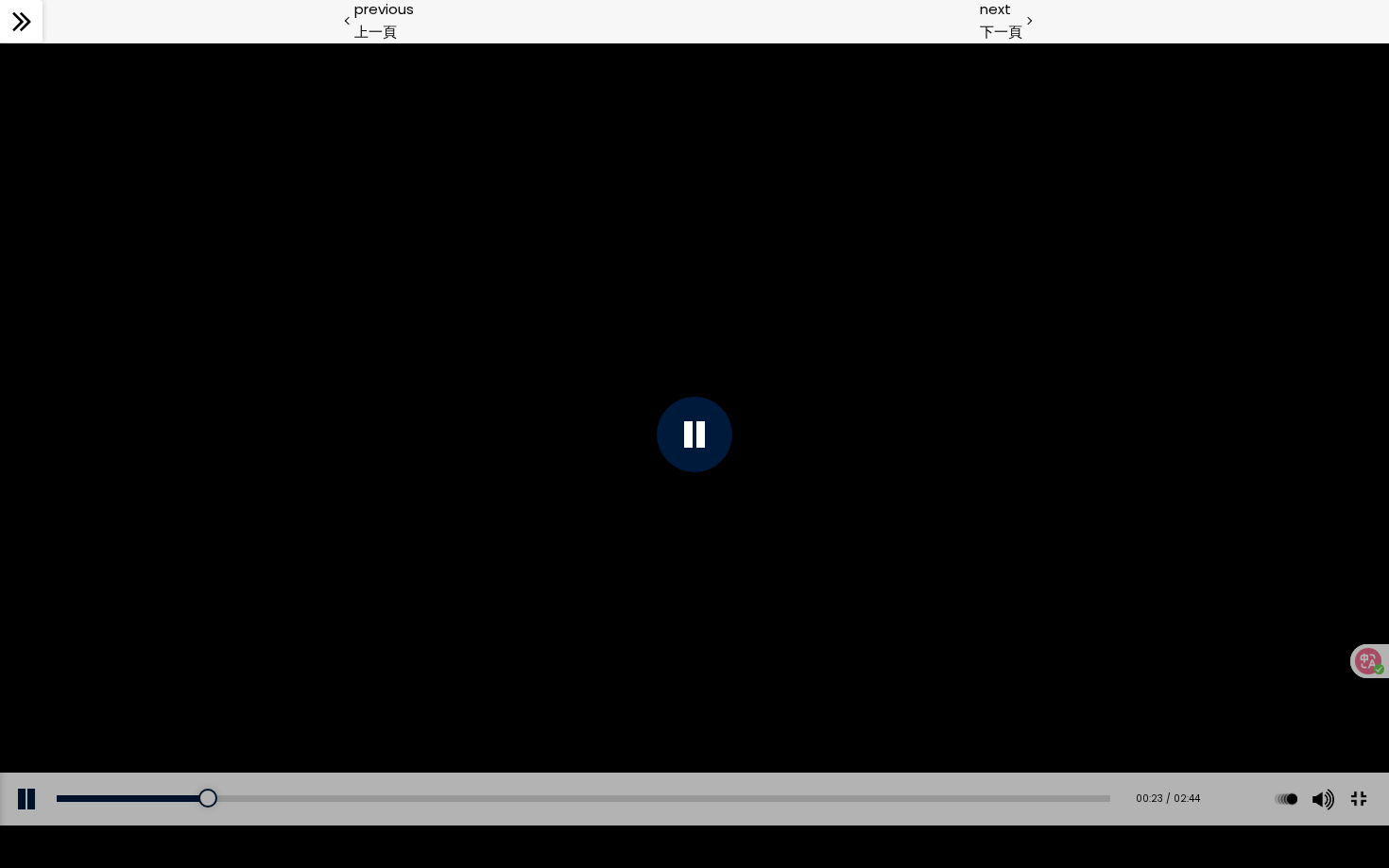 click at bounding box center [1358, 798] 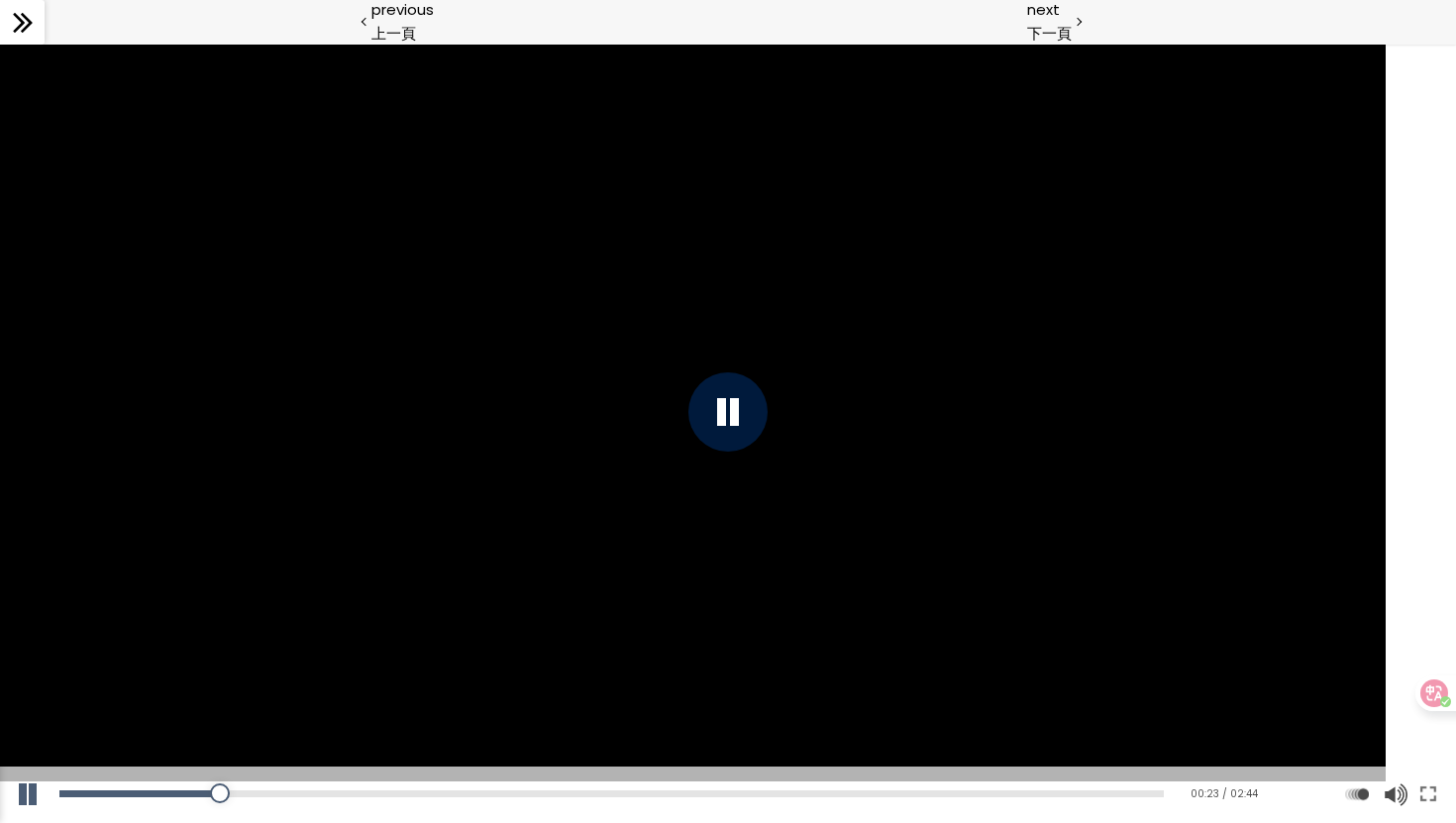 click at bounding box center [1428, 794] 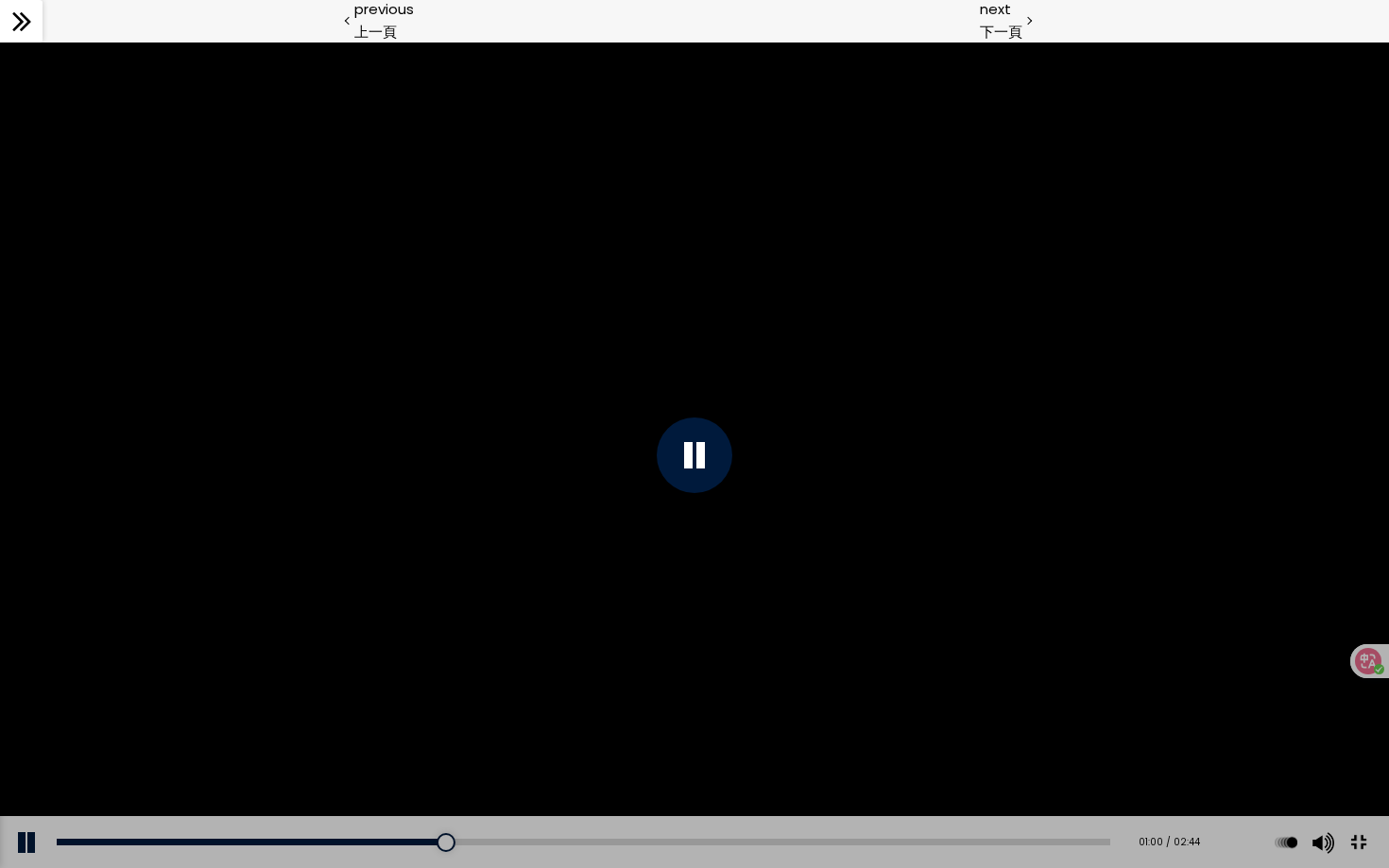 click at bounding box center [694, 455] 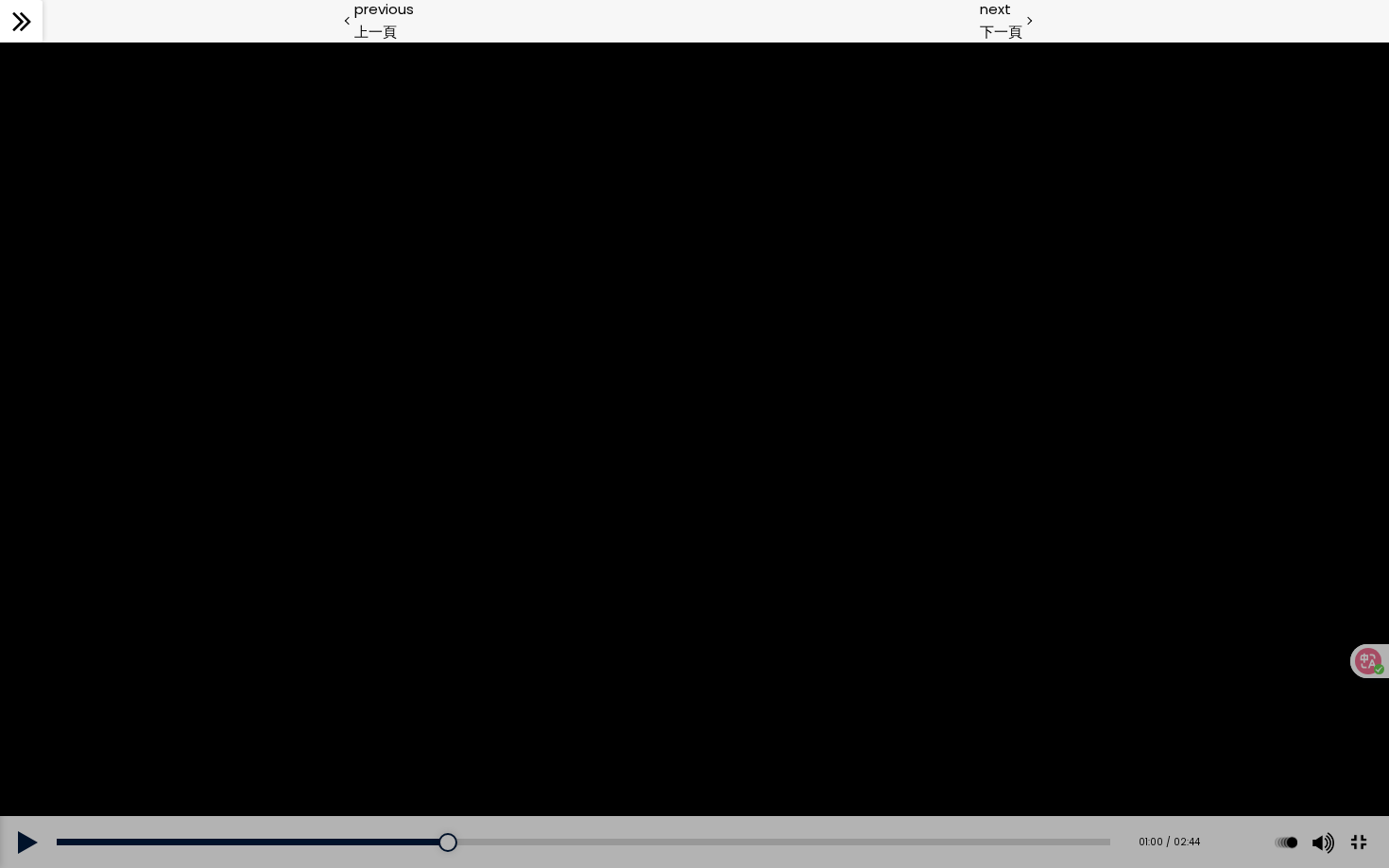 click at bounding box center [694, 454] 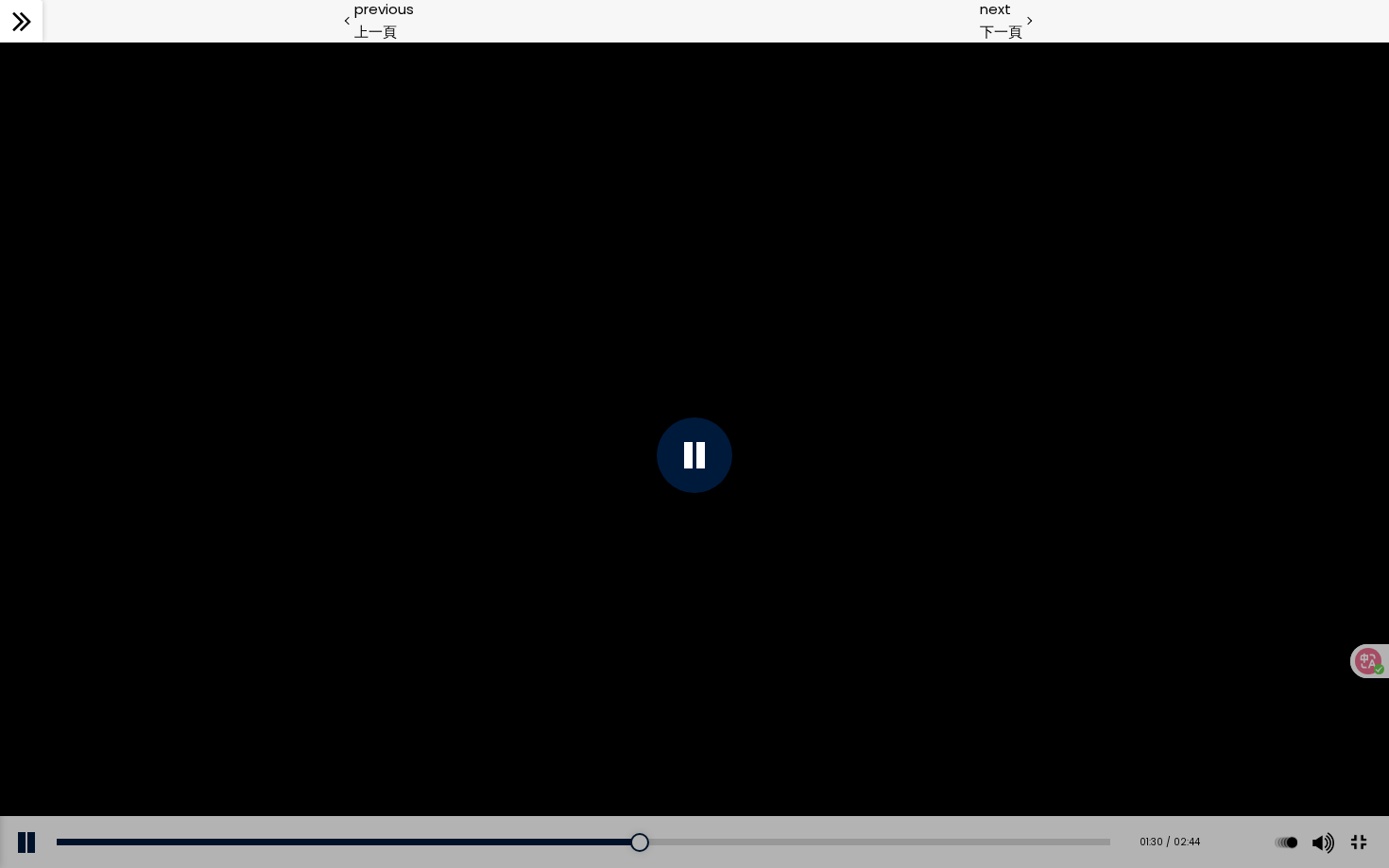 click at bounding box center (694, 455) 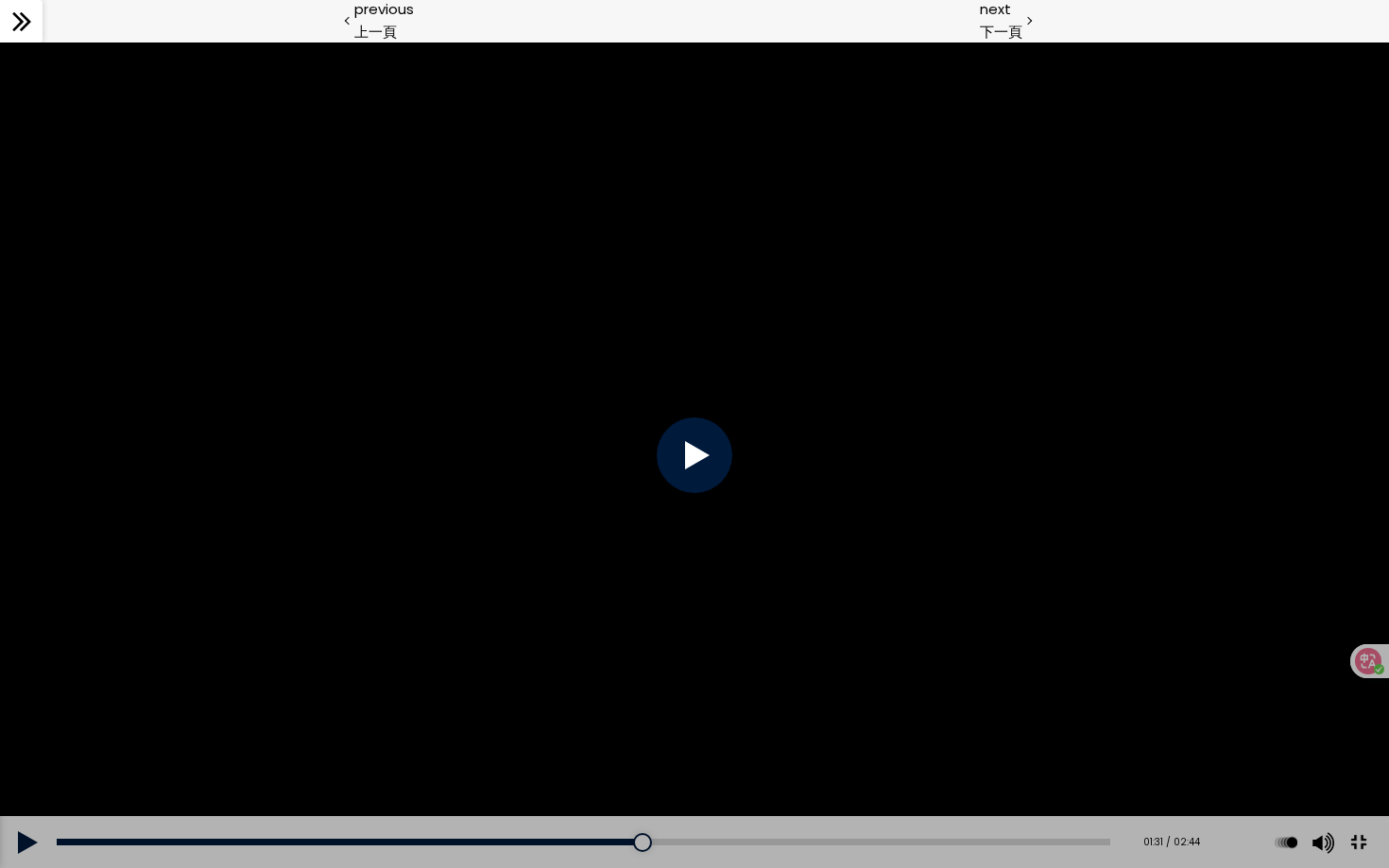 click at bounding box center [694, 455] 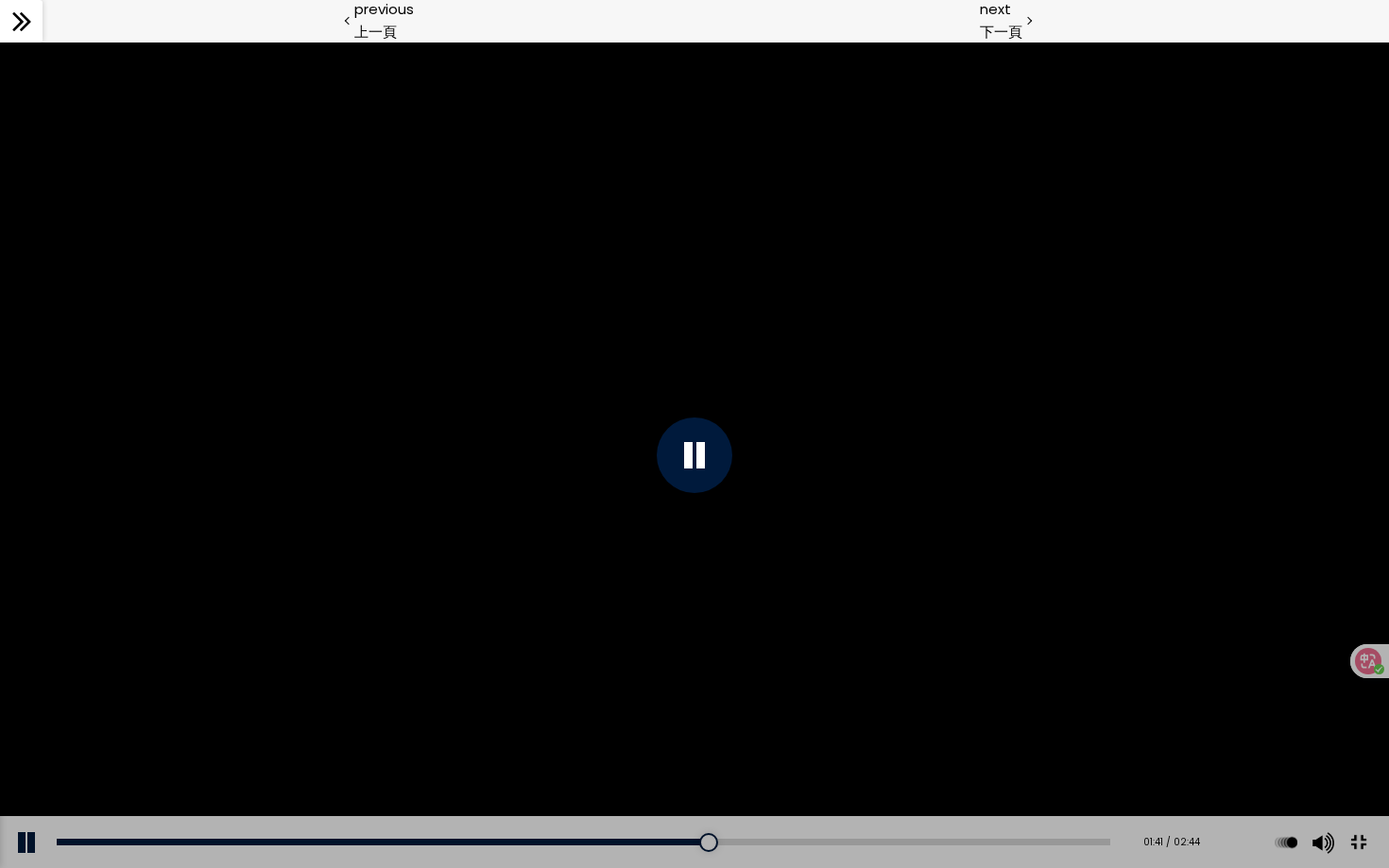 click at bounding box center [694, 454] 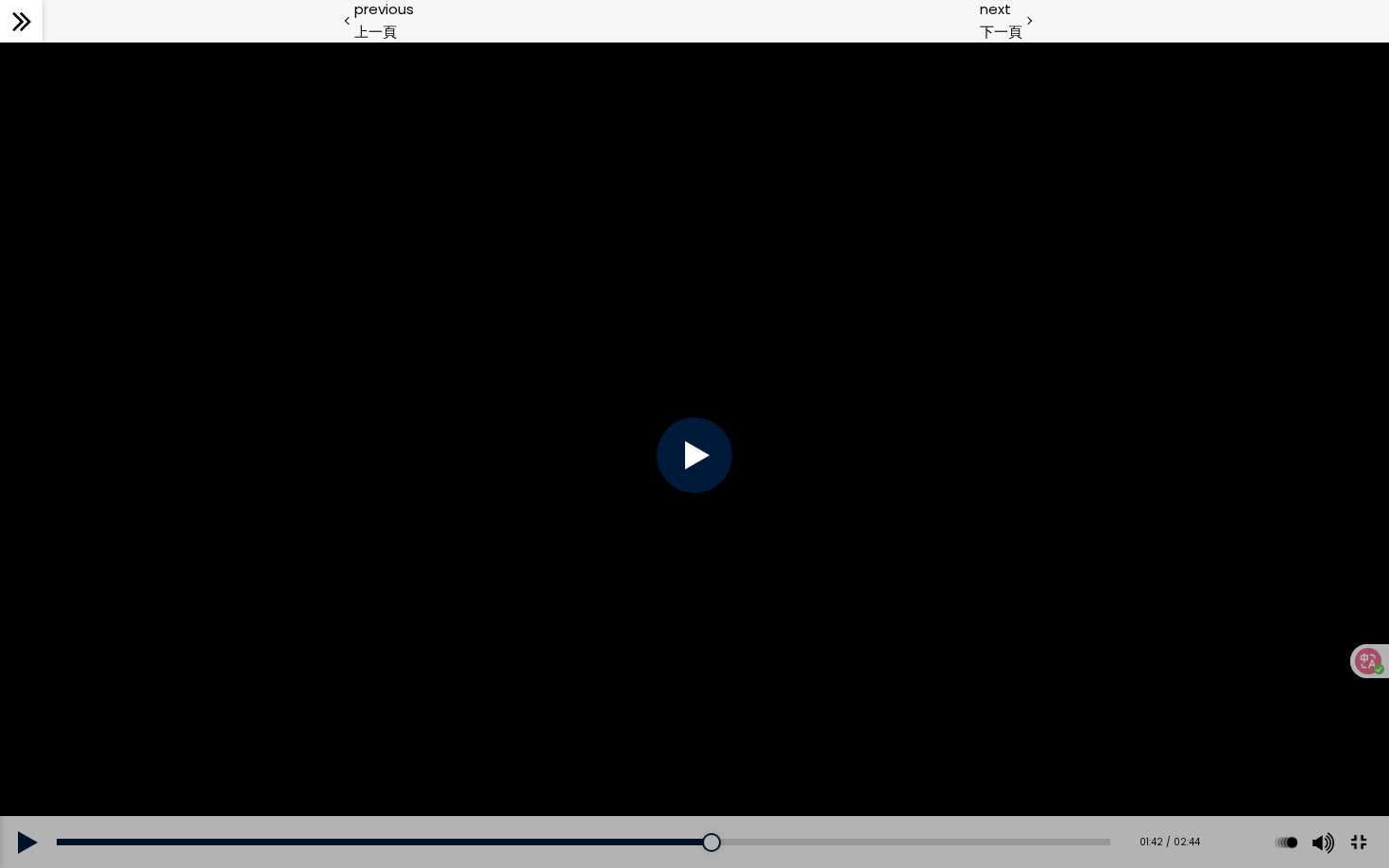 click at bounding box center [694, 454] 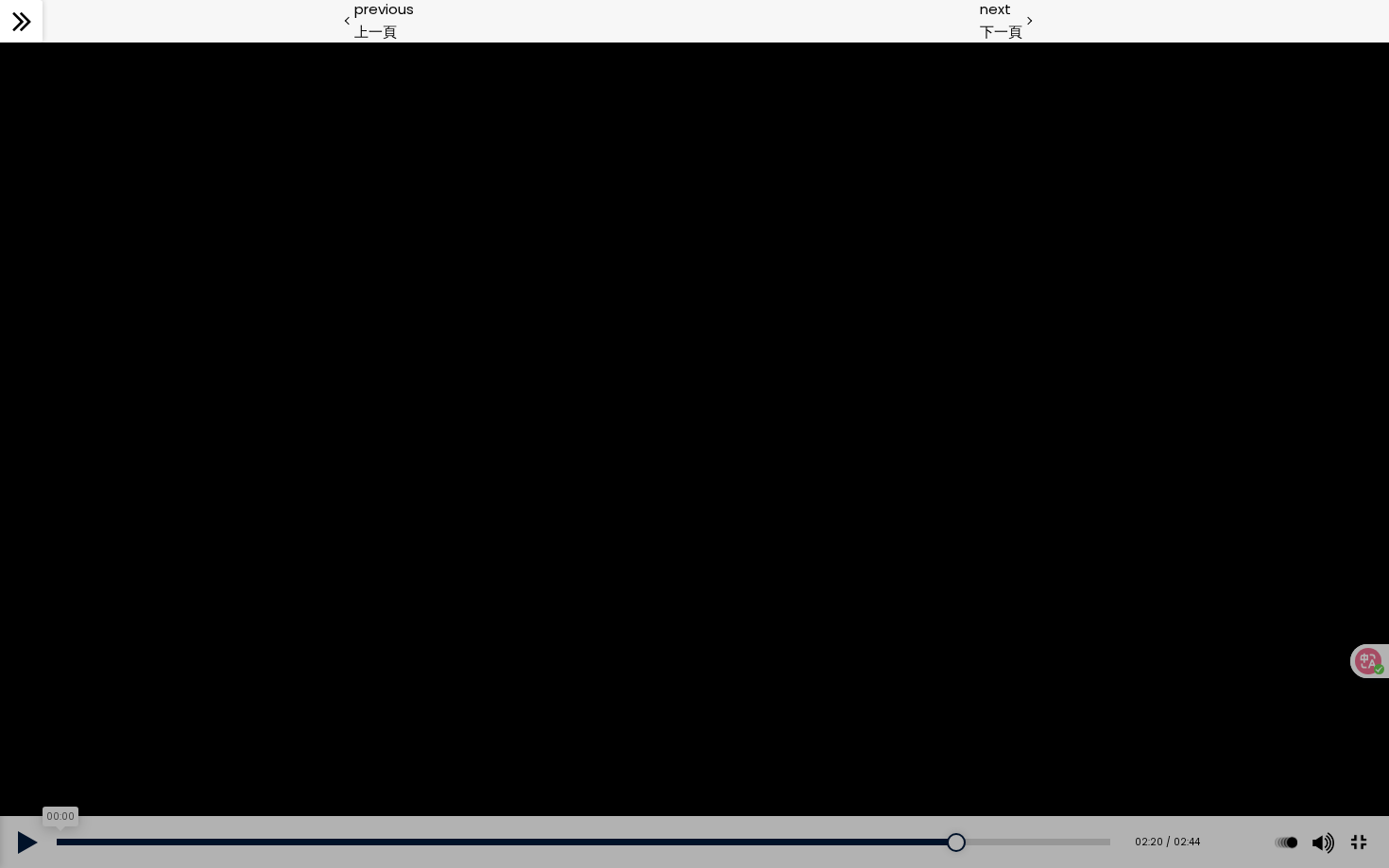 click on "00:00" at bounding box center [583, 842] 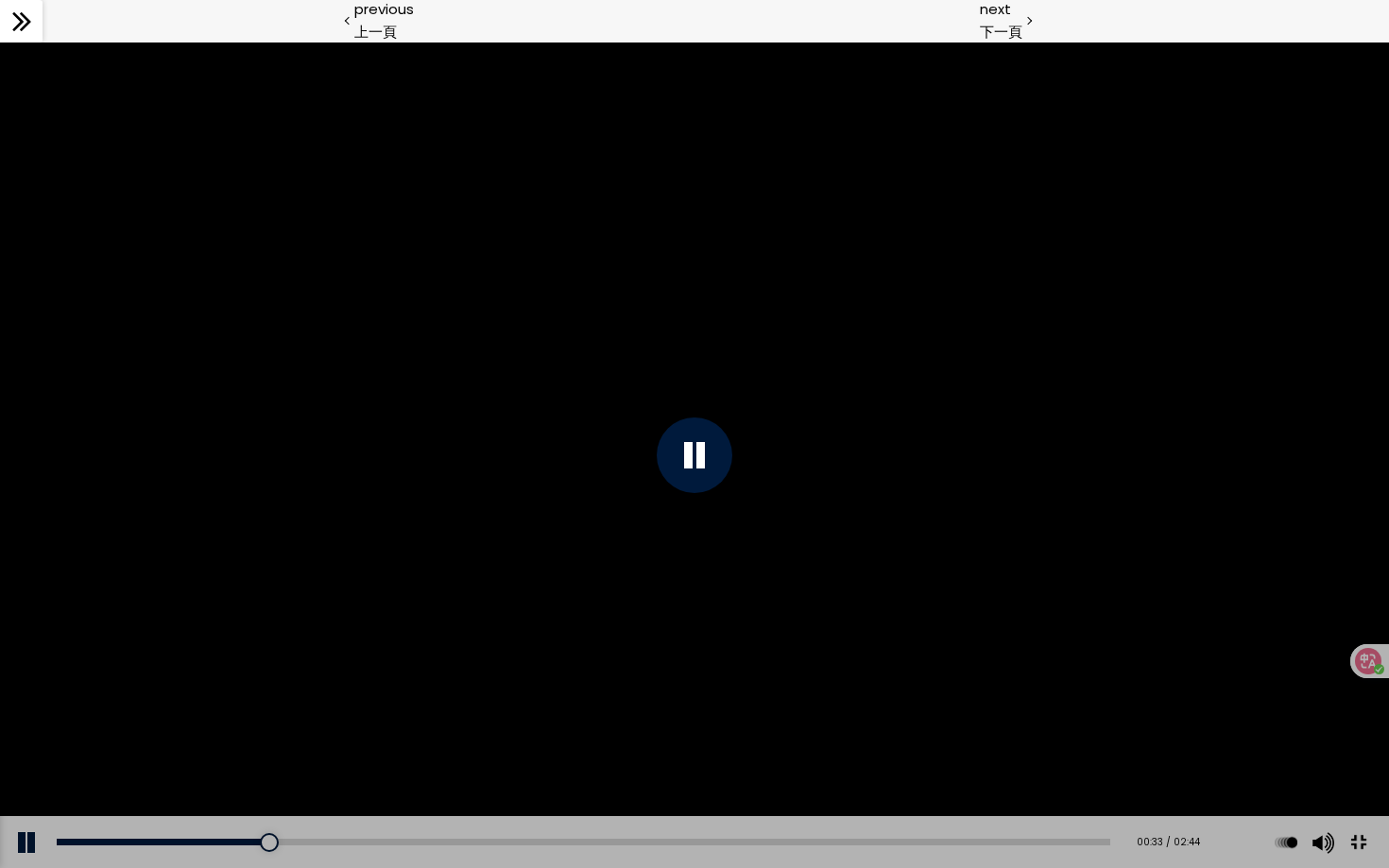 click at bounding box center [1358, 842] 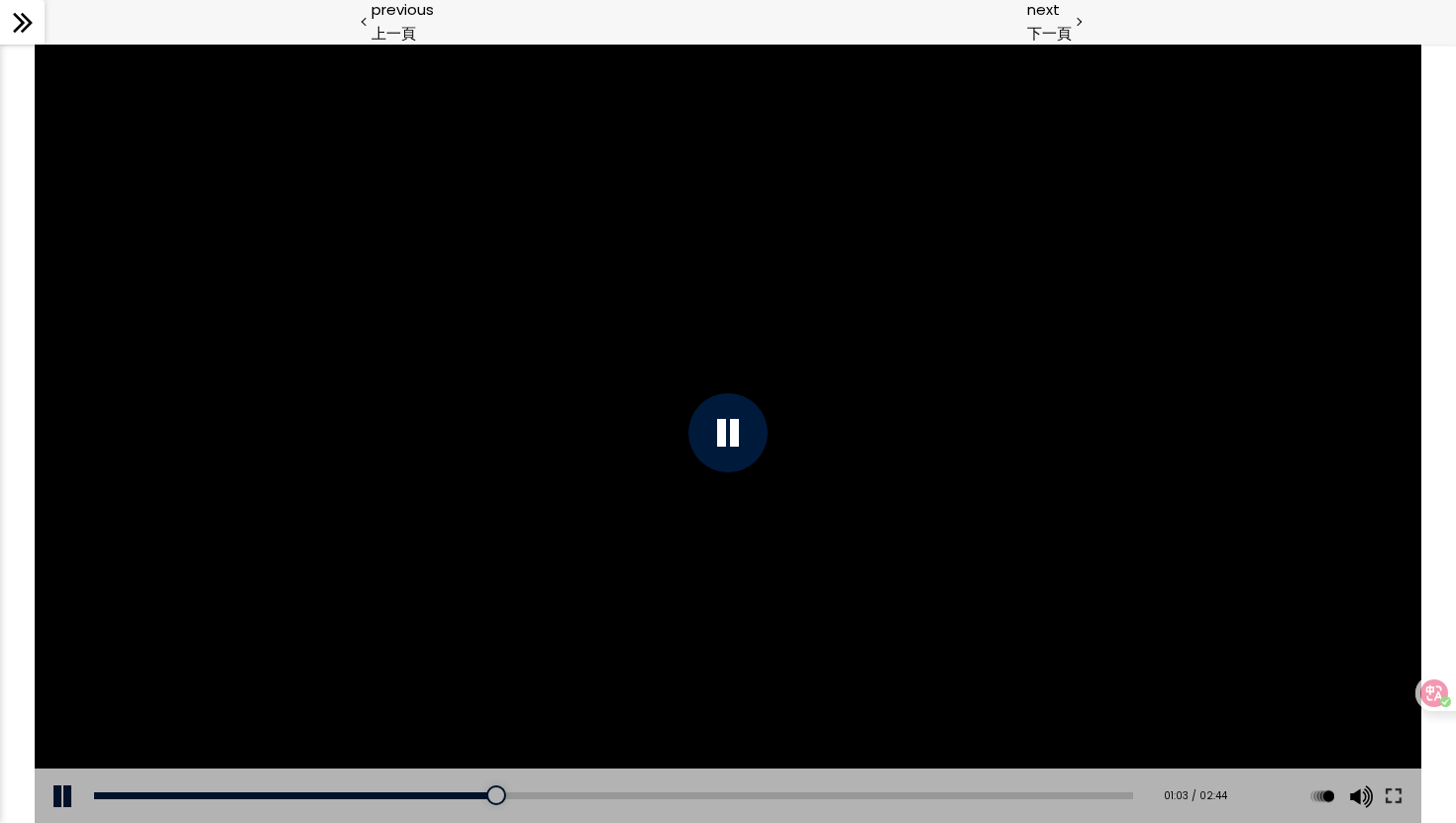 click at bounding box center [727, 433] 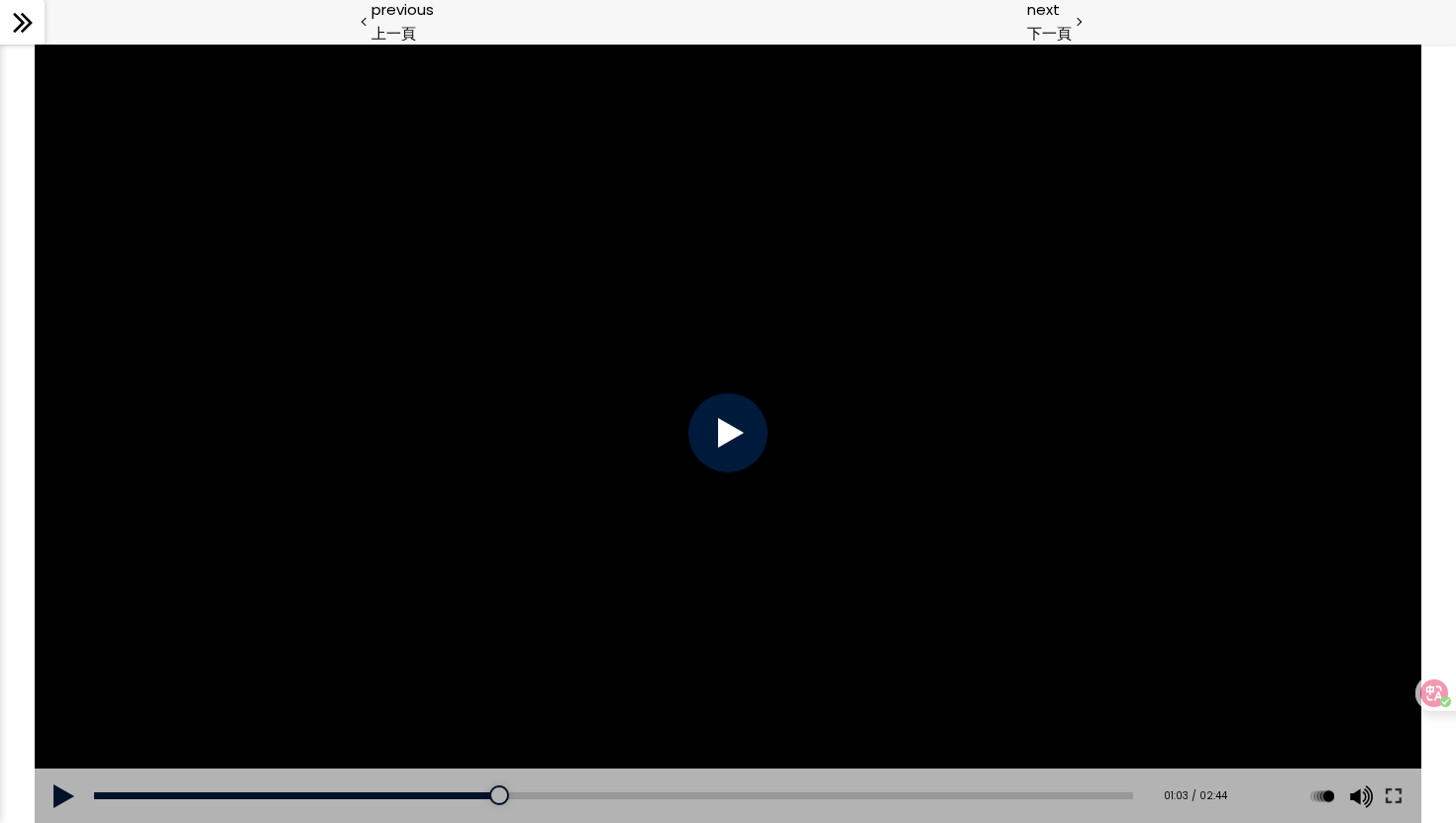 click at bounding box center [727, 433] 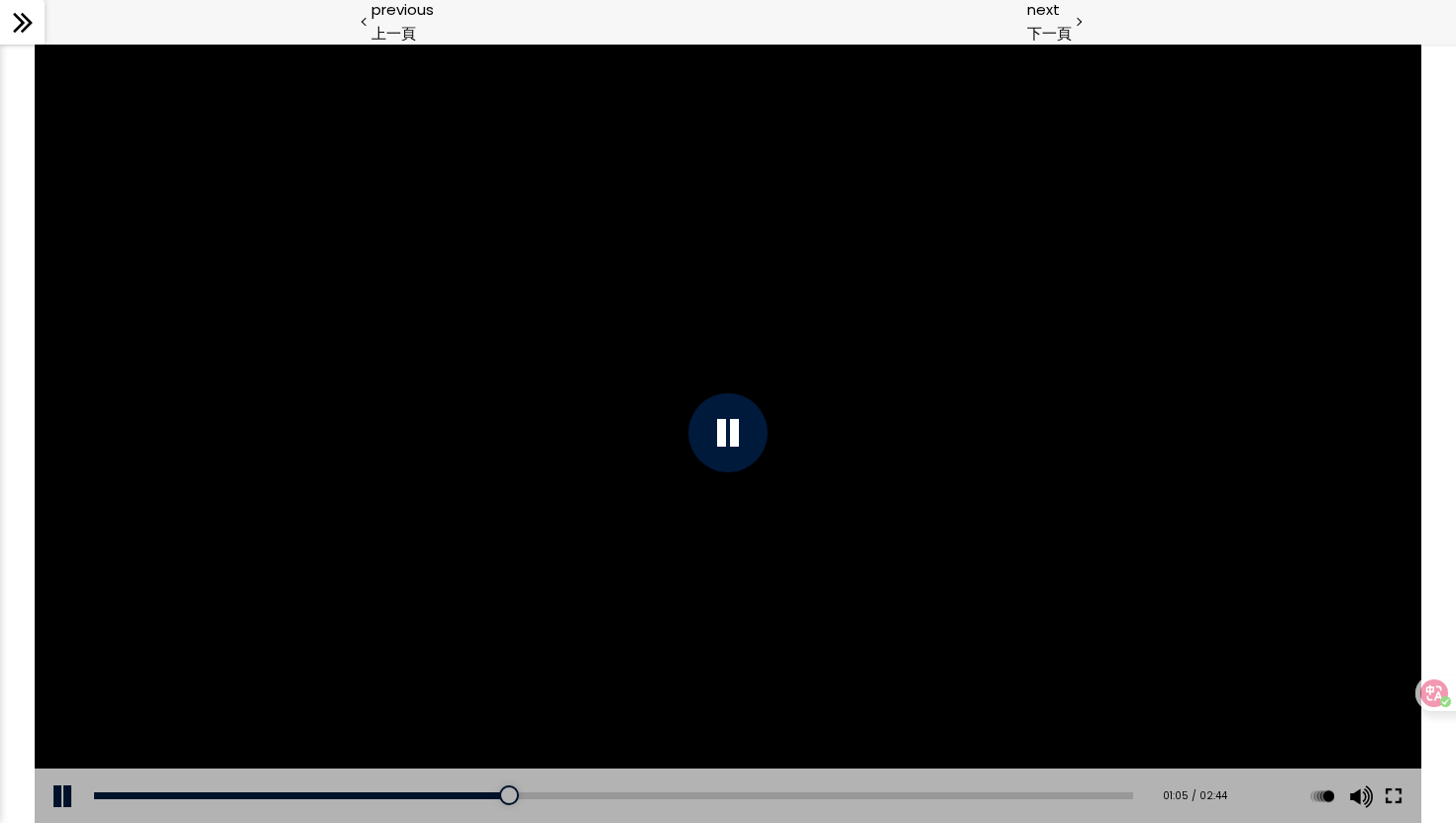 click at bounding box center (1394, 796) 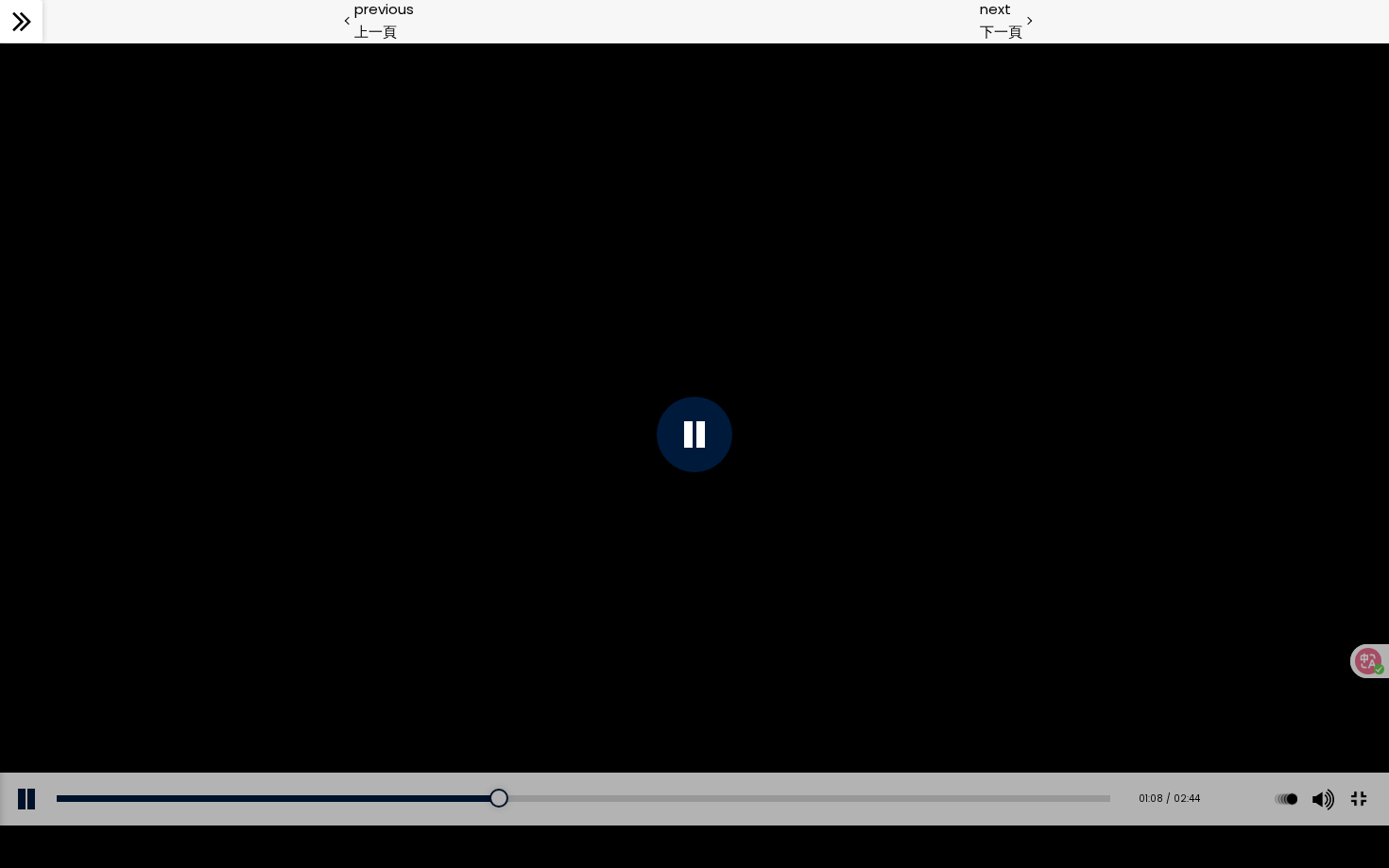 click at bounding box center (1358, 798) 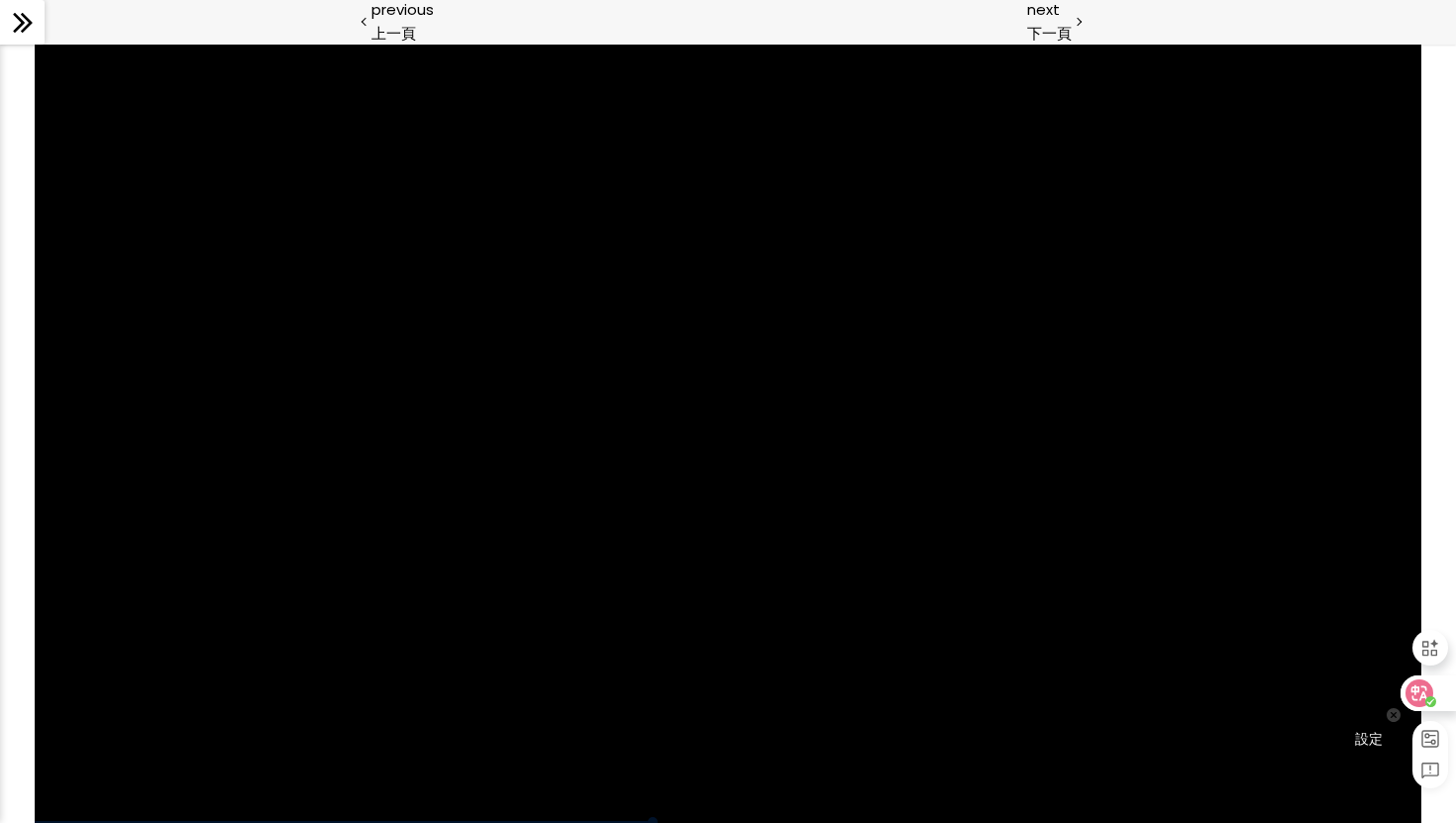 click 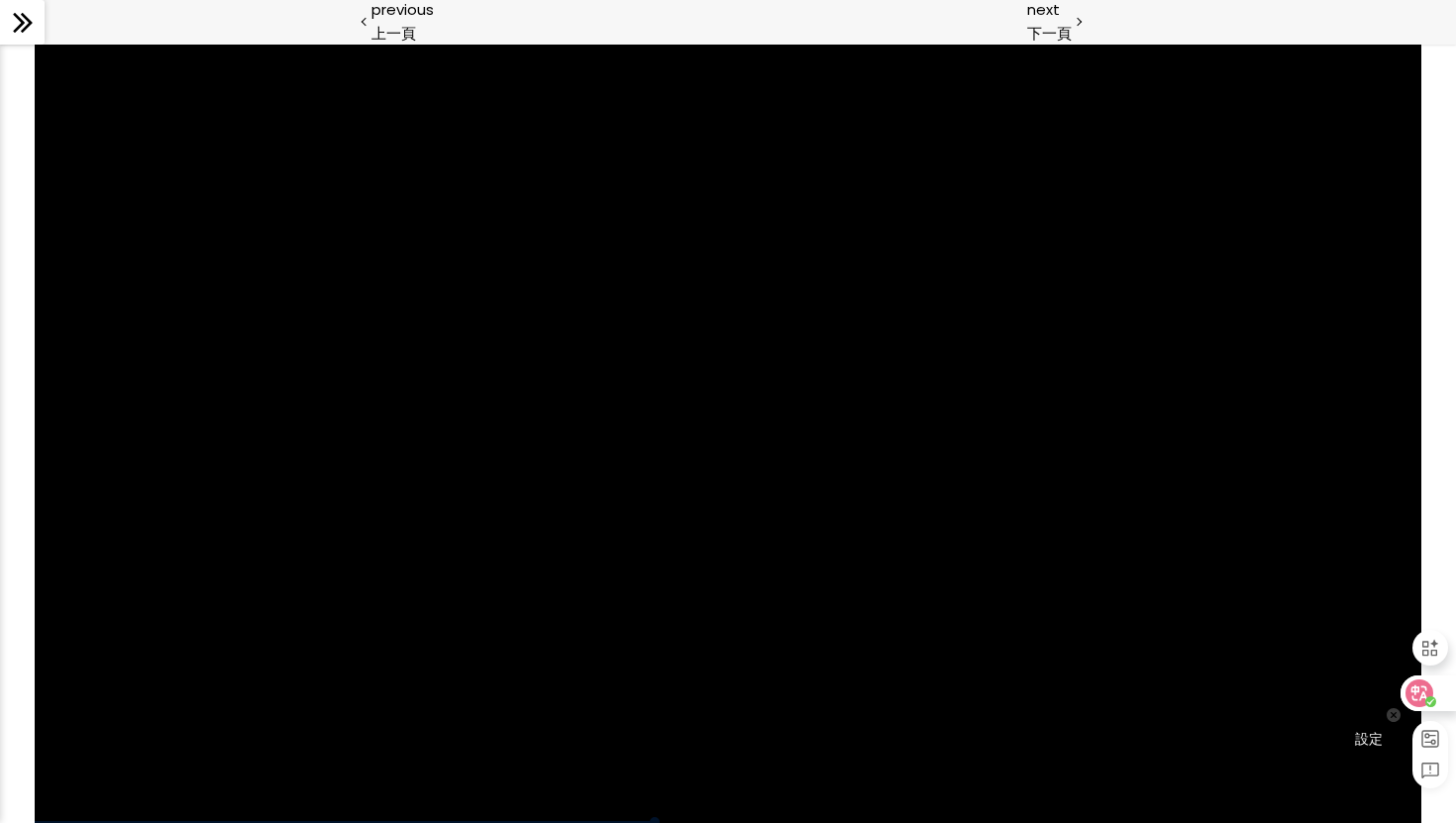 select on "*****" 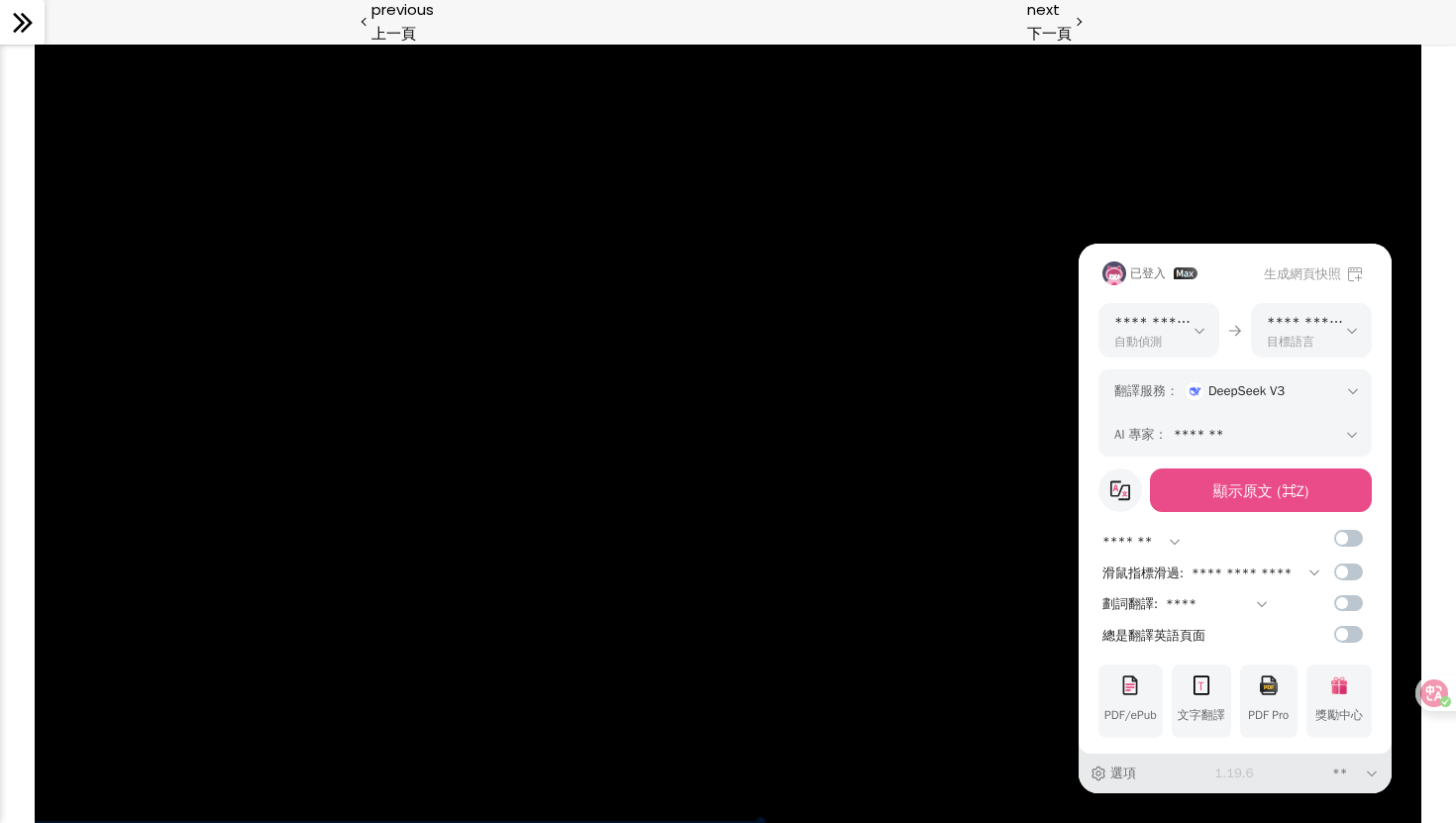 click on "**********" at bounding box center (728, 411) 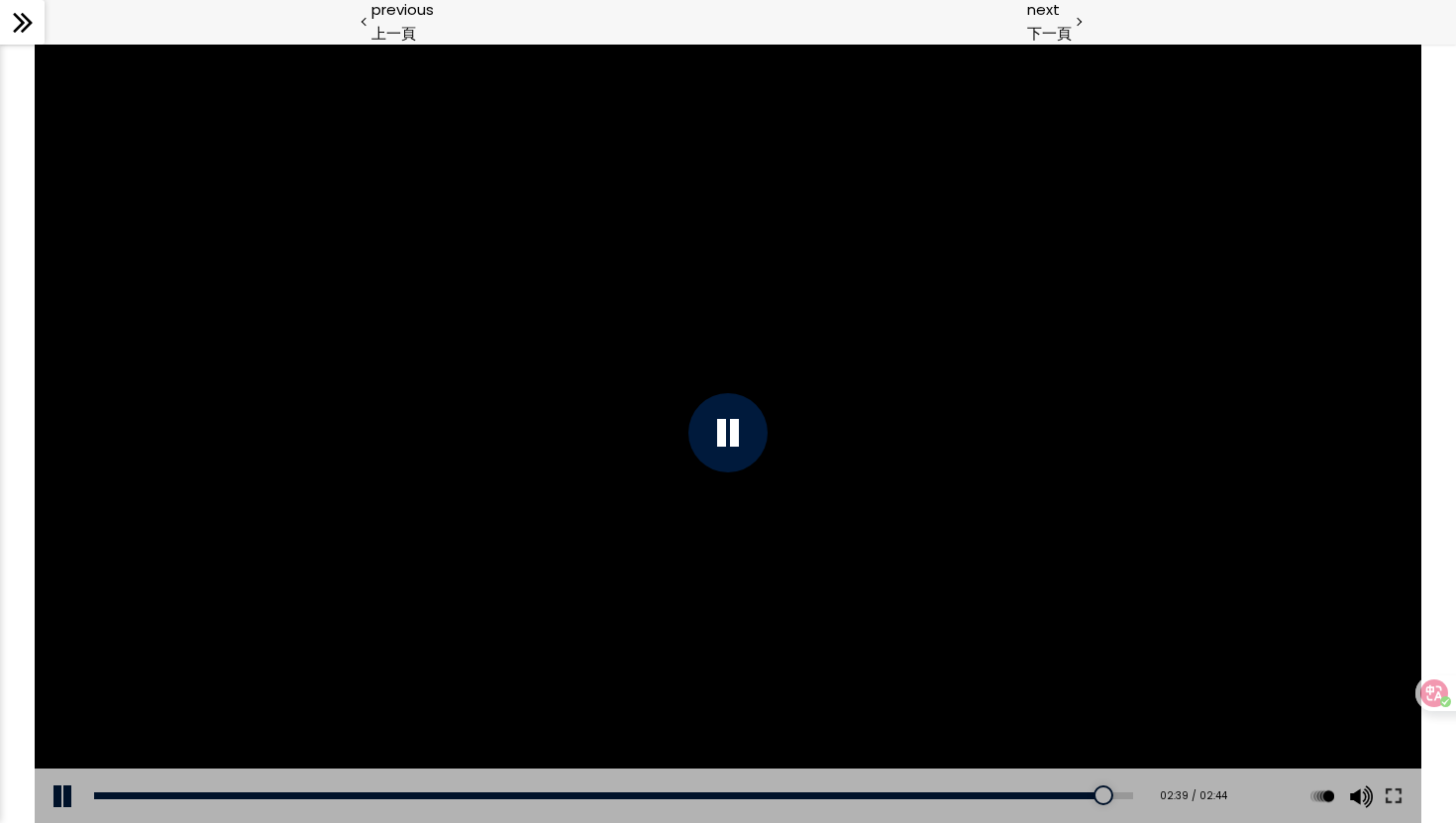 click at bounding box center (728, 433) 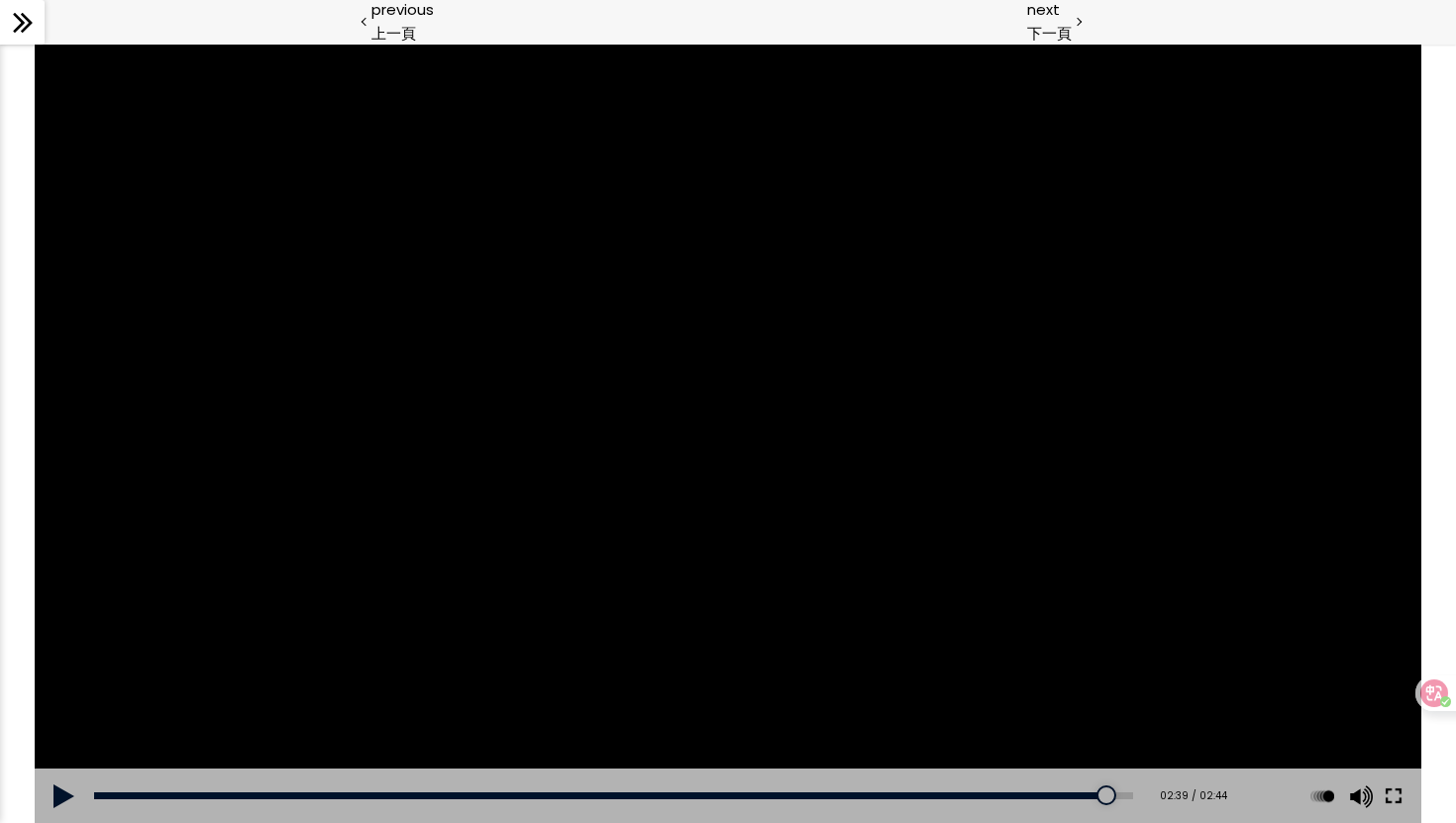 click at bounding box center [1394, 796] 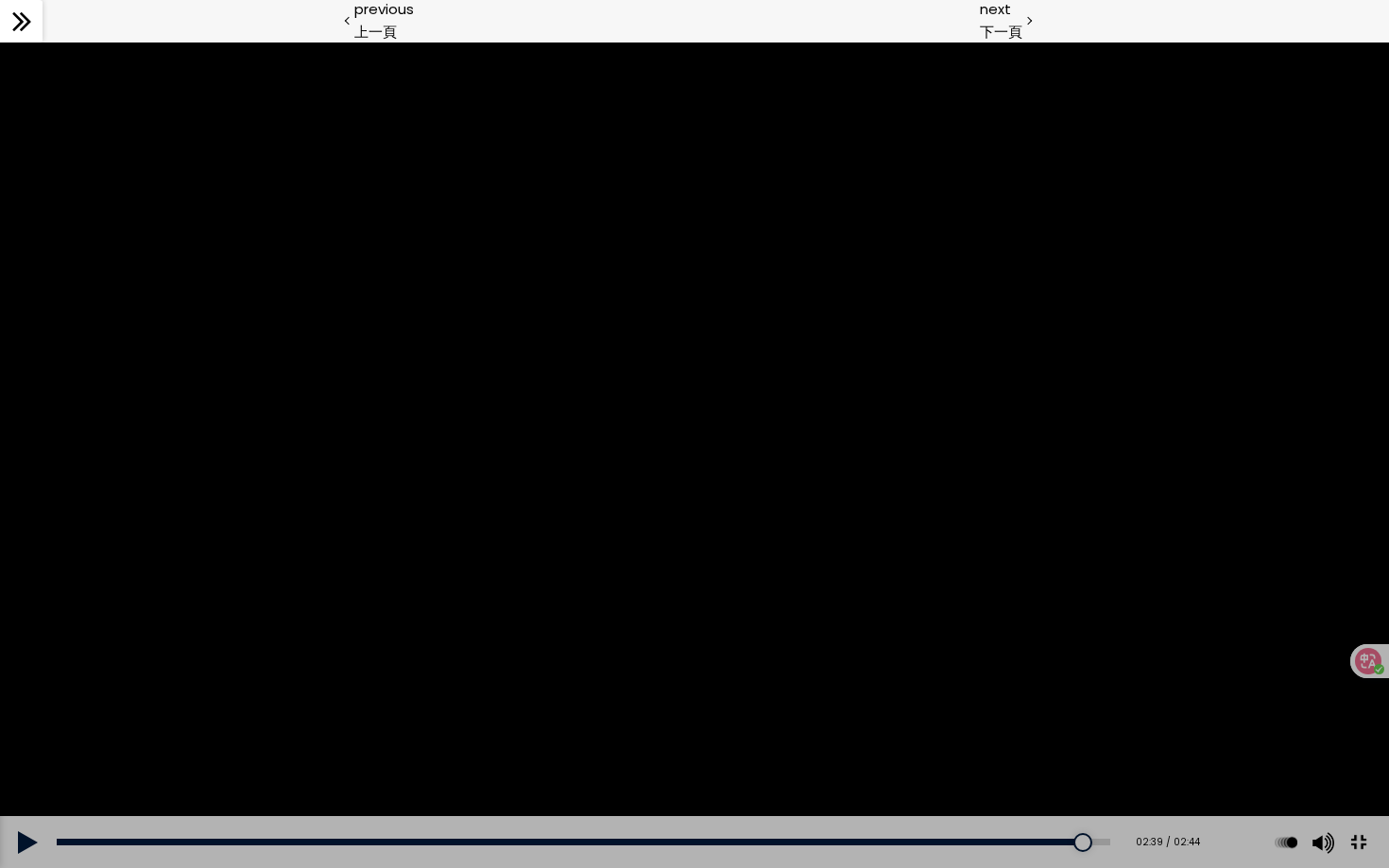 click at bounding box center [1358, 842] 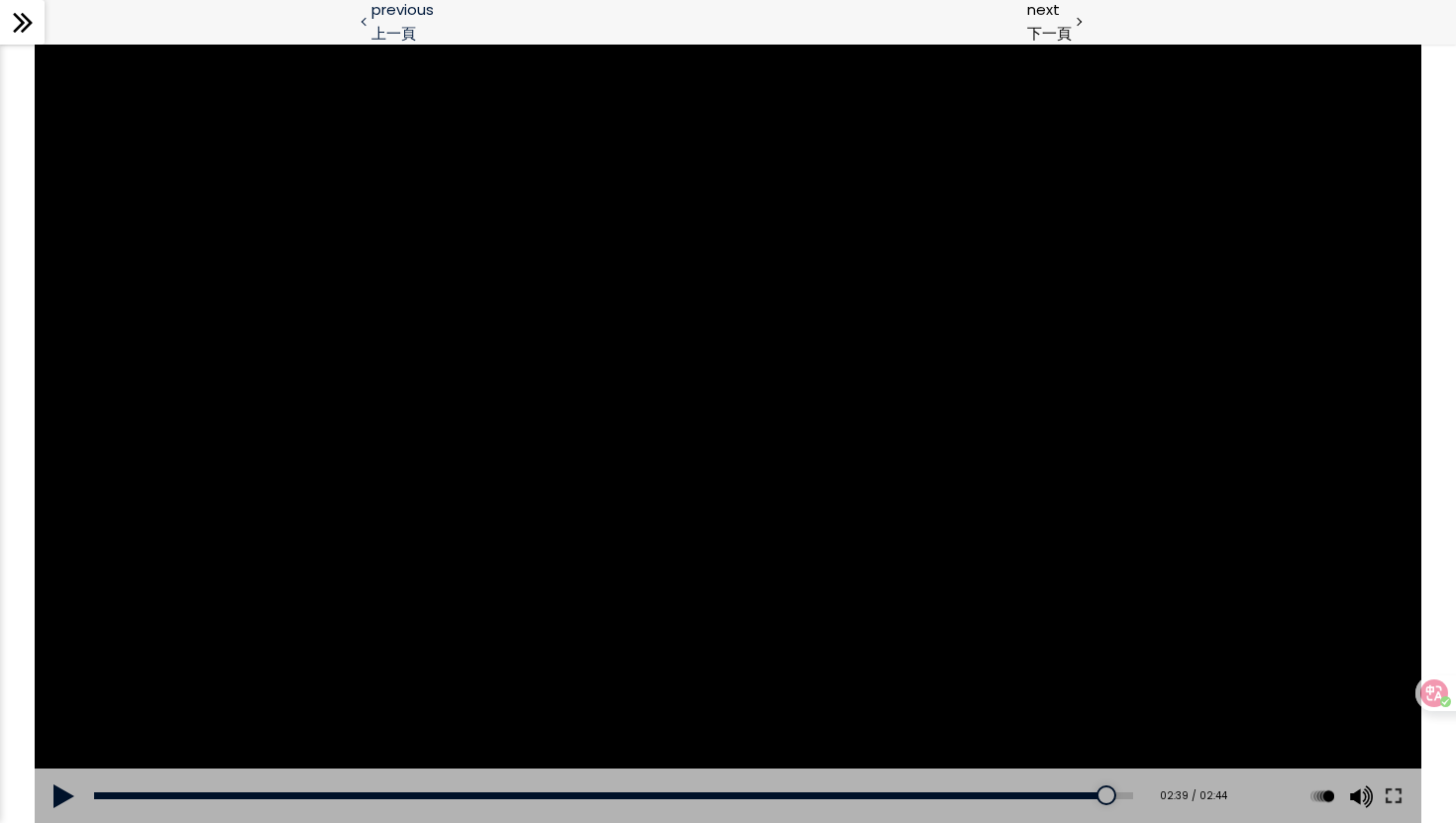 click on "previous    上一頁" at bounding box center [364, 22] 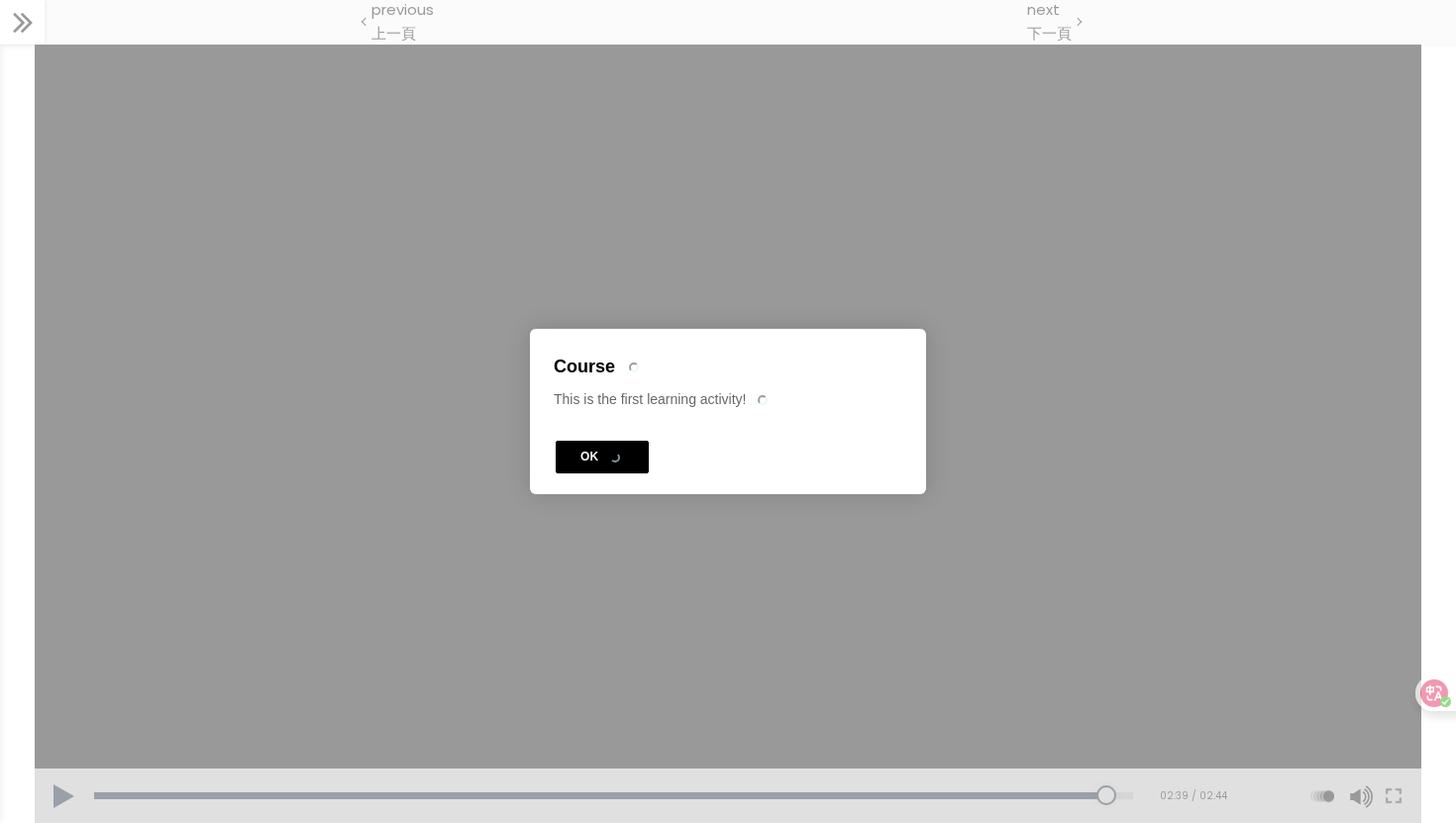 click at bounding box center [728, 411] 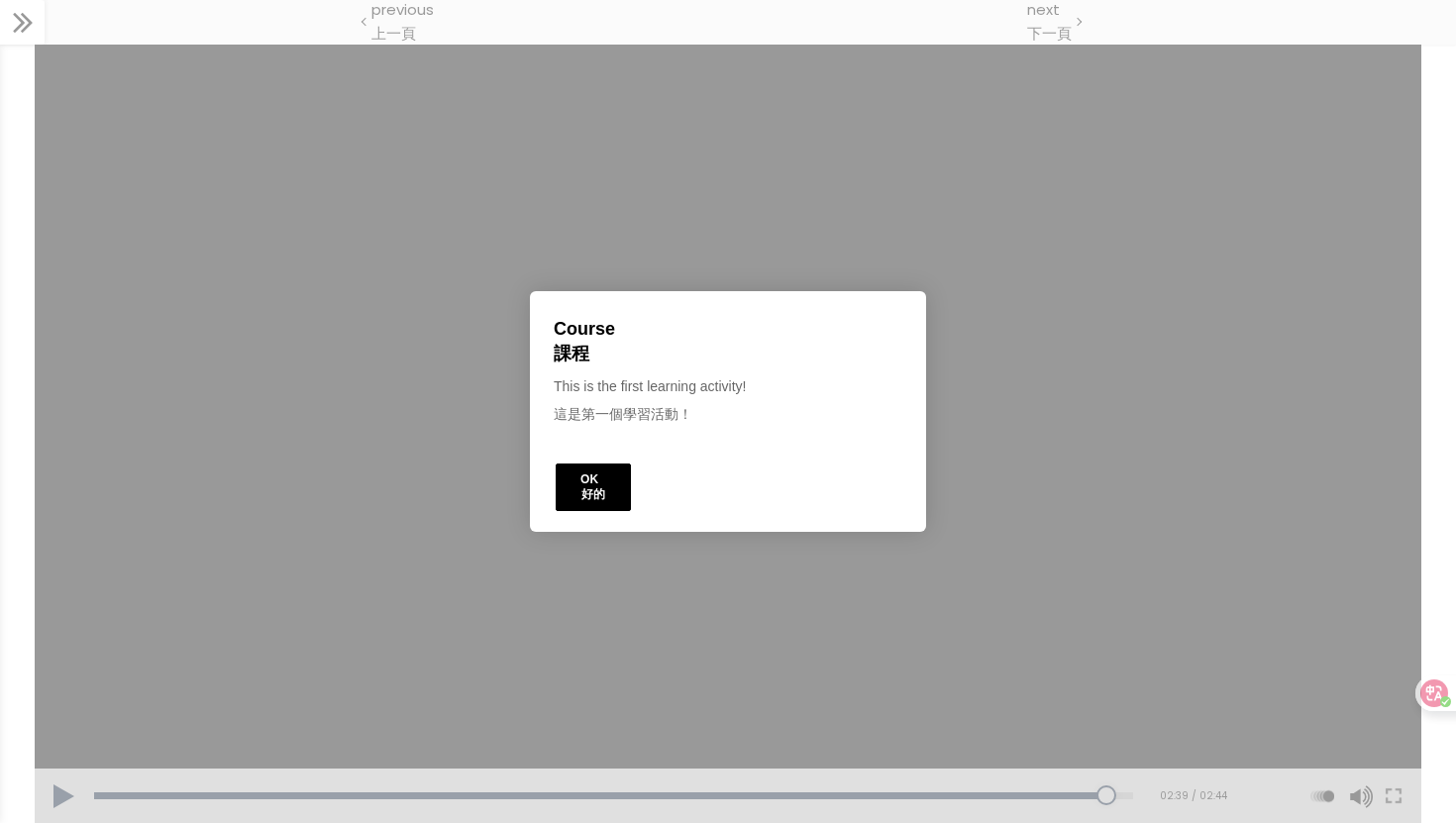 click on "好的" at bounding box center (593, 494) 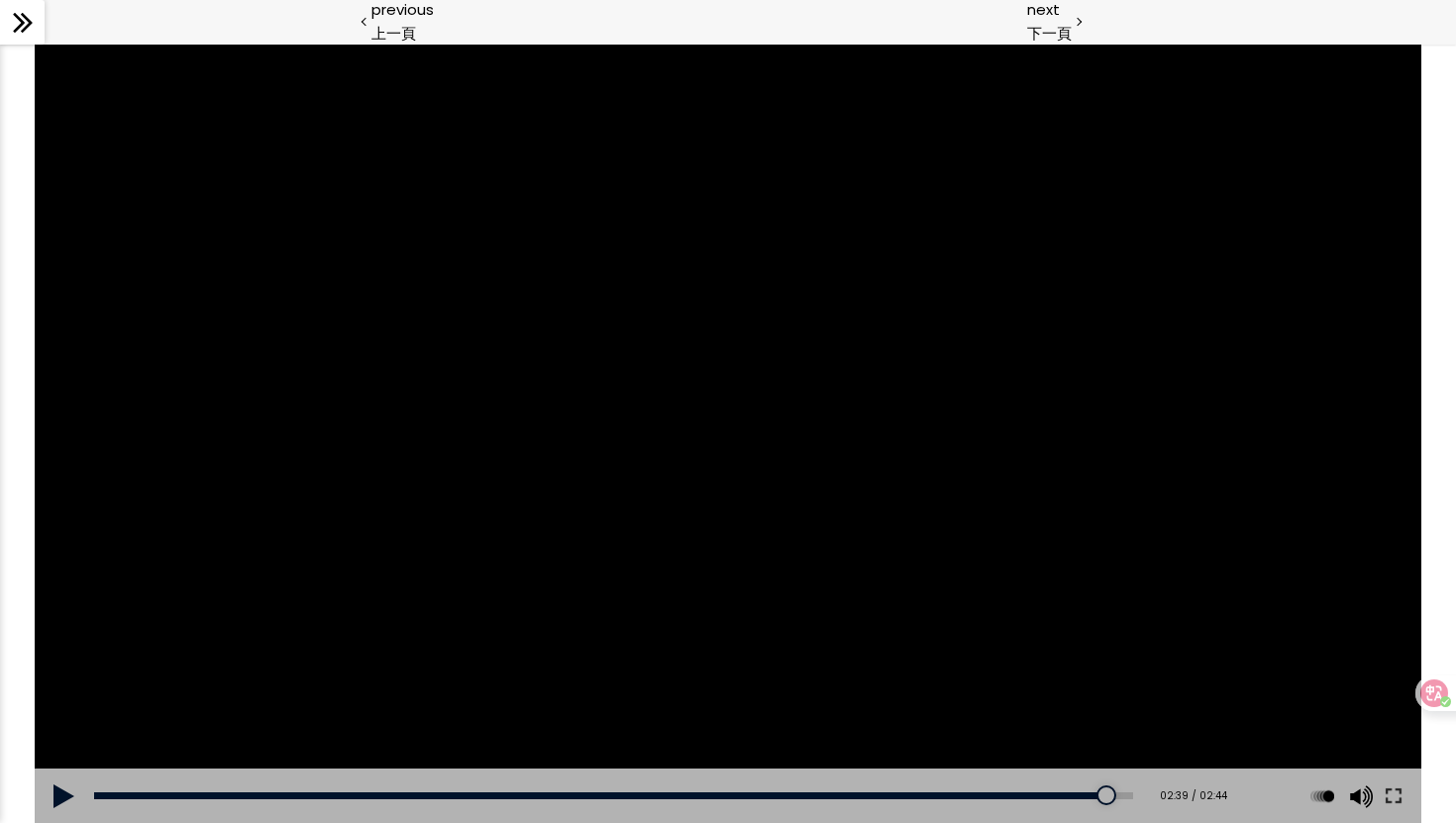 click 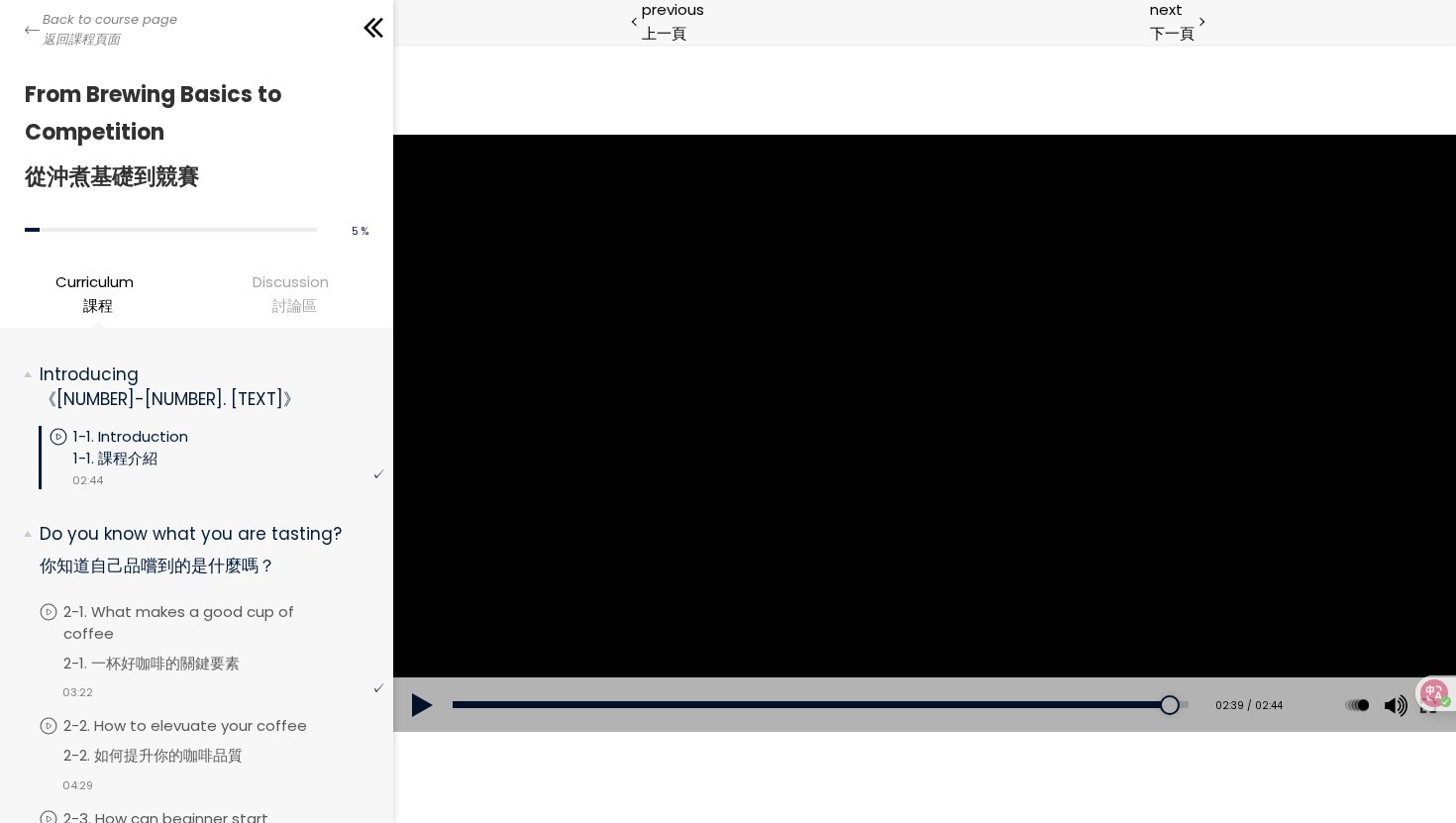 click on "Discussion    討論區" at bounding box center [294, 293] 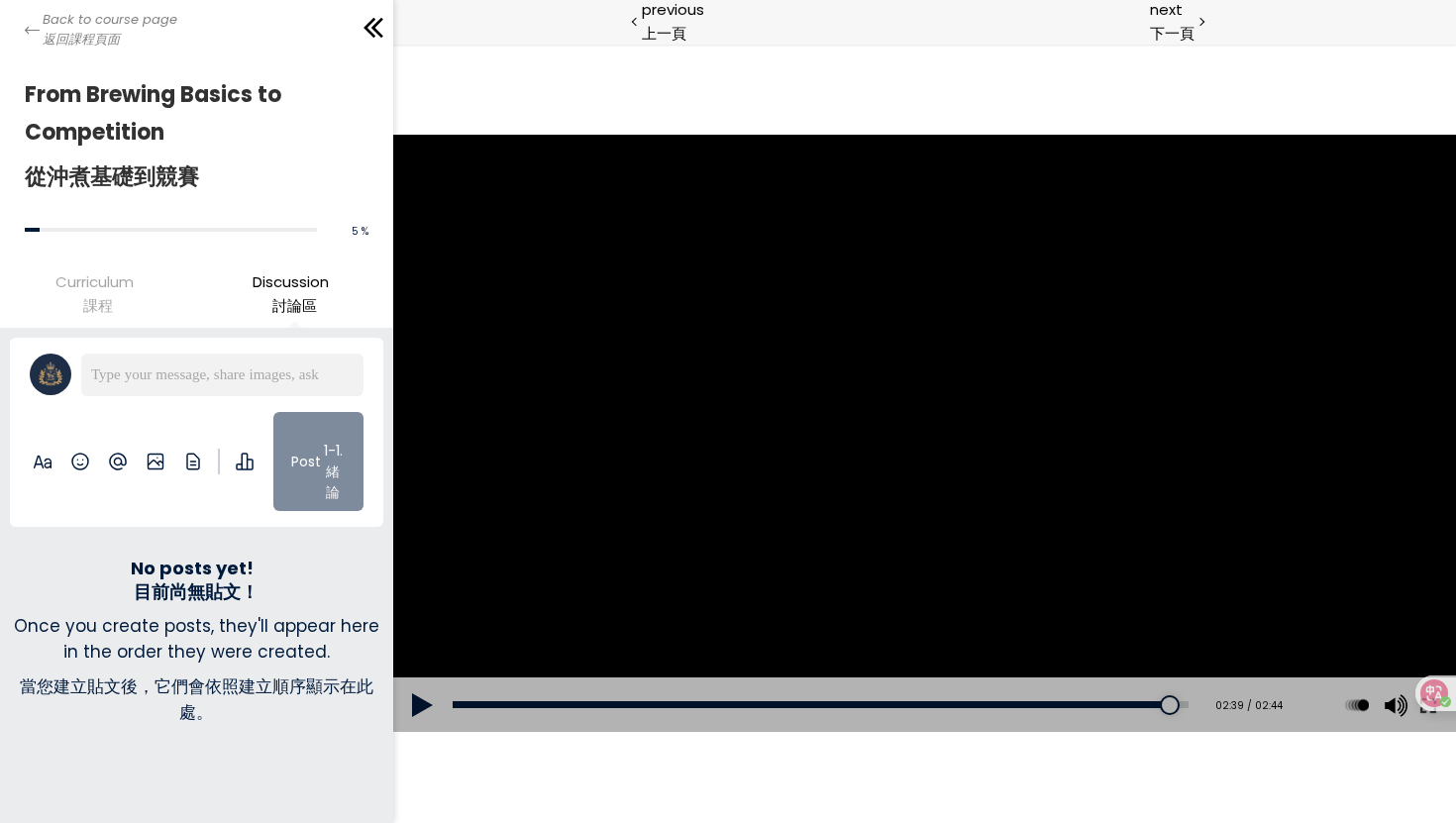 click on "Curriculum    課程" at bounding box center [98, 293] 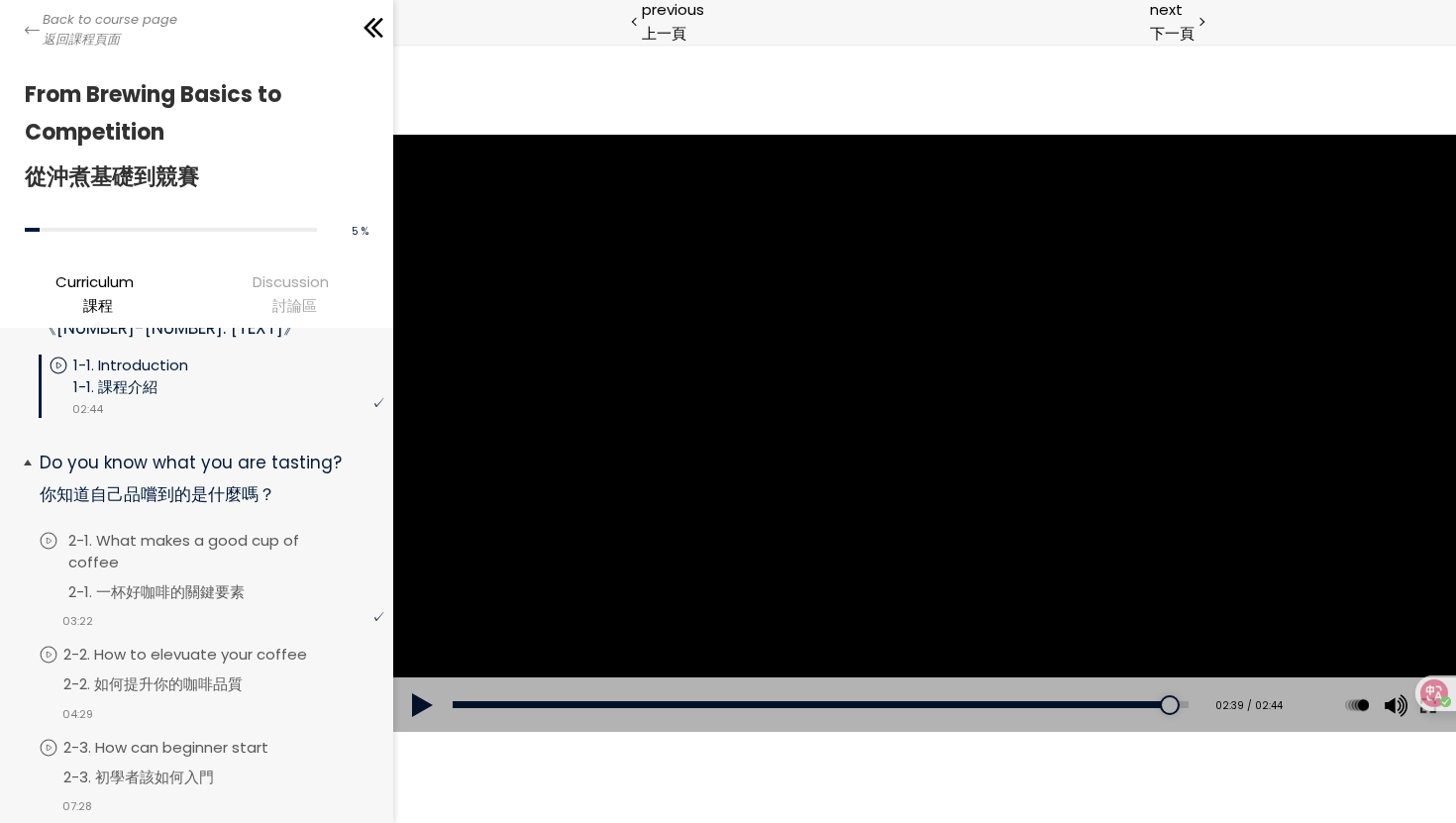 scroll, scrollTop: 66, scrollLeft: 0, axis: vertical 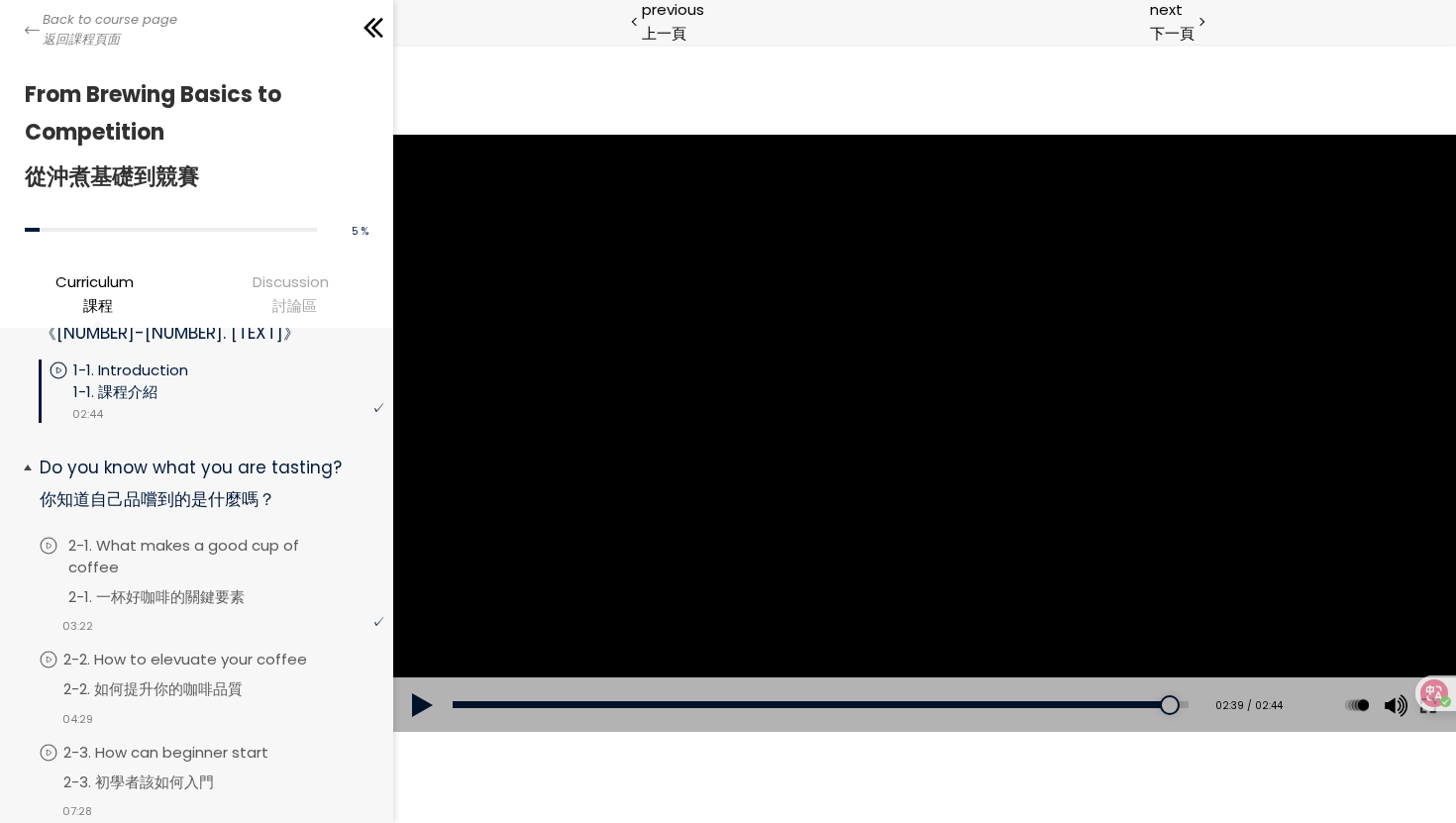 click on "2-1. What makes a good cup of coffee 2-1. 一杯好咖啡的關鍵要素" at bounding box center [228, 574] 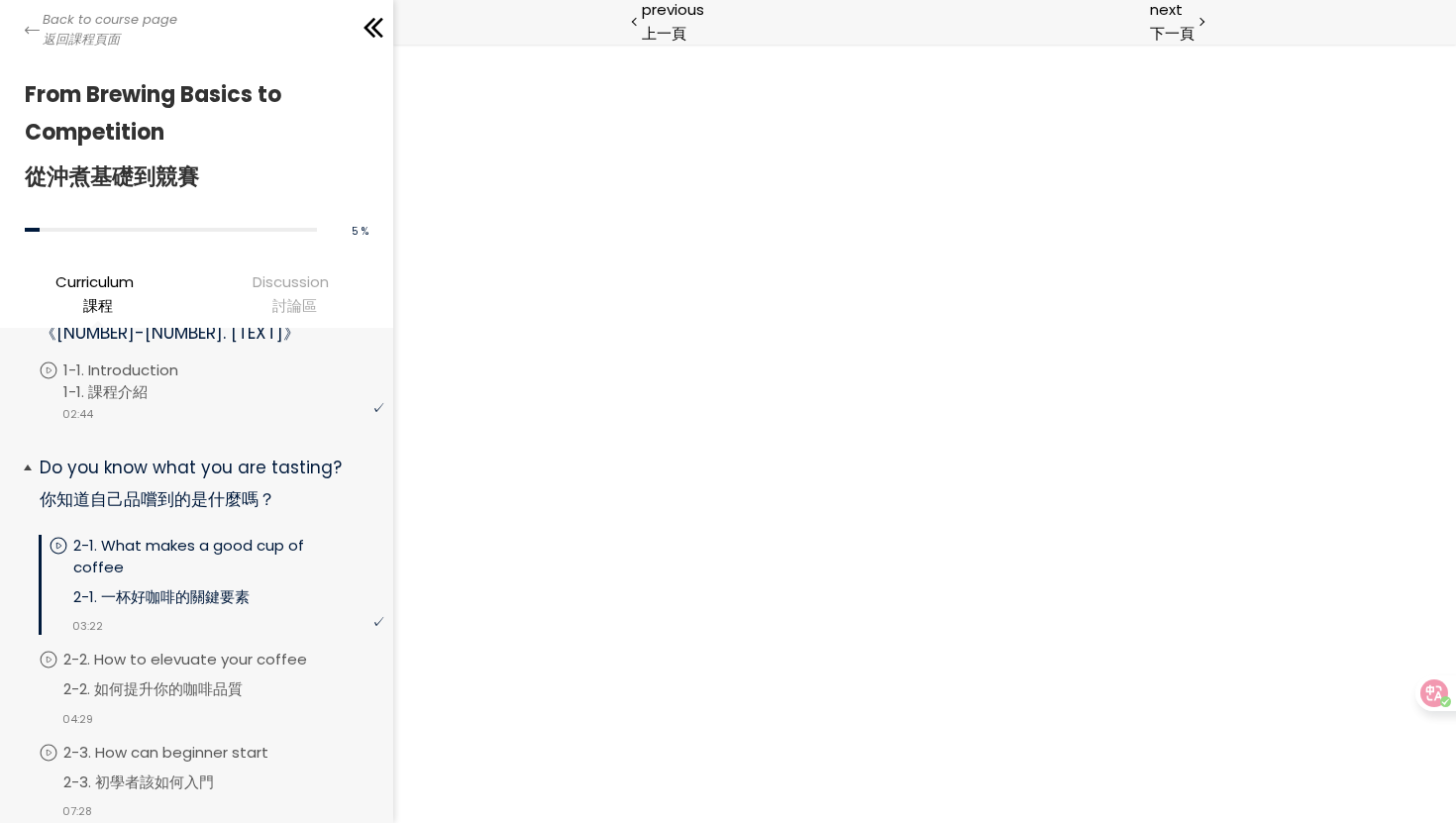 scroll, scrollTop: 0, scrollLeft: 0, axis: both 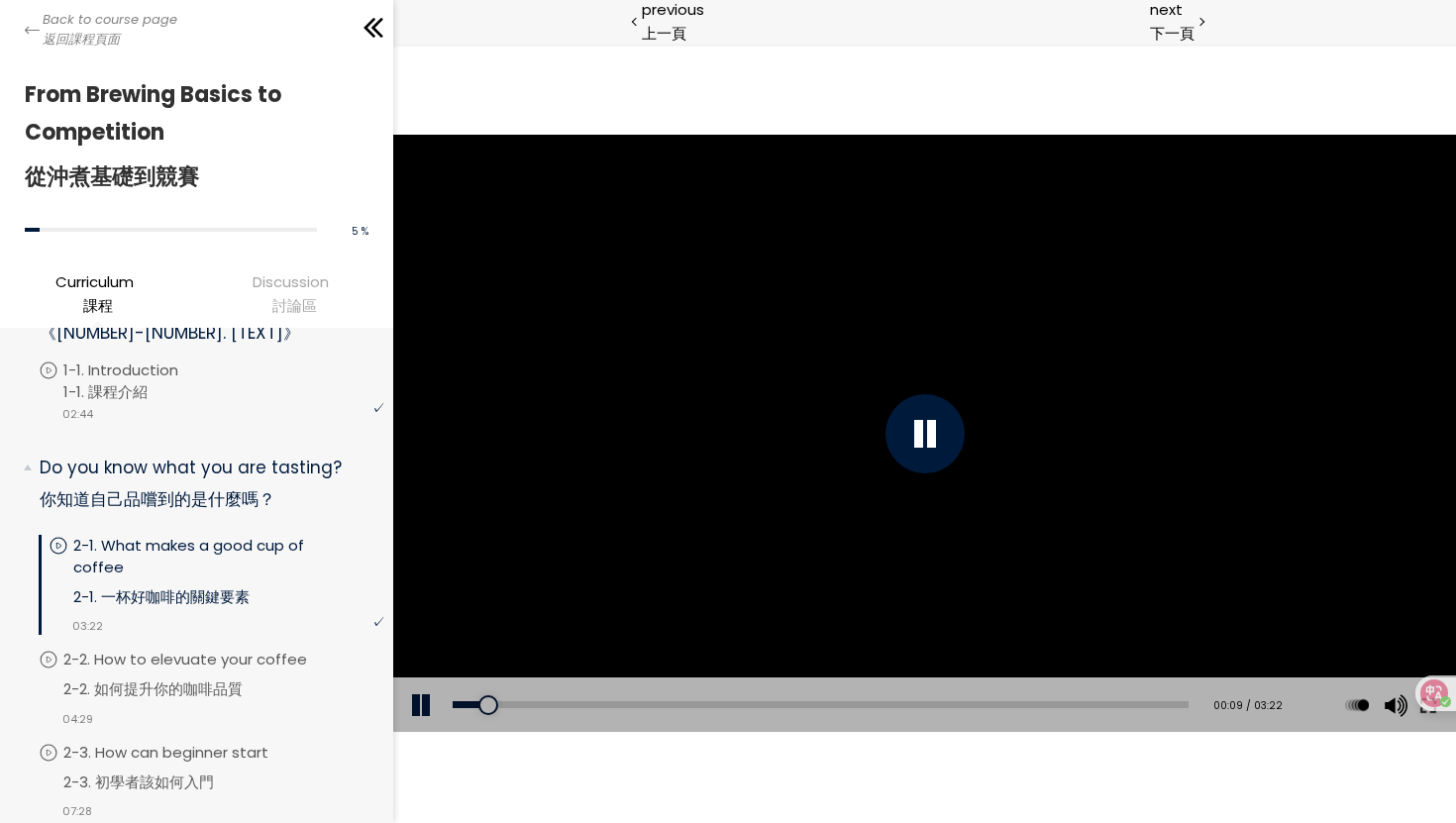 click at bounding box center [923, 434] 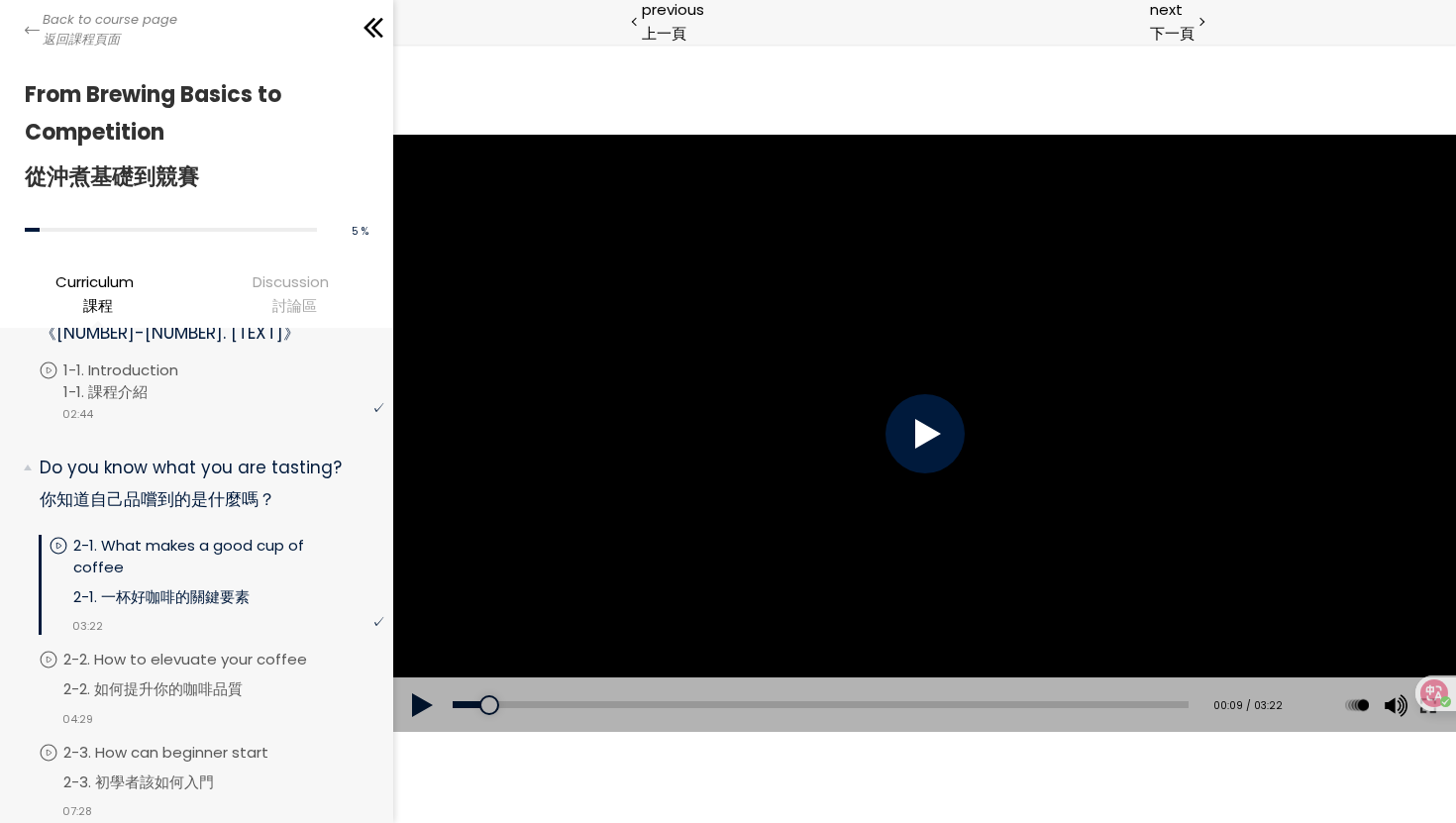 click at bounding box center (923, 434) 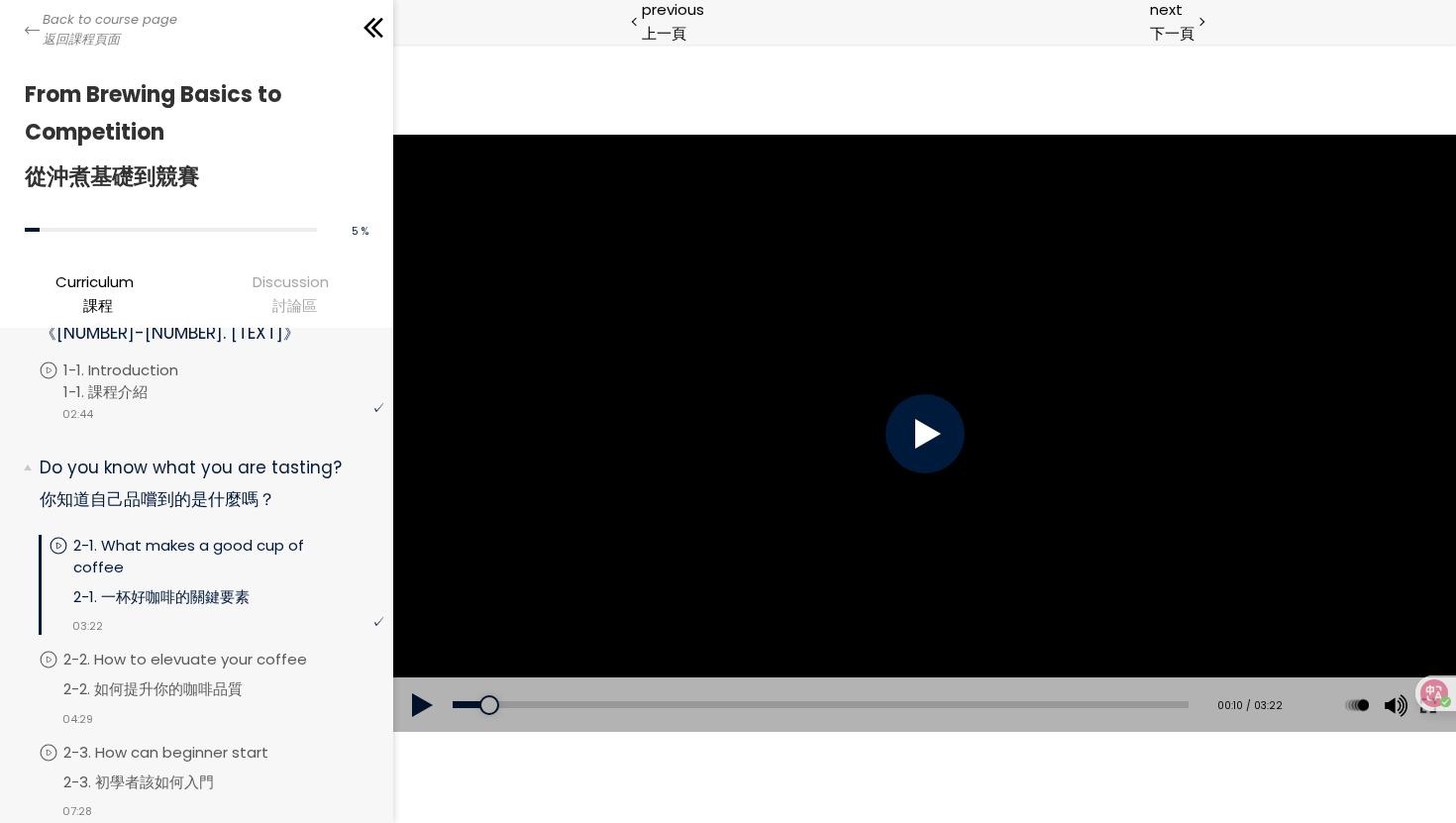 click at bounding box center [924, 434] 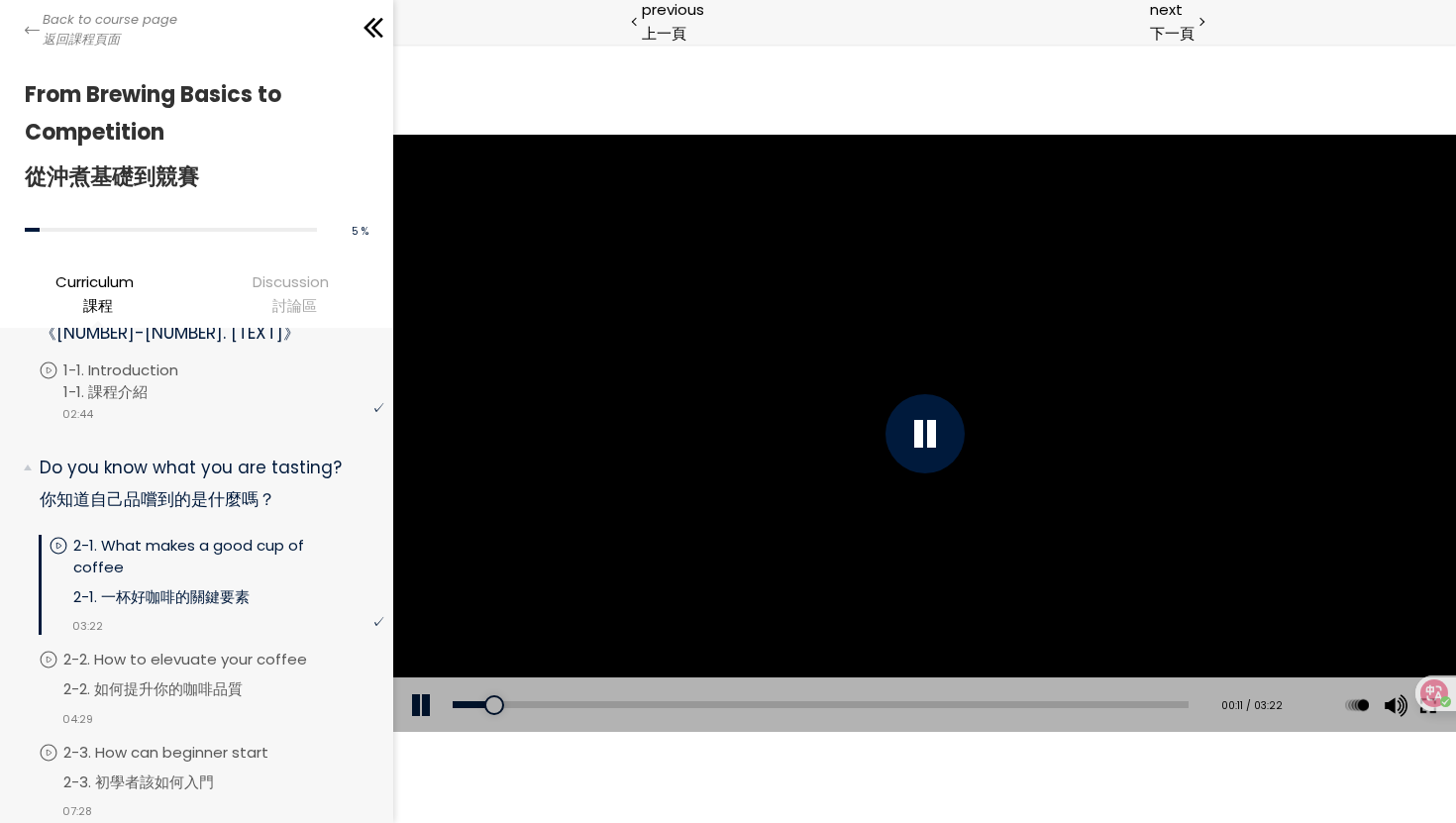 click at bounding box center [1427, 705] 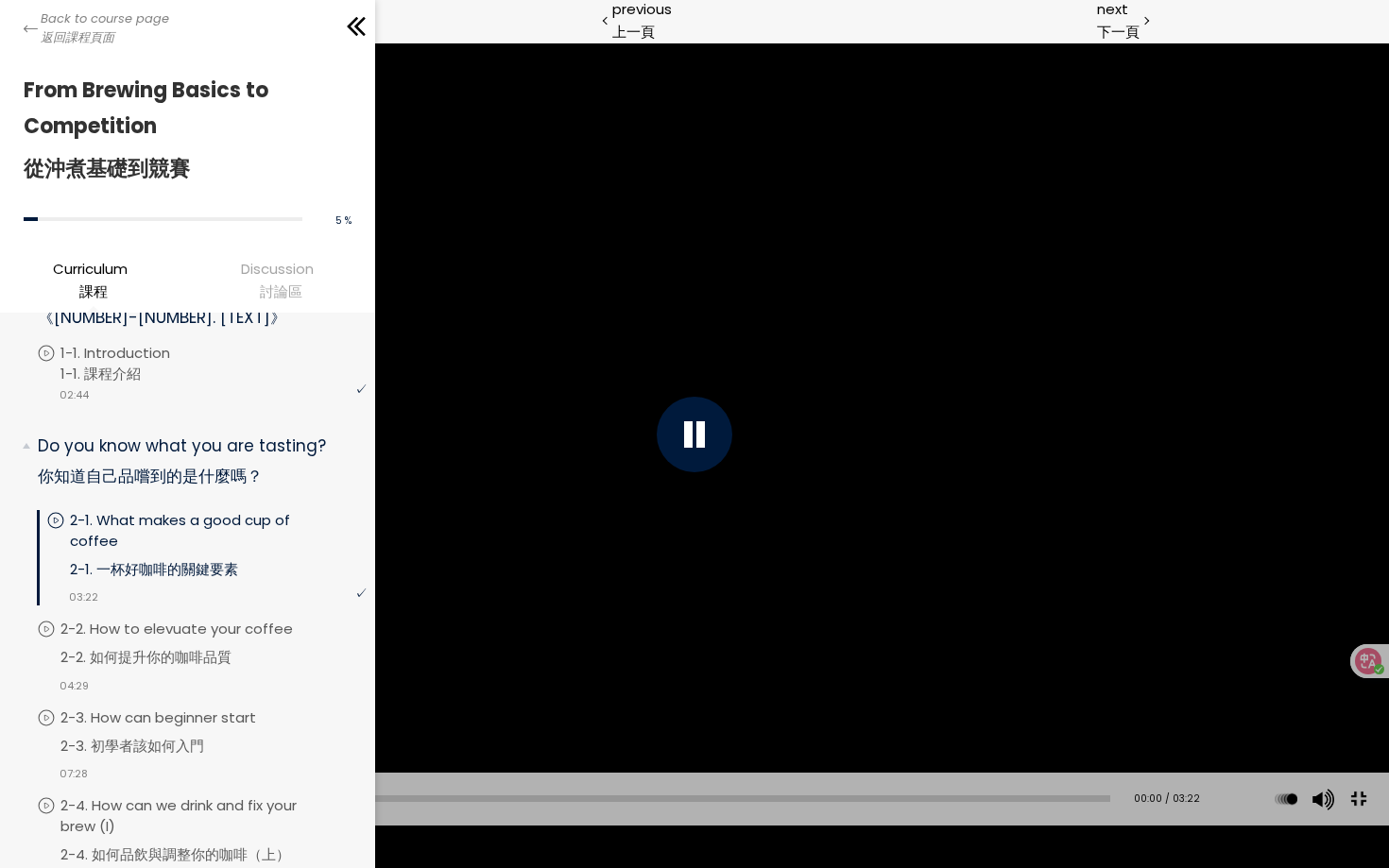 click on "00:00" at bounding box center [583, 798] 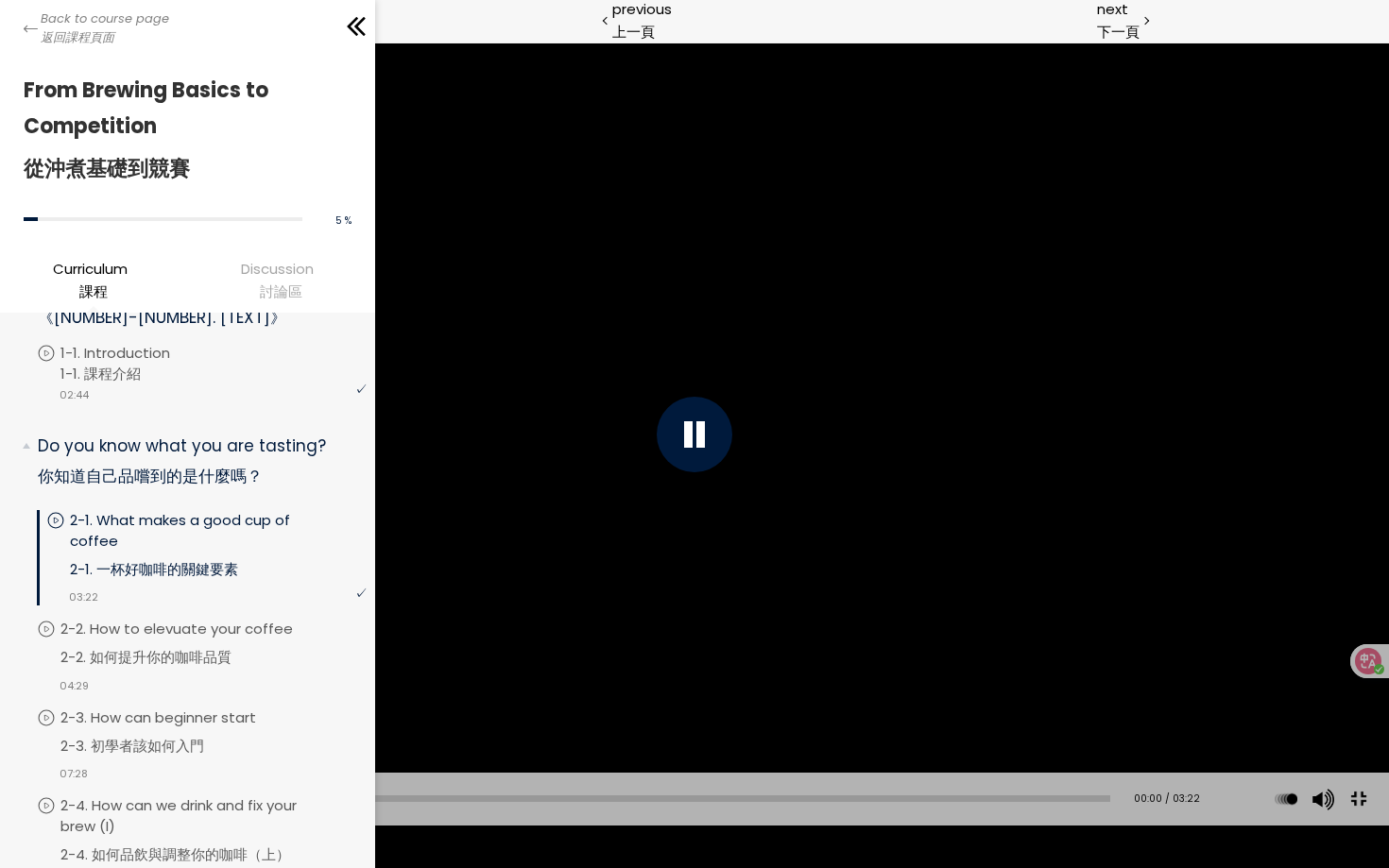 drag, startPoint x: 57, startPoint y: 844, endPoint x: 40, endPoint y: 844, distance: 17 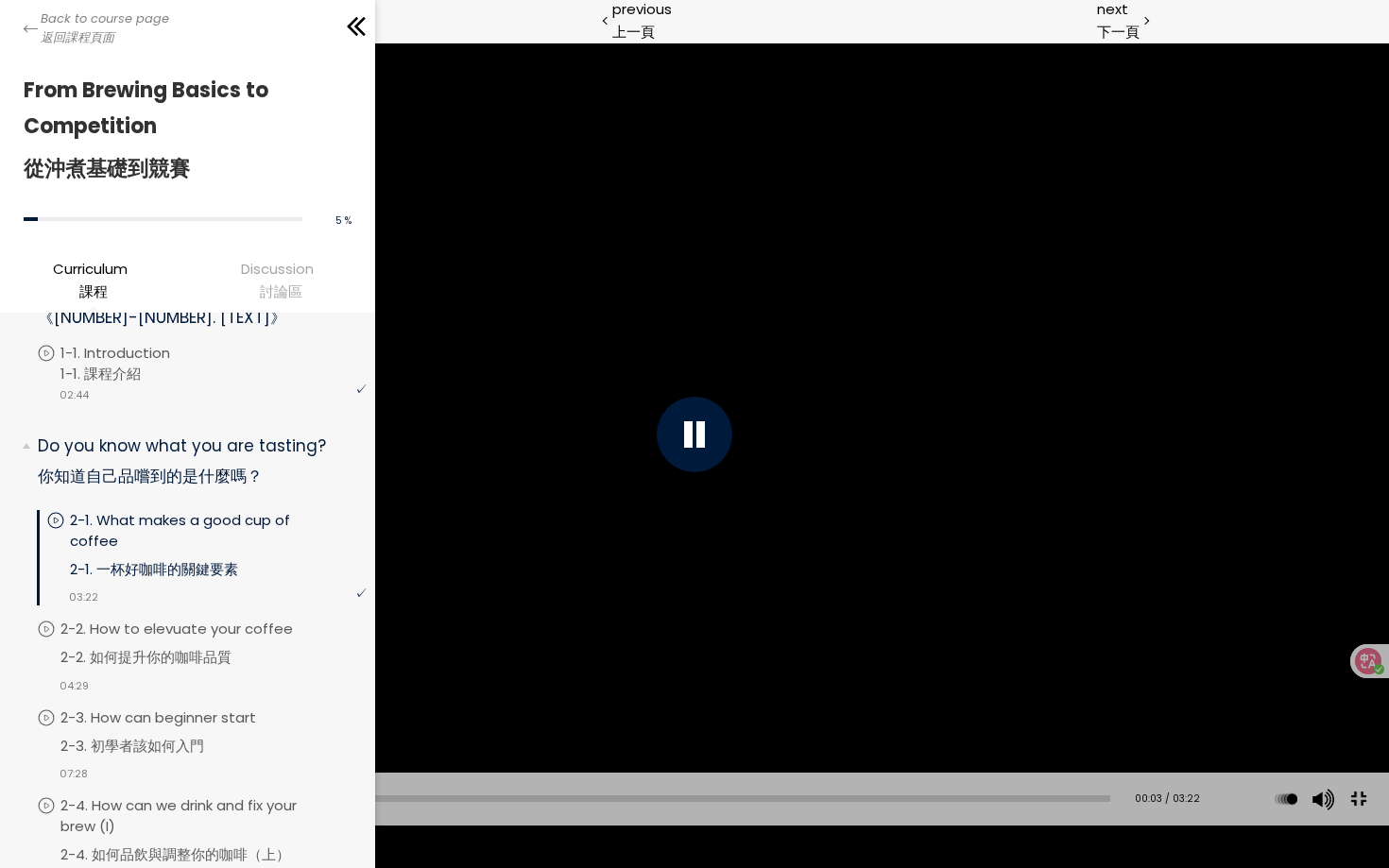 click at bounding box center [28, 799] 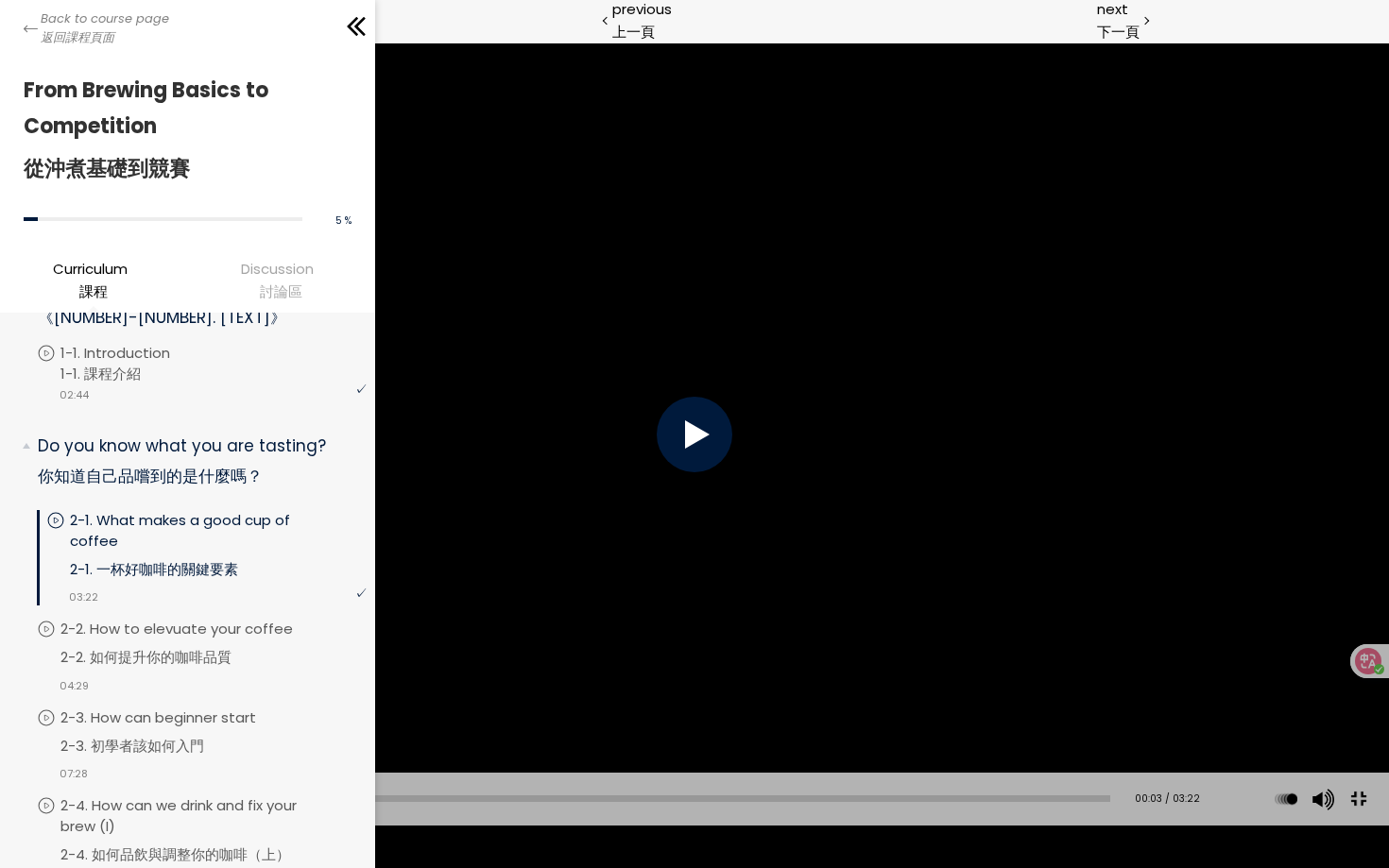 click at bounding box center (28, 799) 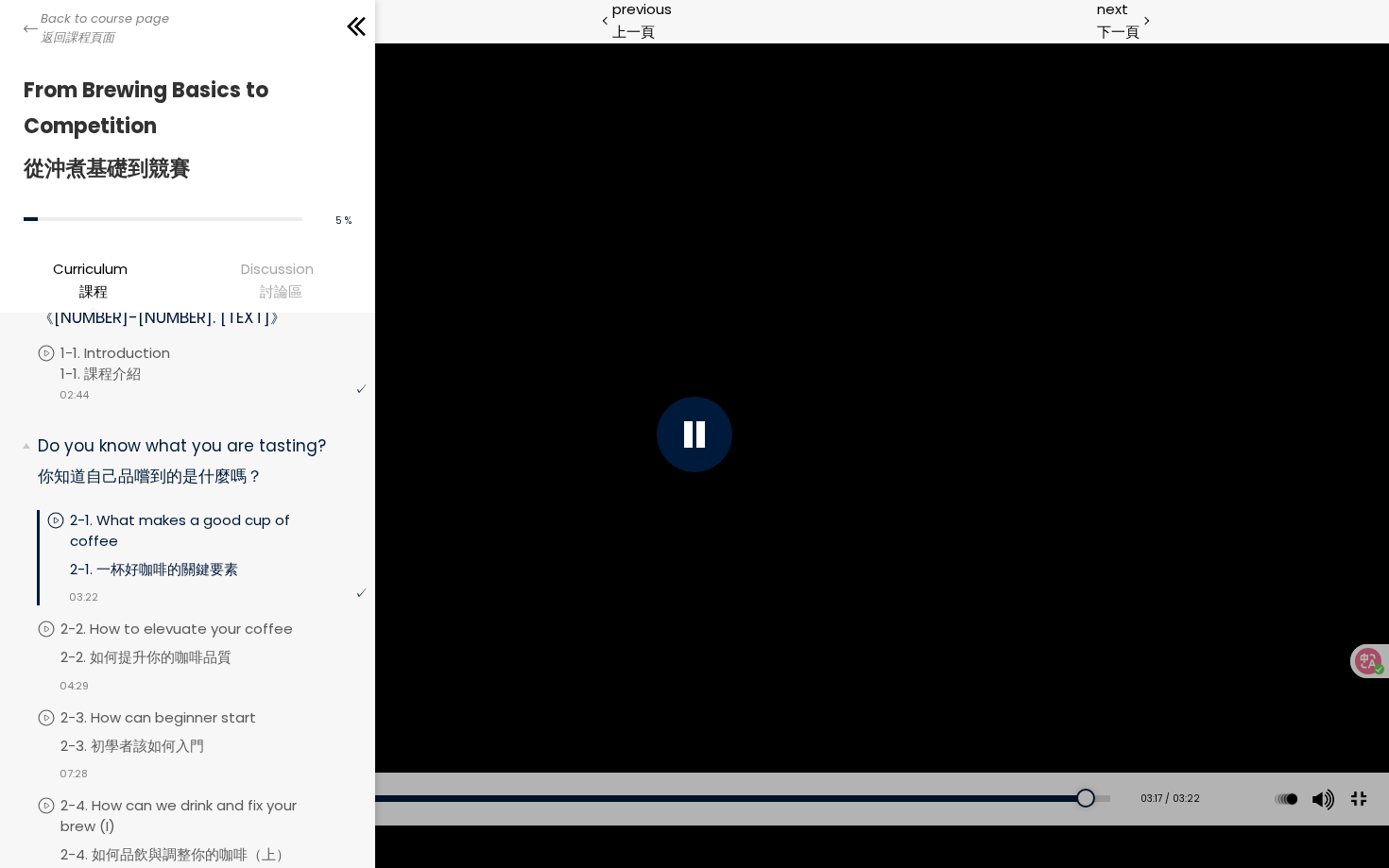 click at bounding box center (28, 799) 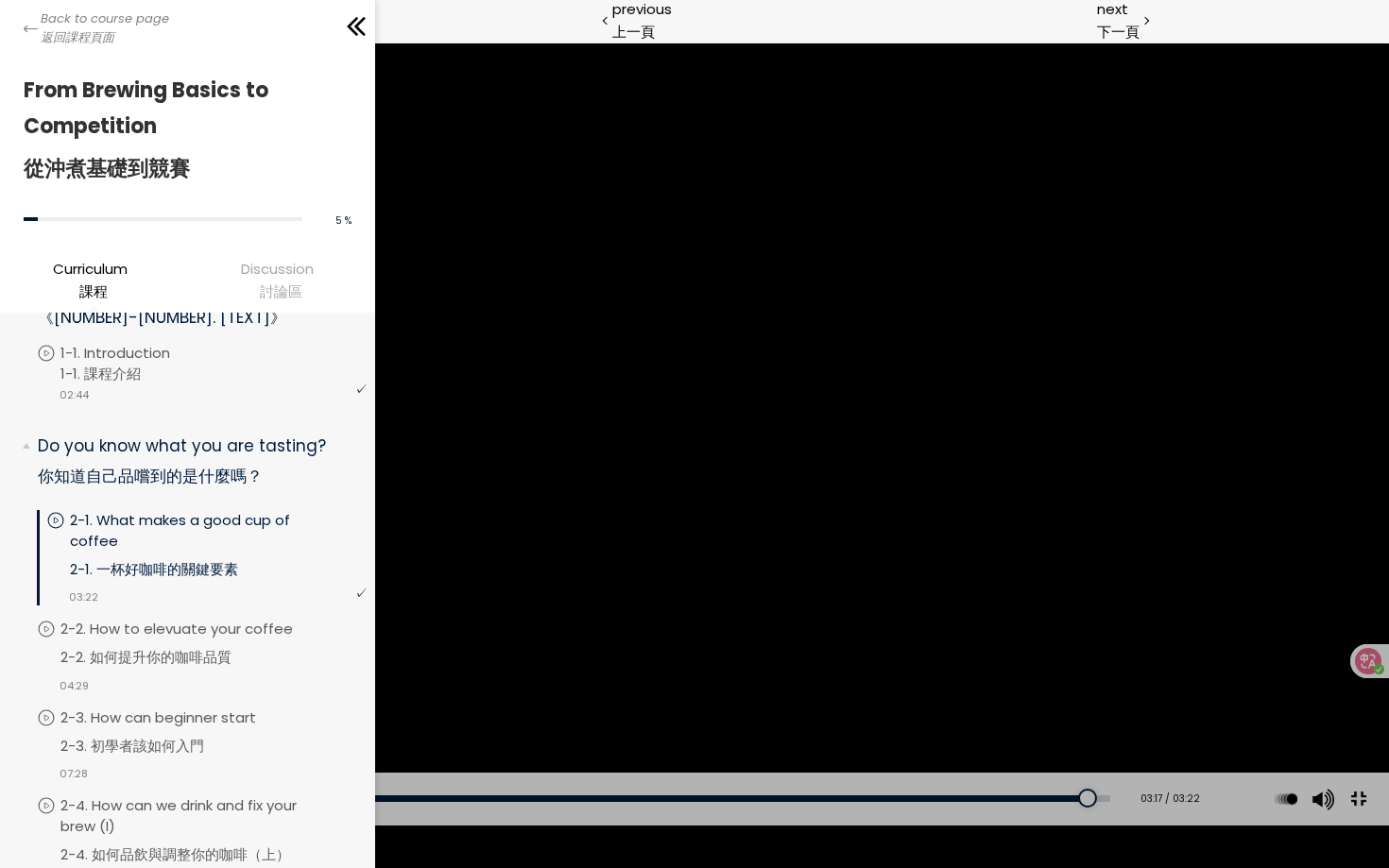 click at bounding box center (1358, 798) 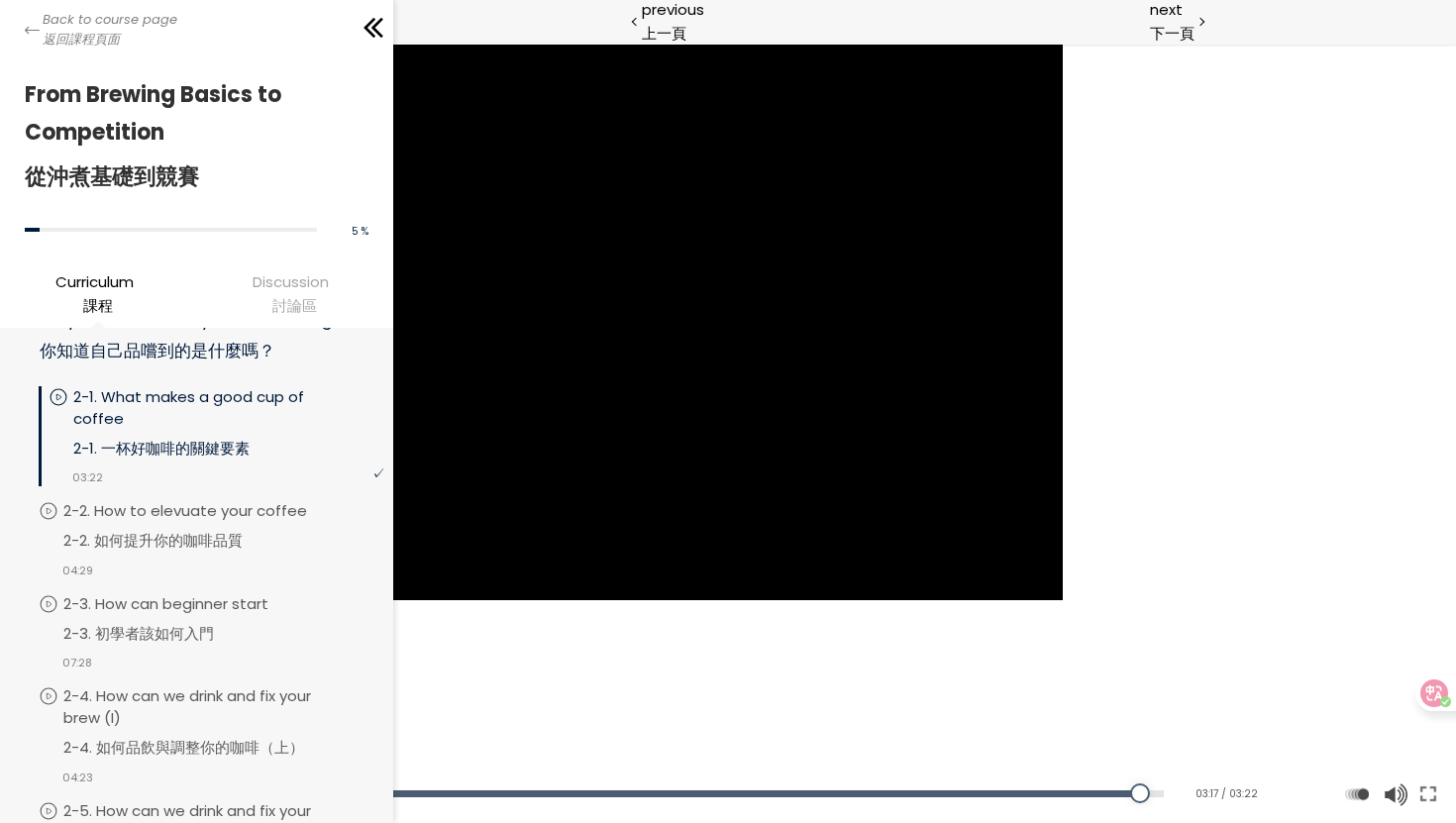 scroll, scrollTop: 91, scrollLeft: 0, axis: vertical 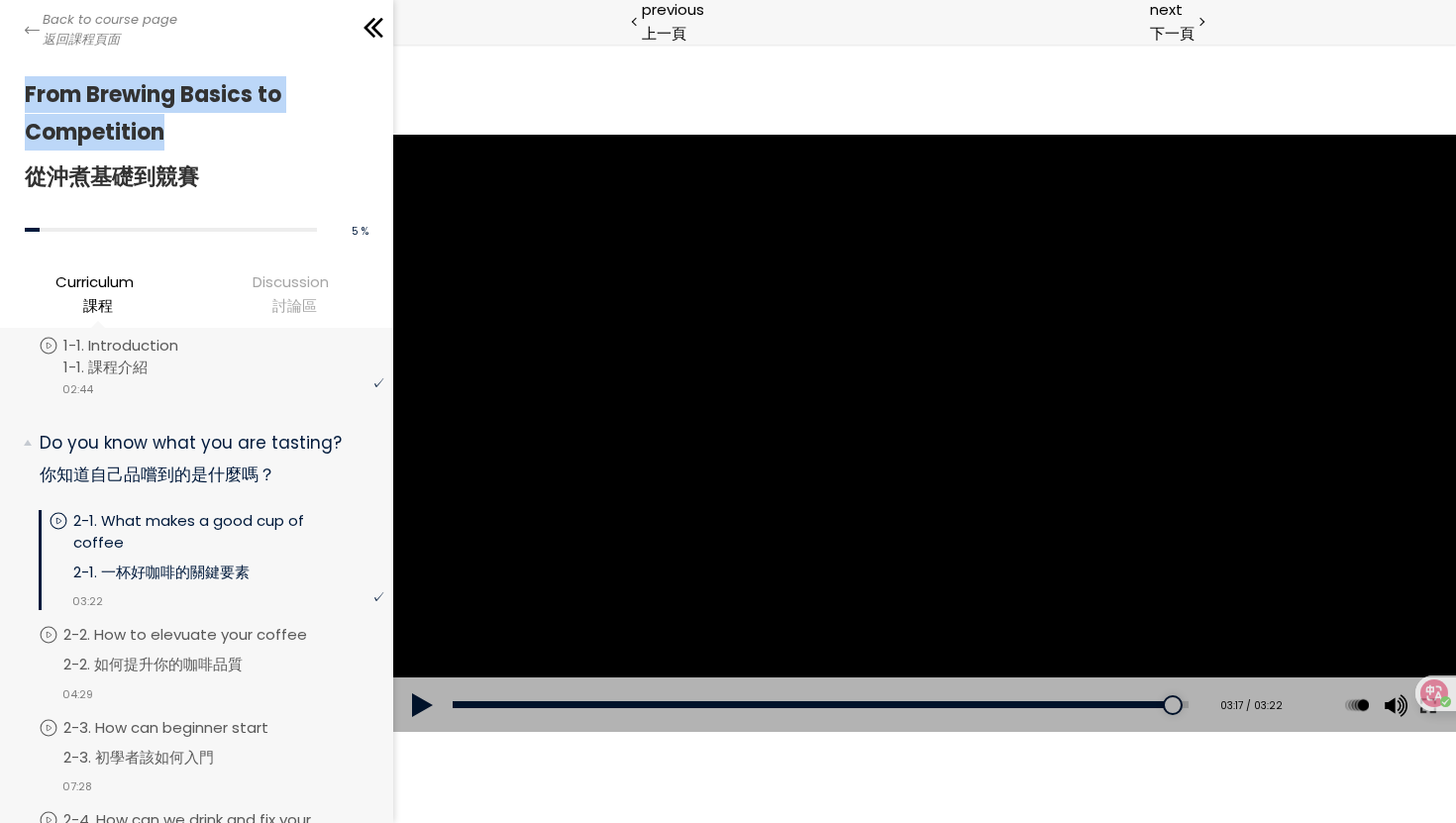 drag, startPoint x: 22, startPoint y: 90, endPoint x: 172, endPoint y: 135, distance: 156.6046 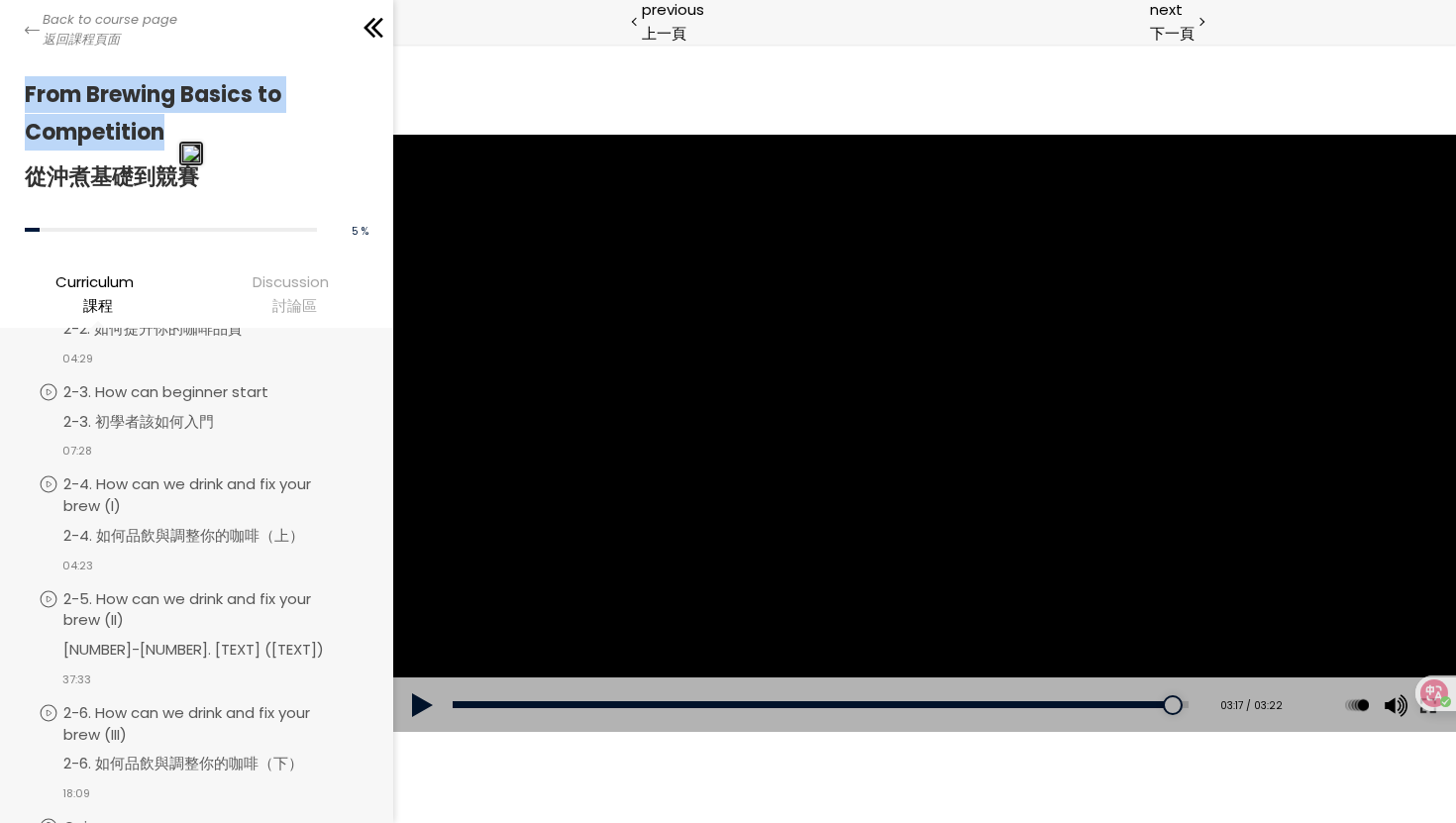 scroll, scrollTop: 271, scrollLeft: 0, axis: vertical 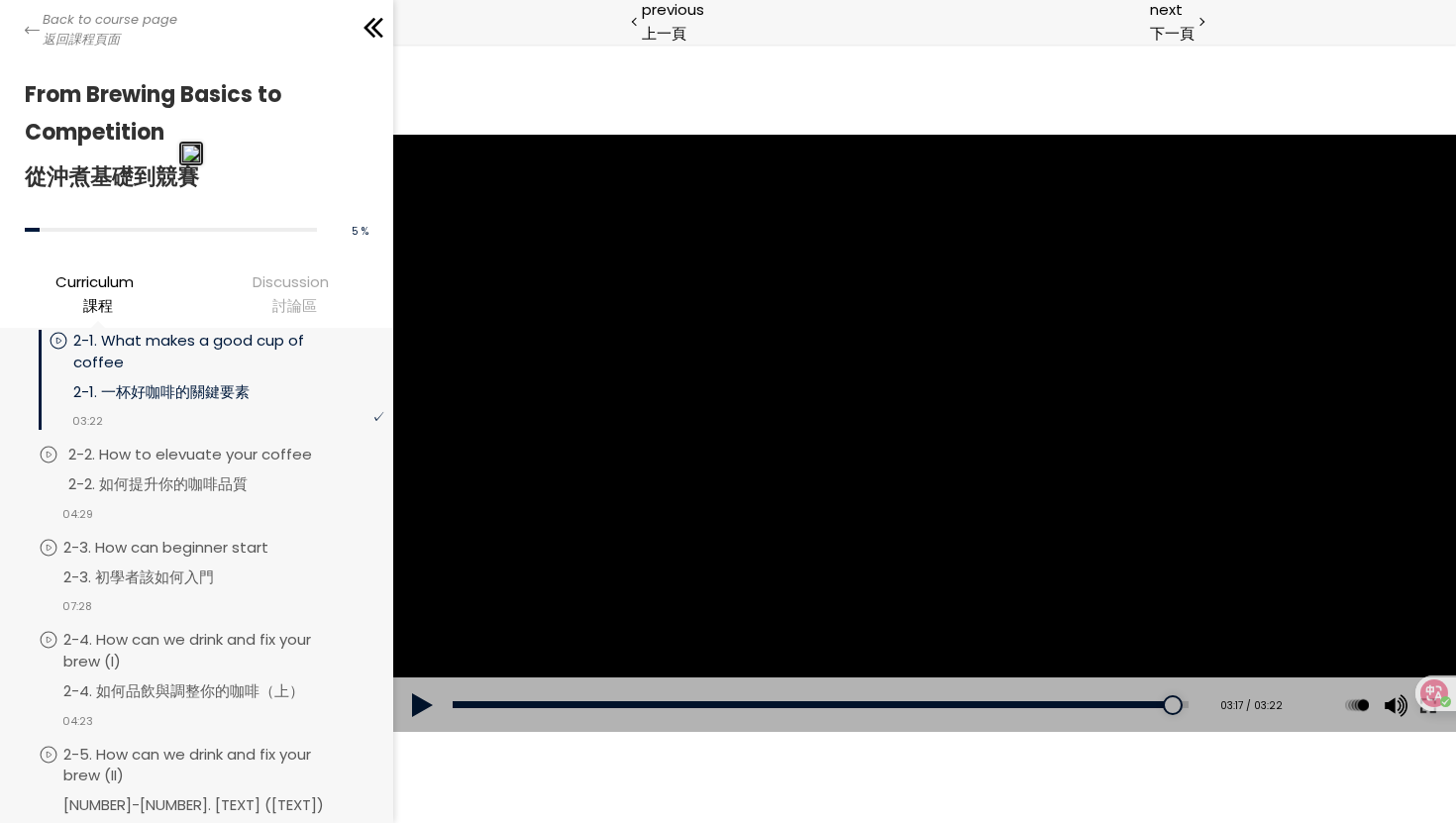 click on "2-2. 如何提升你的咖啡品質" at bounding box center (157, 483) 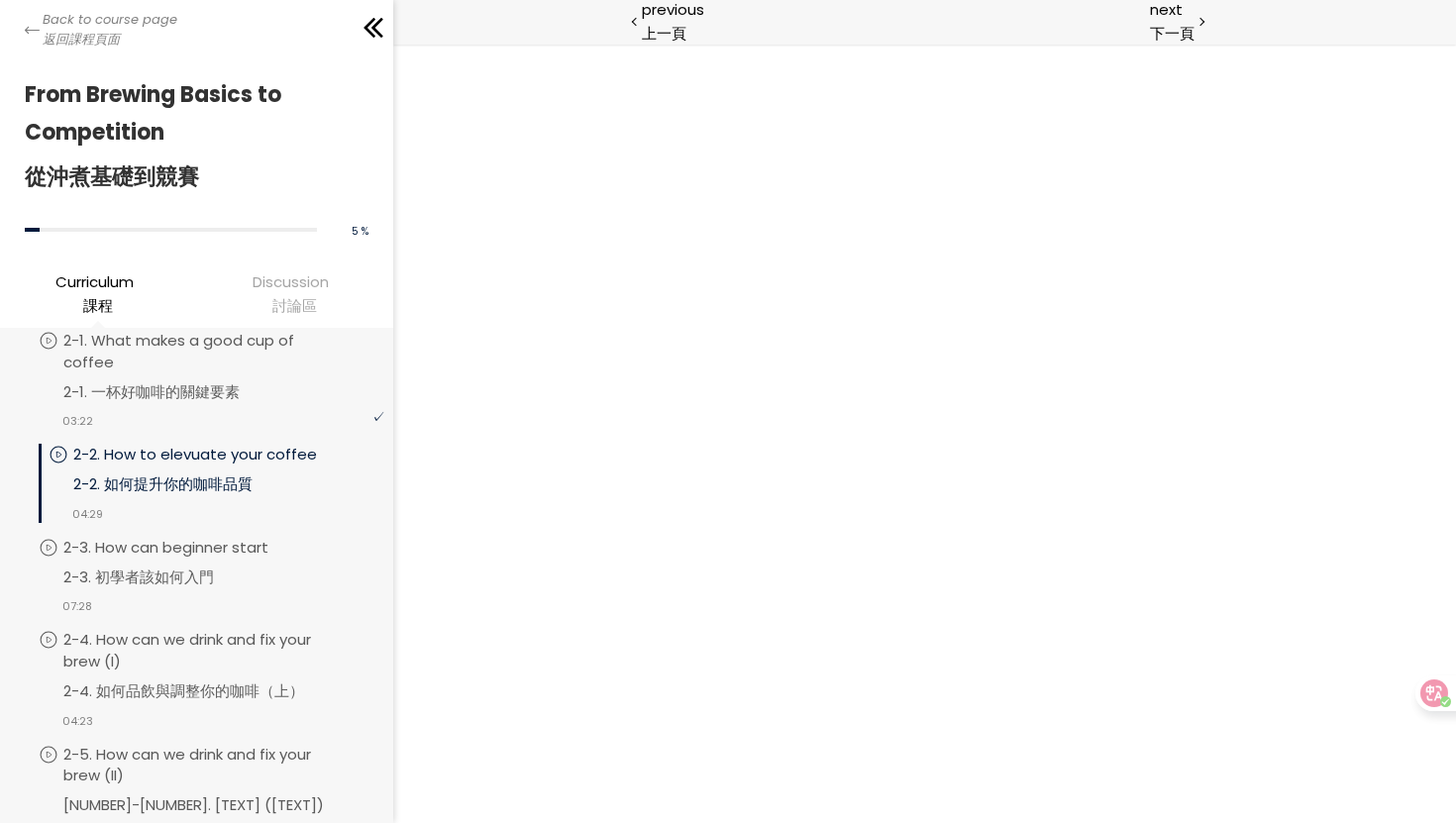 scroll, scrollTop: 0, scrollLeft: 0, axis: both 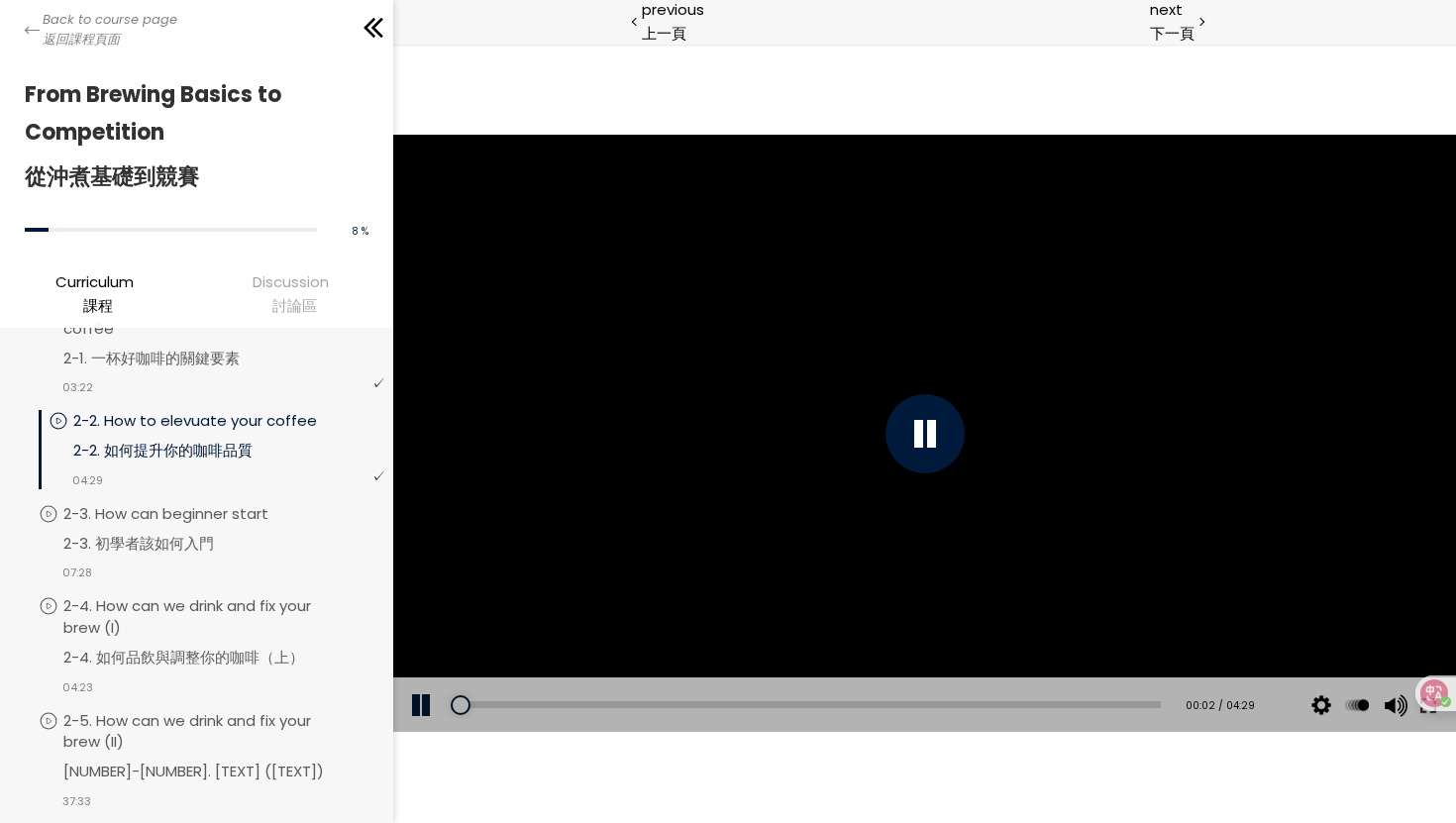 click at bounding box center (923, 434) 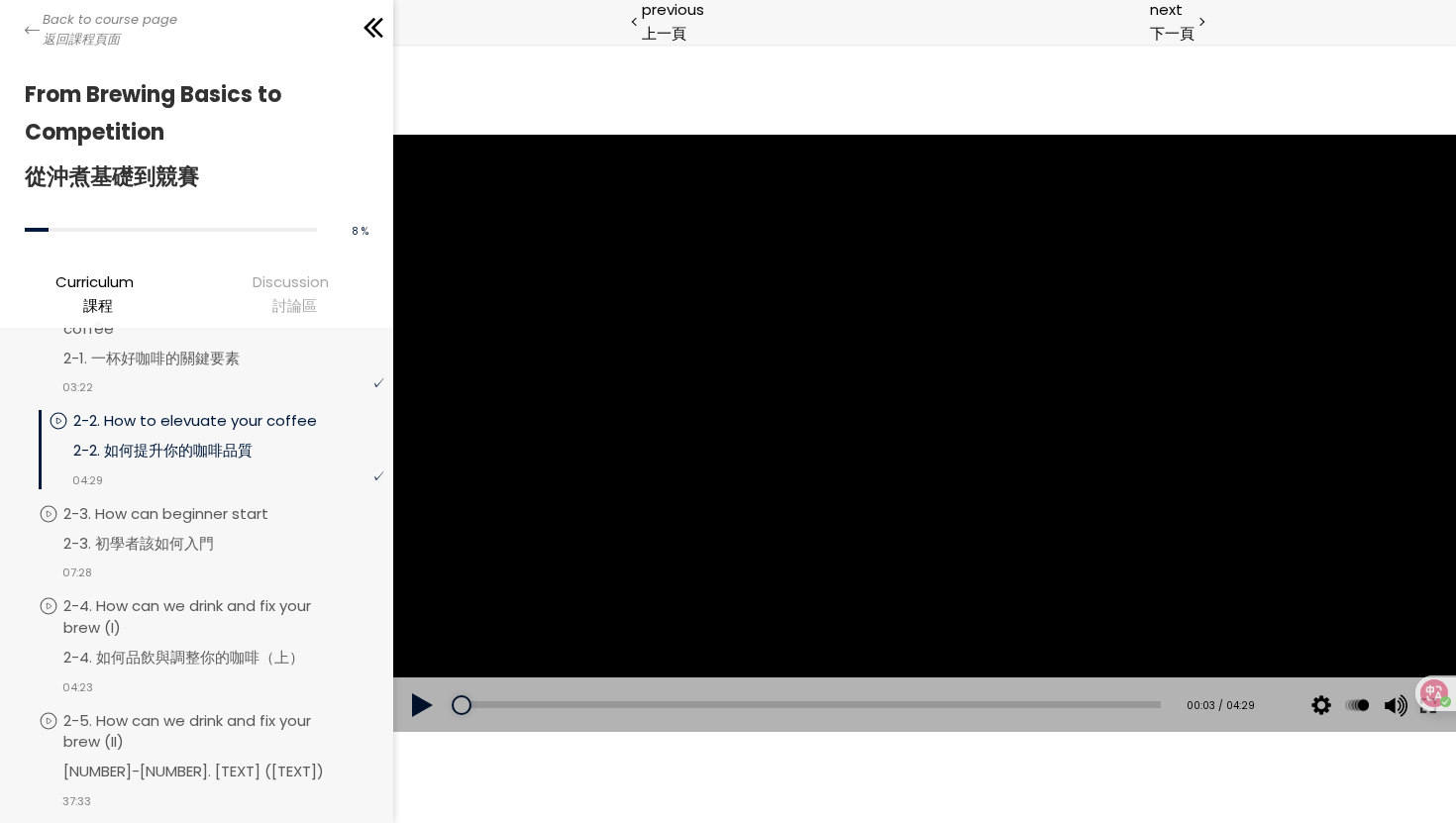 click at bounding box center [923, 434] 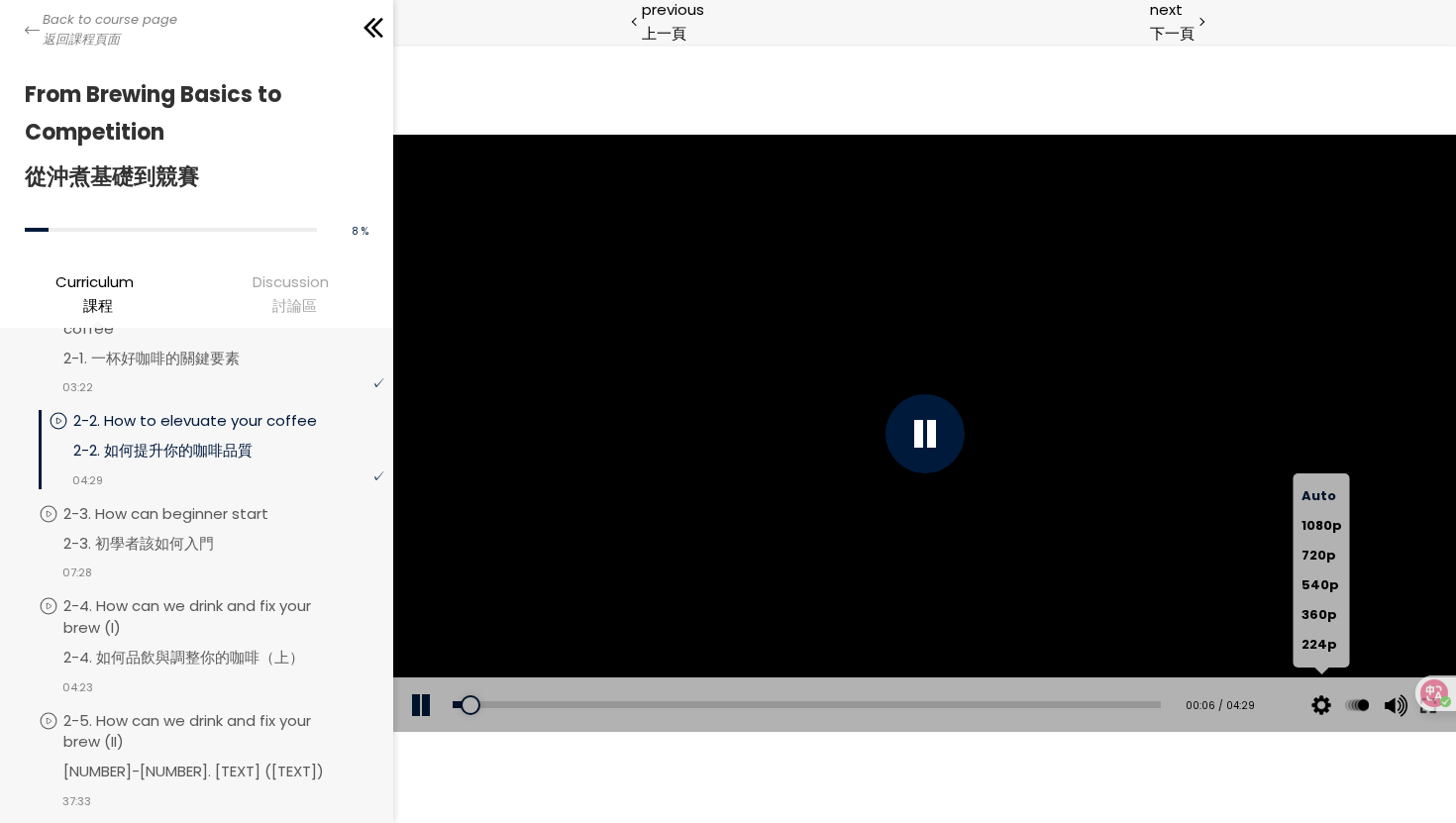 click at bounding box center [1320, 705] 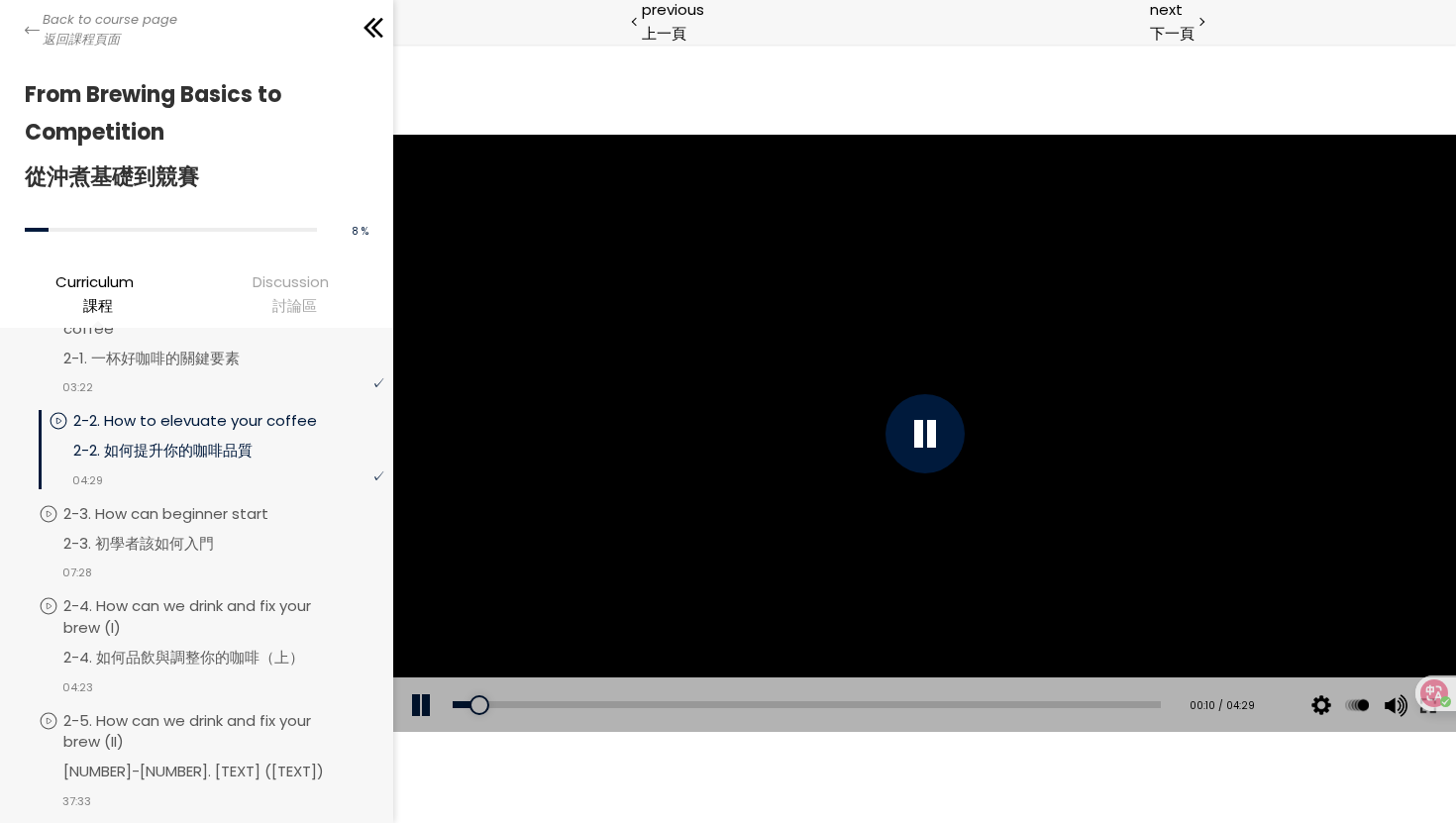 click at bounding box center [923, 434] 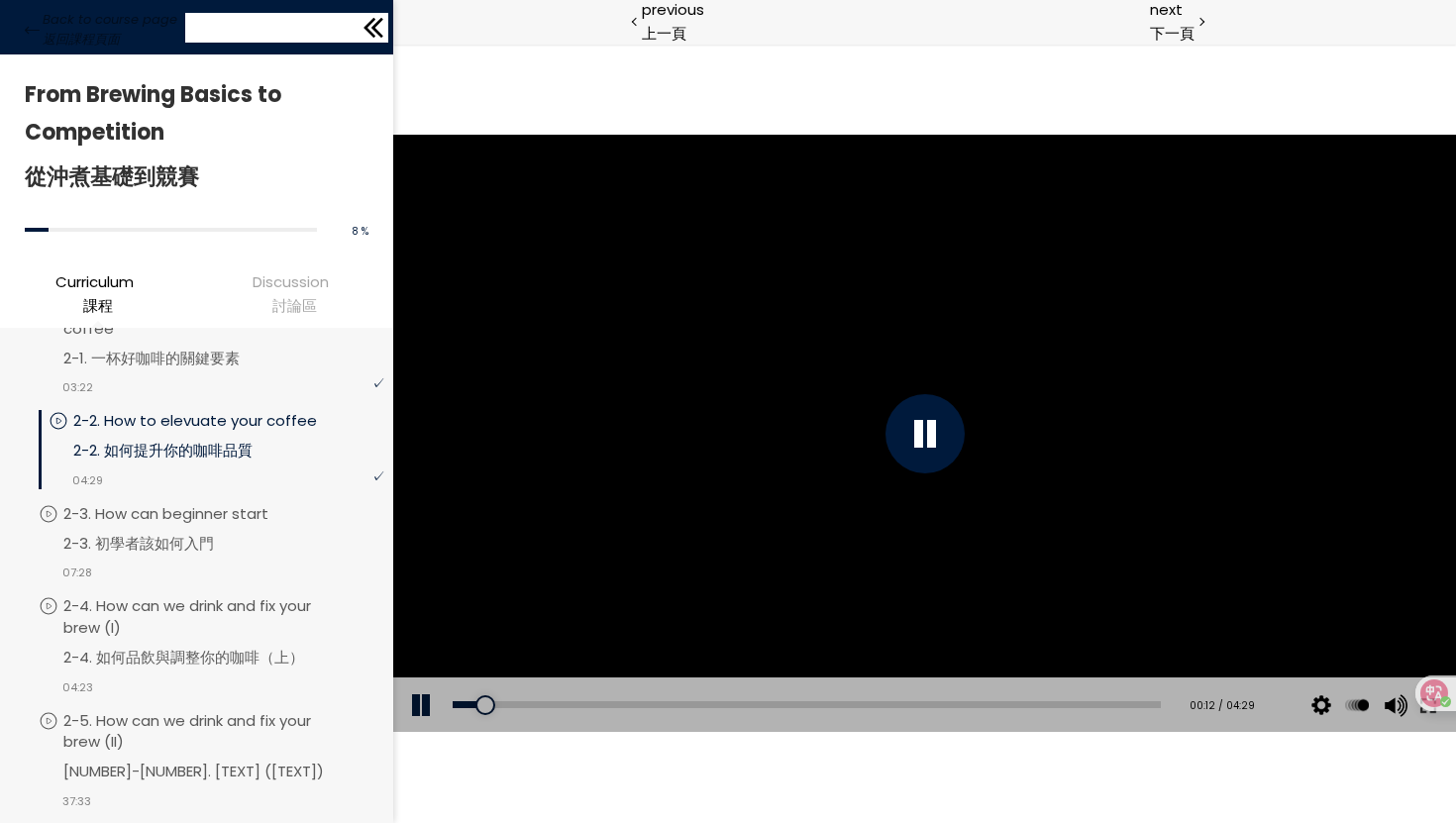 click 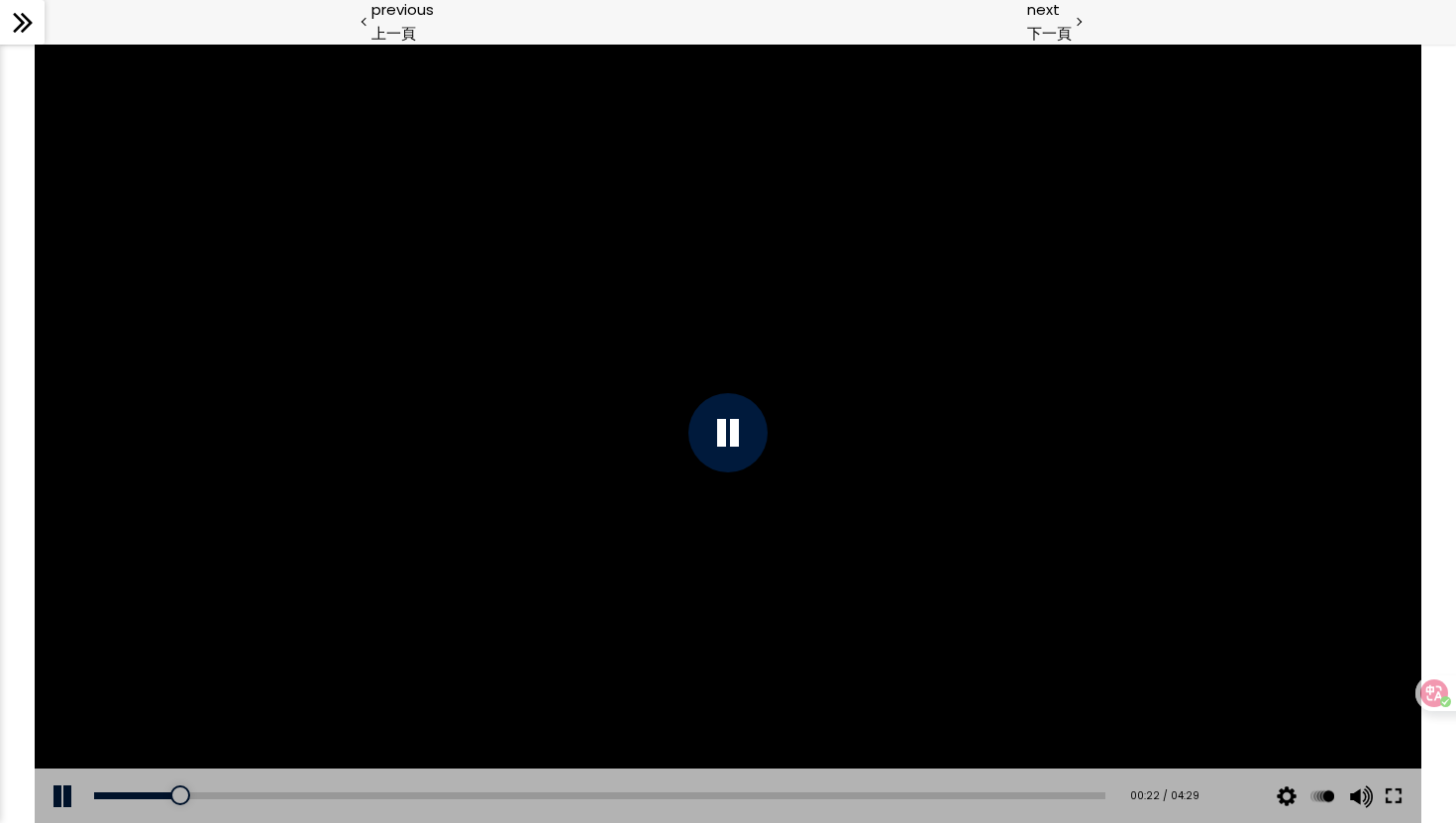click at bounding box center [1394, 796] 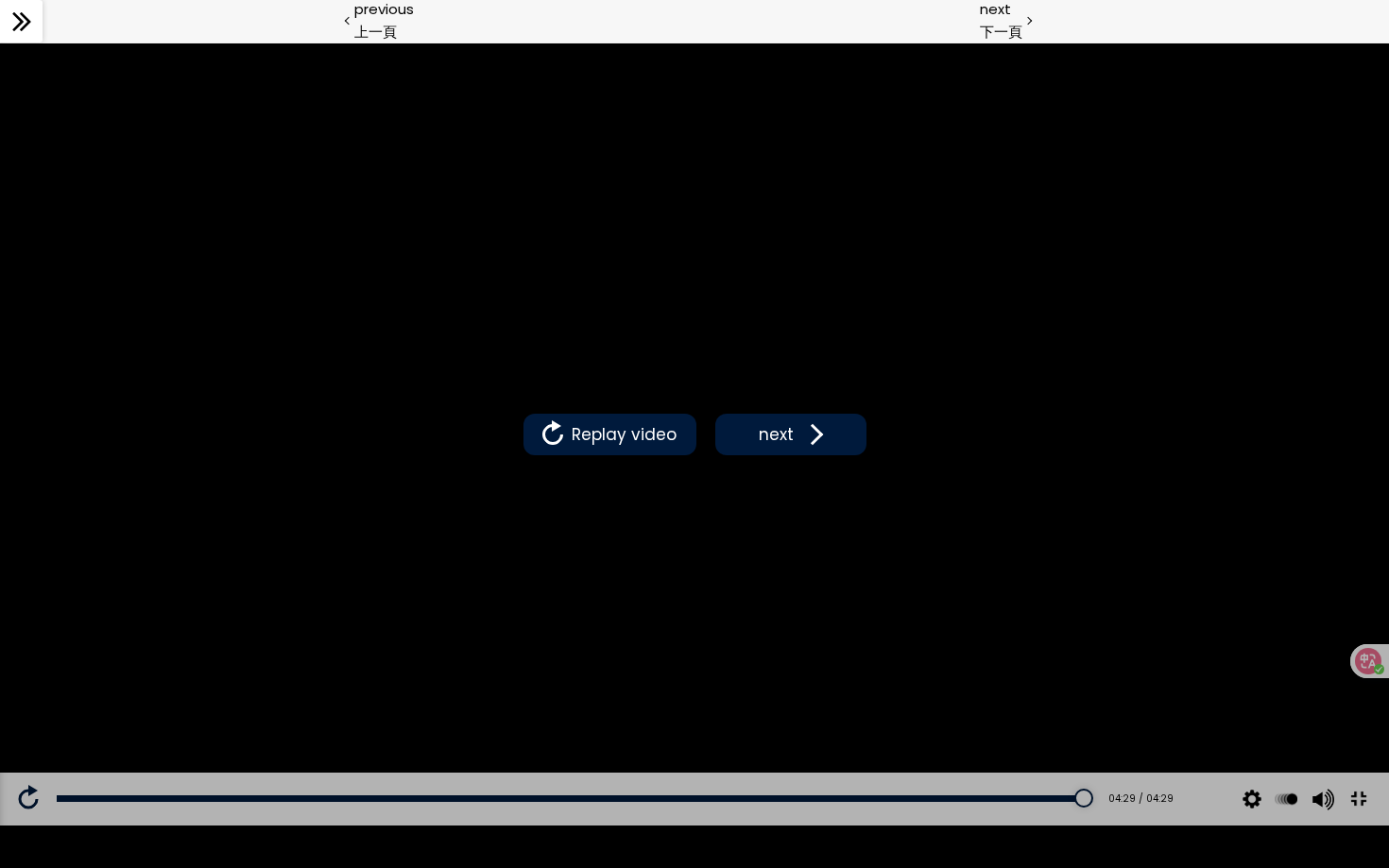 click at bounding box center [28, 799] 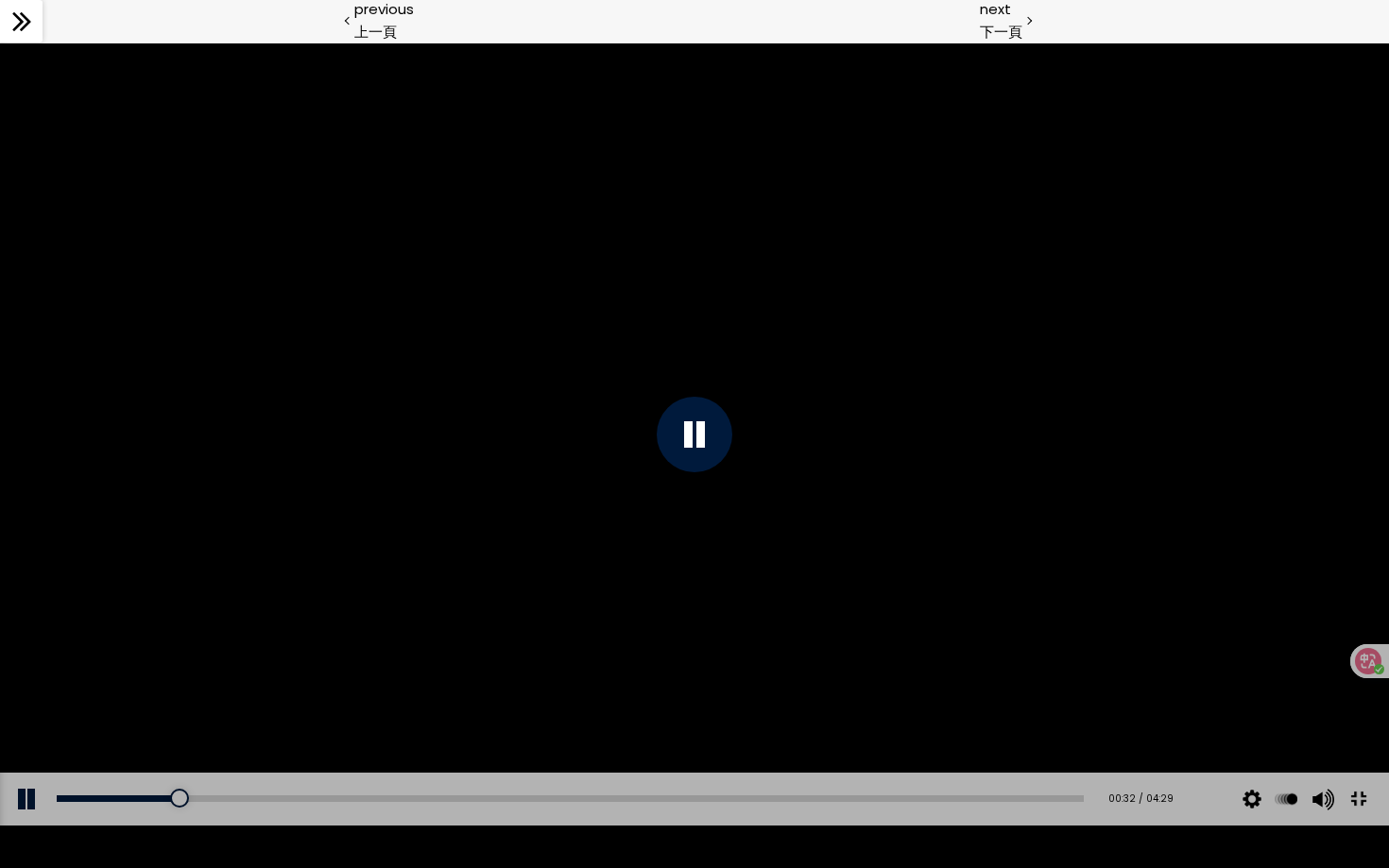 click at bounding box center (694, 434) 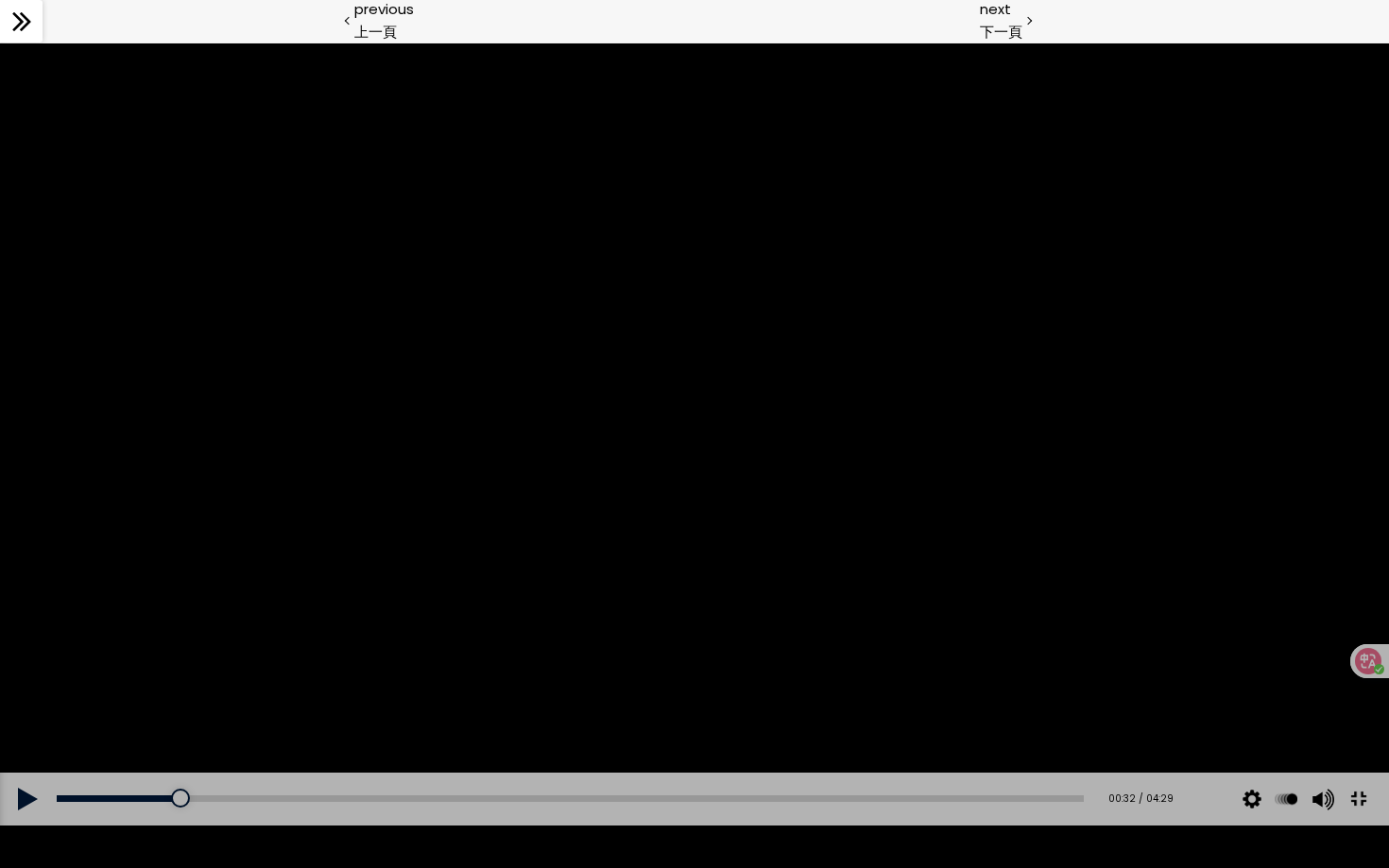 click at bounding box center (1358, 798) 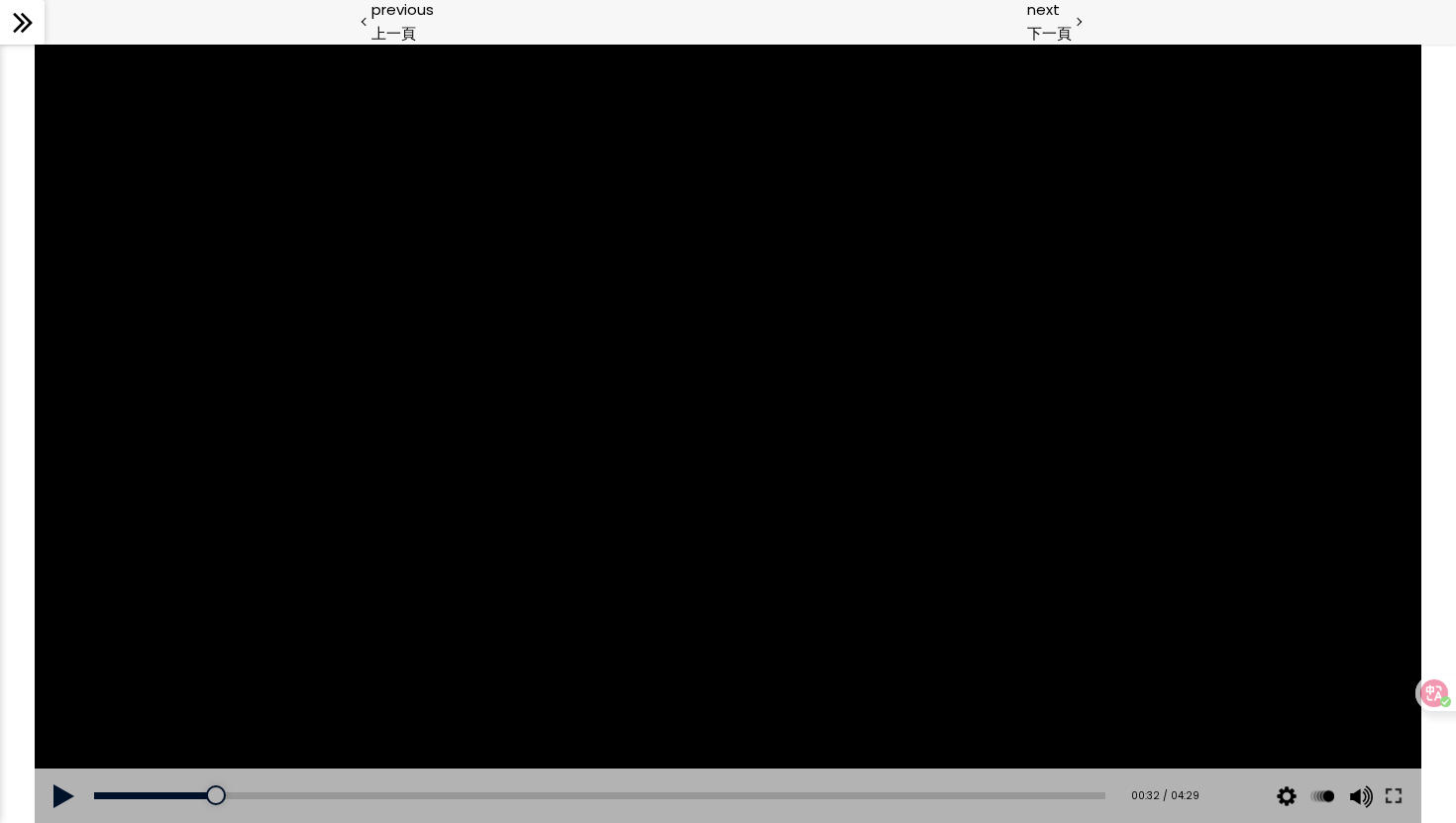 click 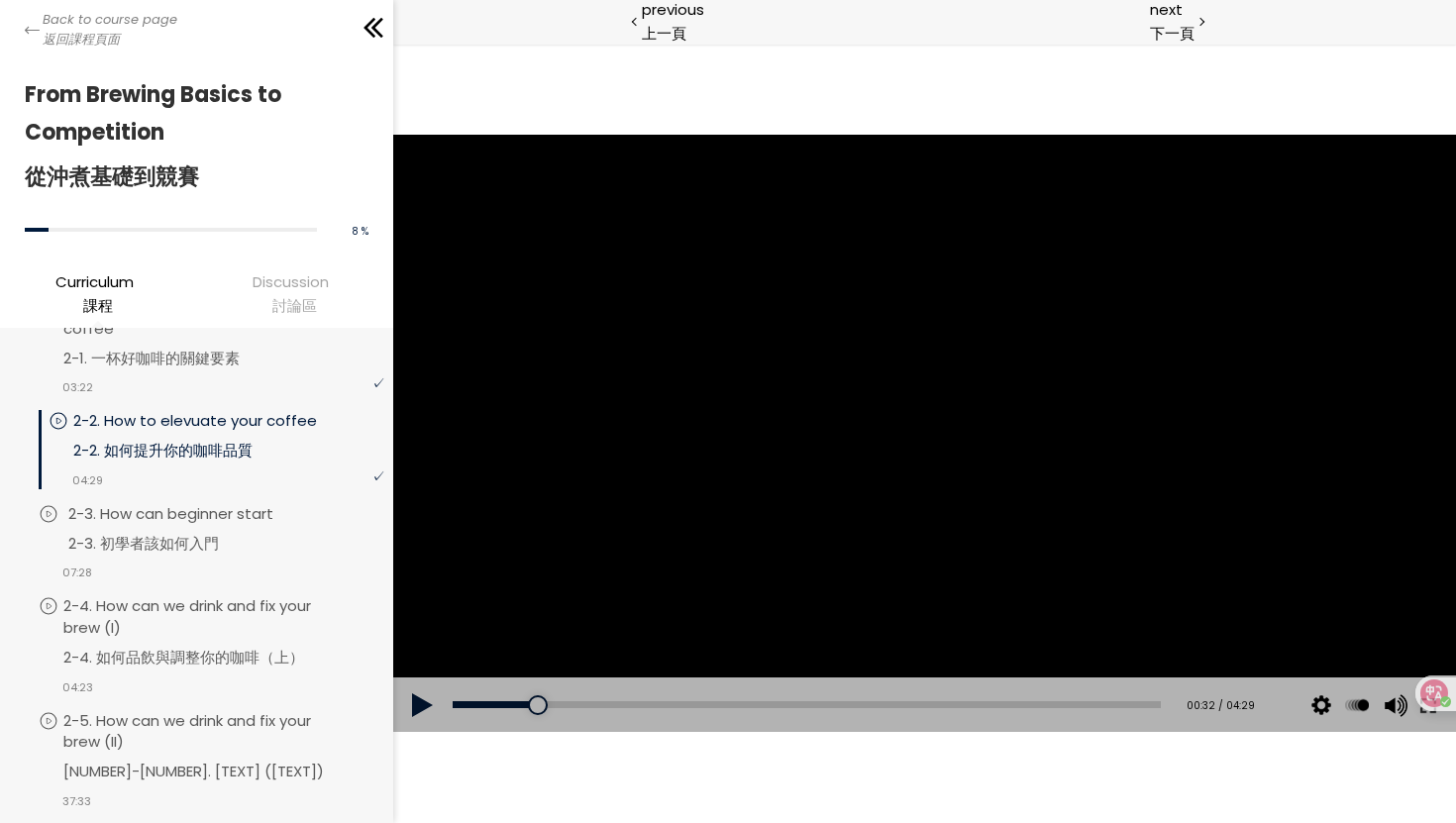 click on "2-3. 初學者該如何入門" at bounding box center (144, 543) 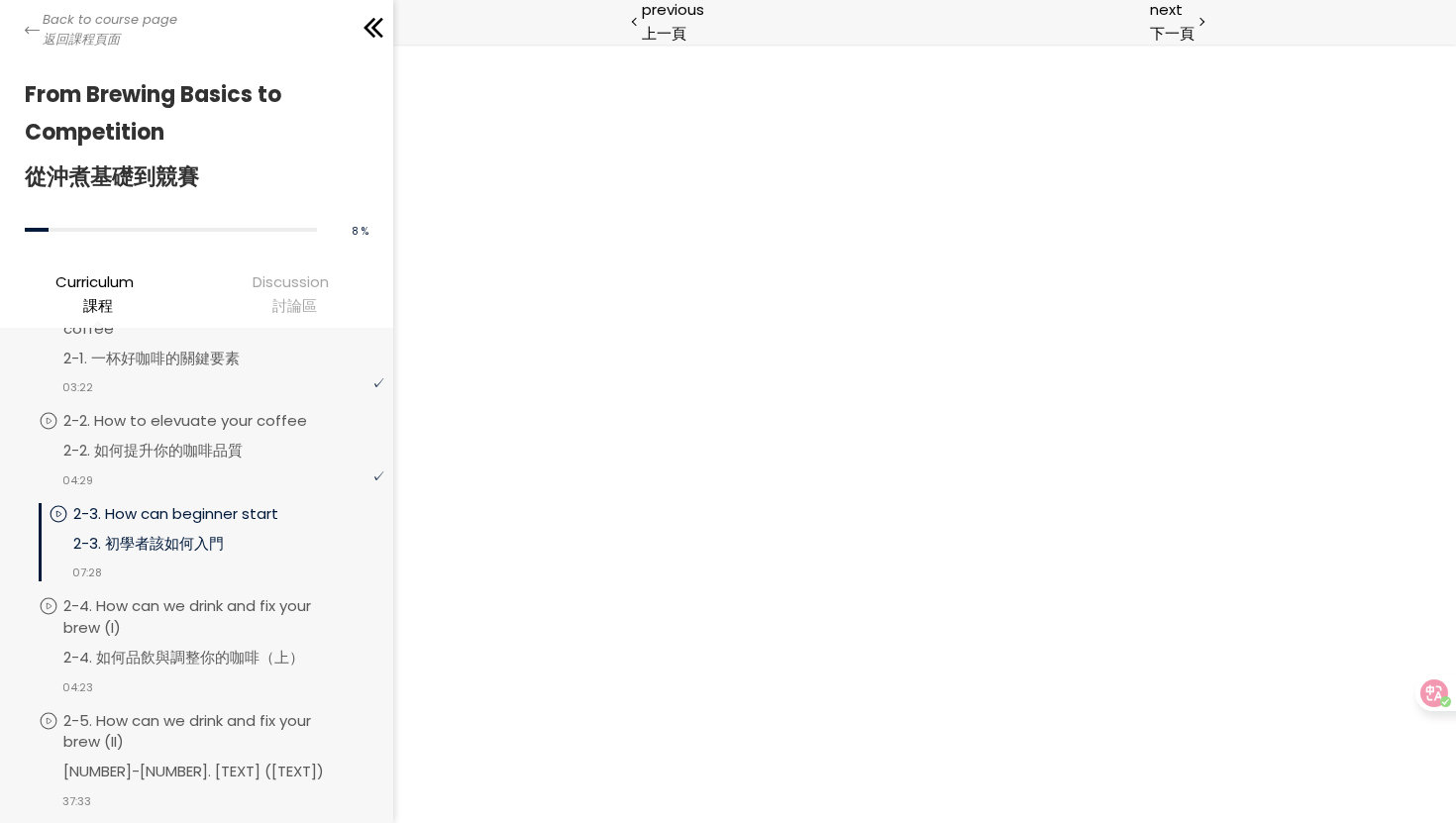 scroll, scrollTop: 0, scrollLeft: 0, axis: both 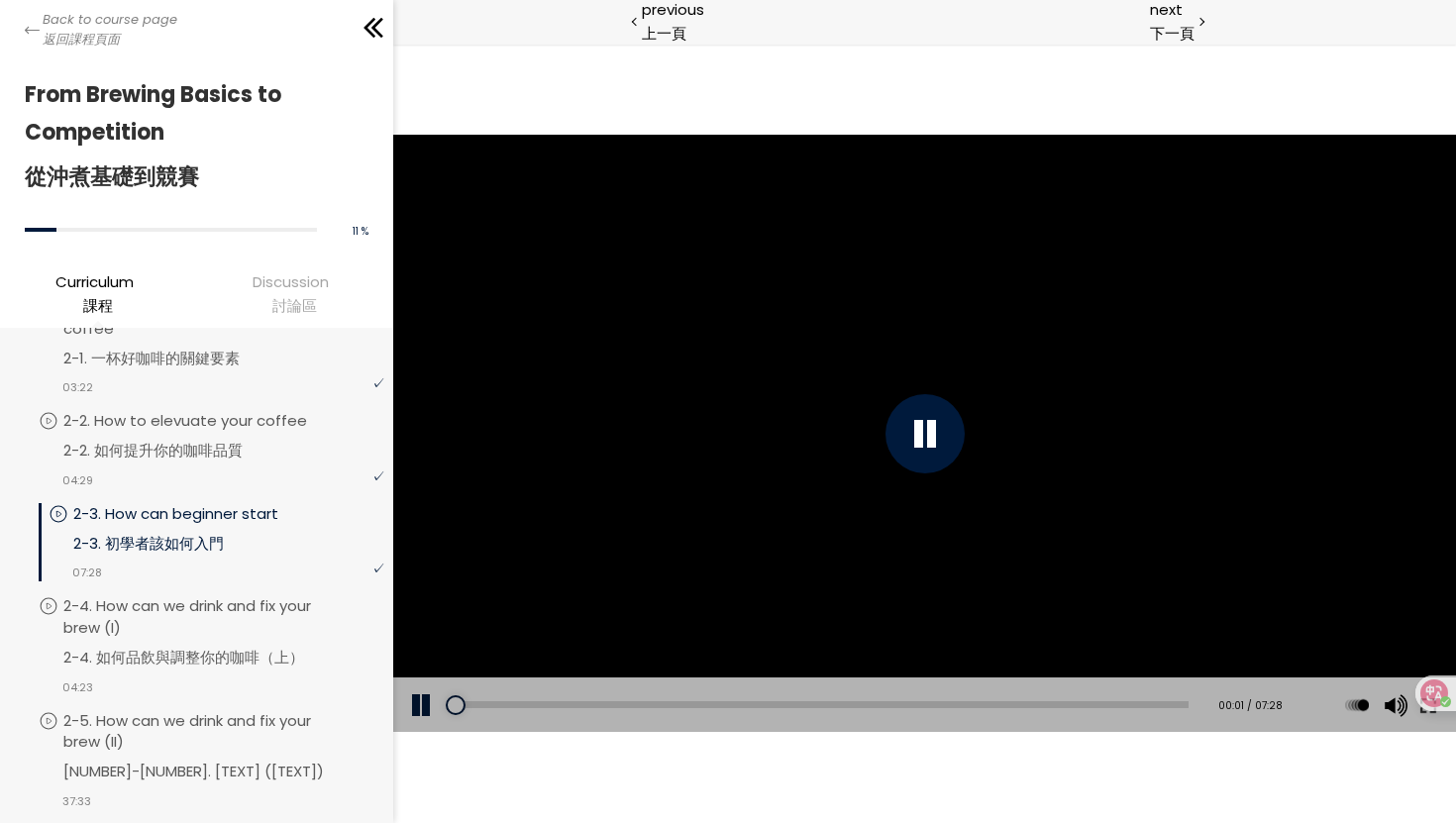 click at bounding box center (923, 434) 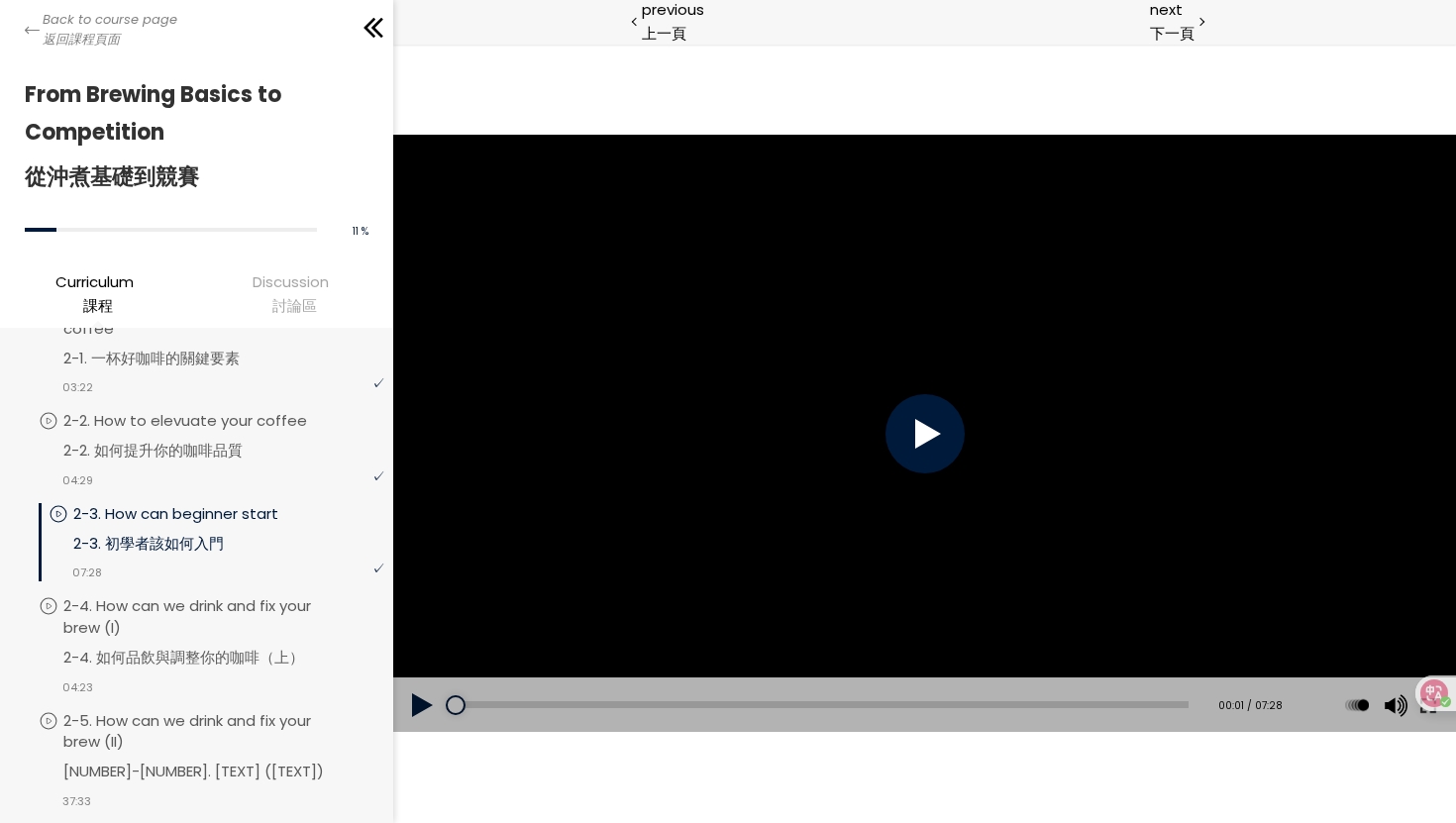 click at bounding box center [923, 434] 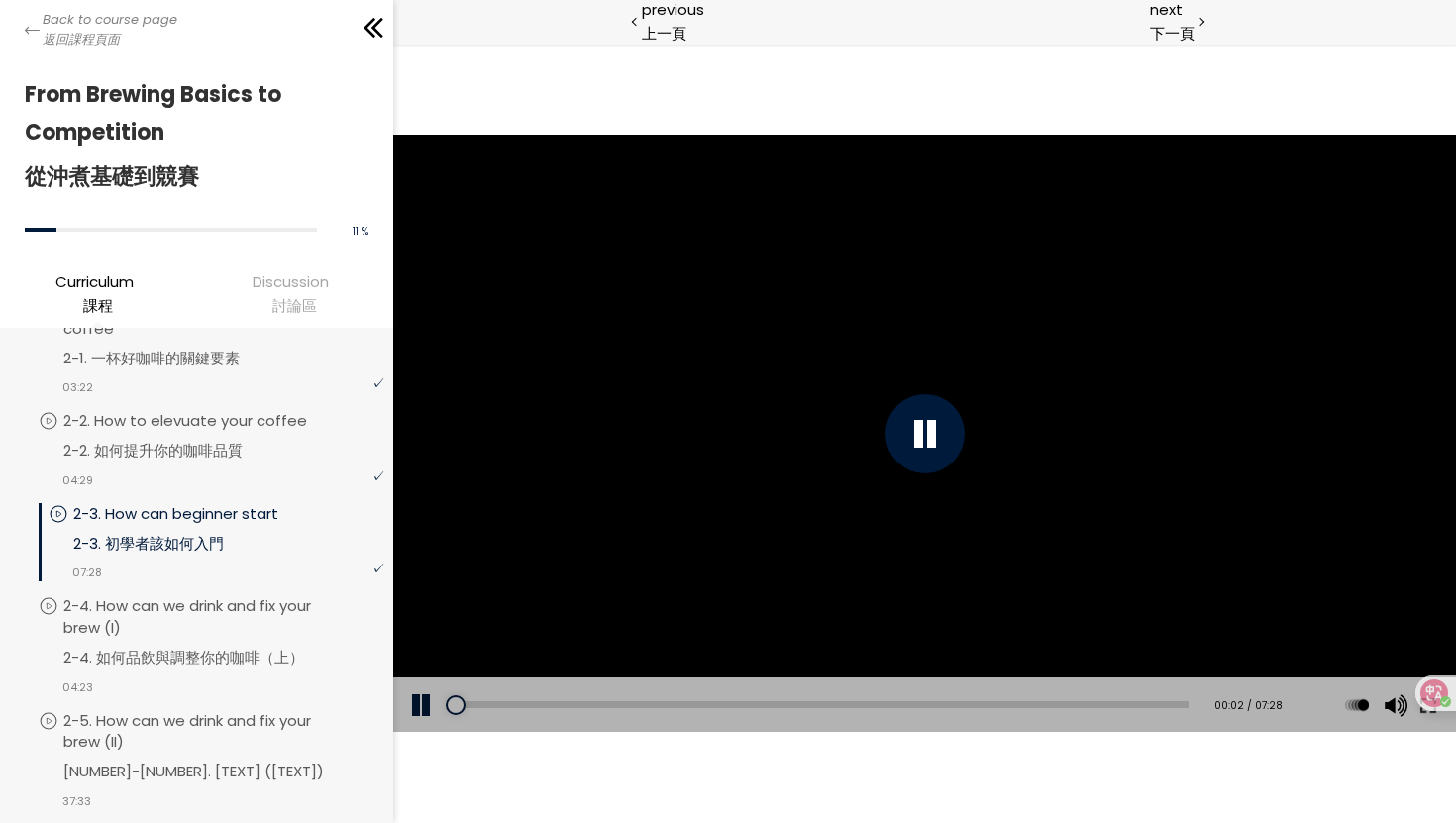 click at bounding box center (923, 434) 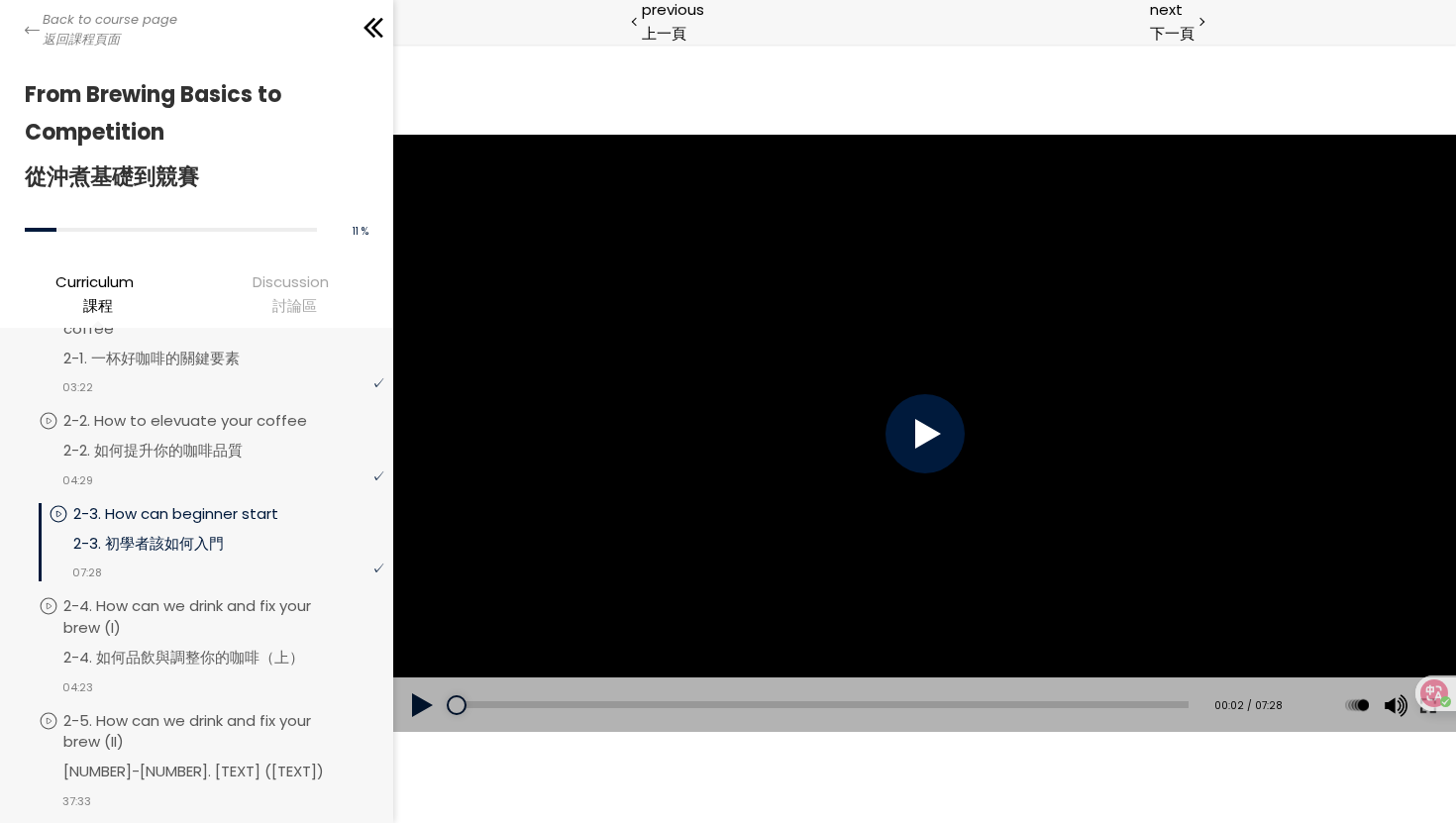 click at bounding box center [923, 434] 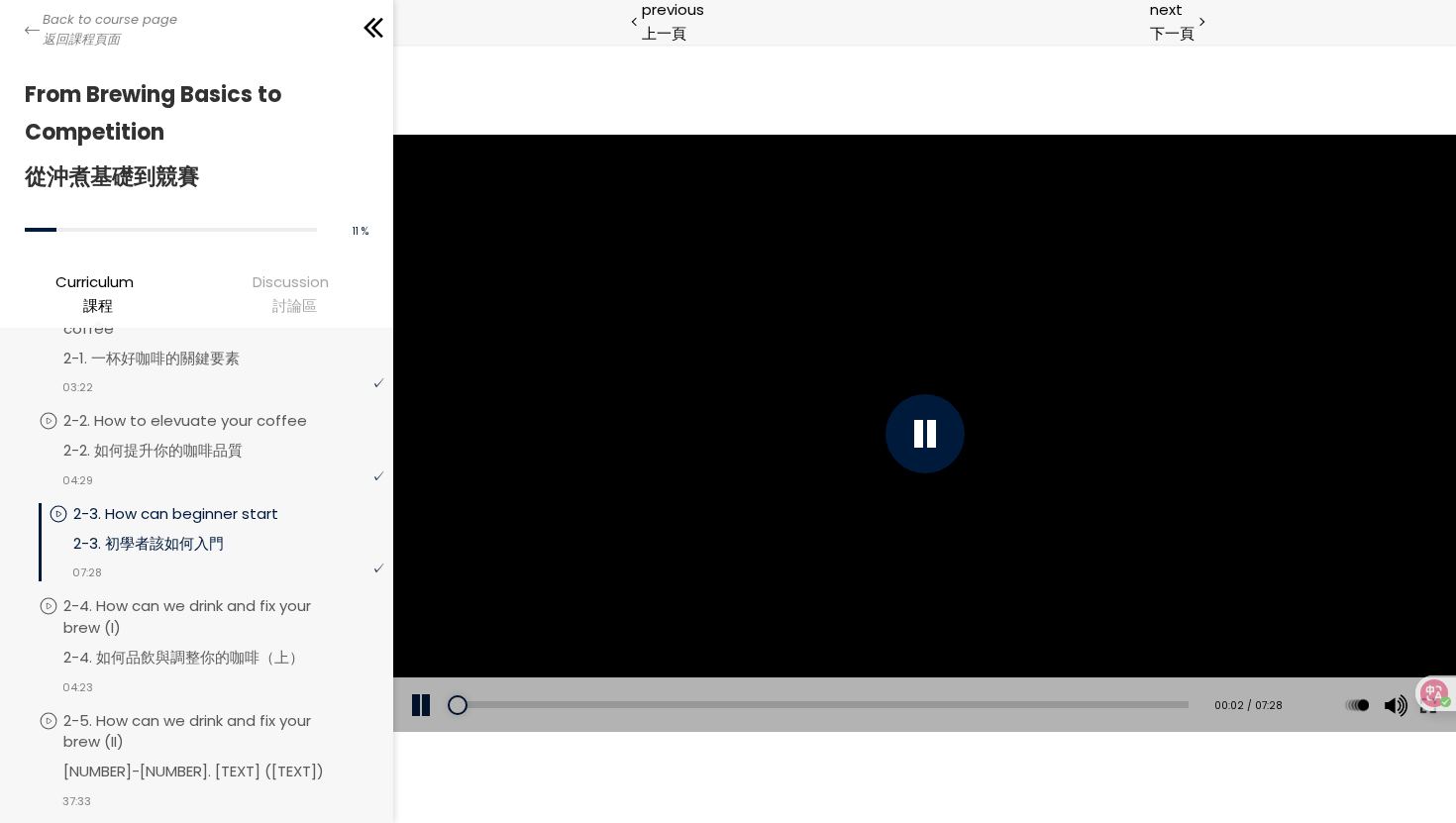 click at bounding box center (923, 434) 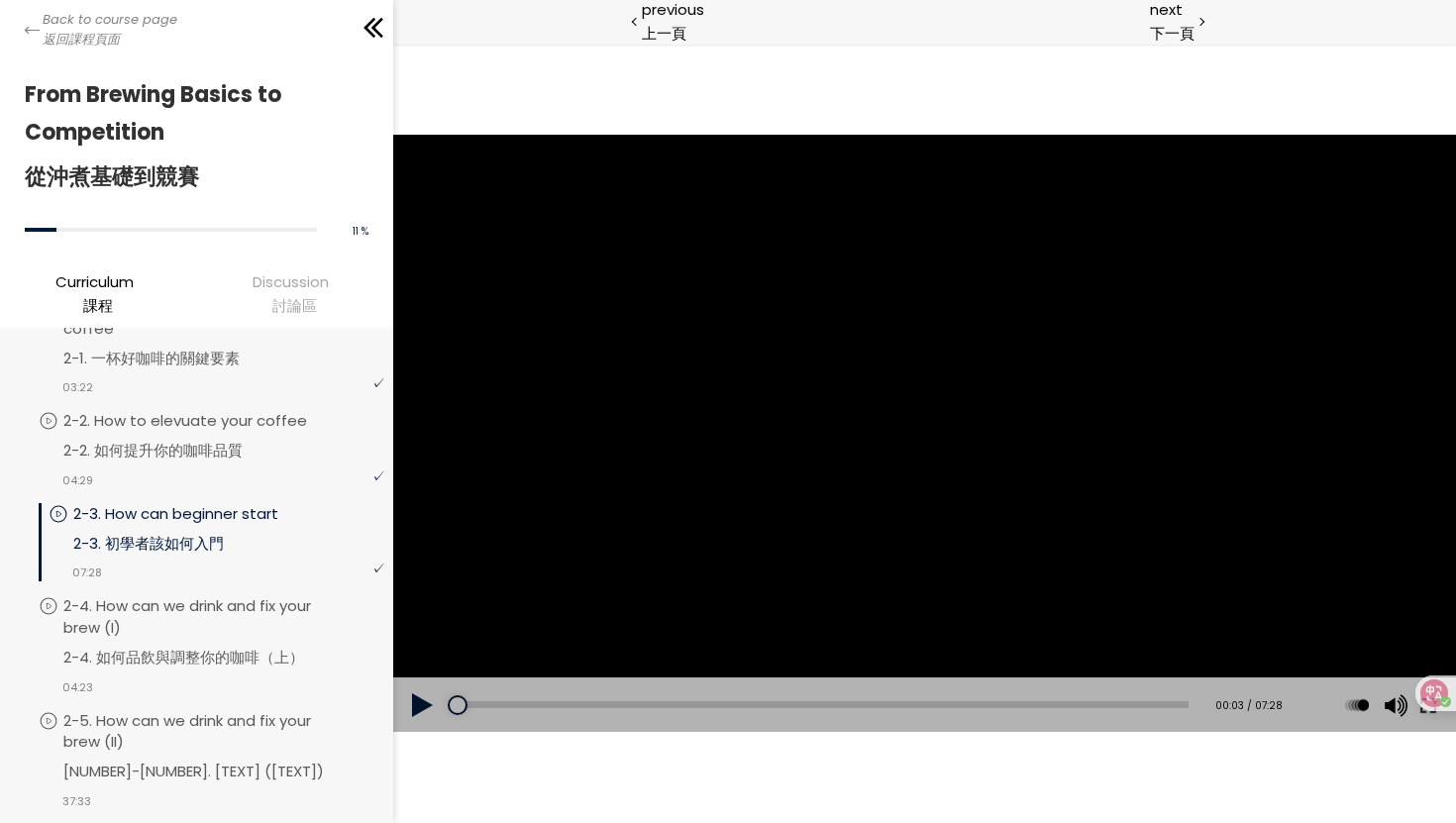 click at bounding box center [923, 434] 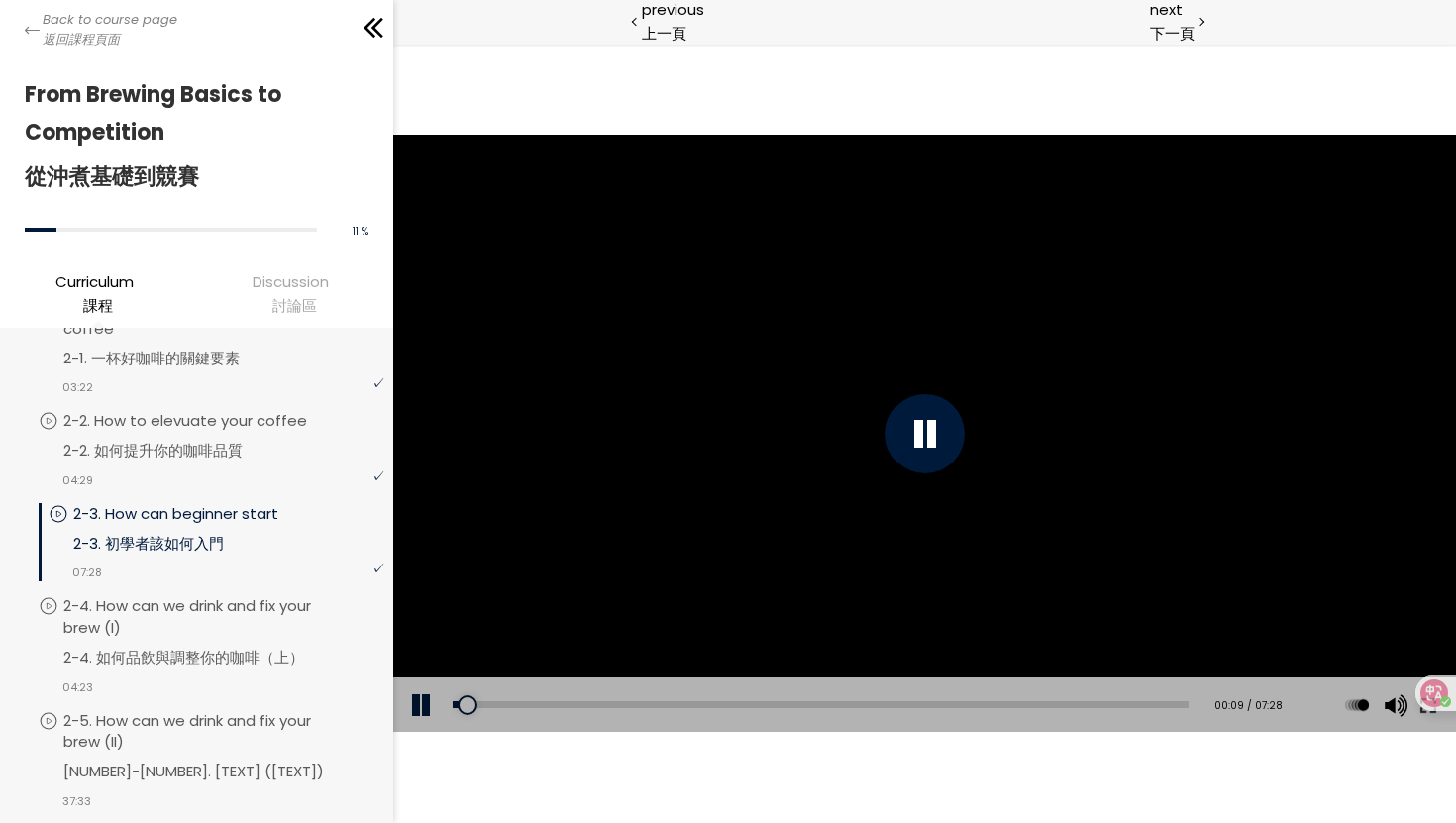 click at bounding box center (923, 434) 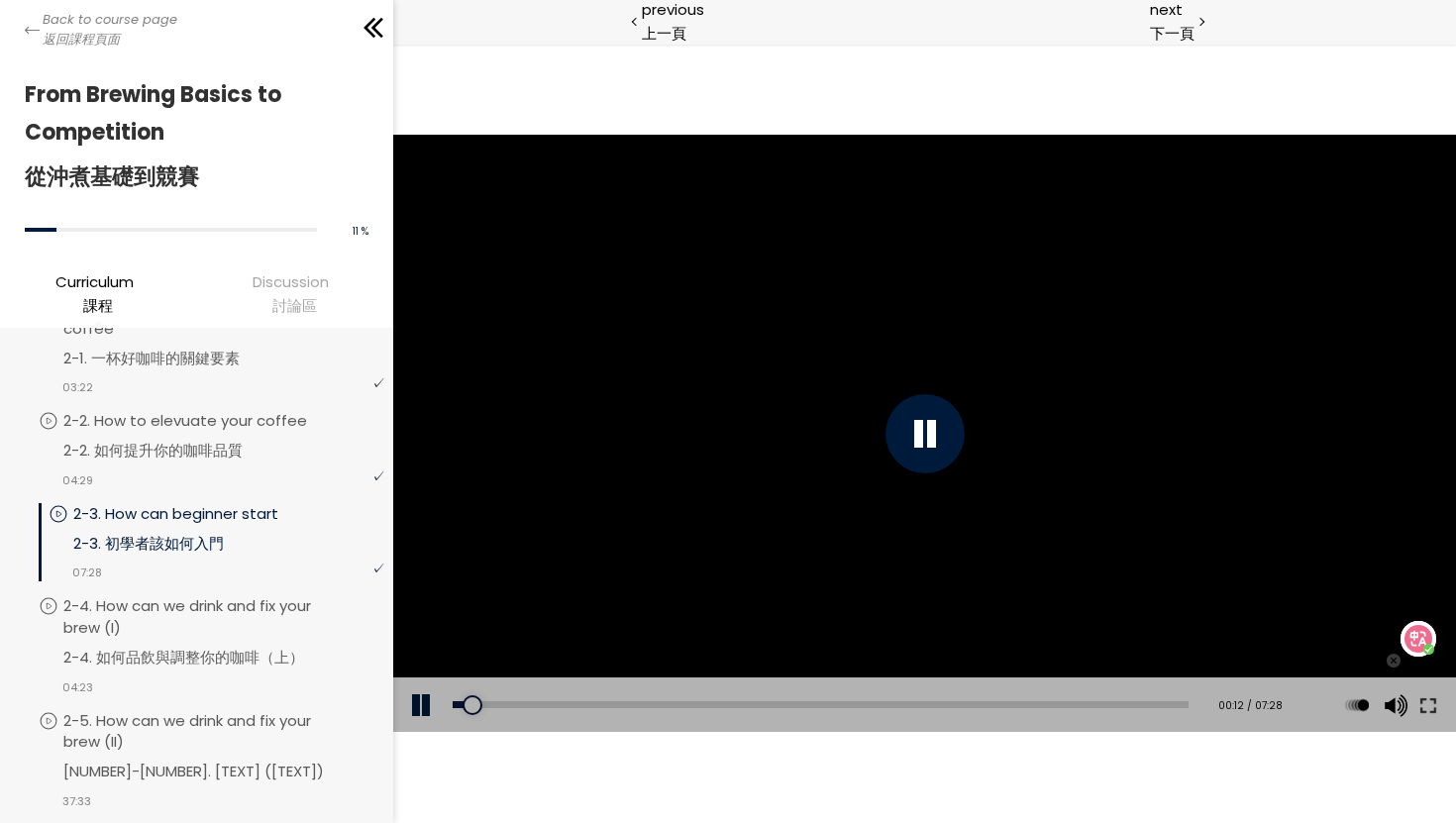drag, startPoint x: 1831, startPoint y: 747, endPoint x: 1444, endPoint y: 514, distance: 451.72779 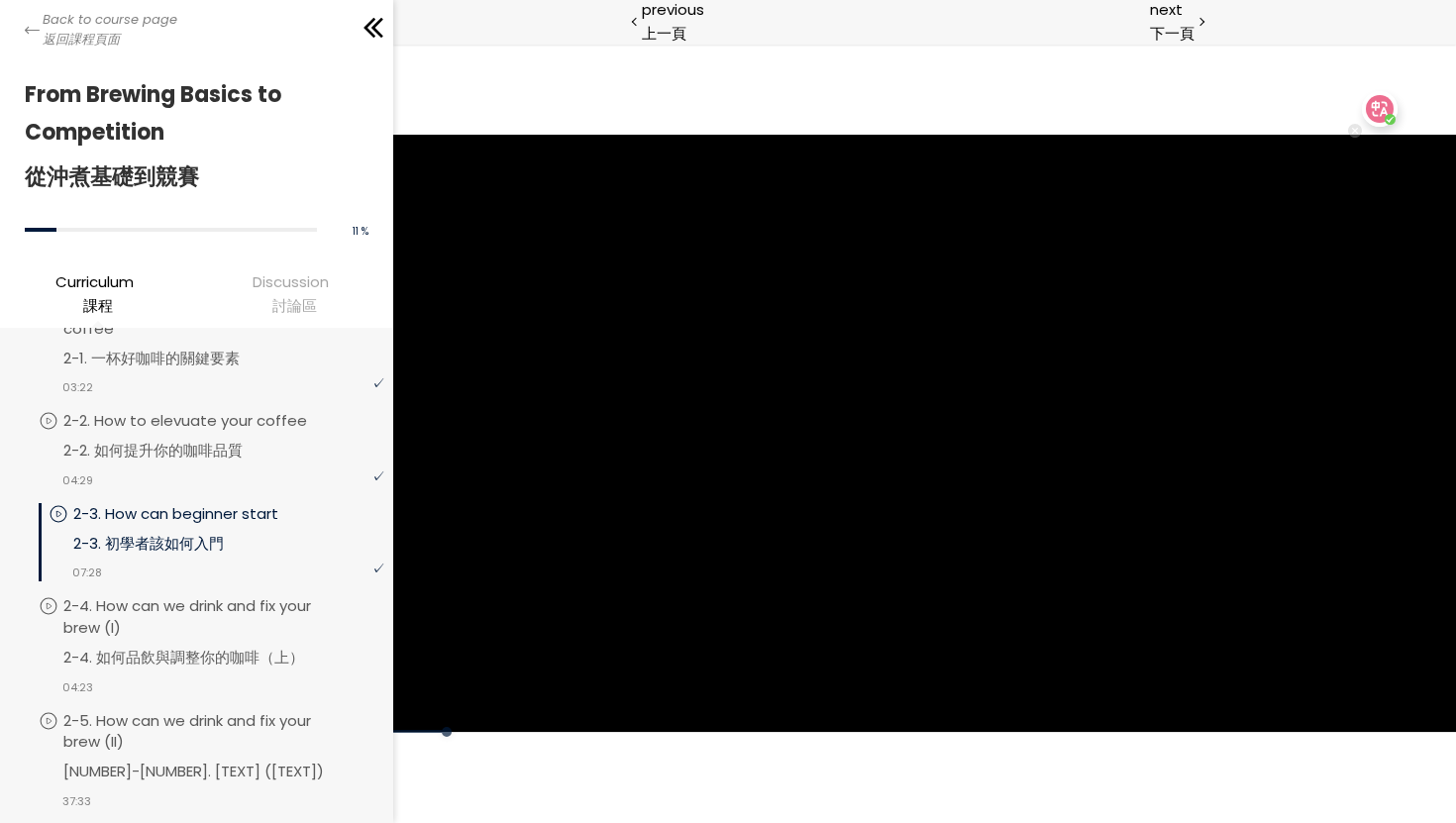 click at bounding box center [1373, 109] 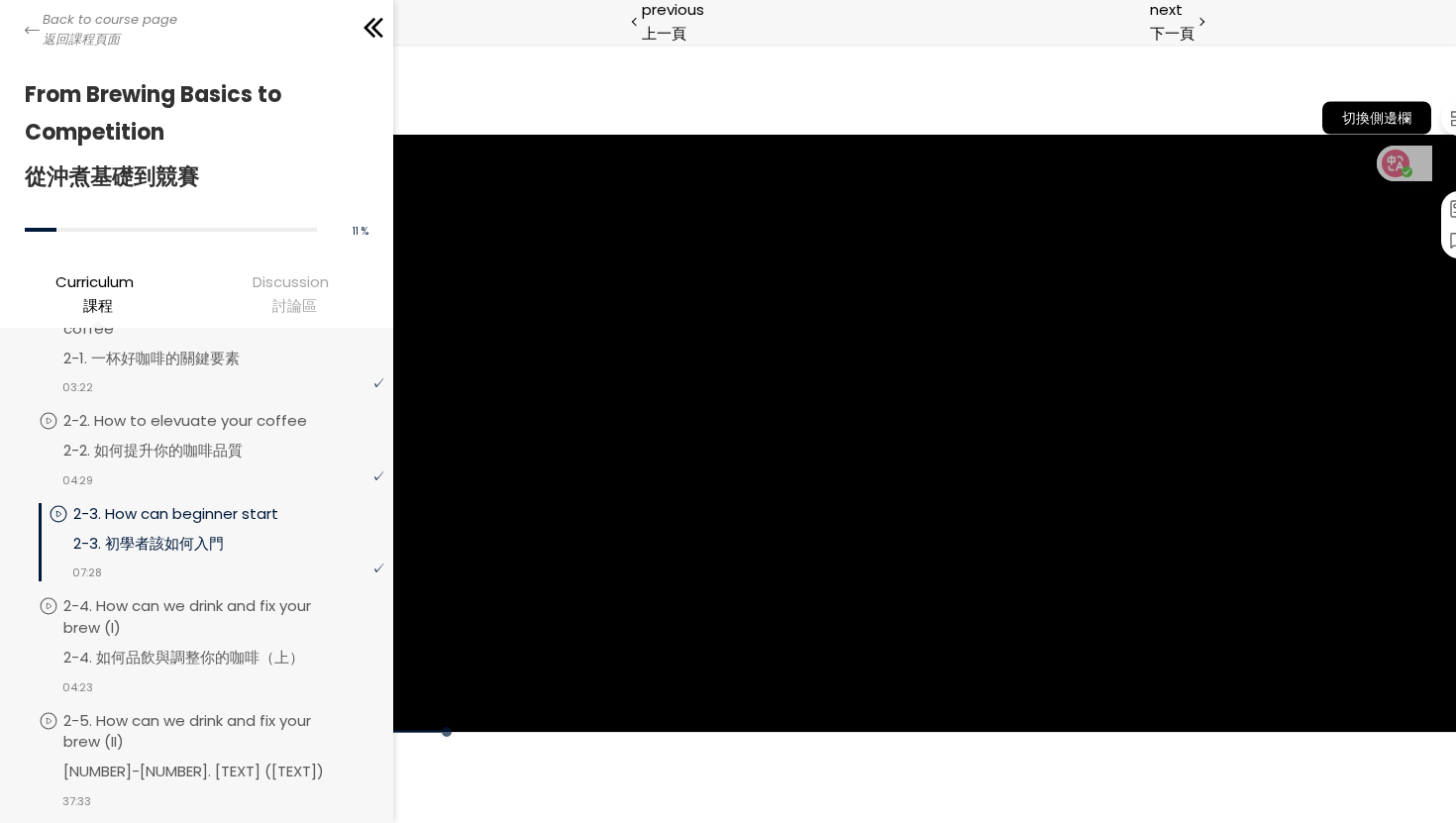 scroll, scrollTop: 219, scrollLeft: 0, axis: vertical 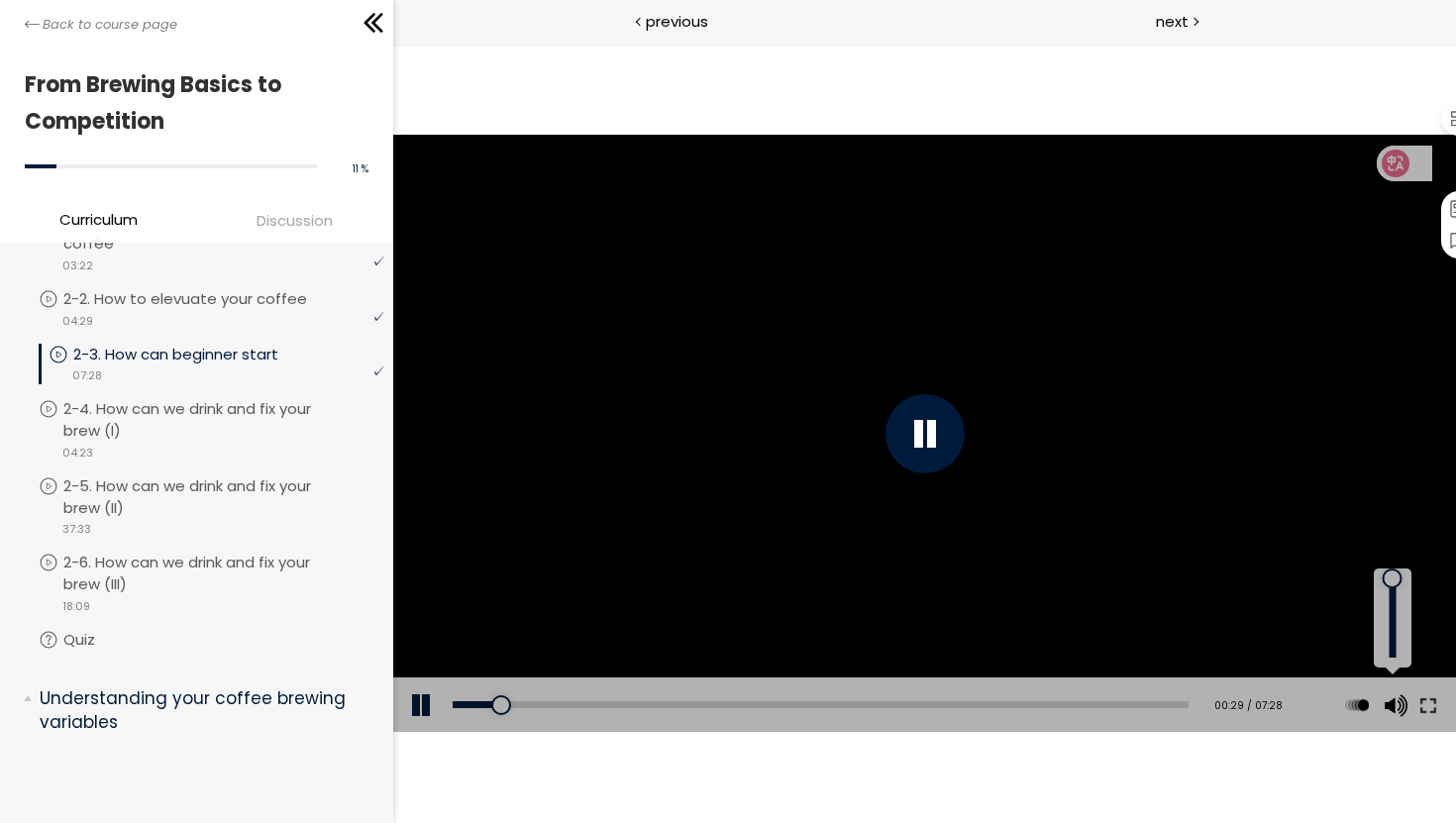 click at bounding box center (1392, 618) 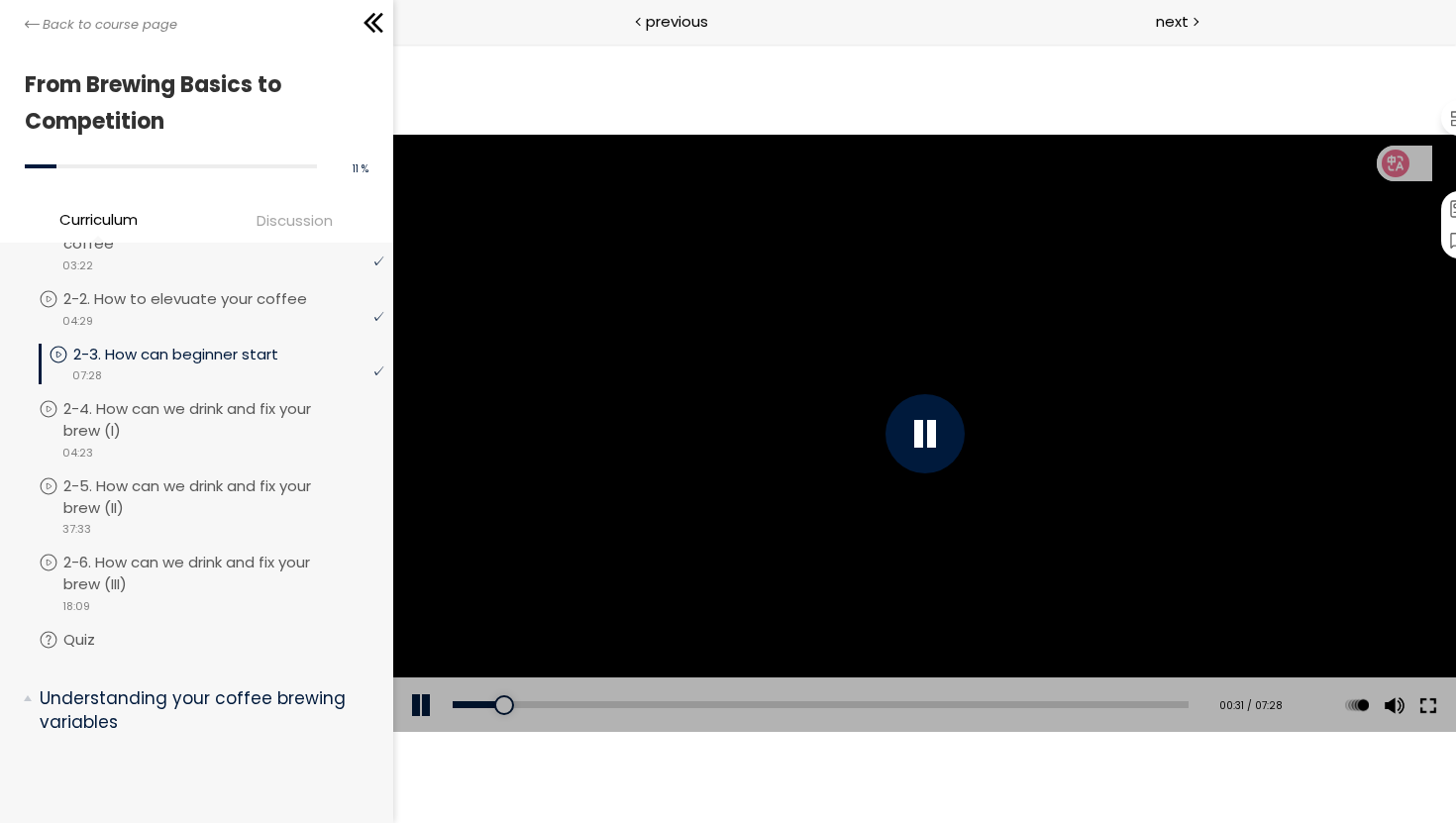 click at bounding box center [1427, 705] 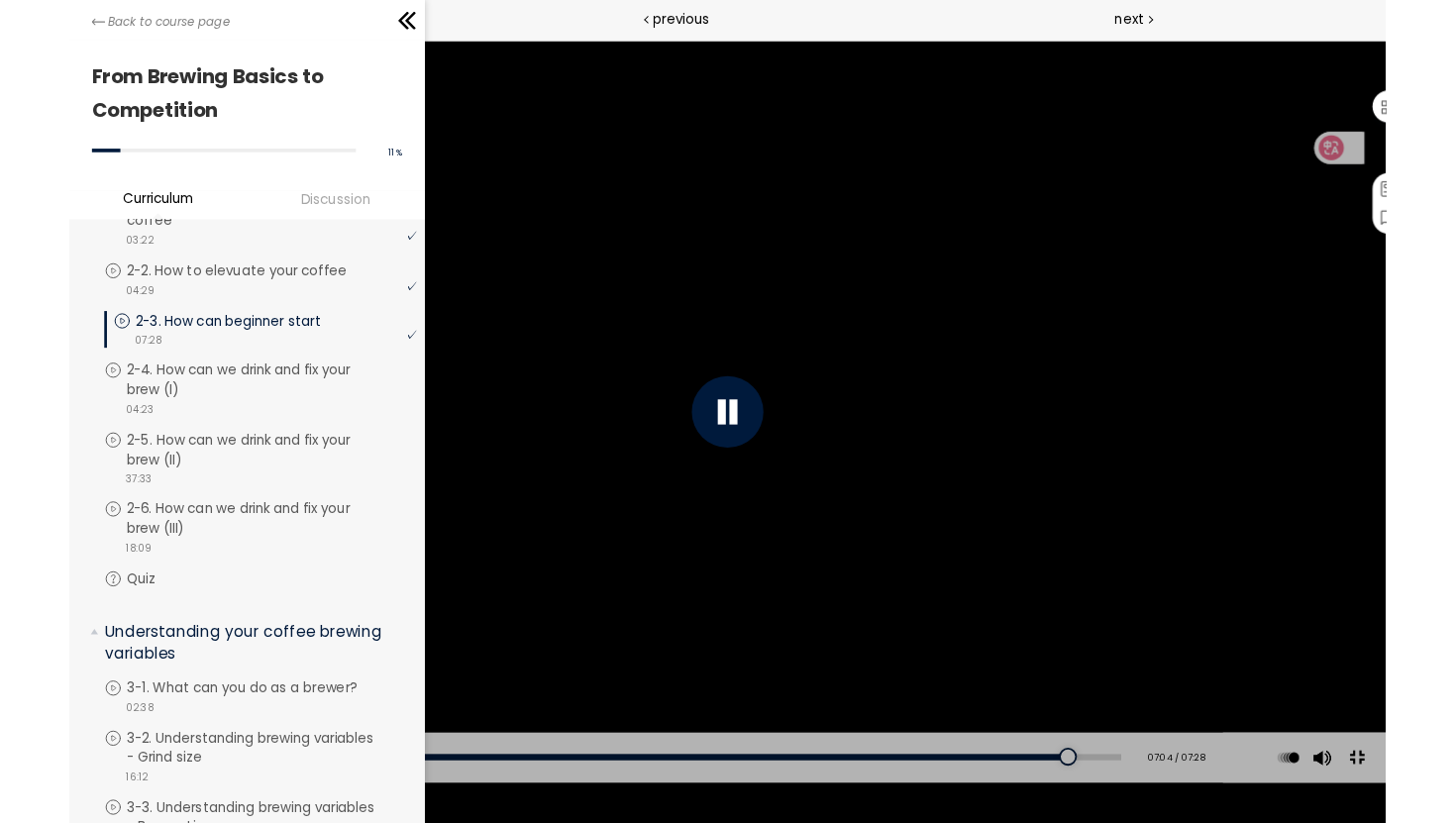 click at bounding box center [1493, 837] 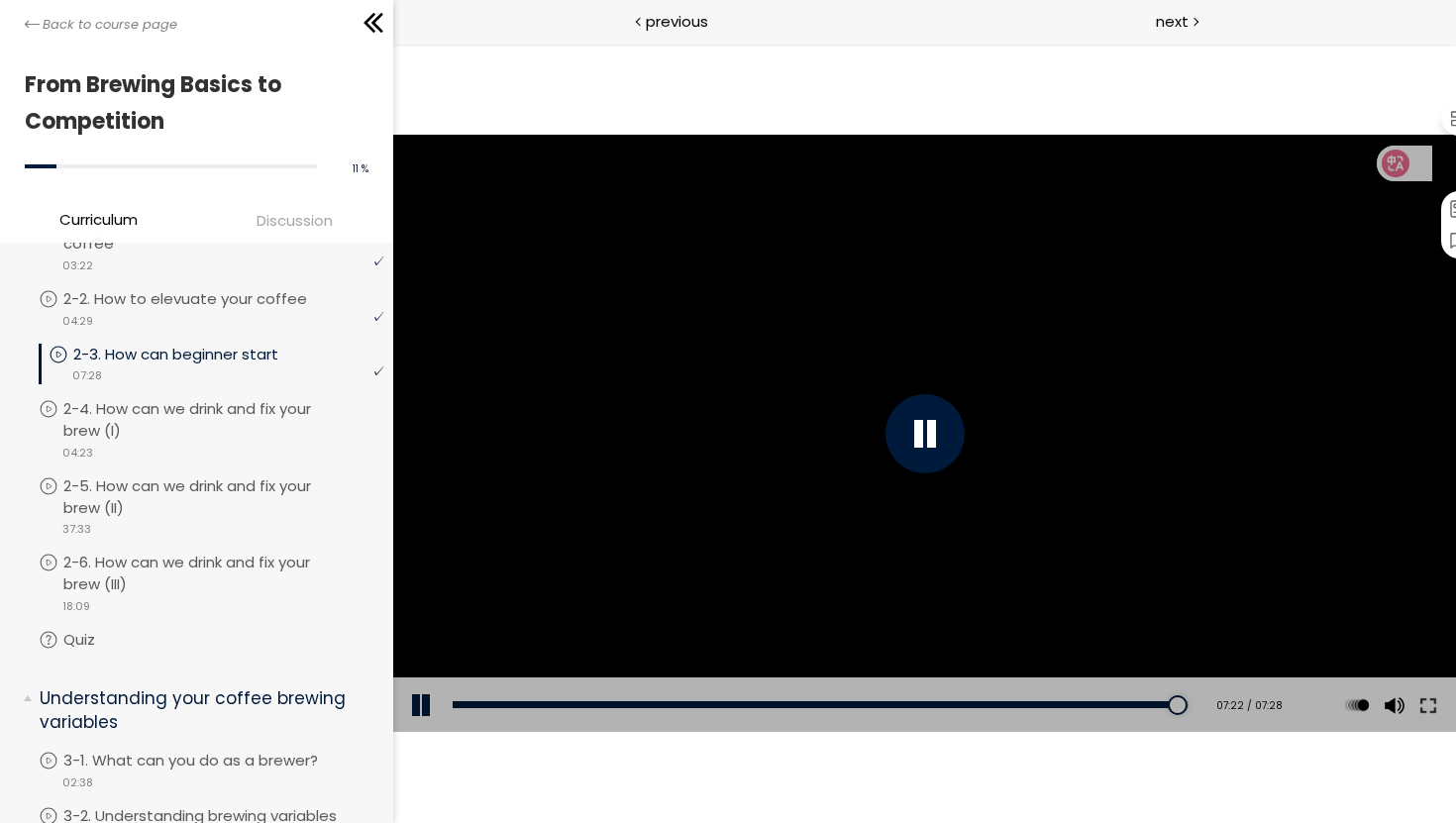 click at bounding box center [924, 434] 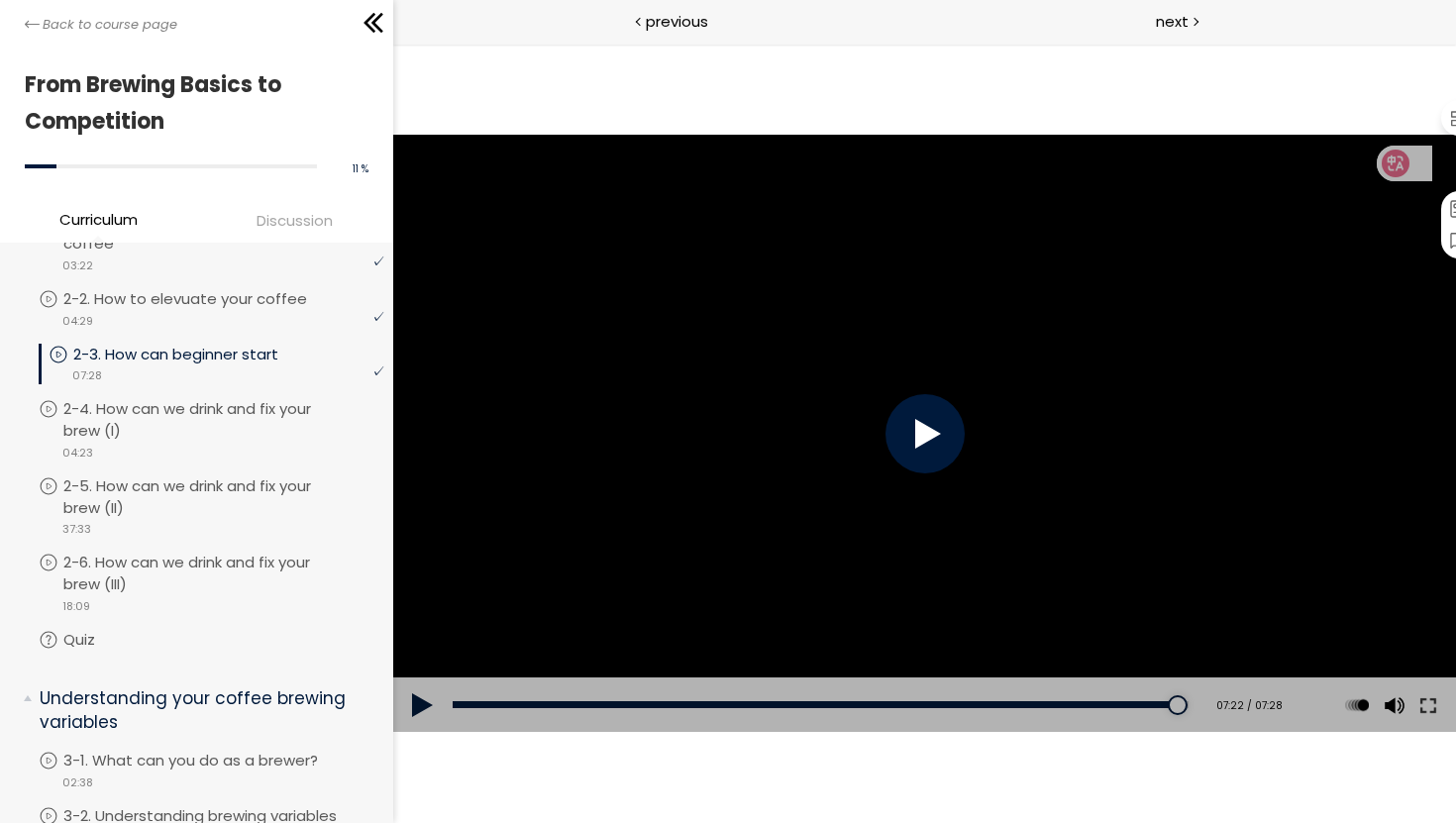 click at bounding box center [924, 434] 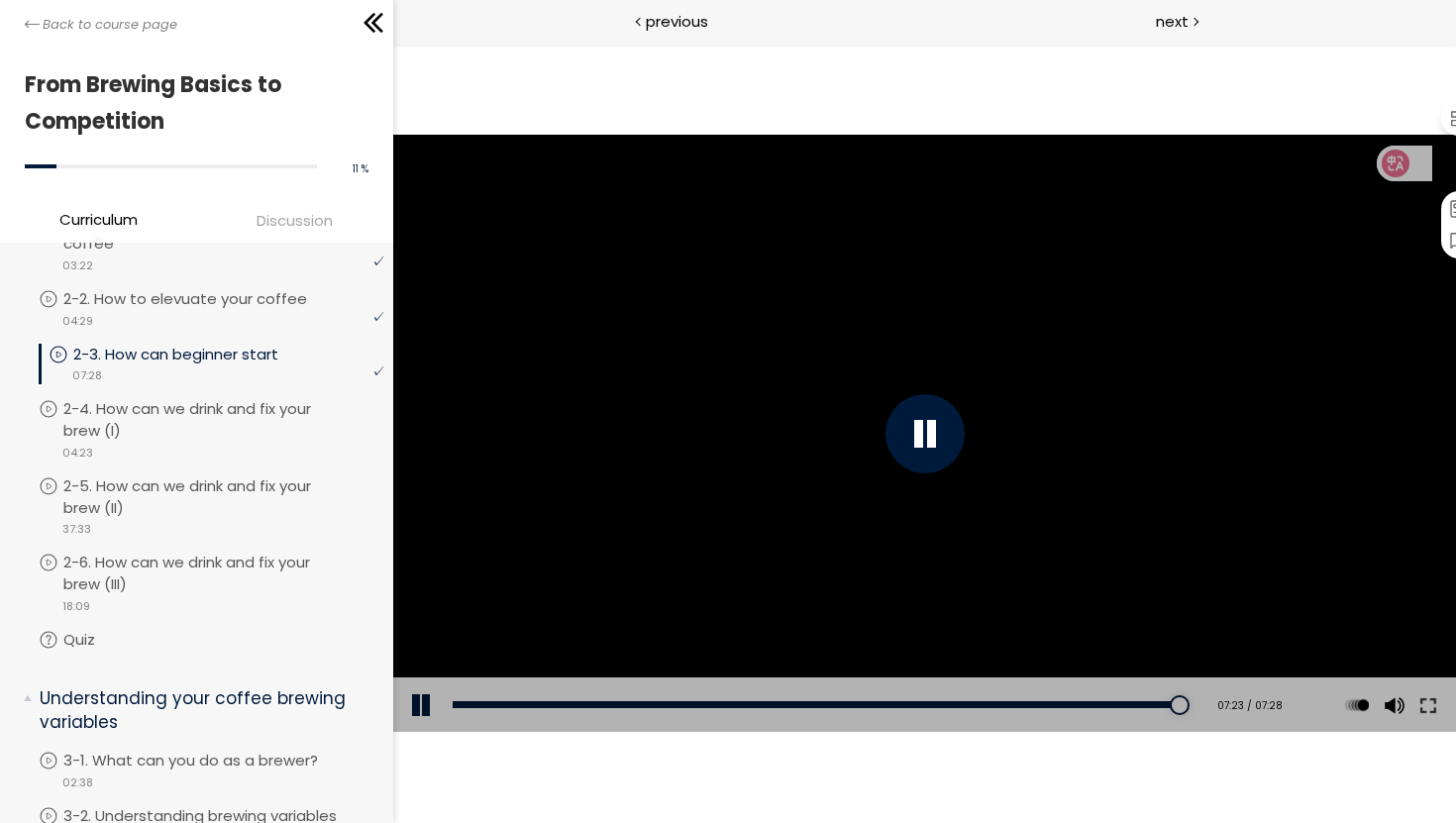 click at bounding box center (924, 434) 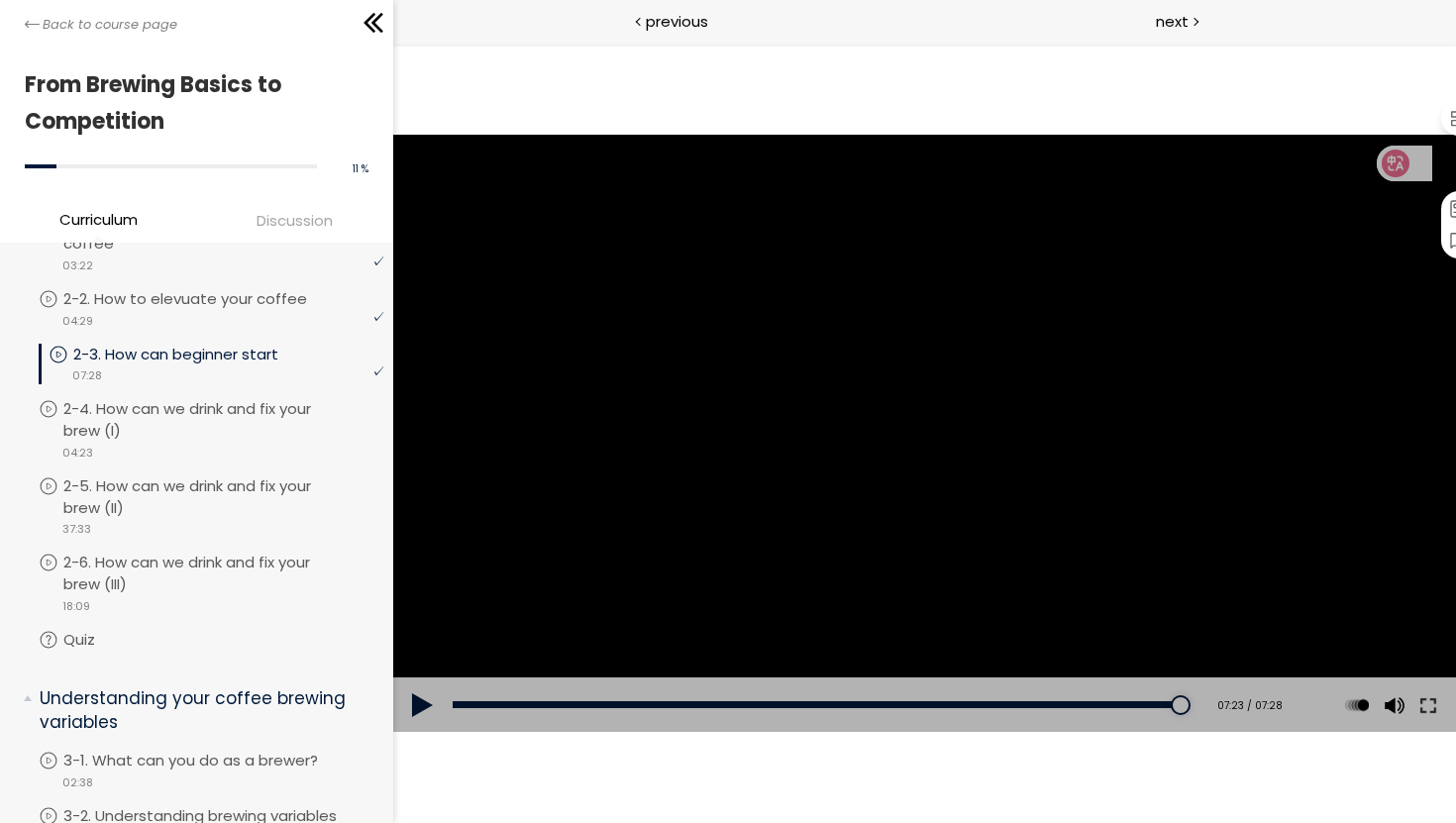 click at bounding box center [923, 434] 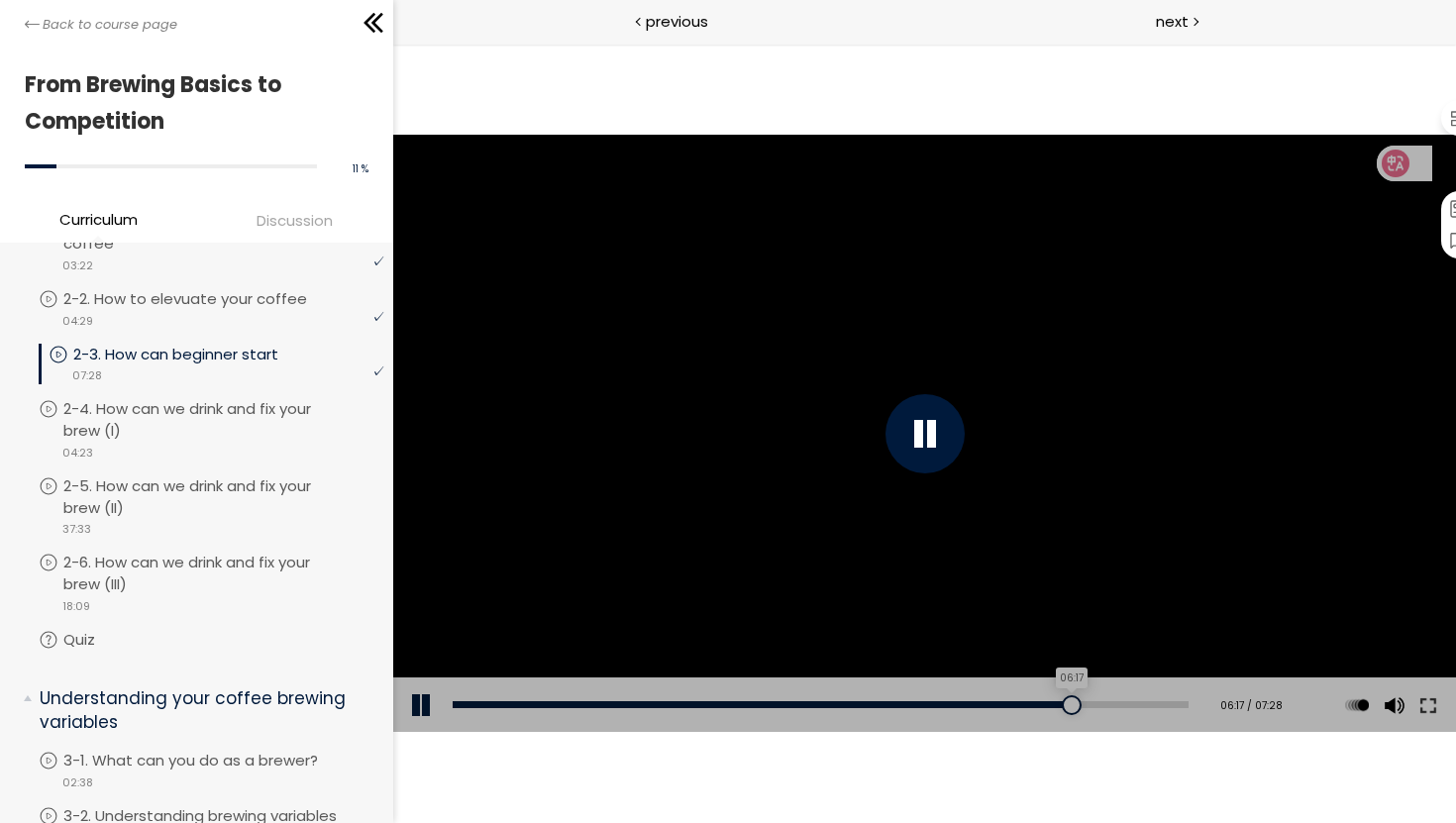 click on "06:17" at bounding box center (819, 704) 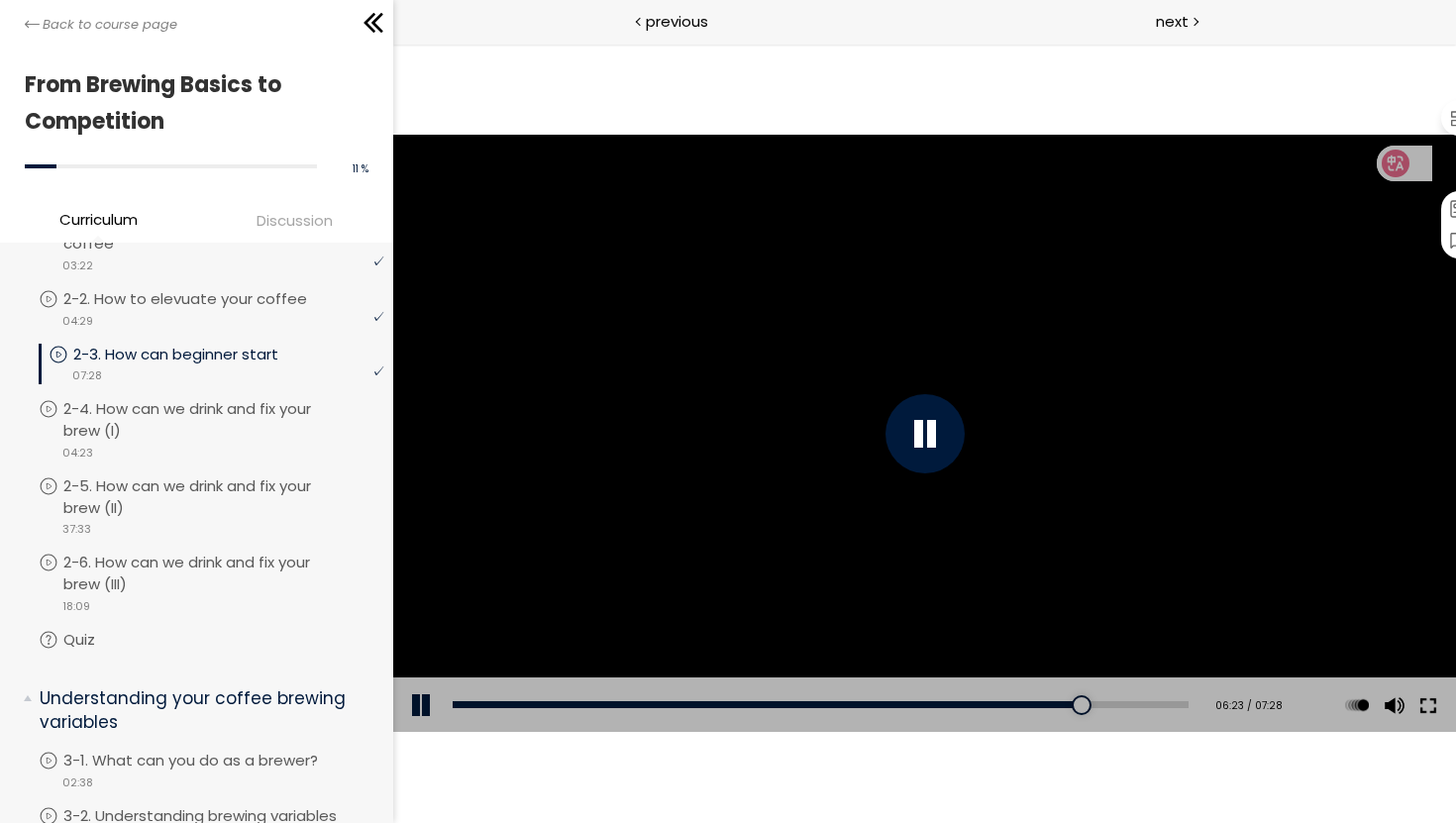 click at bounding box center (1427, 705) 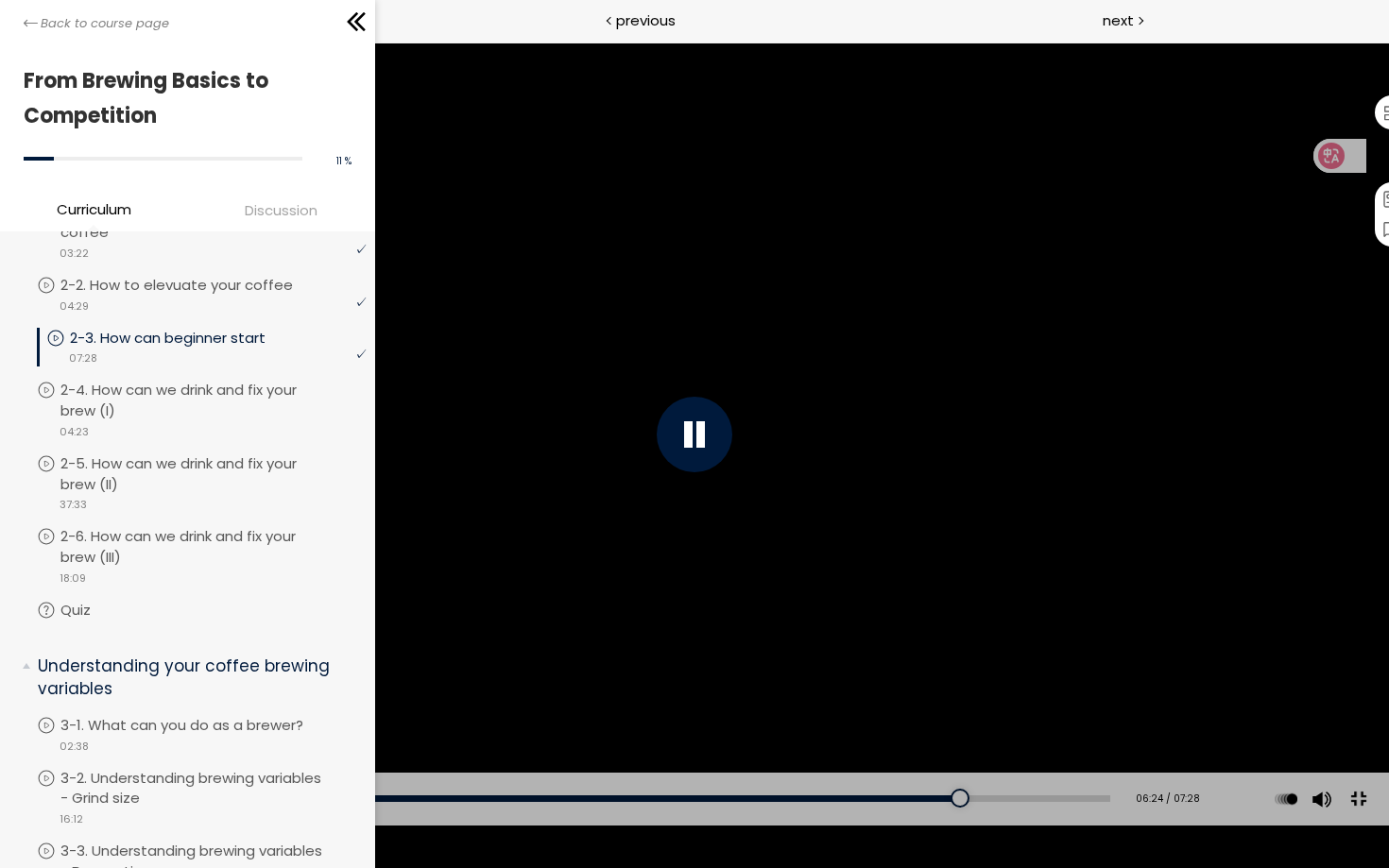 click on "Add chapter
03:57" at bounding box center [583, 799] 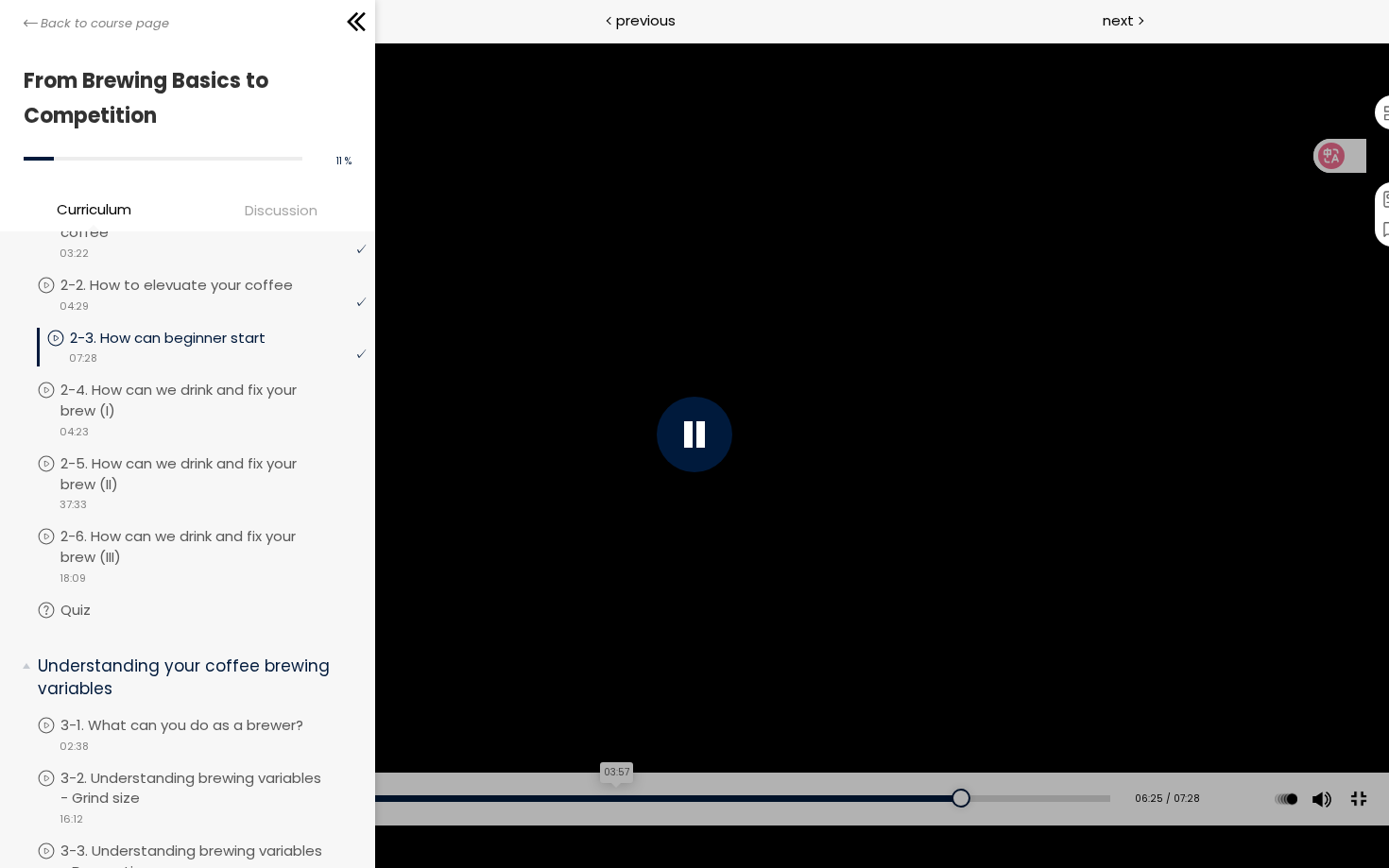 click on "03:57" at bounding box center (583, 798) 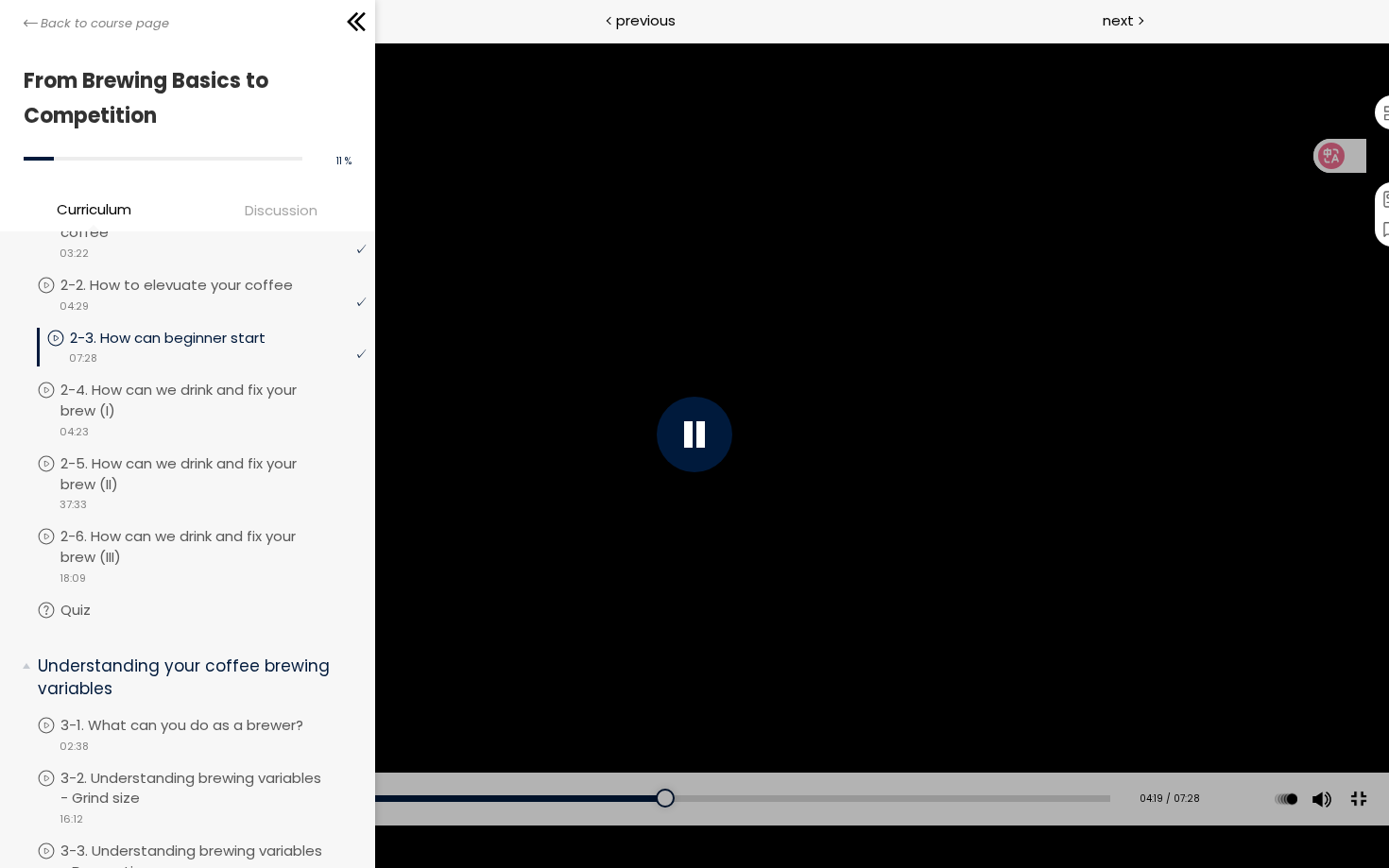 click on "Add chapter
[TIME]" at bounding box center (583, 799) 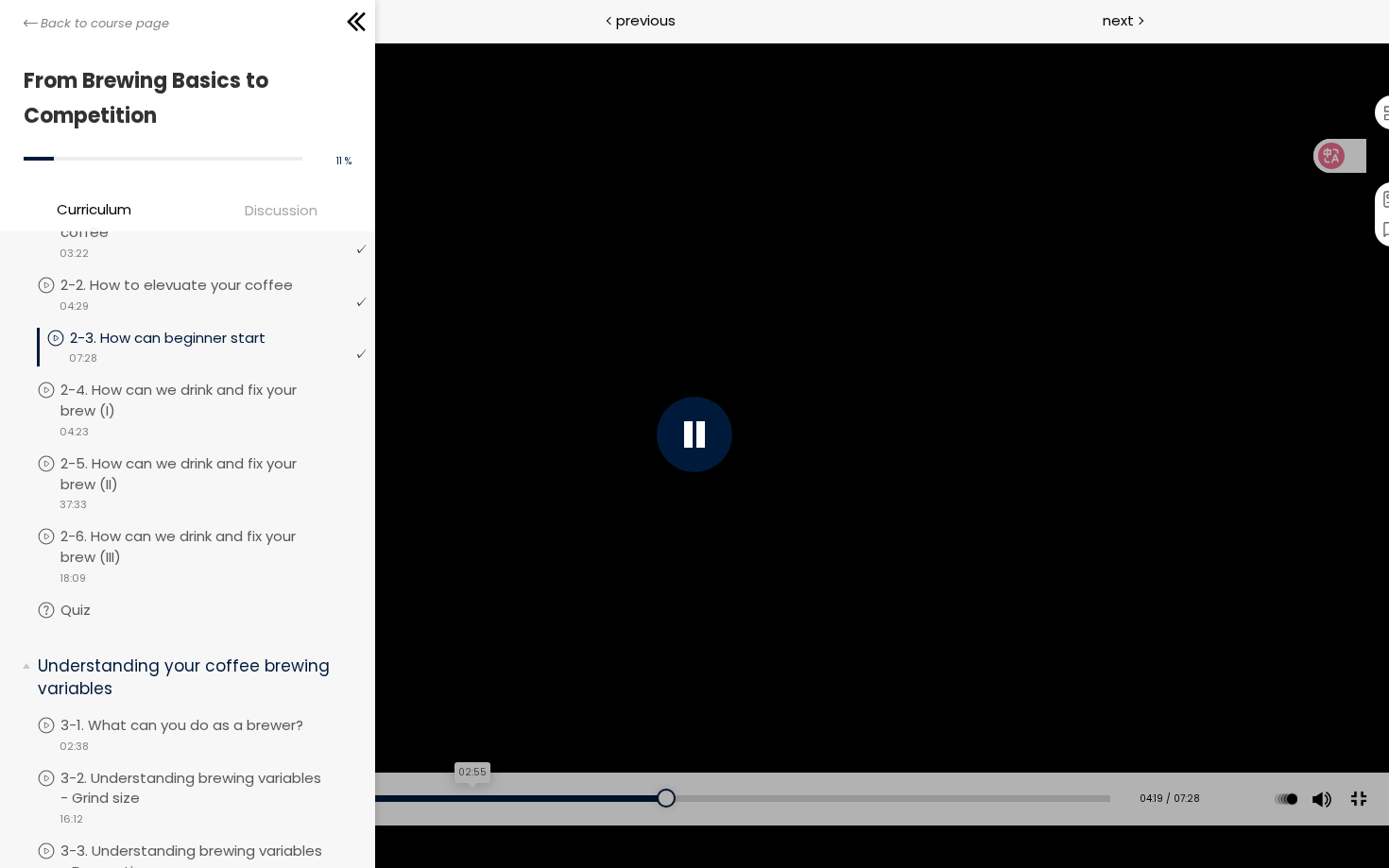 click on "02:55" at bounding box center [583, 798] 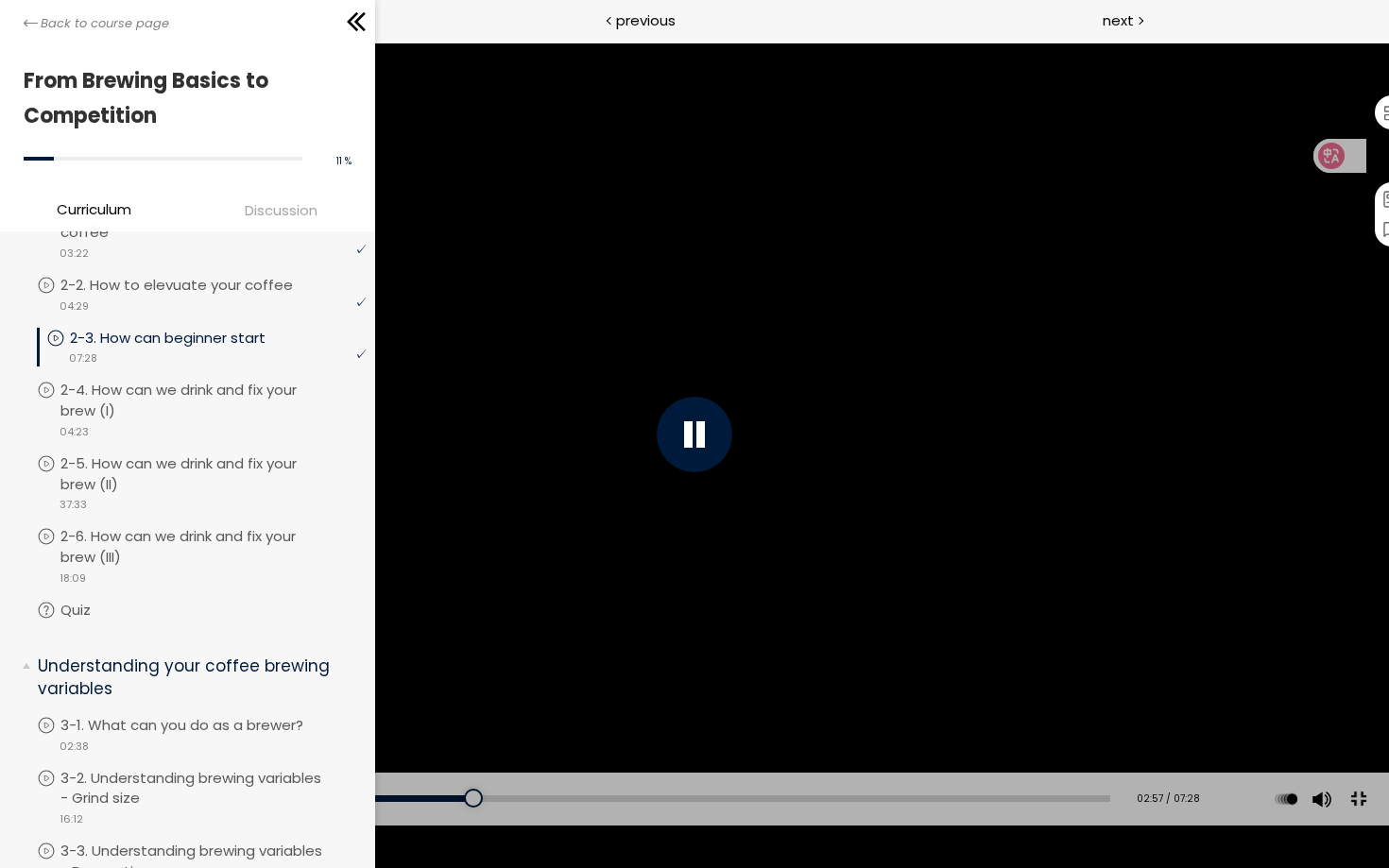 click on "00:08" at bounding box center (583, 798) 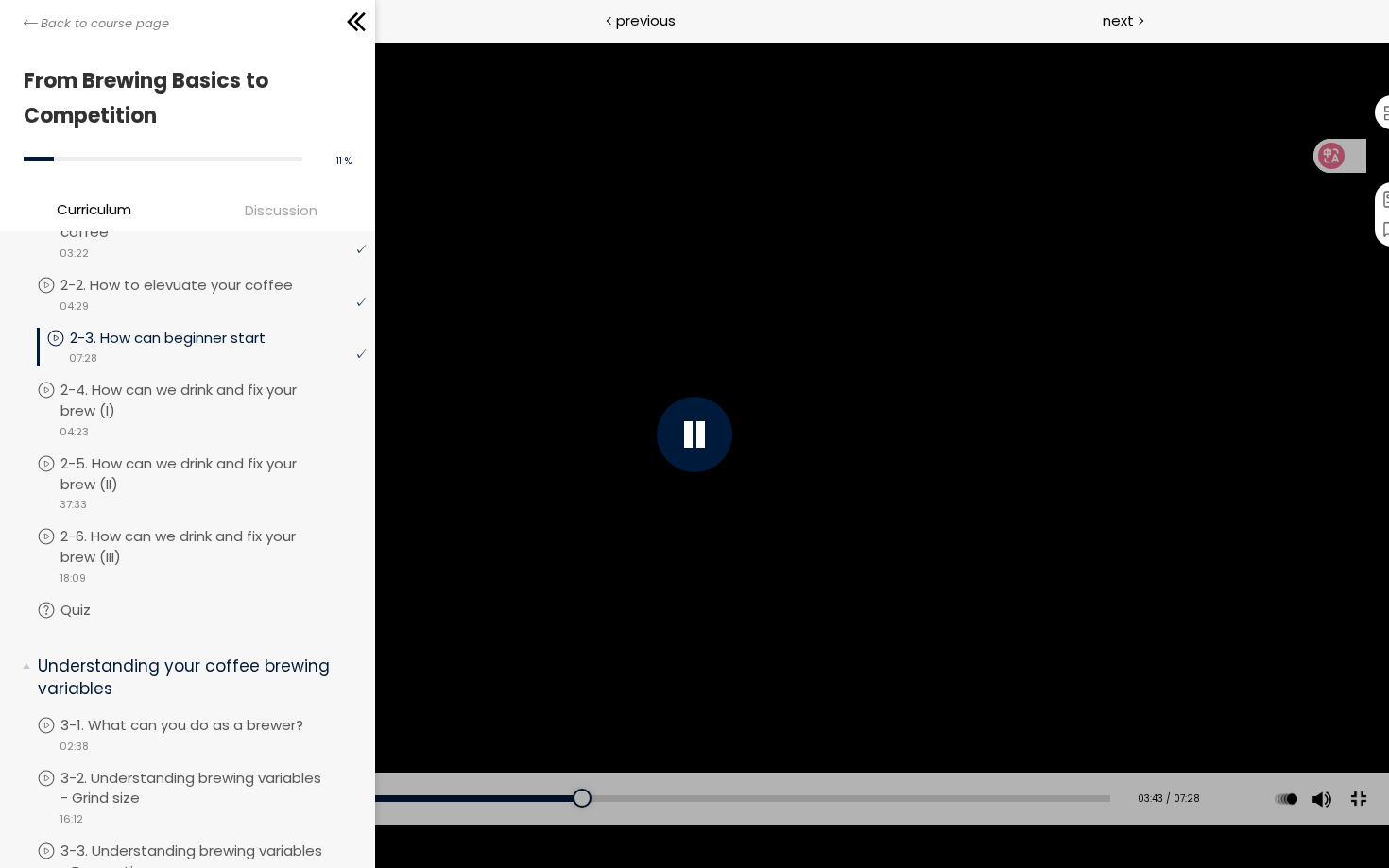 click at bounding box center (1358, 798) 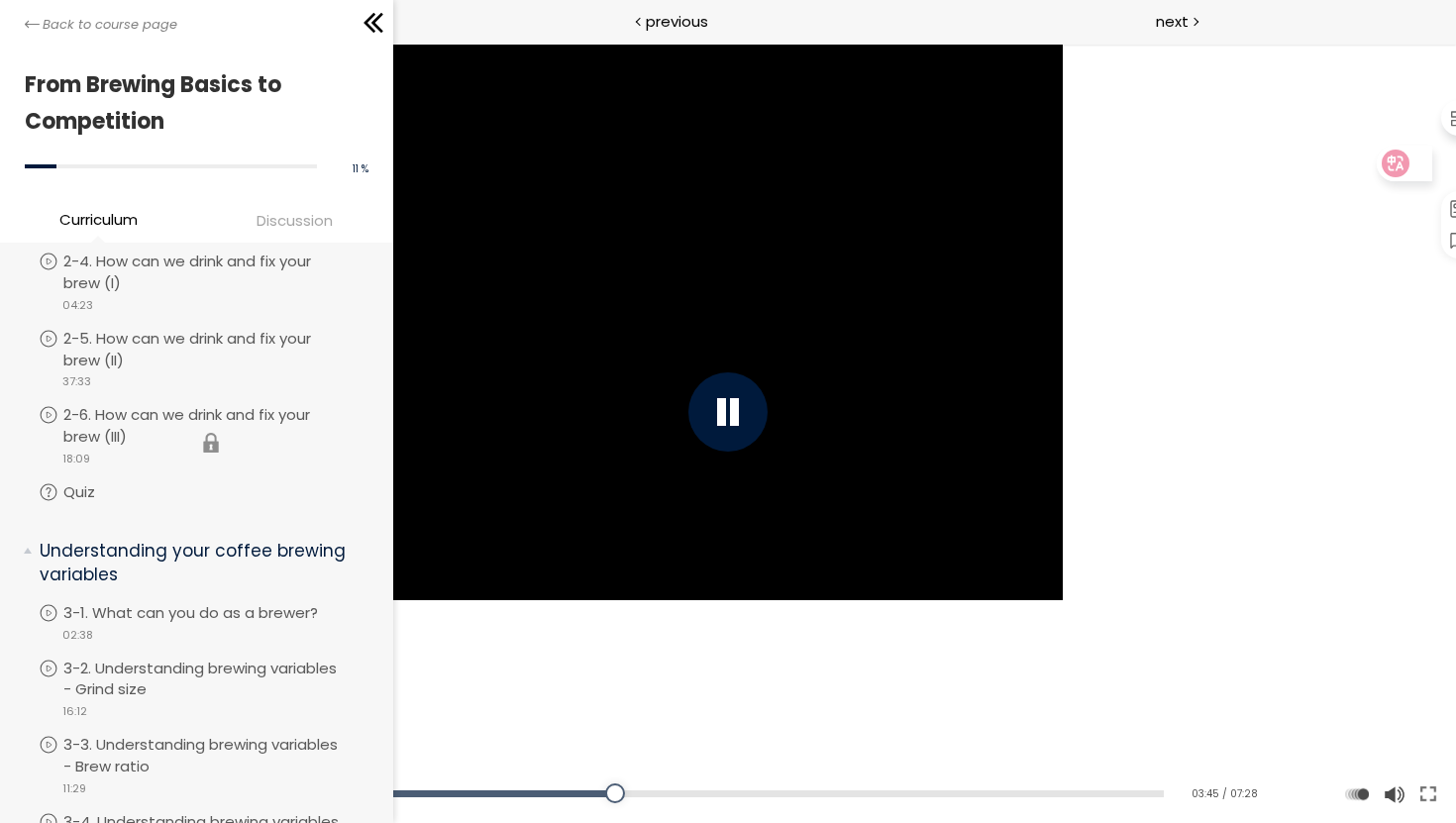 scroll, scrollTop: 551, scrollLeft: 0, axis: vertical 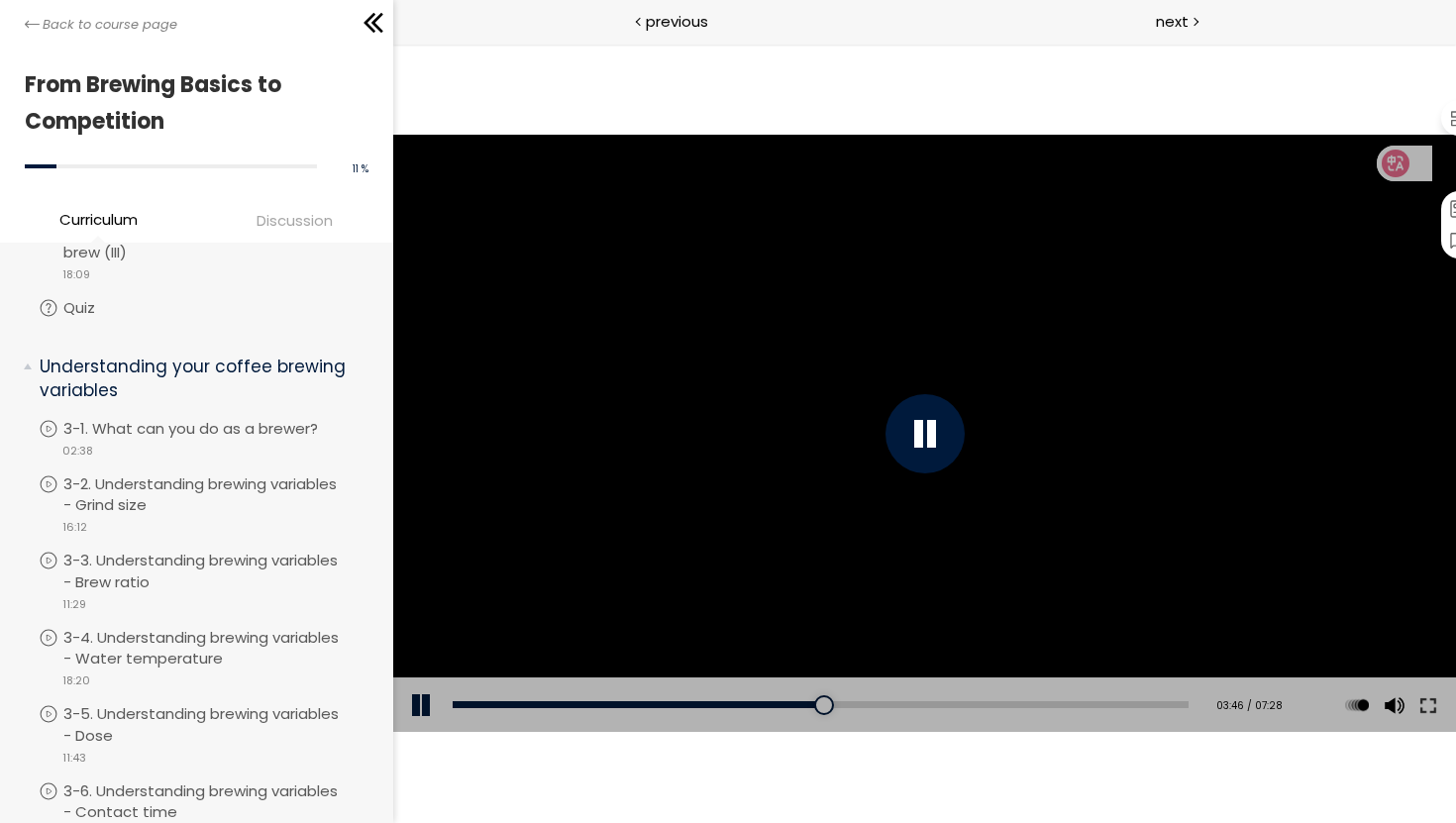 type 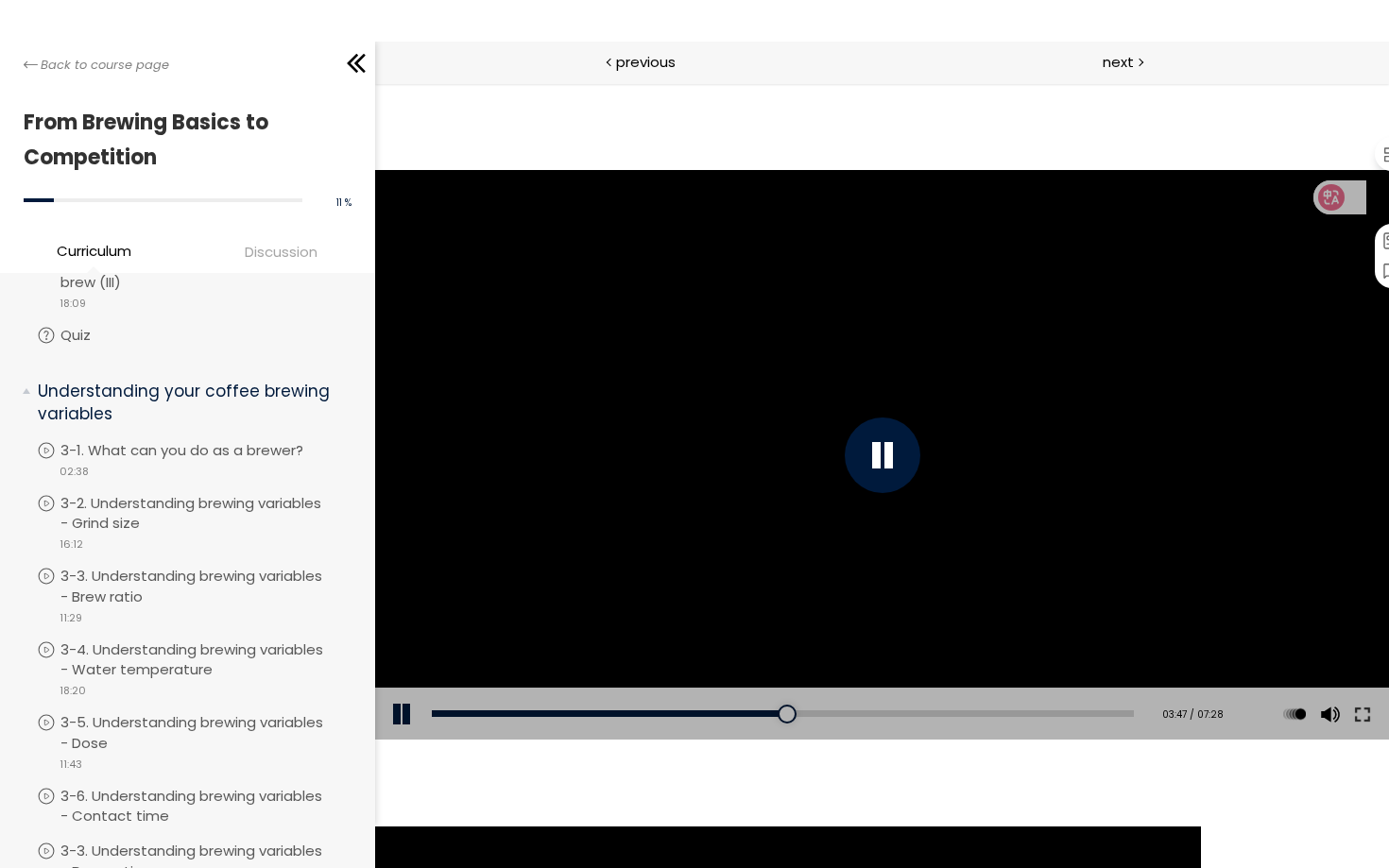 click at bounding box center [1362, 714] 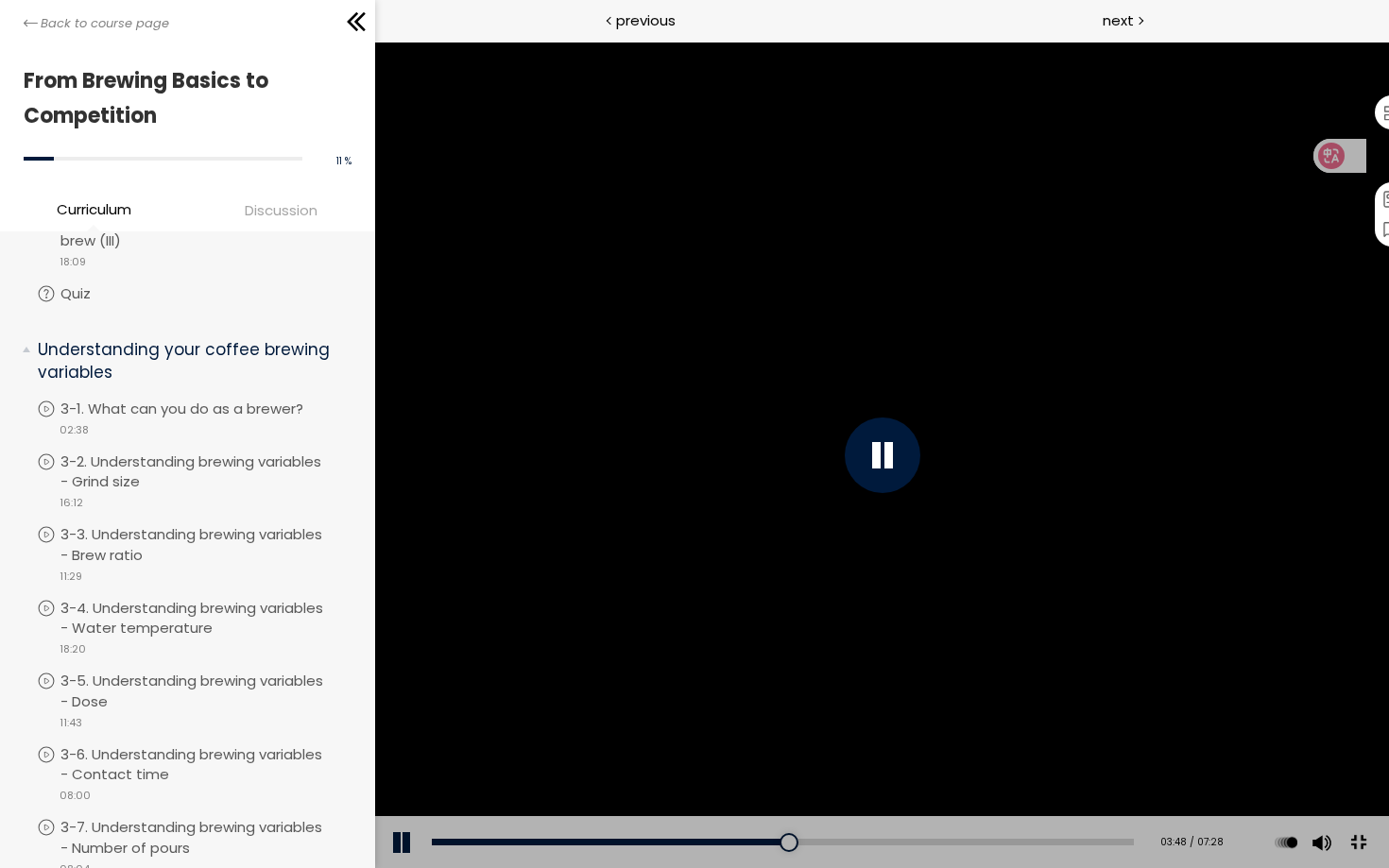 click at bounding box center (882, 455) 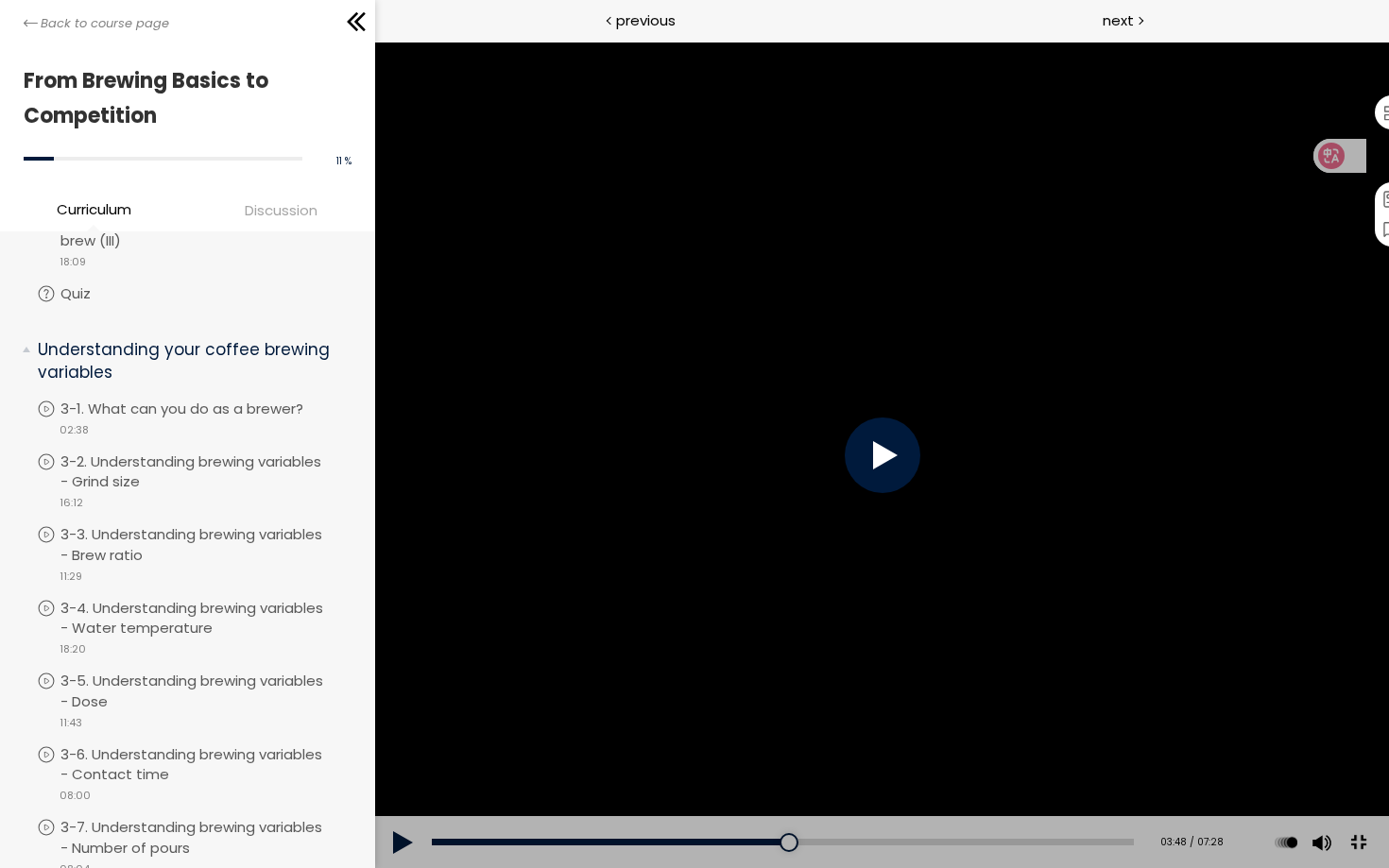 click at bounding box center (1357, 842) 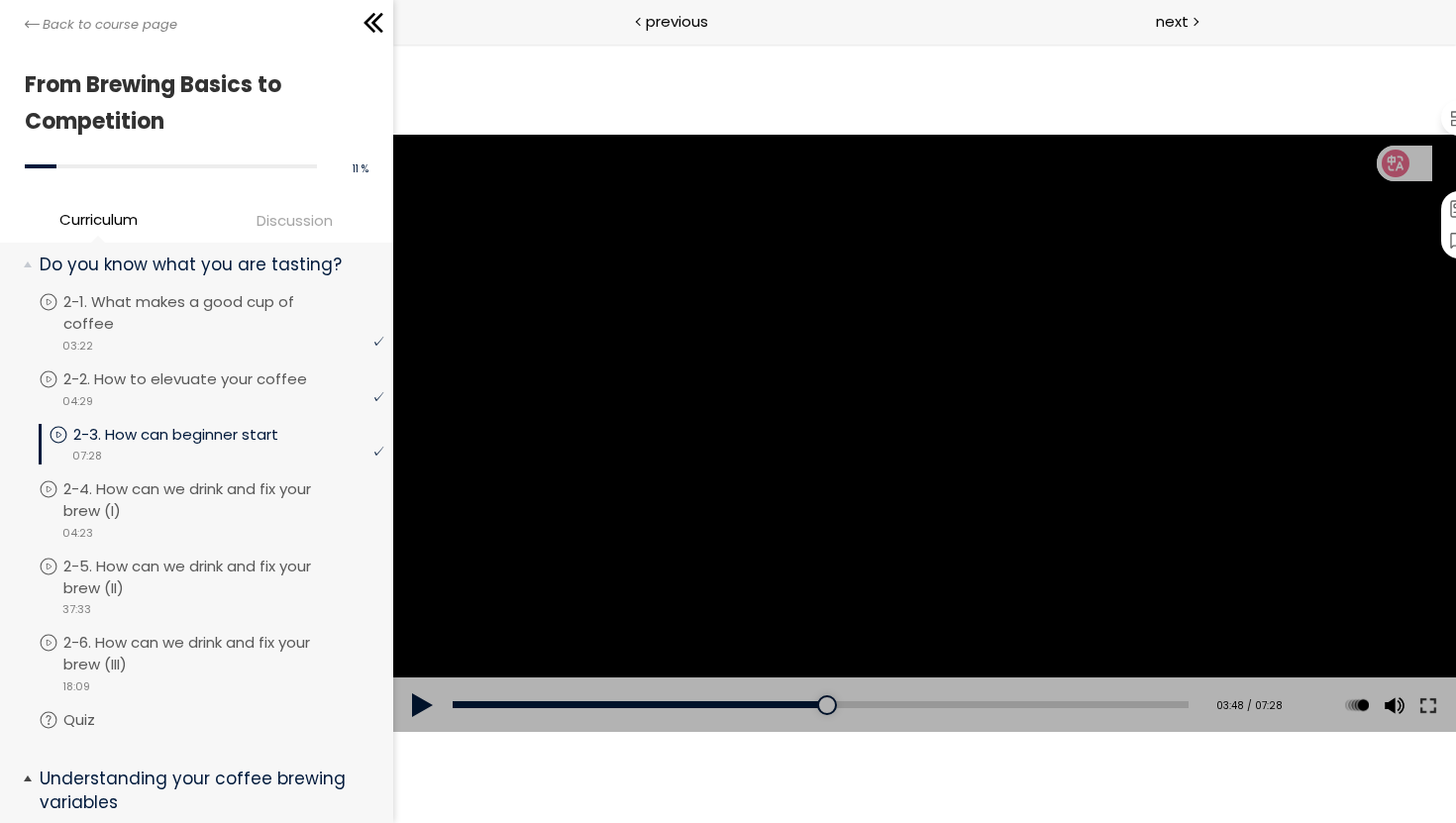 scroll, scrollTop: 121, scrollLeft: 0, axis: vertical 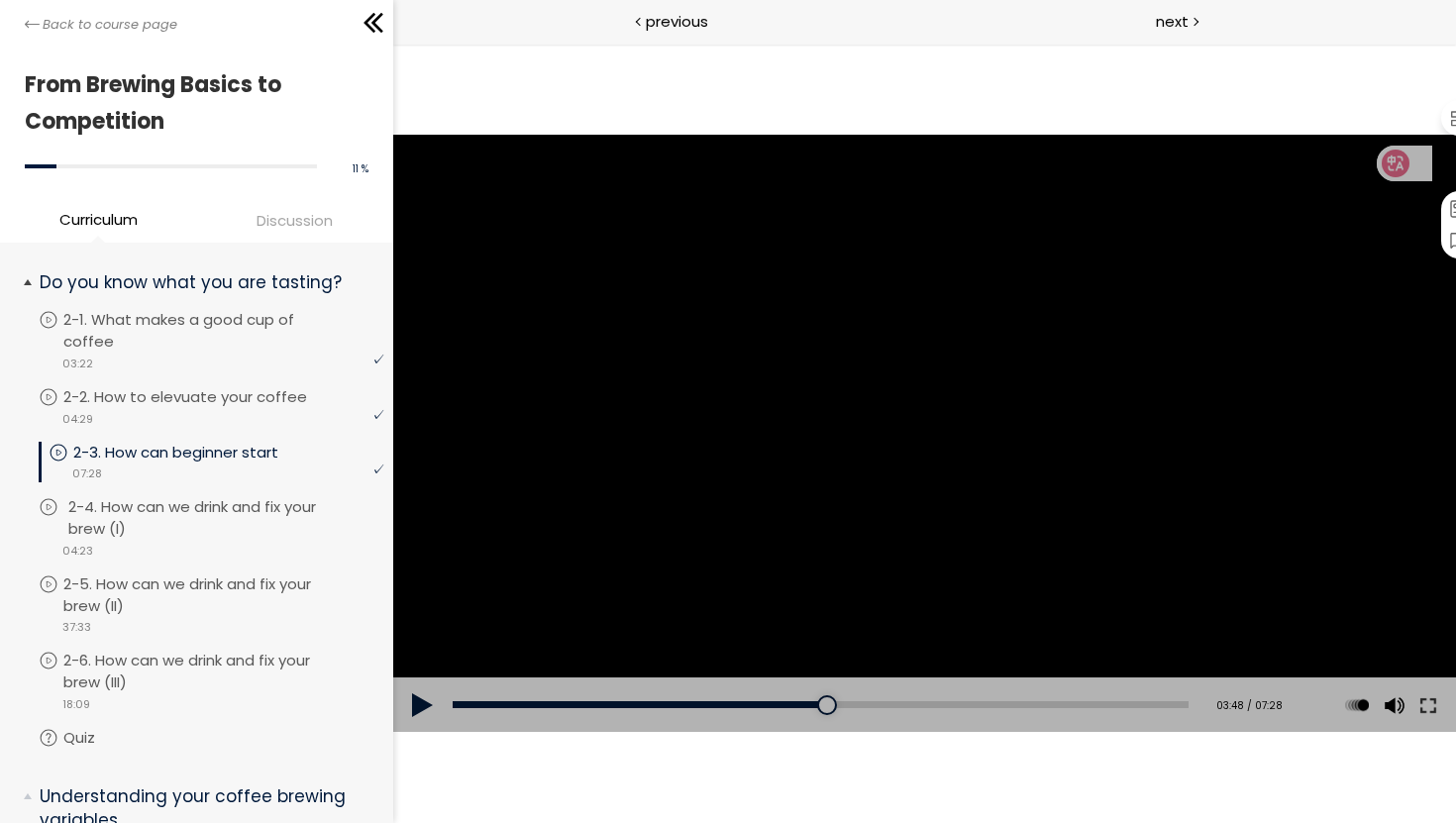 click on "2-4. How can we drink and fix your brew (I)" at bounding box center (228, 518) 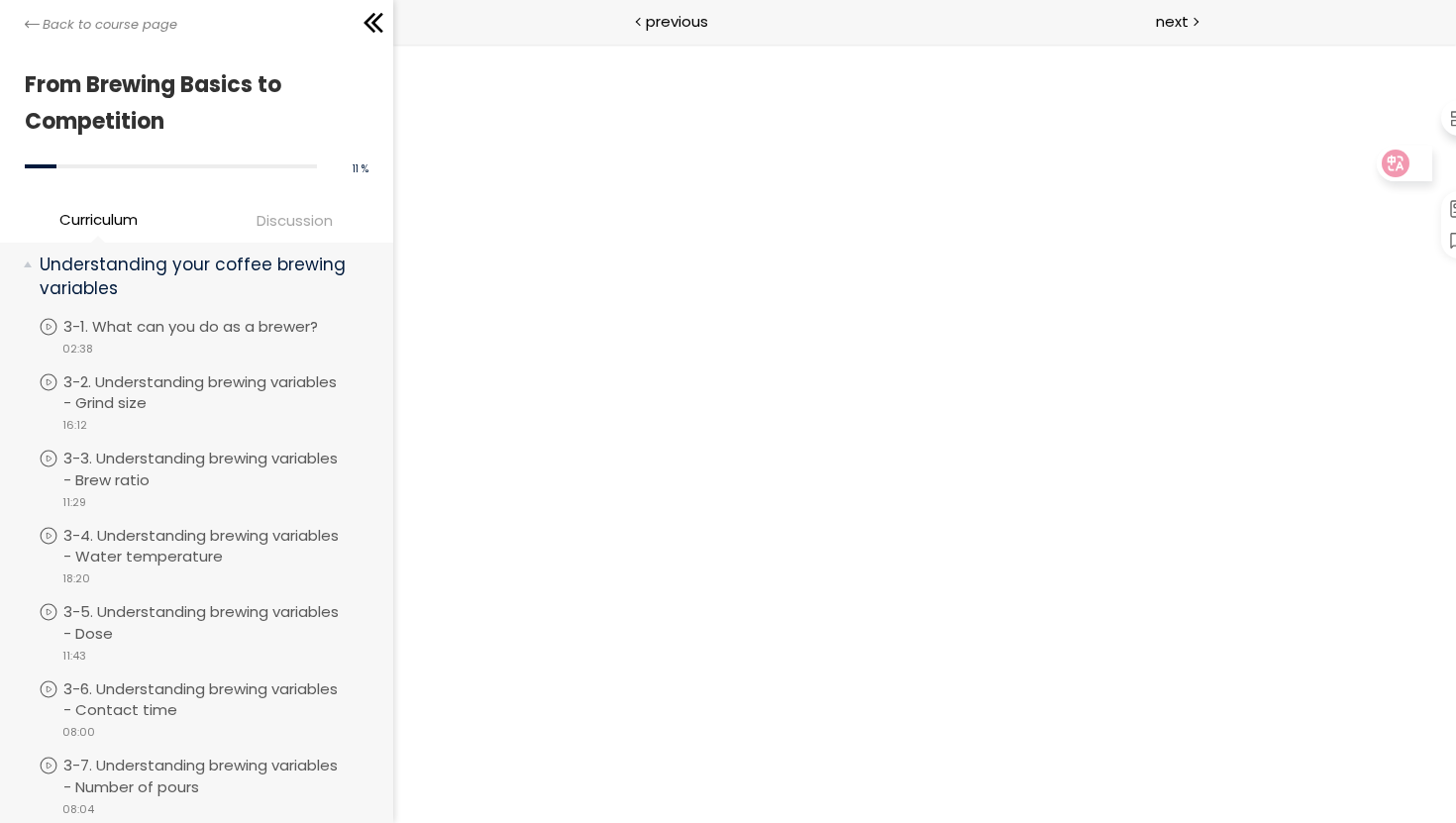 scroll, scrollTop: 729, scrollLeft: 0, axis: vertical 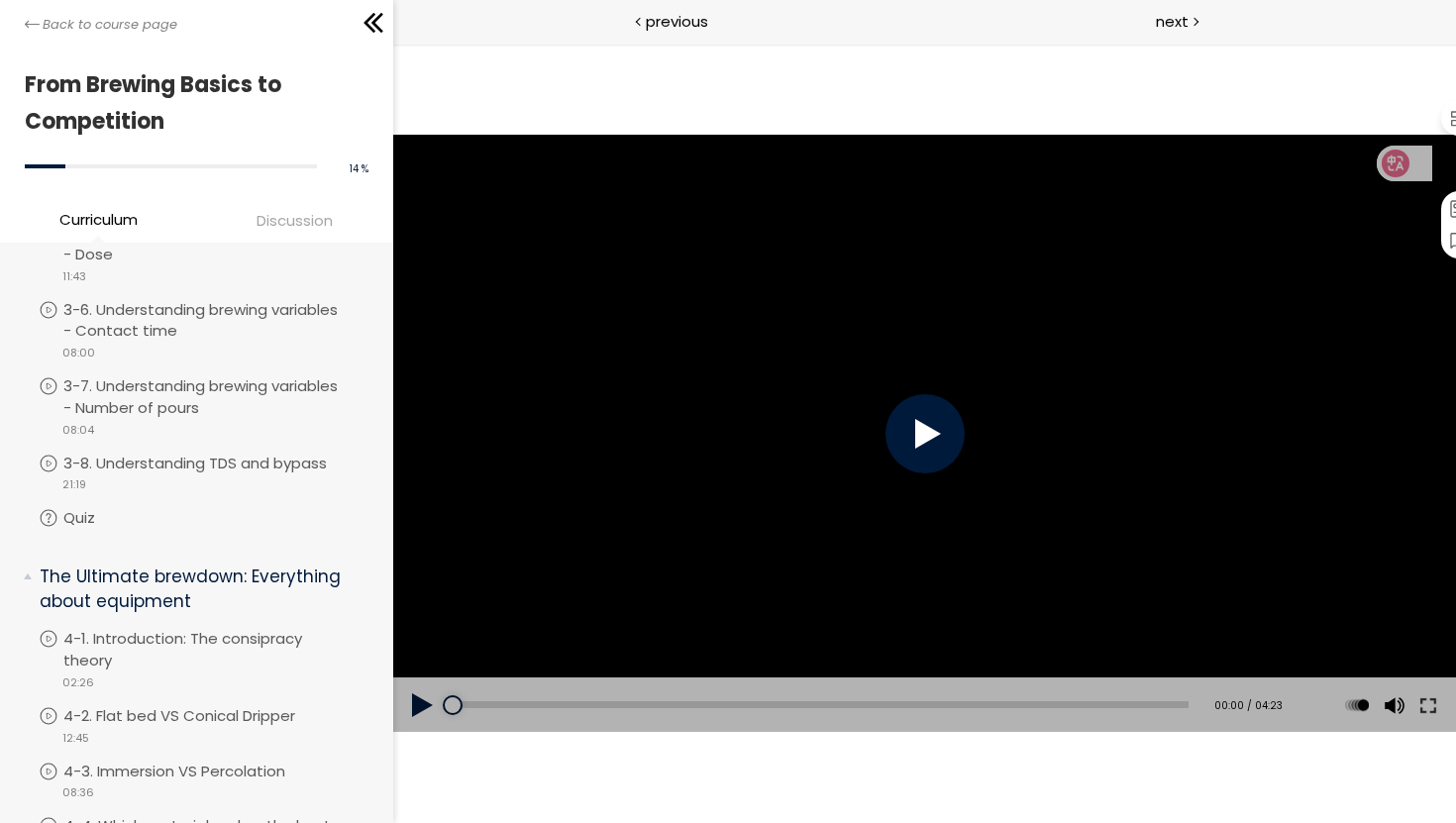 click at bounding box center (924, 434) 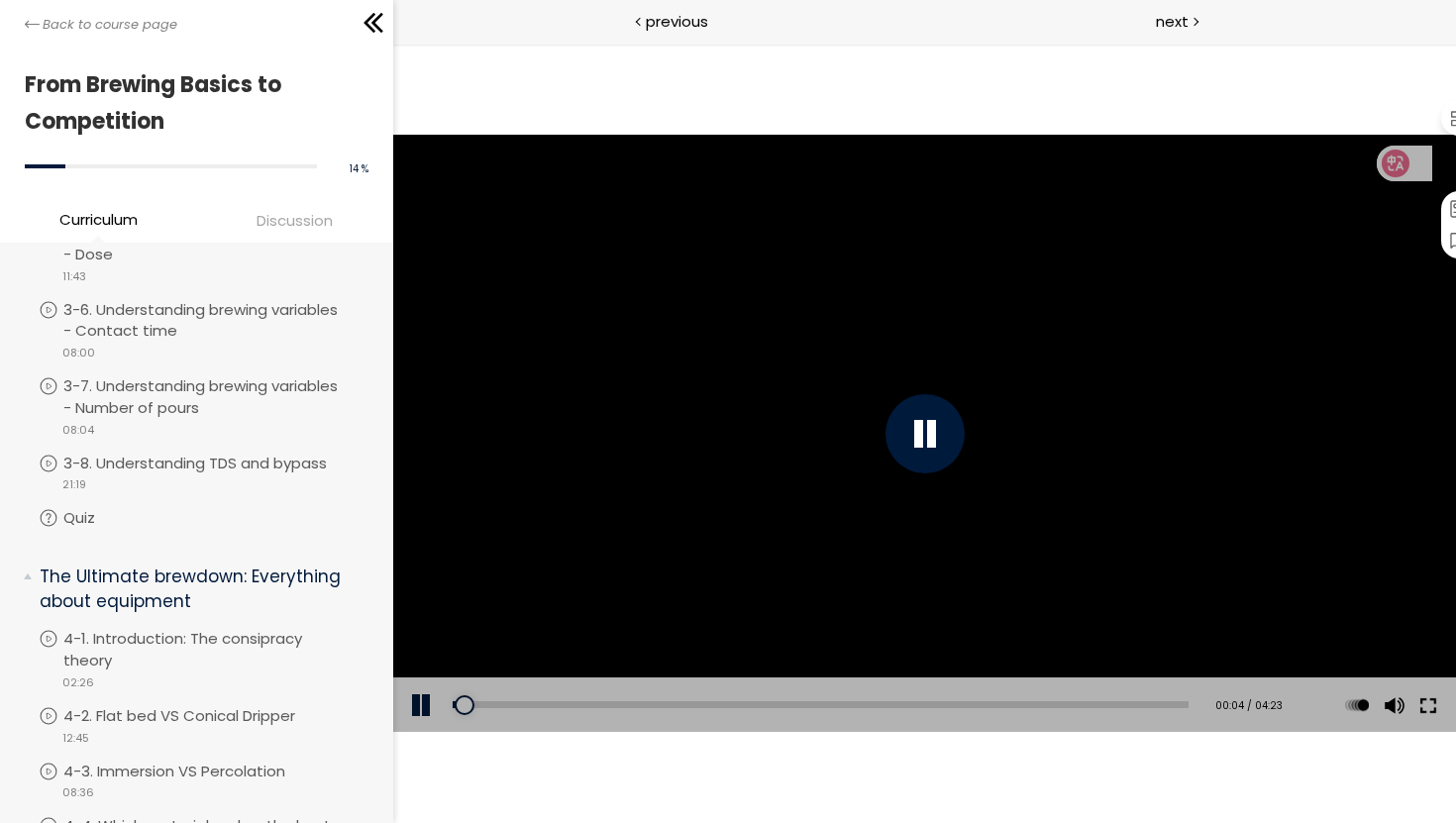 click at bounding box center [1427, 705] 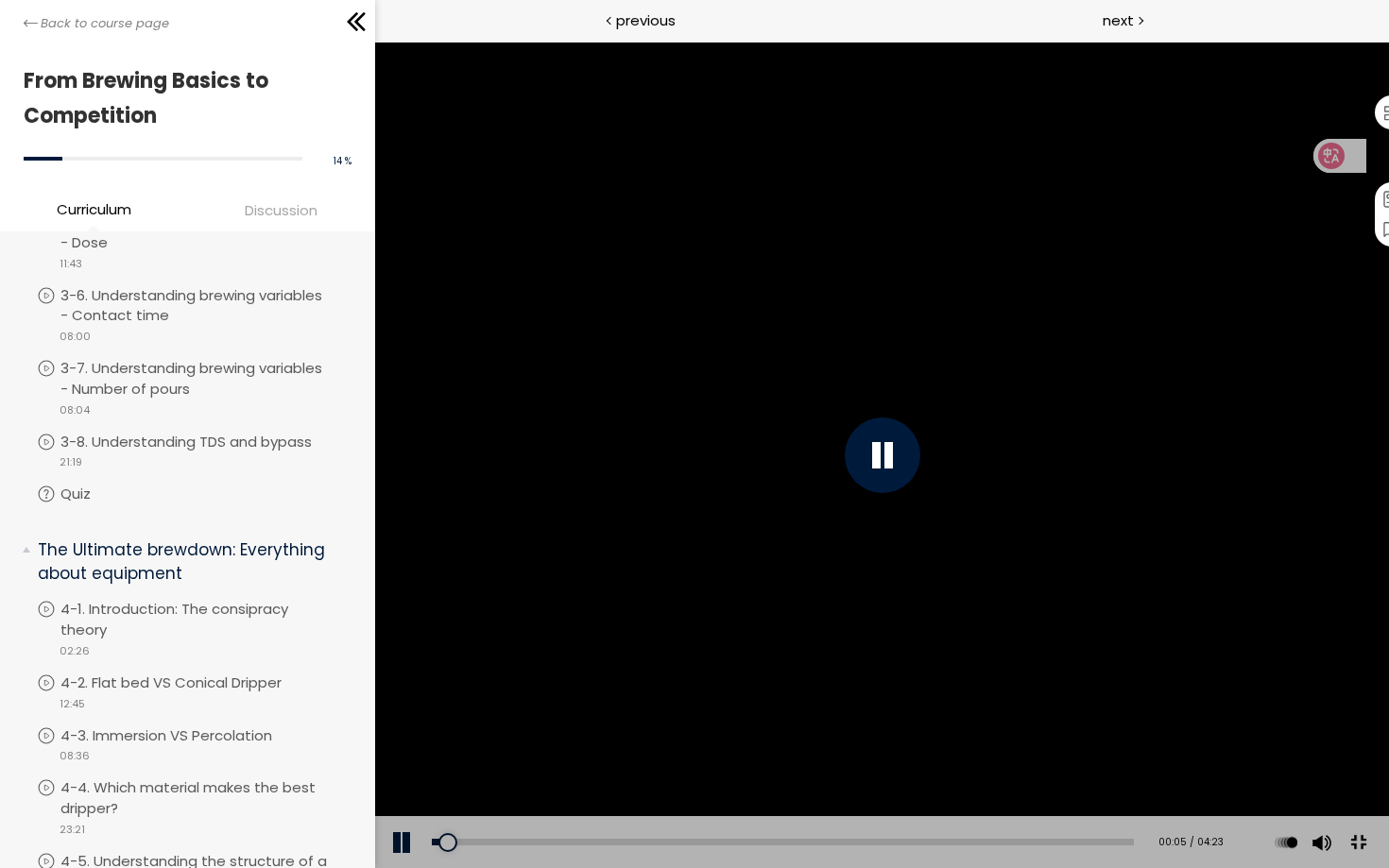 click at bounding box center (882, 455) 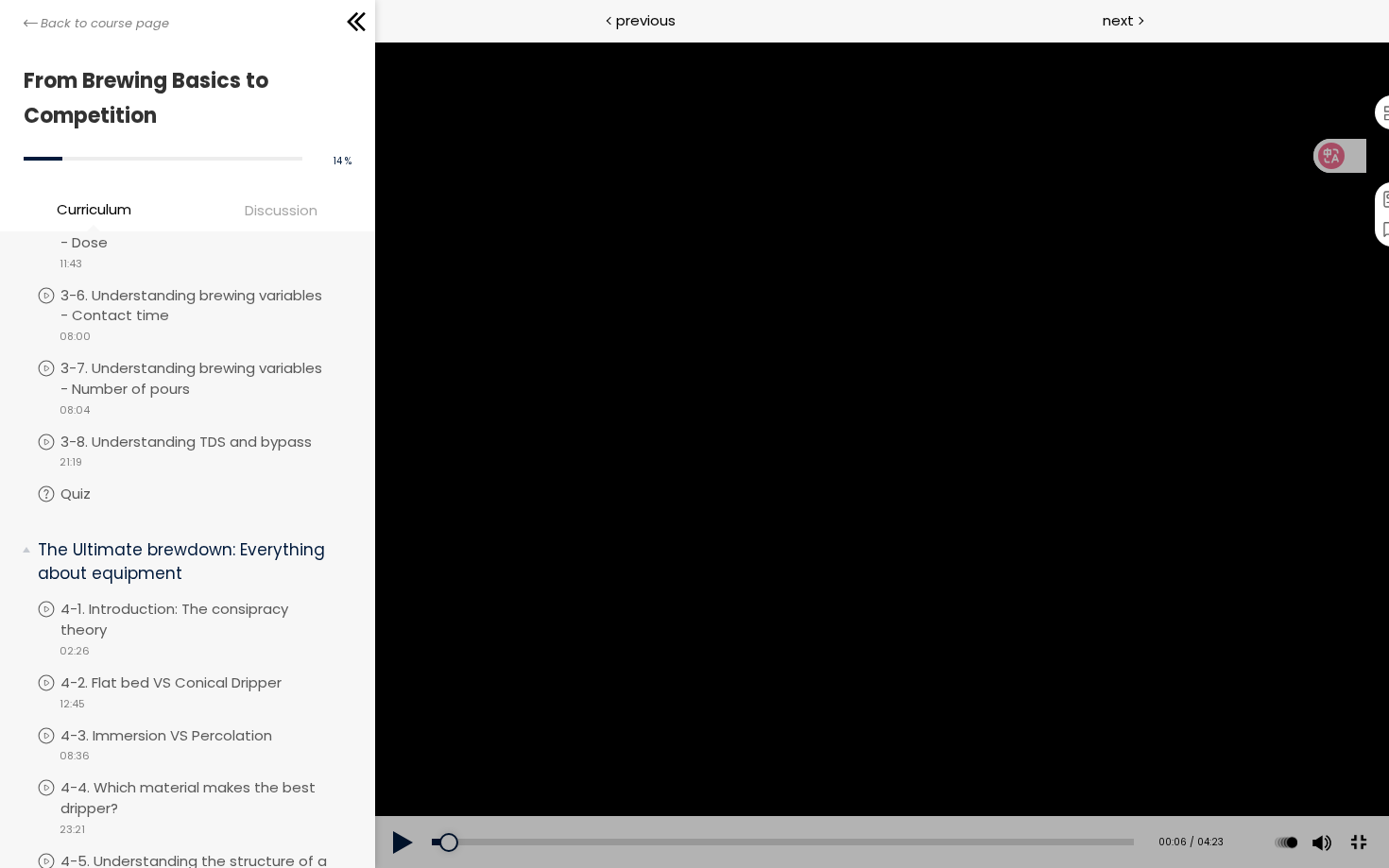 click at bounding box center (881, 454) 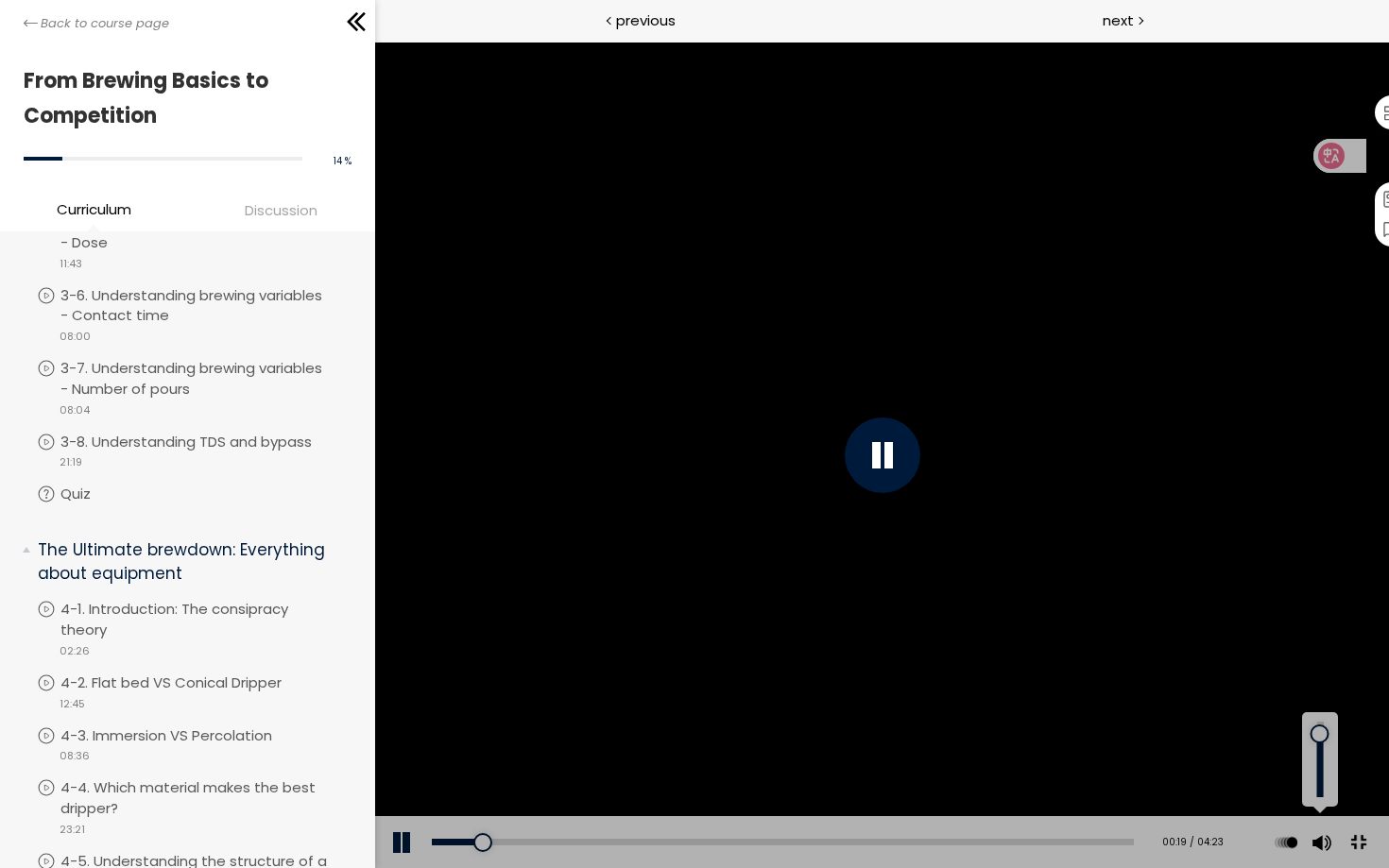 drag, startPoint x: 1698, startPoint y: 817, endPoint x: 1698, endPoint y: 706, distance: 111 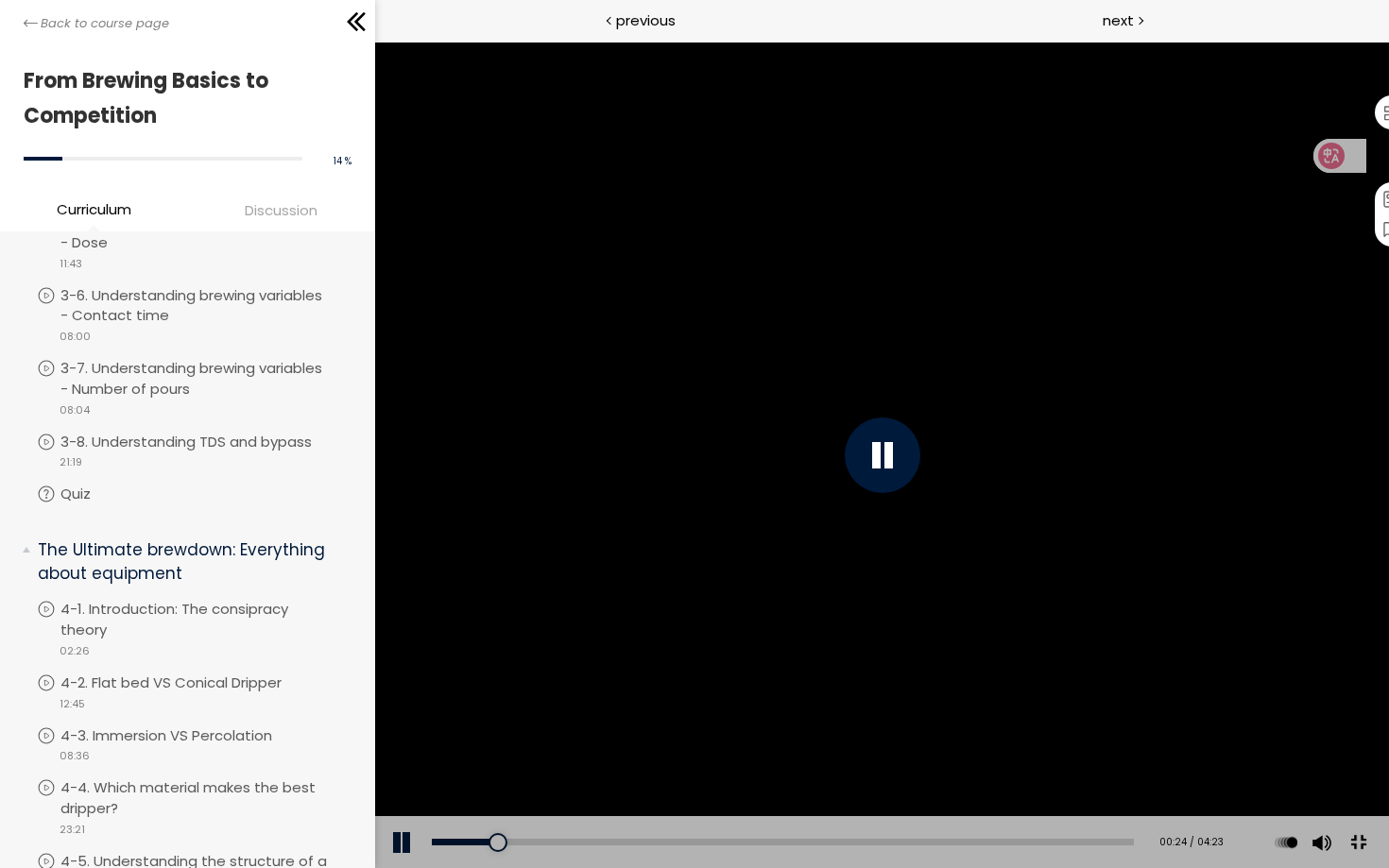 click at bounding box center [881, 454] 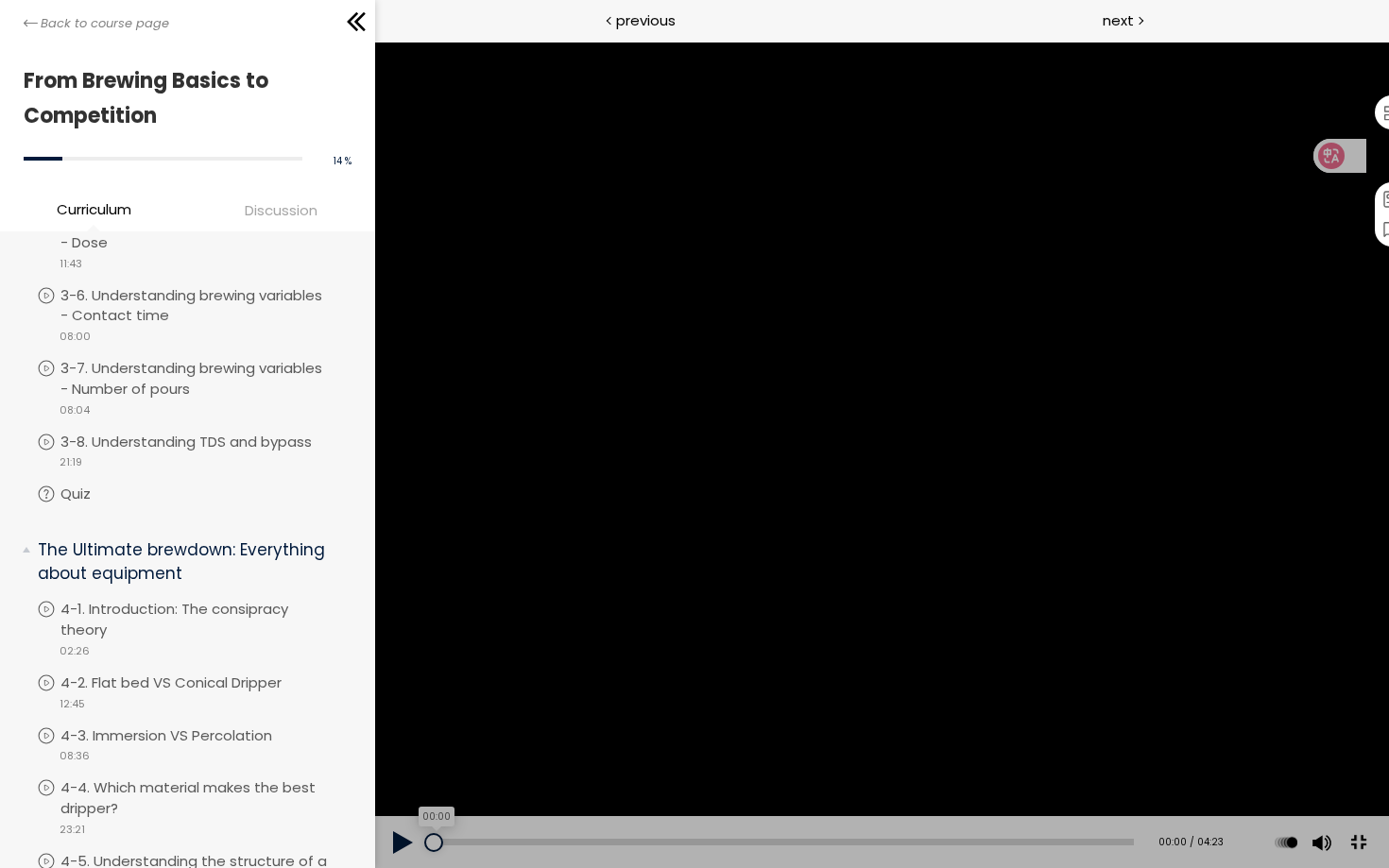 click on "00:00" at bounding box center (781, 842) 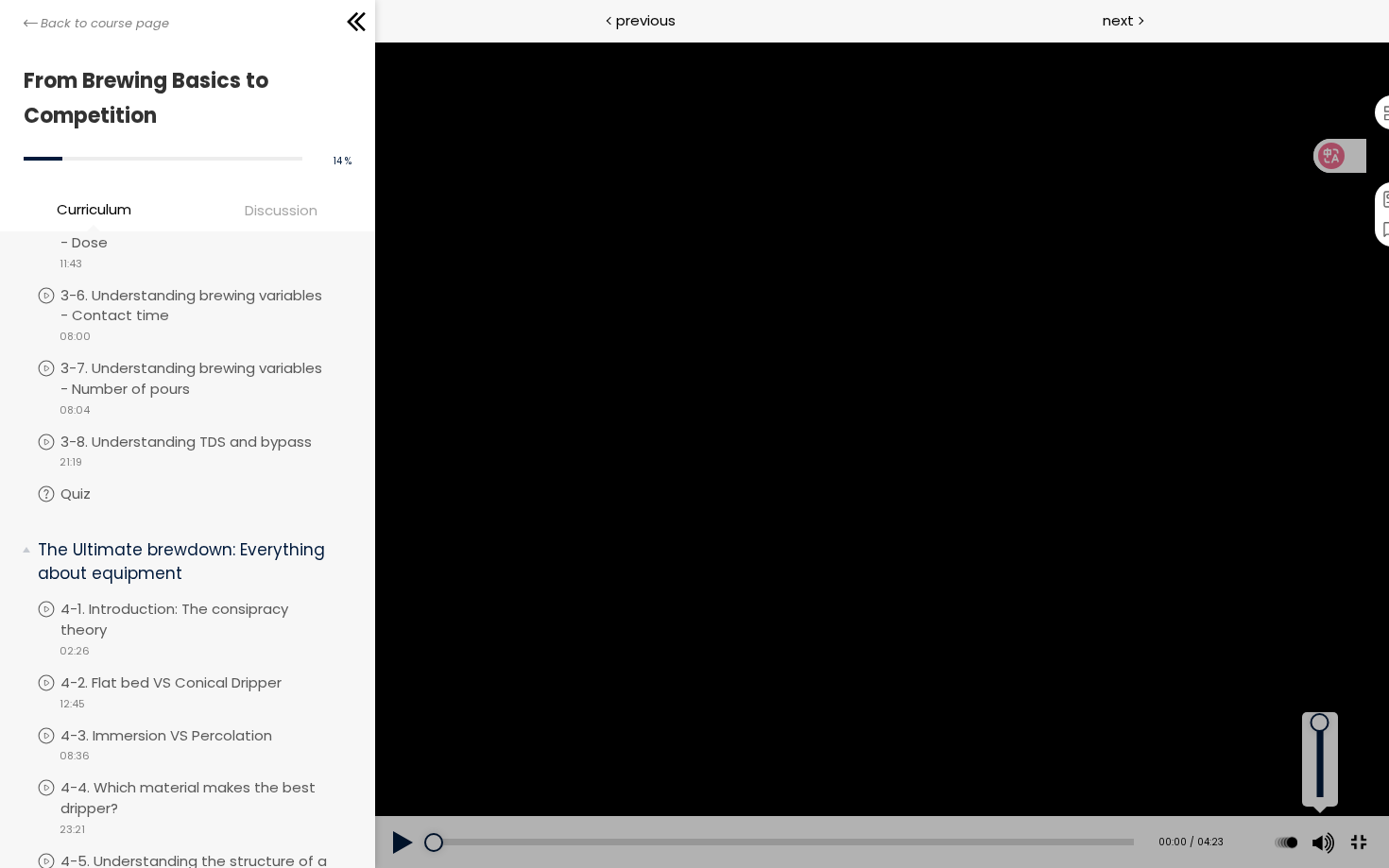 drag, startPoint x: 1694, startPoint y: 771, endPoint x: 1713, endPoint y: 733, distance: 42.48529 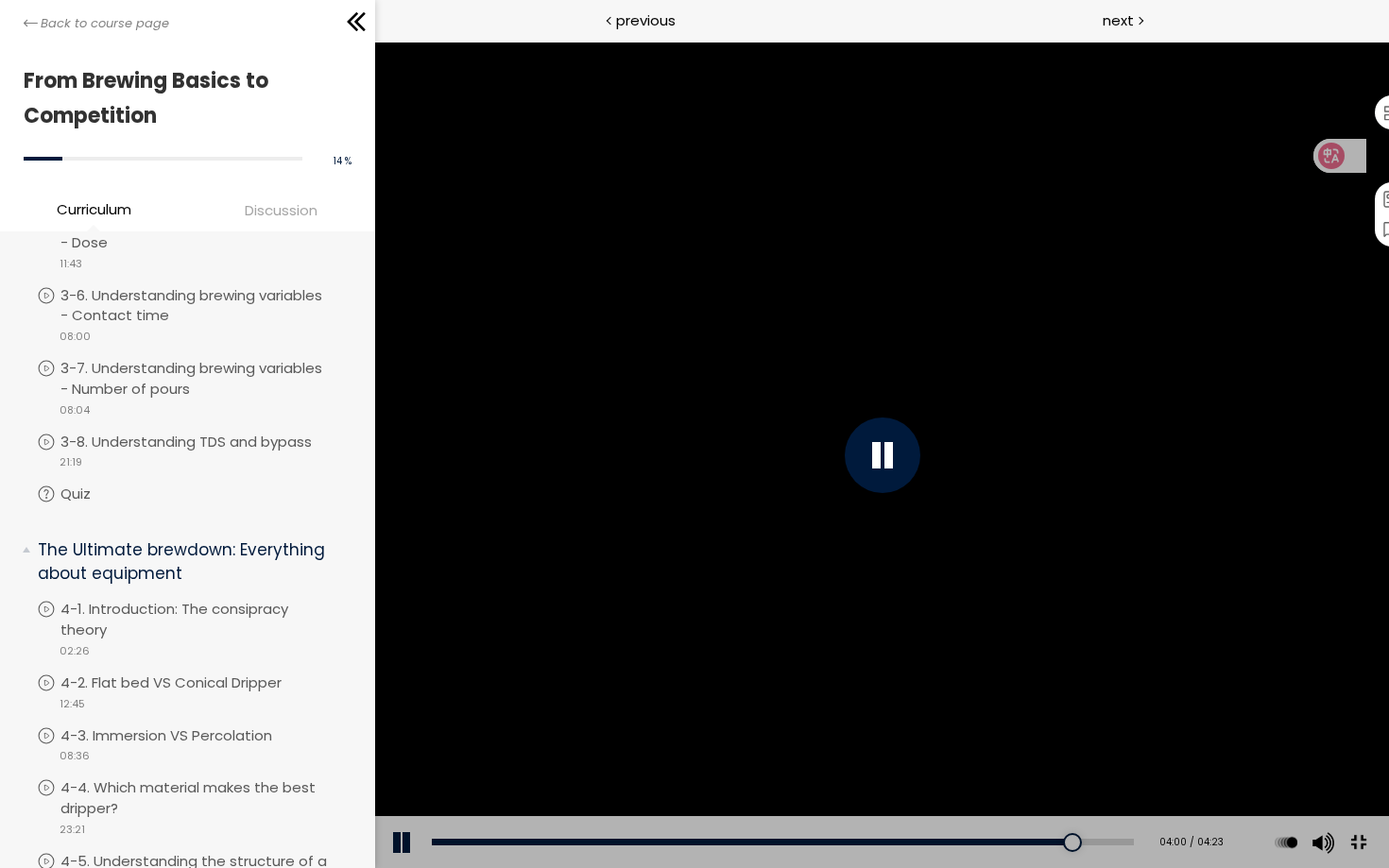 click at bounding box center (1357, 842) 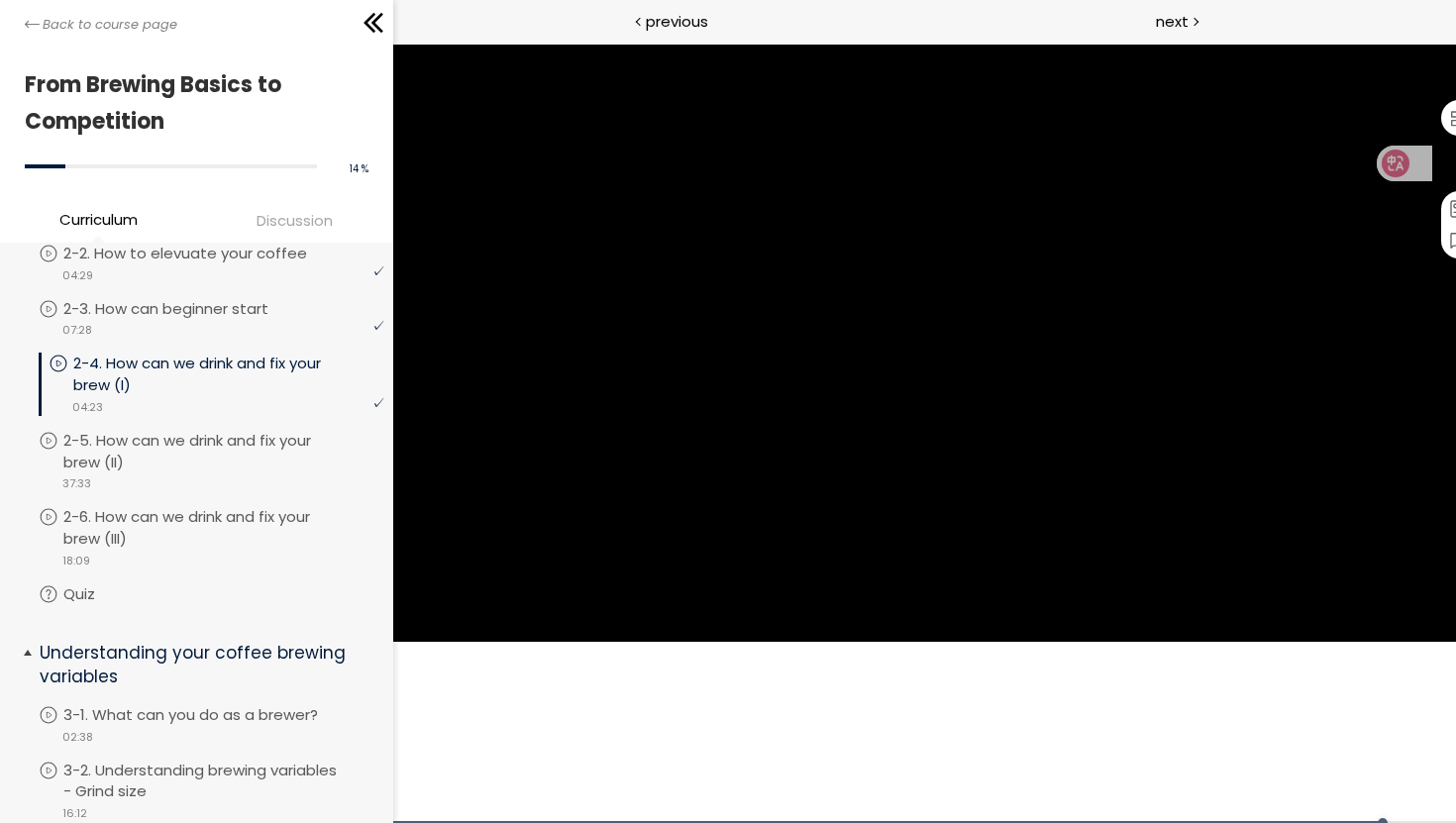 scroll, scrollTop: 263, scrollLeft: 0, axis: vertical 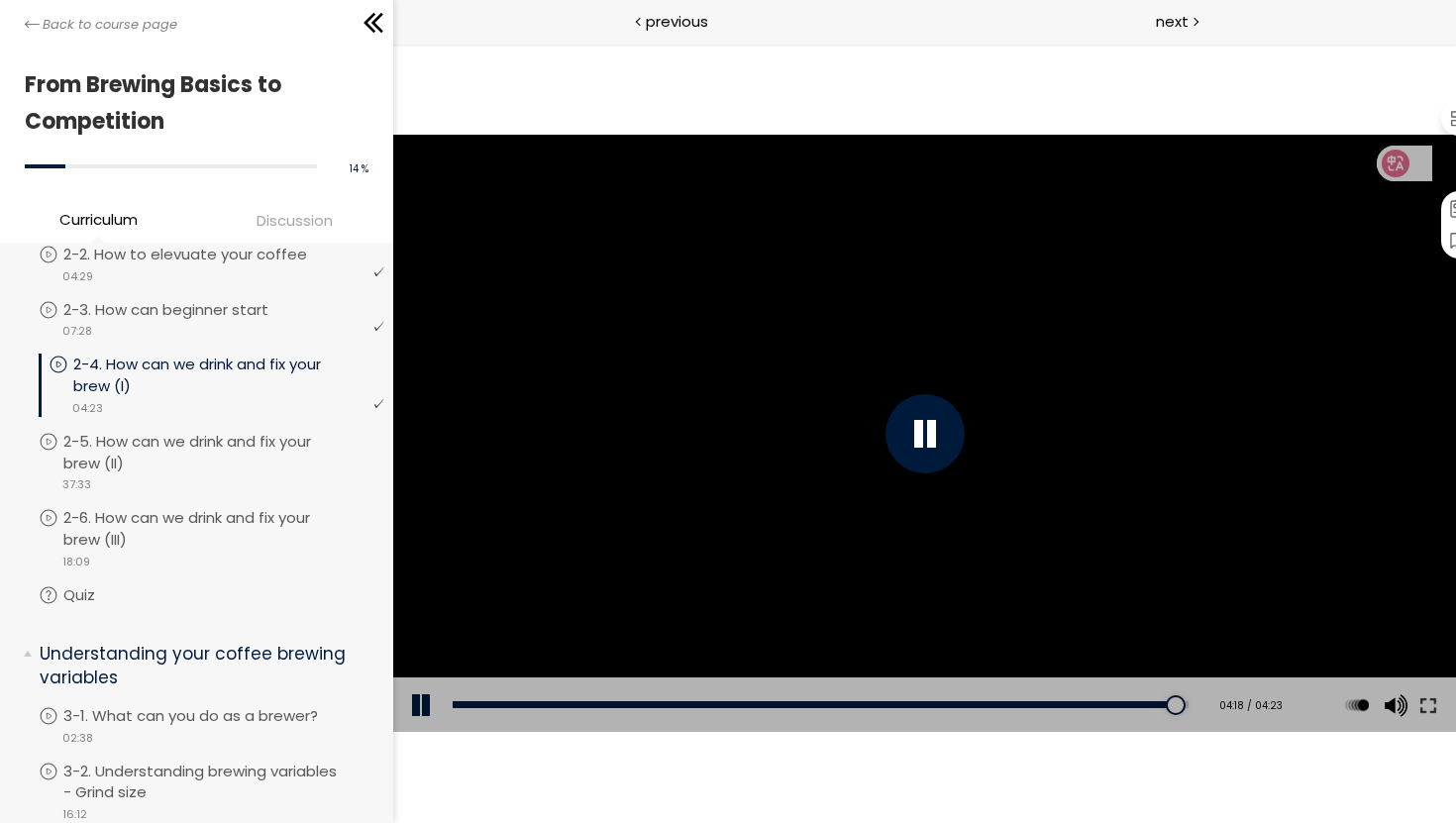 click at bounding box center (422, 705) 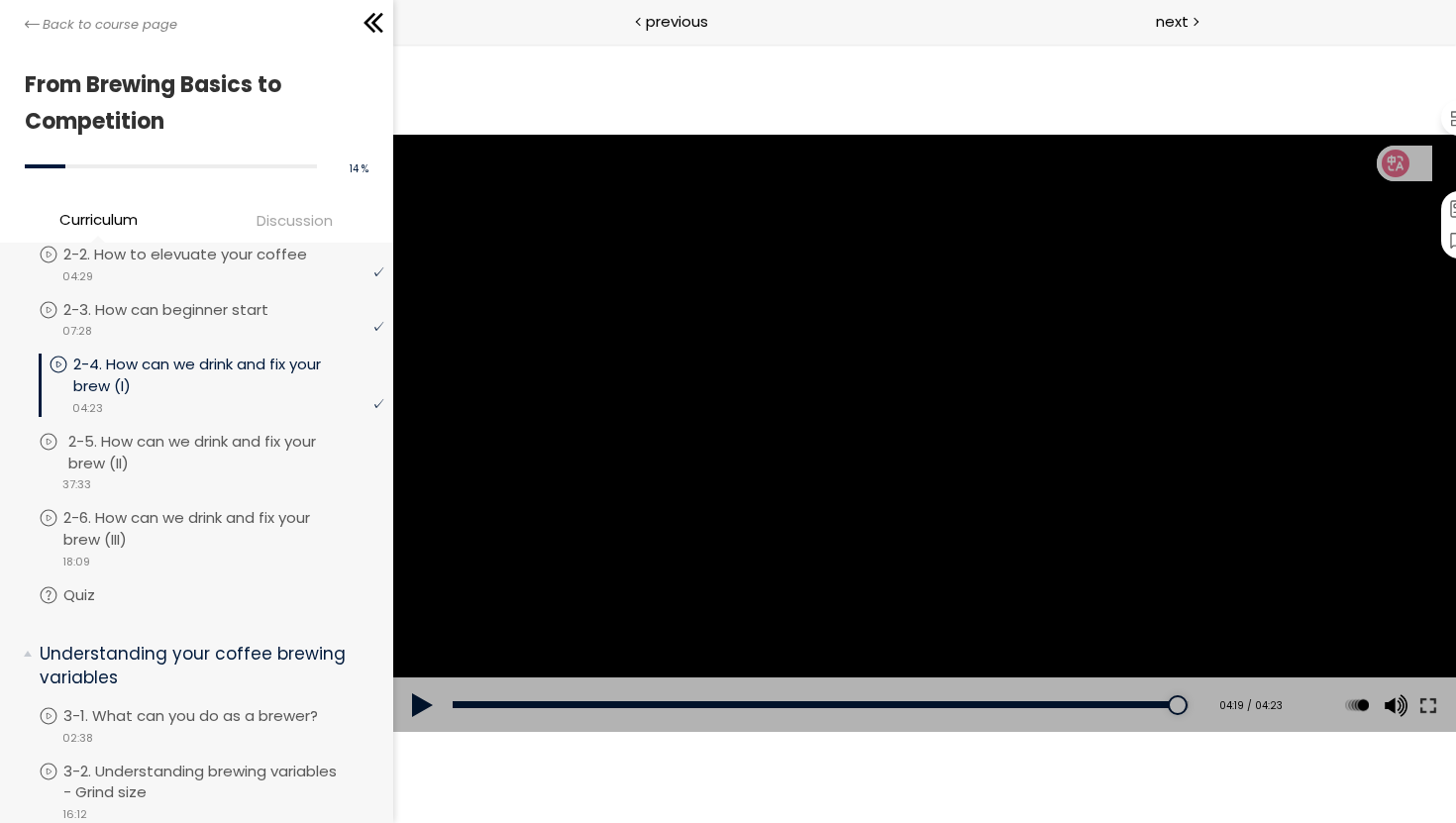 click on "2-5. How can we drink and fix your brew (II)" at bounding box center (228, 453) 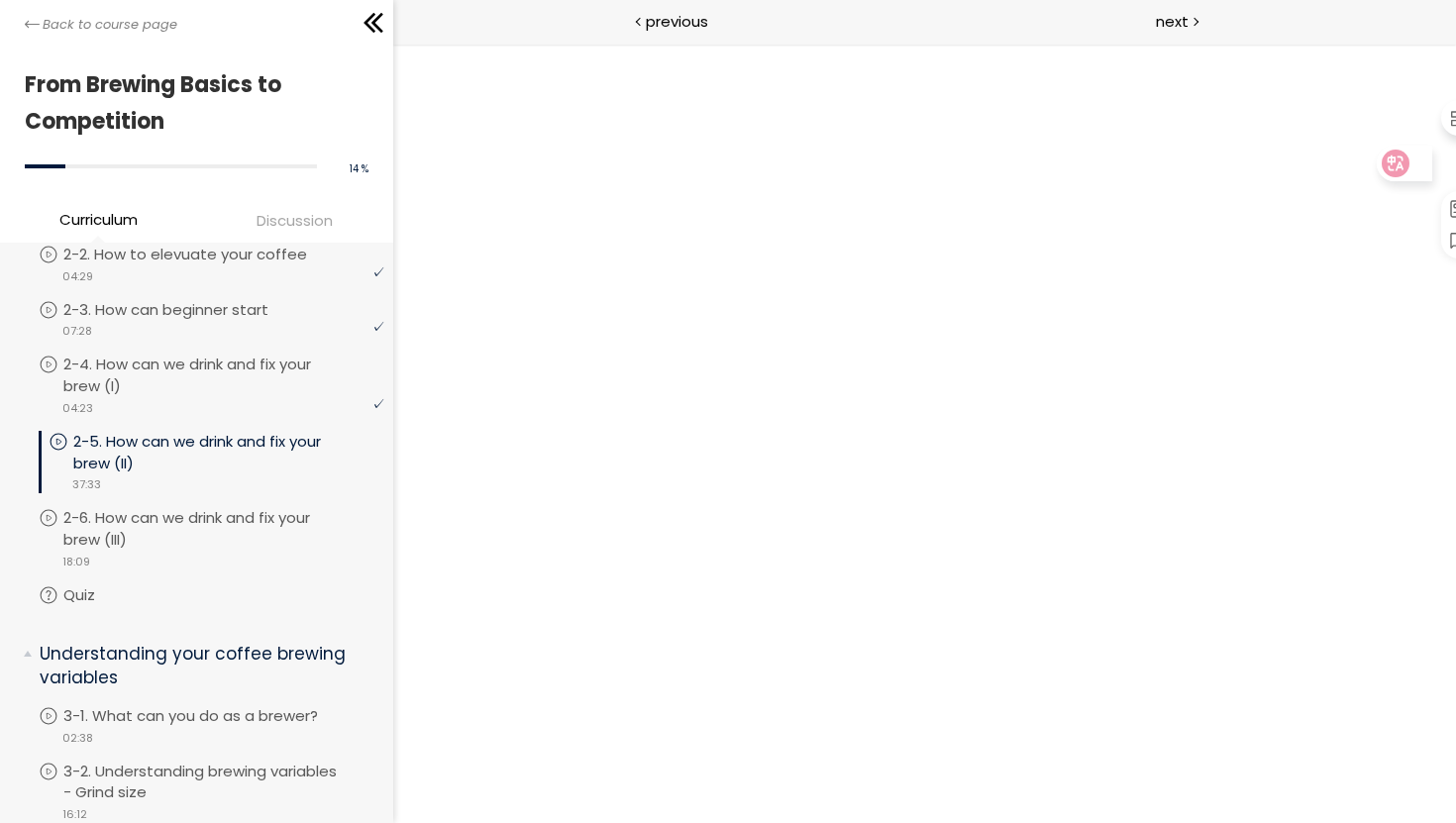 scroll, scrollTop: 0, scrollLeft: 0, axis: both 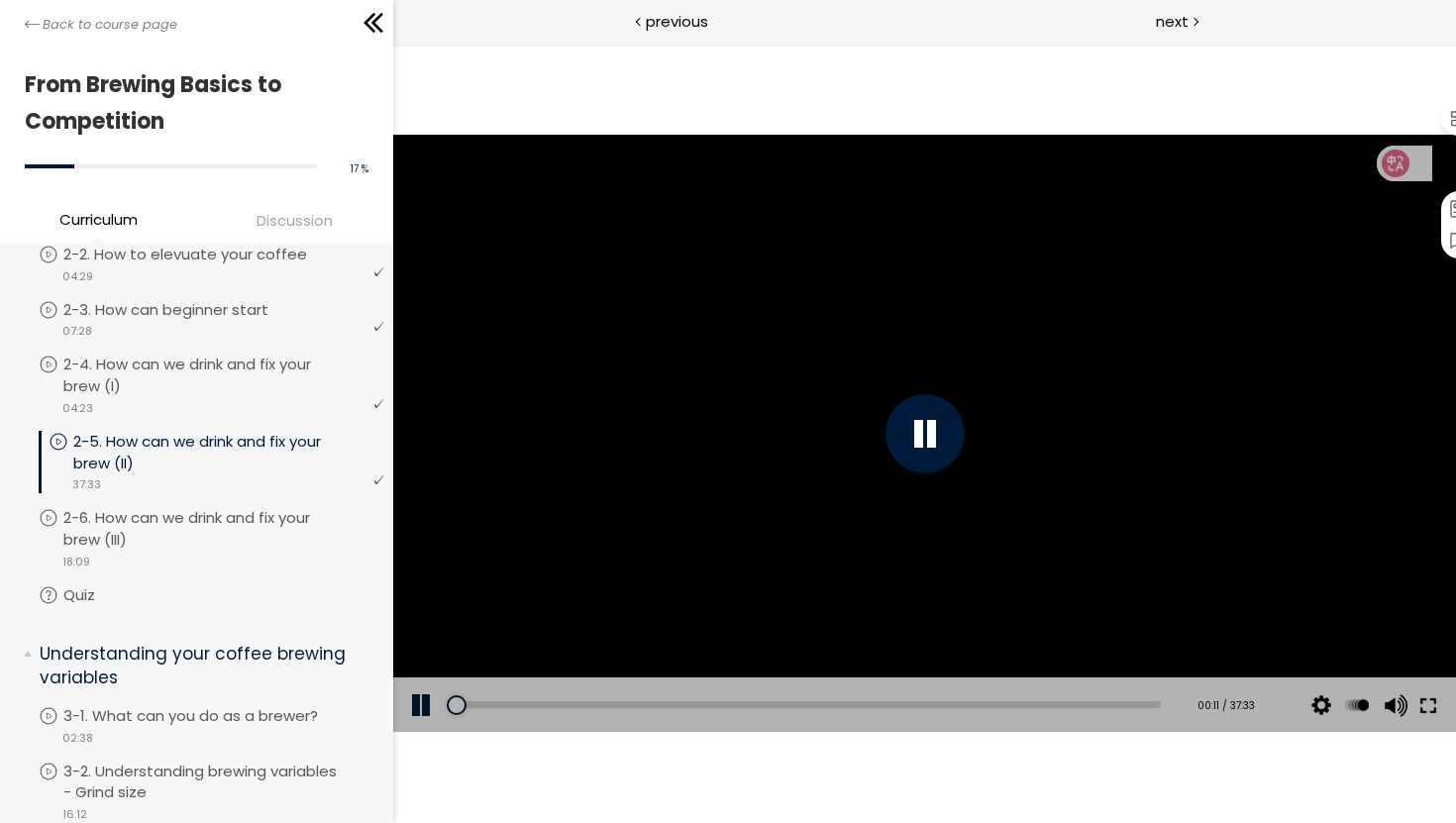 click at bounding box center [1427, 705] 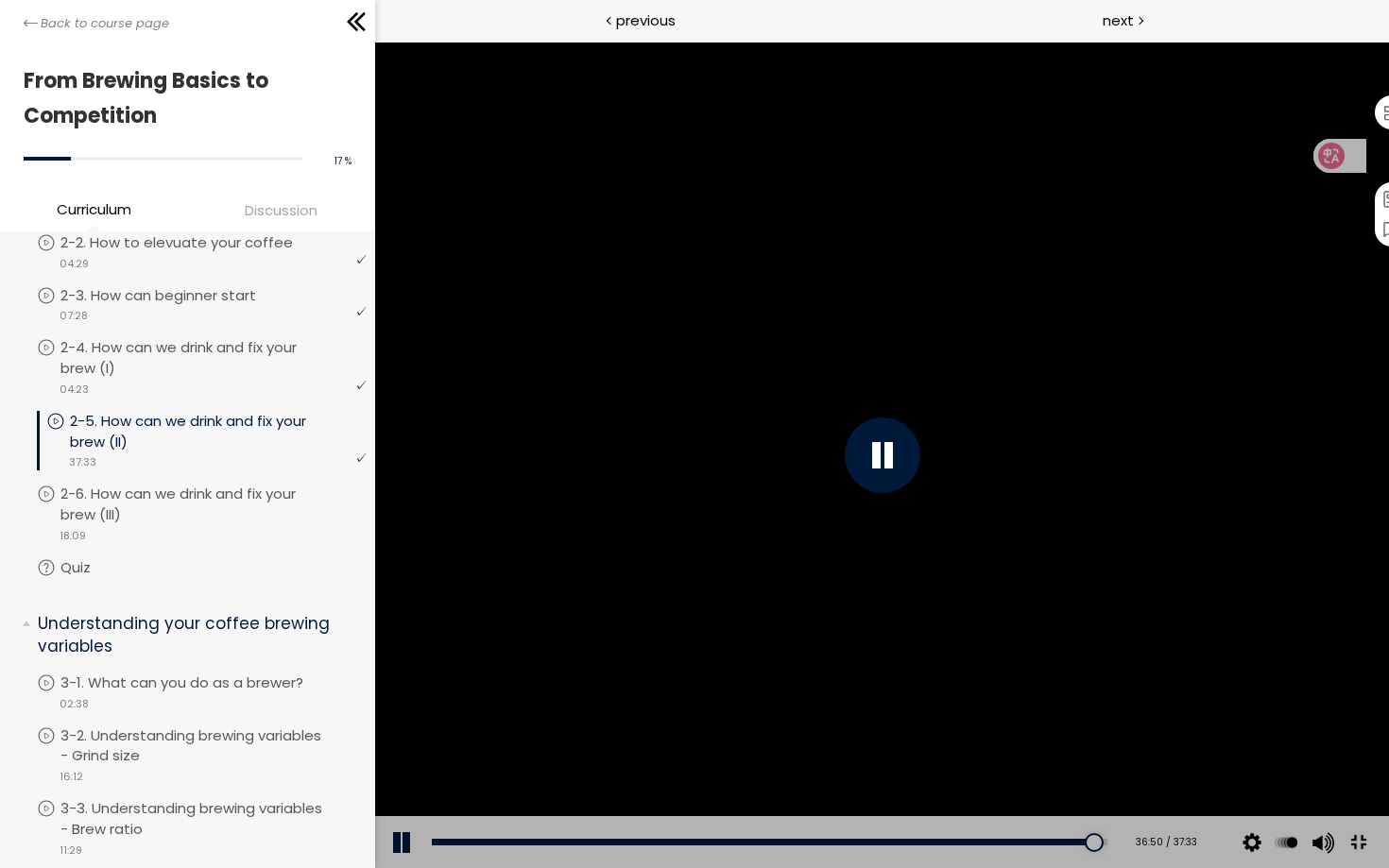 click at bounding box center (1357, 842) 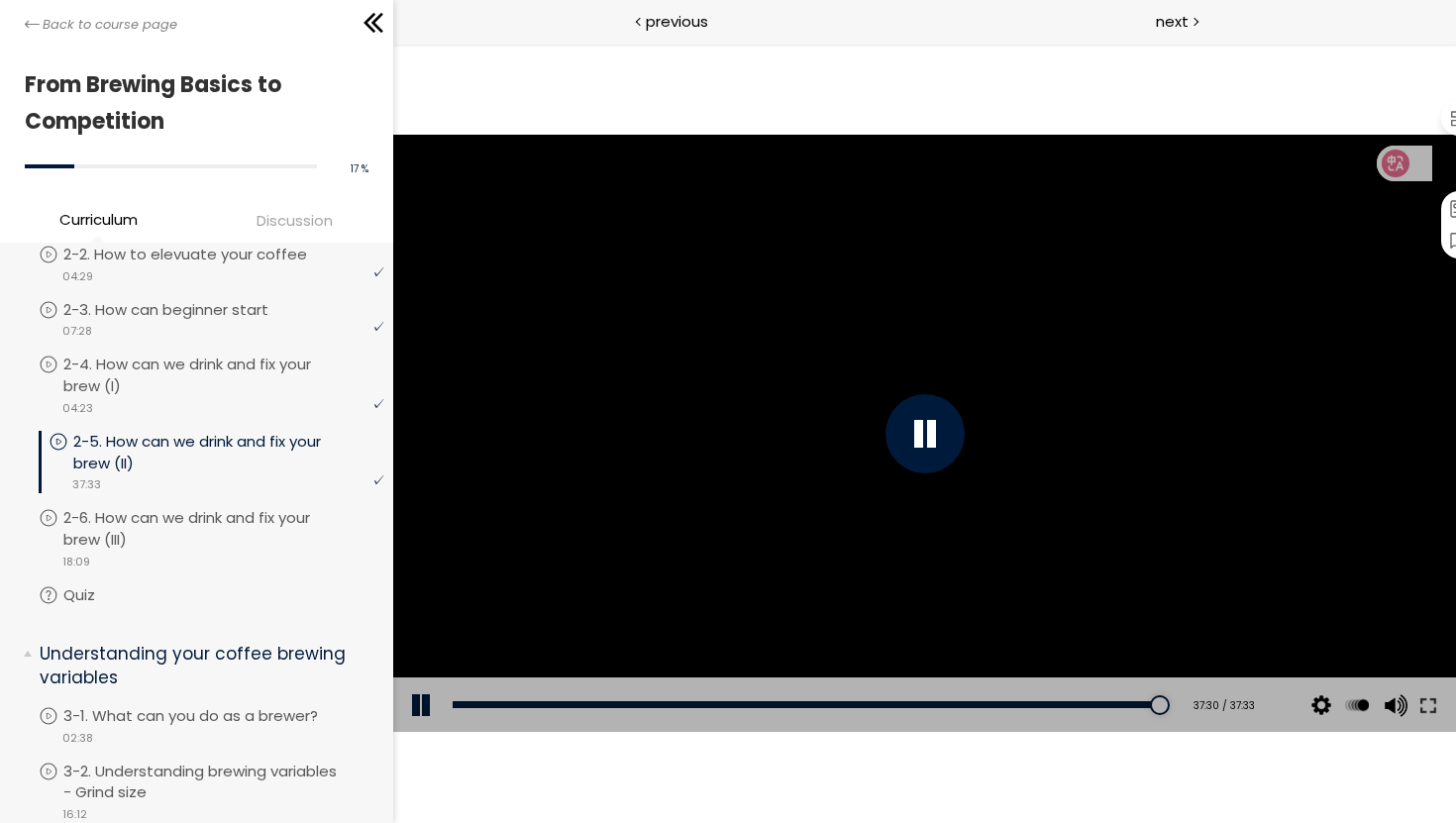 click at bounding box center [422, 705] 